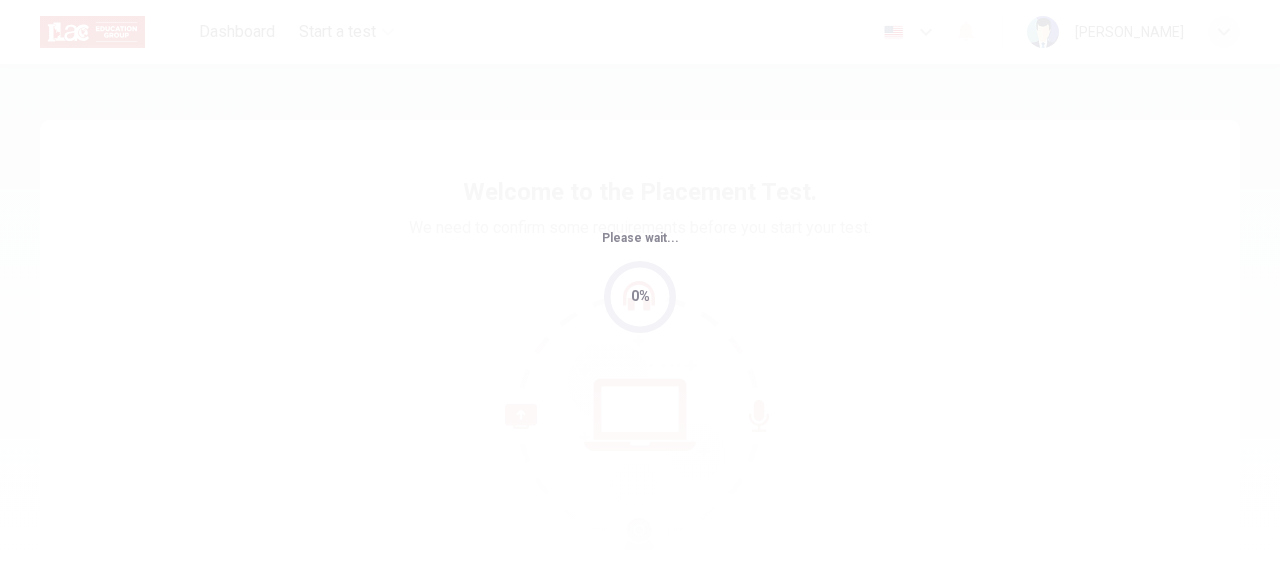 scroll, scrollTop: 0, scrollLeft: 0, axis: both 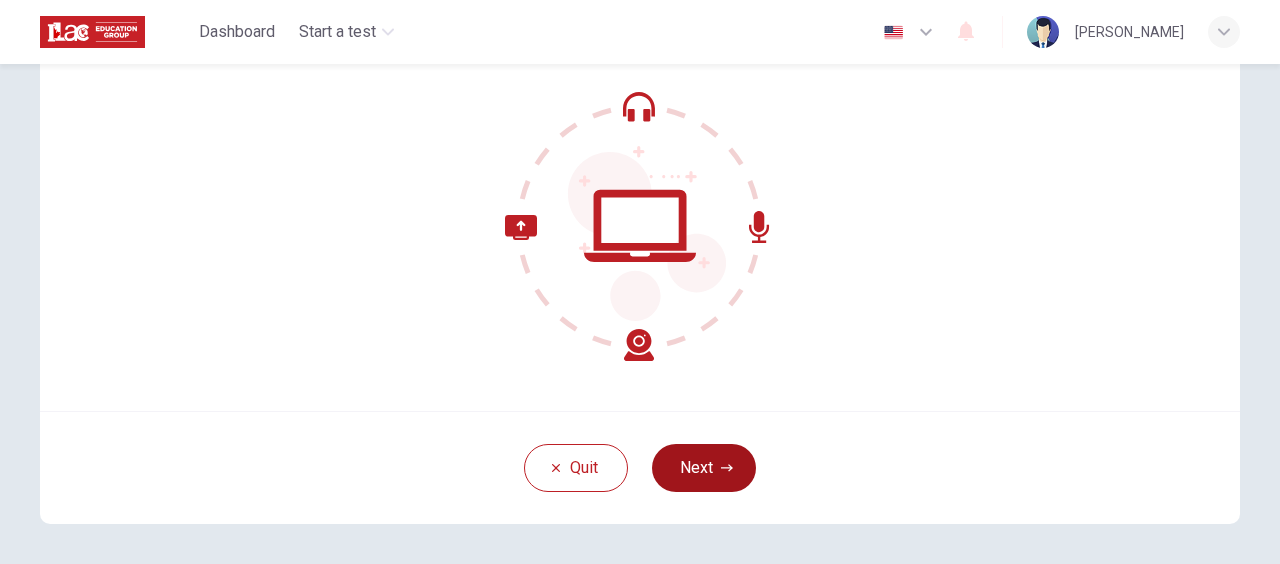 click on "Next" at bounding box center [704, 468] 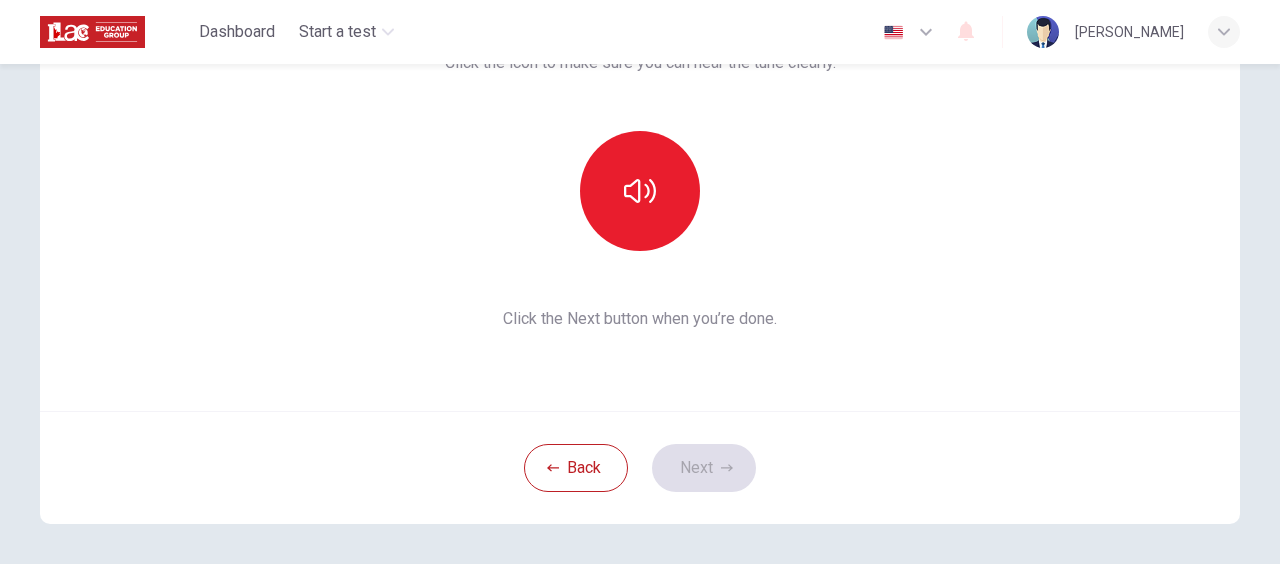 scroll, scrollTop: 112, scrollLeft: 0, axis: vertical 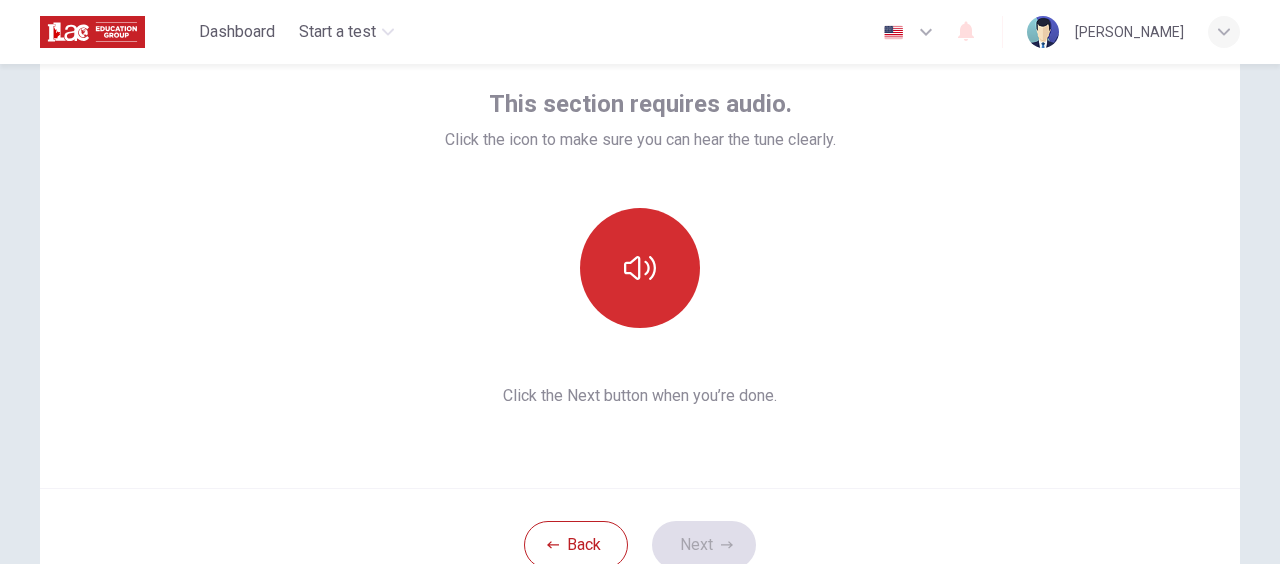 click 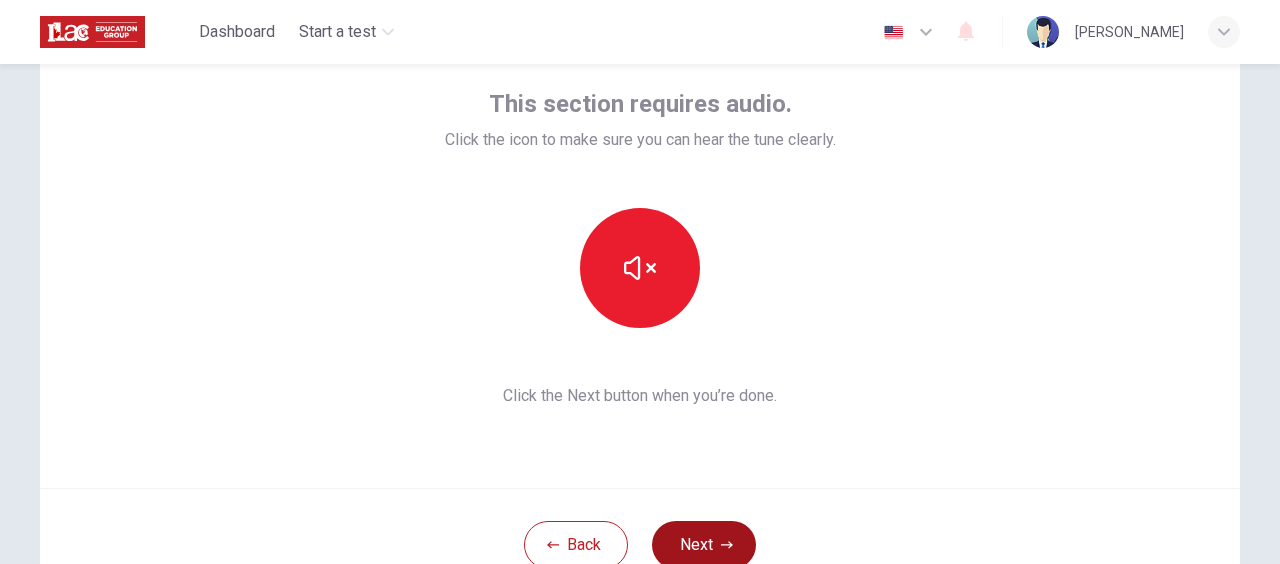 click on "Next" at bounding box center (704, 545) 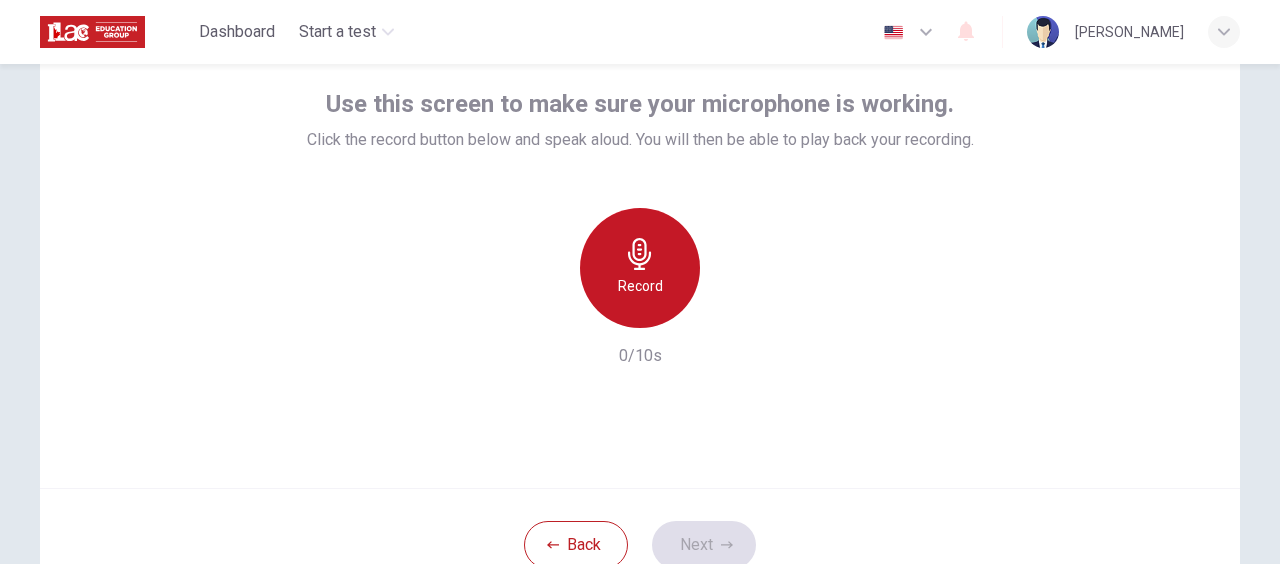 click on "Record" at bounding box center (640, 286) 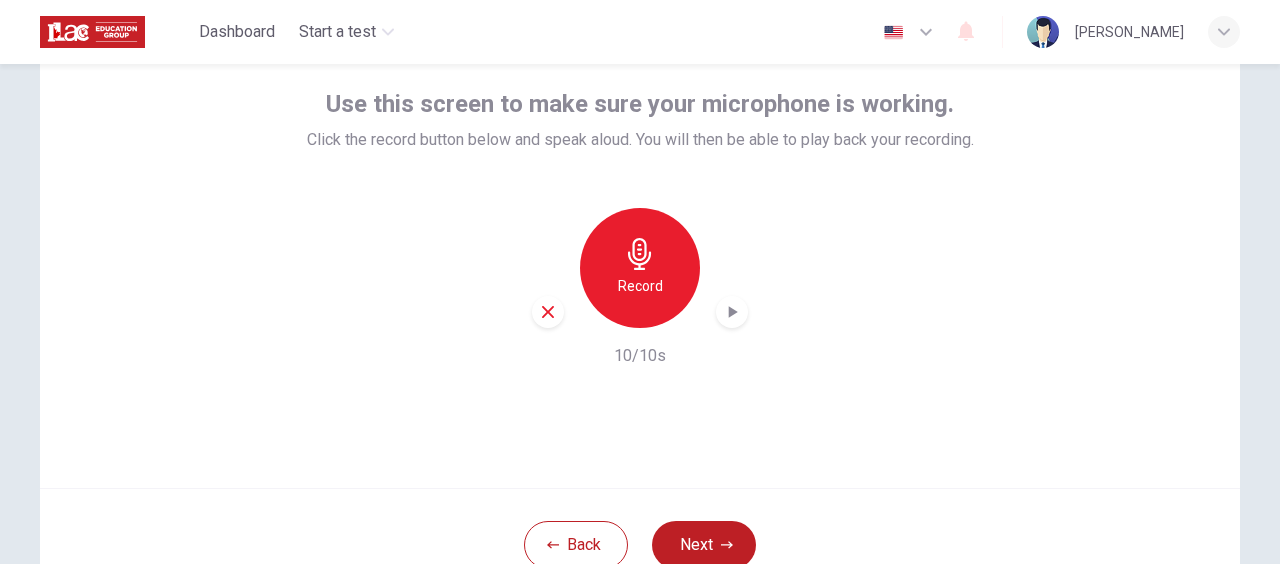 click 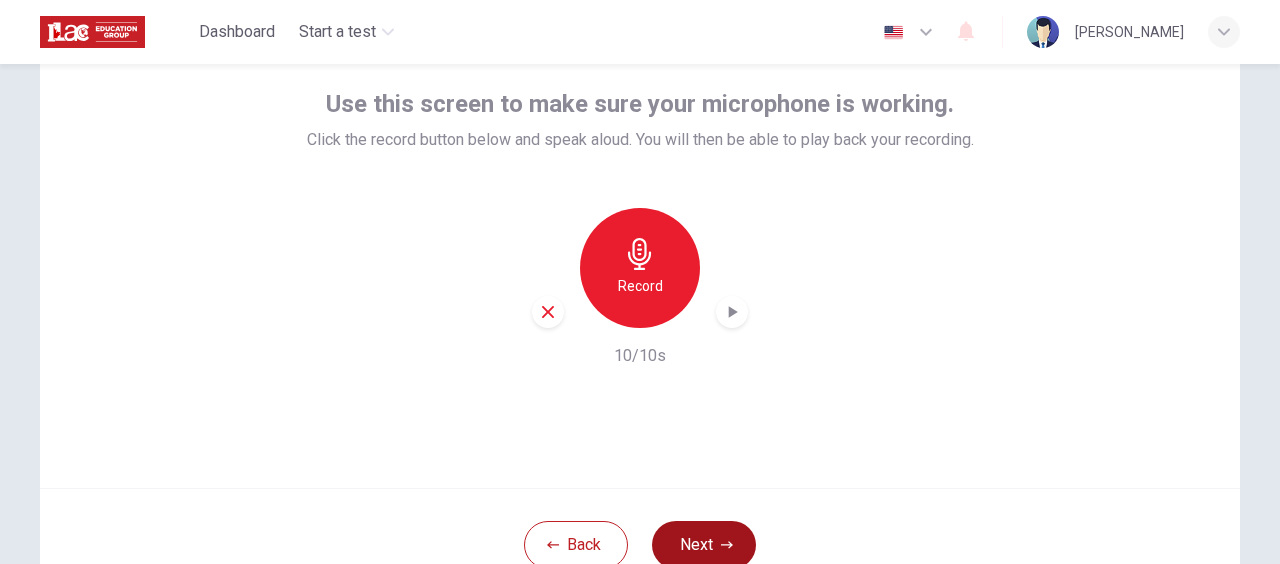 click on "Next" at bounding box center [704, 545] 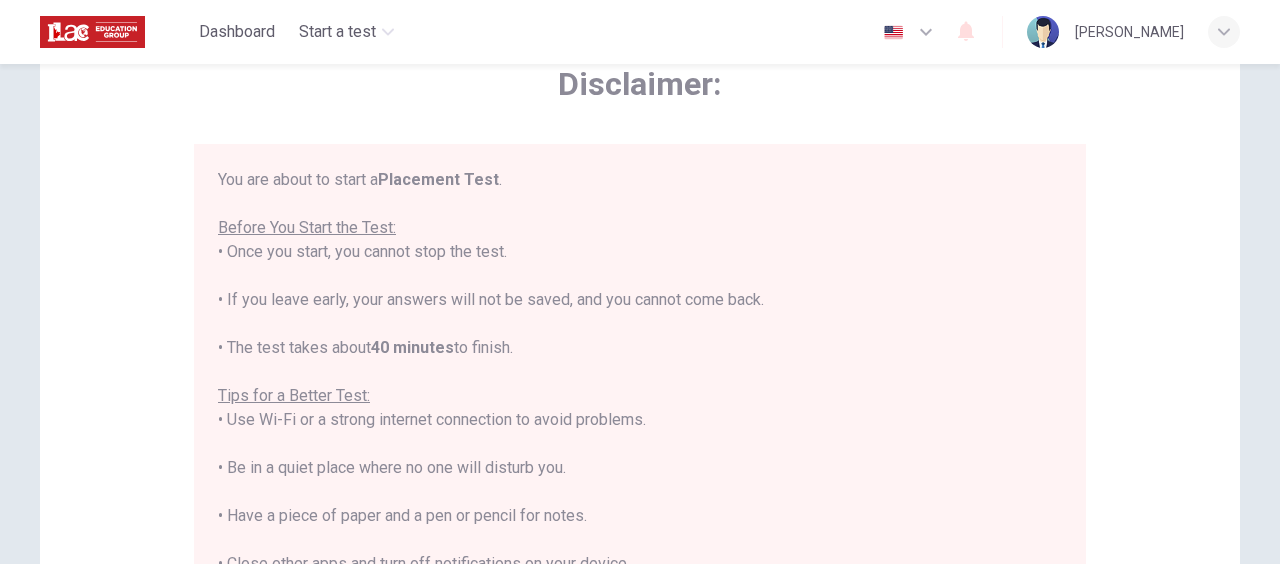 scroll, scrollTop: 23, scrollLeft: 0, axis: vertical 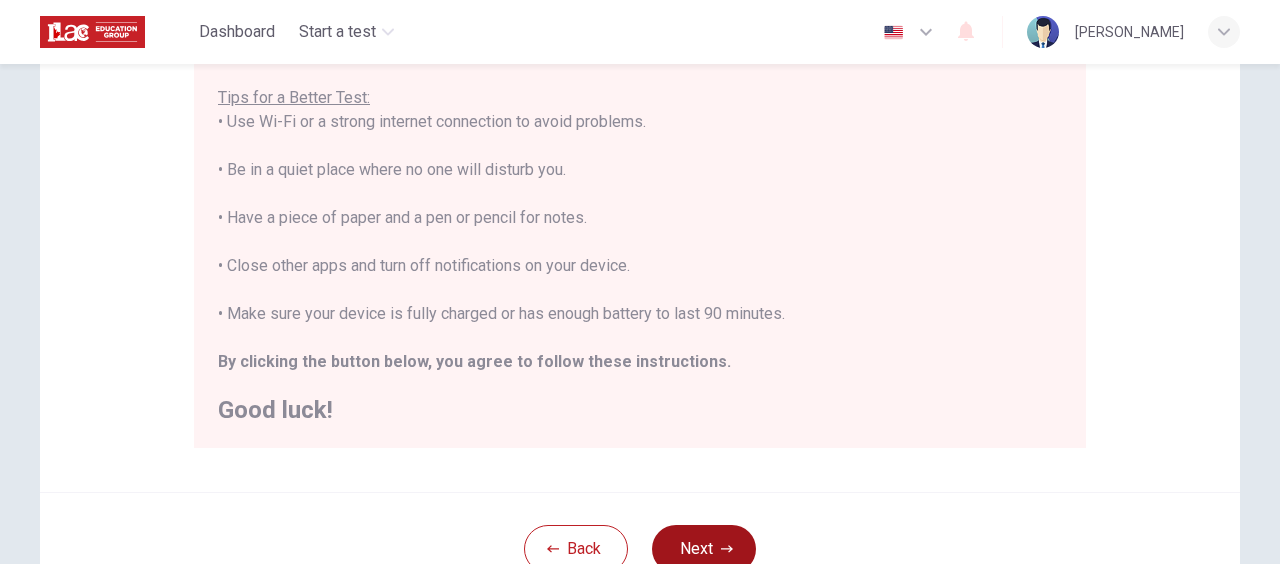 click on "Next" at bounding box center [704, 549] 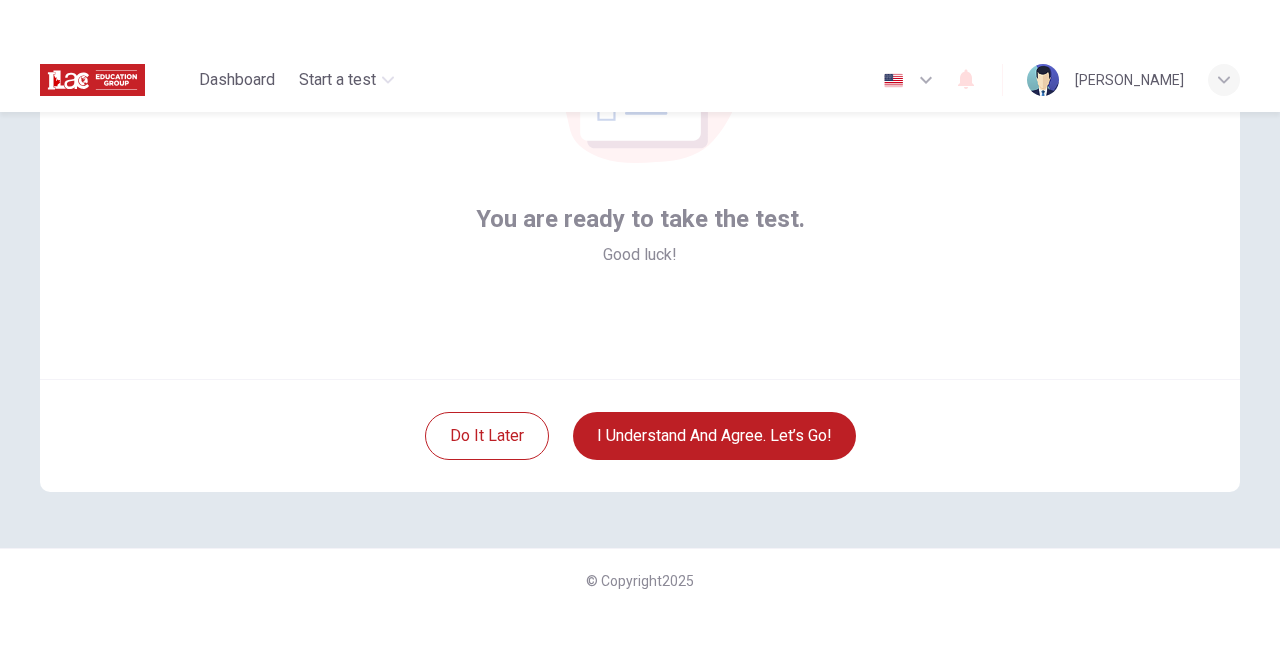 scroll, scrollTop: 183, scrollLeft: 0, axis: vertical 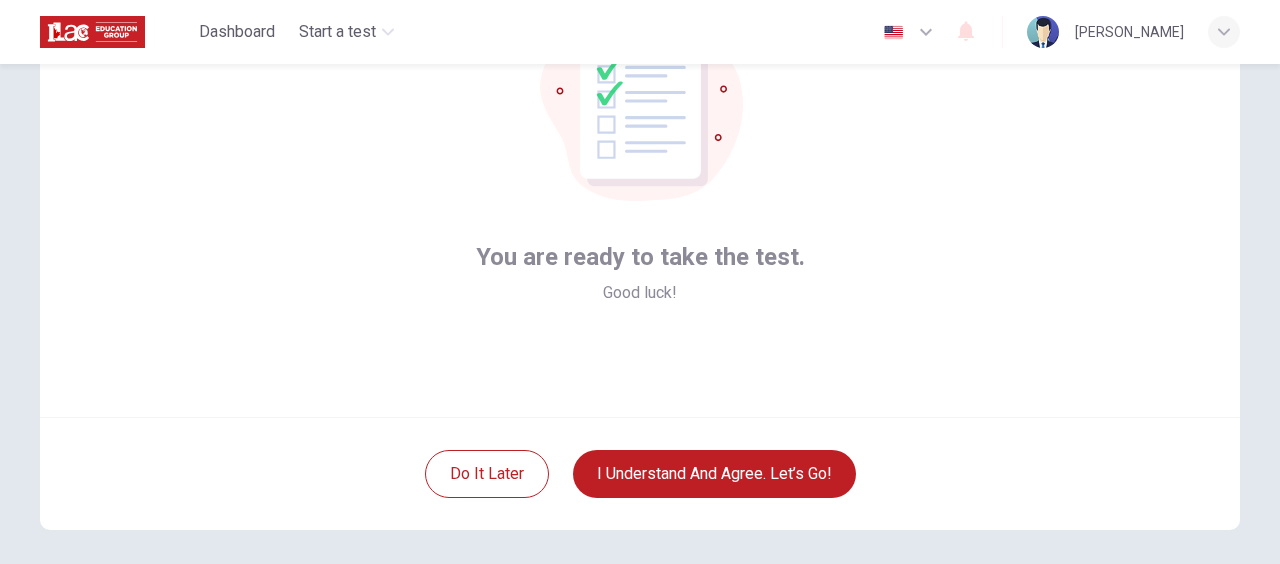 click on "Do it later I understand and agree. Let’s go!" at bounding box center (640, 473) 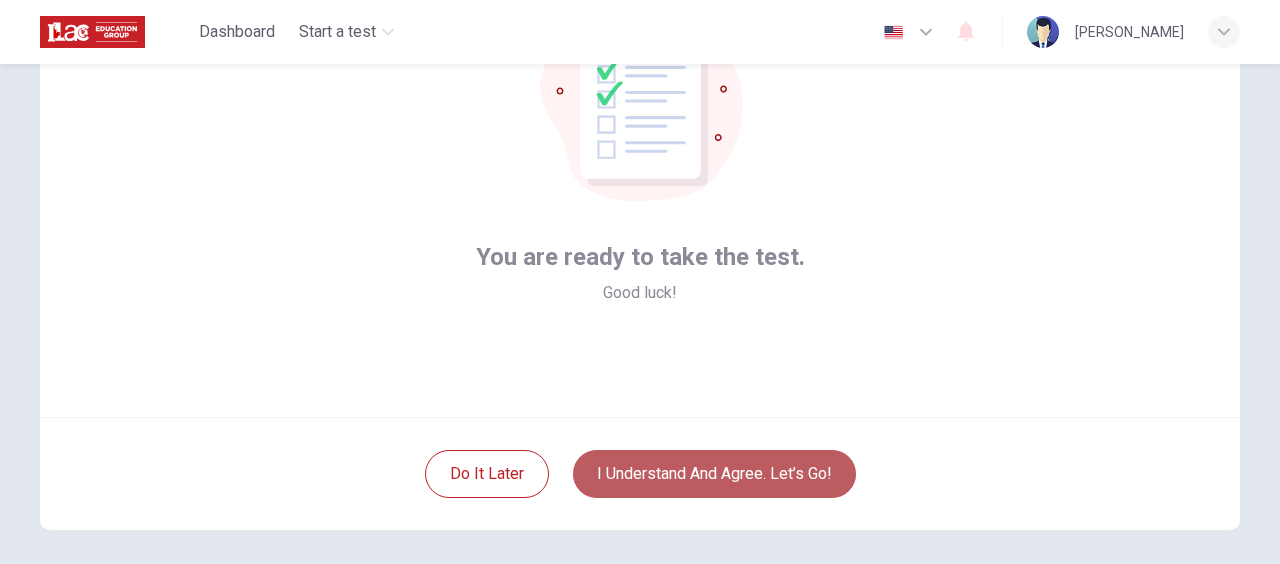 click on "I understand and agree. Let’s go!" at bounding box center (714, 474) 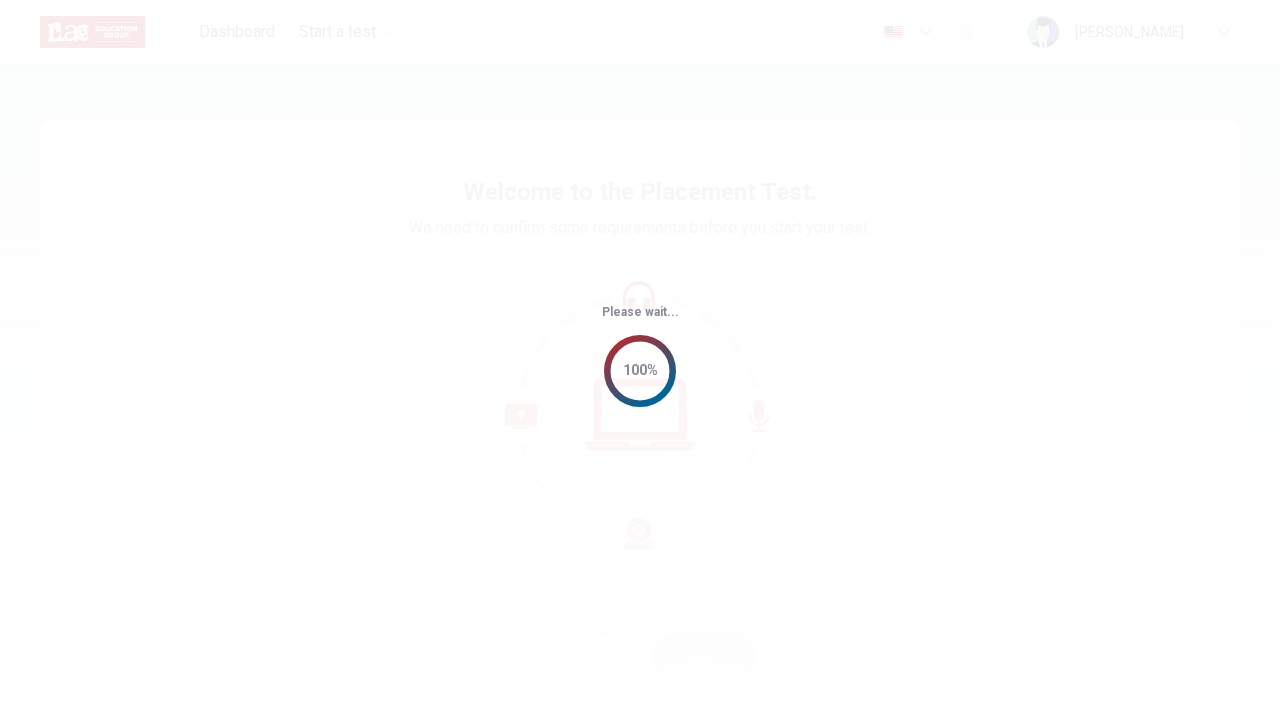scroll, scrollTop: 0, scrollLeft: 0, axis: both 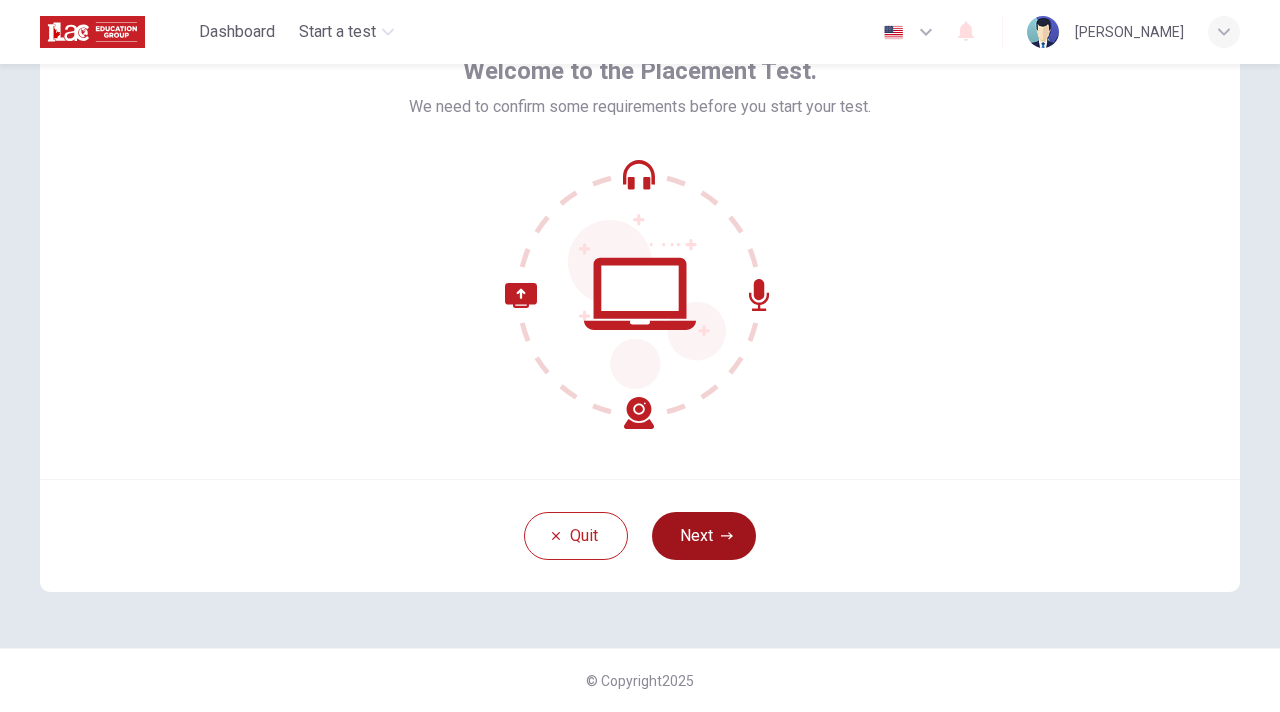 click on "Next" at bounding box center [704, 536] 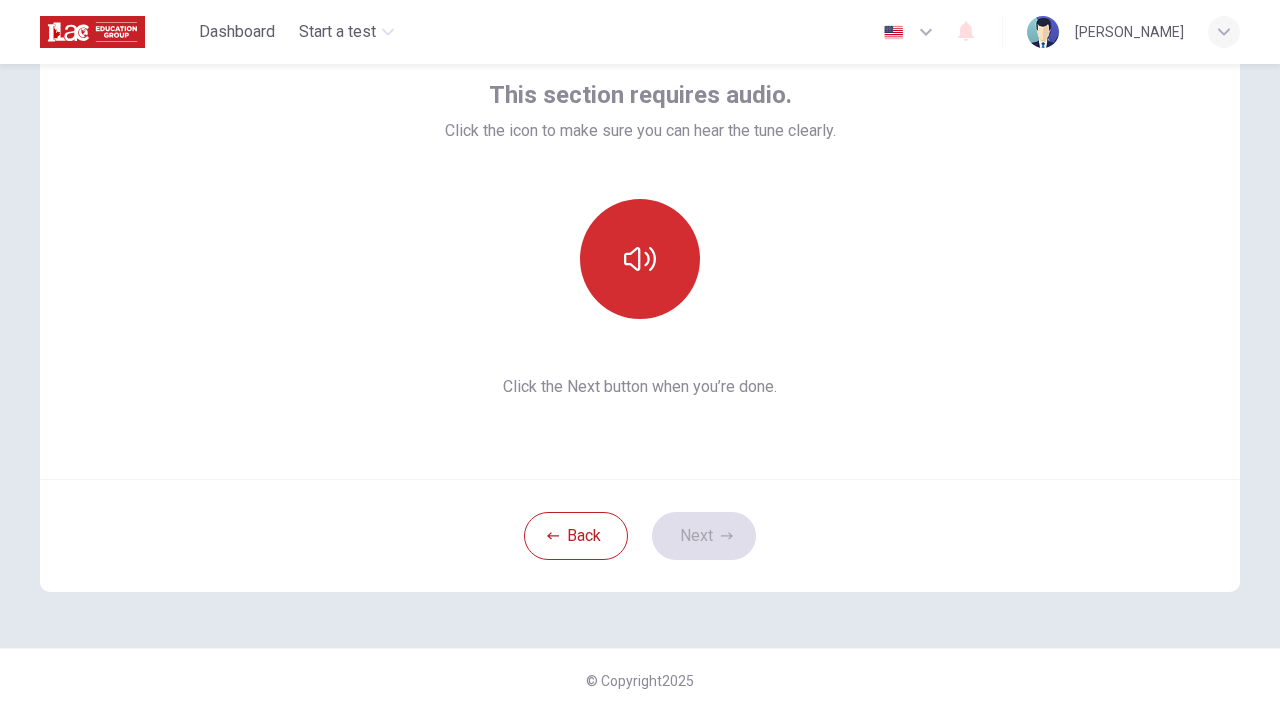 click 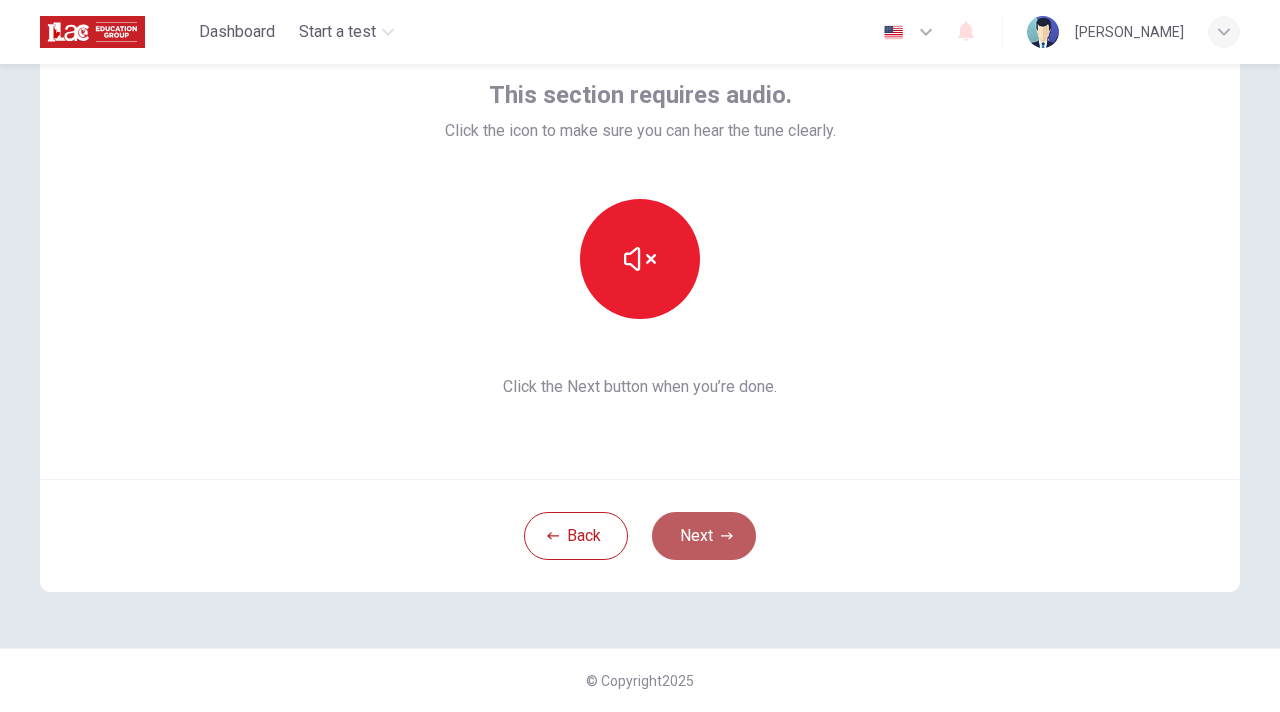 click on "Next" at bounding box center [704, 536] 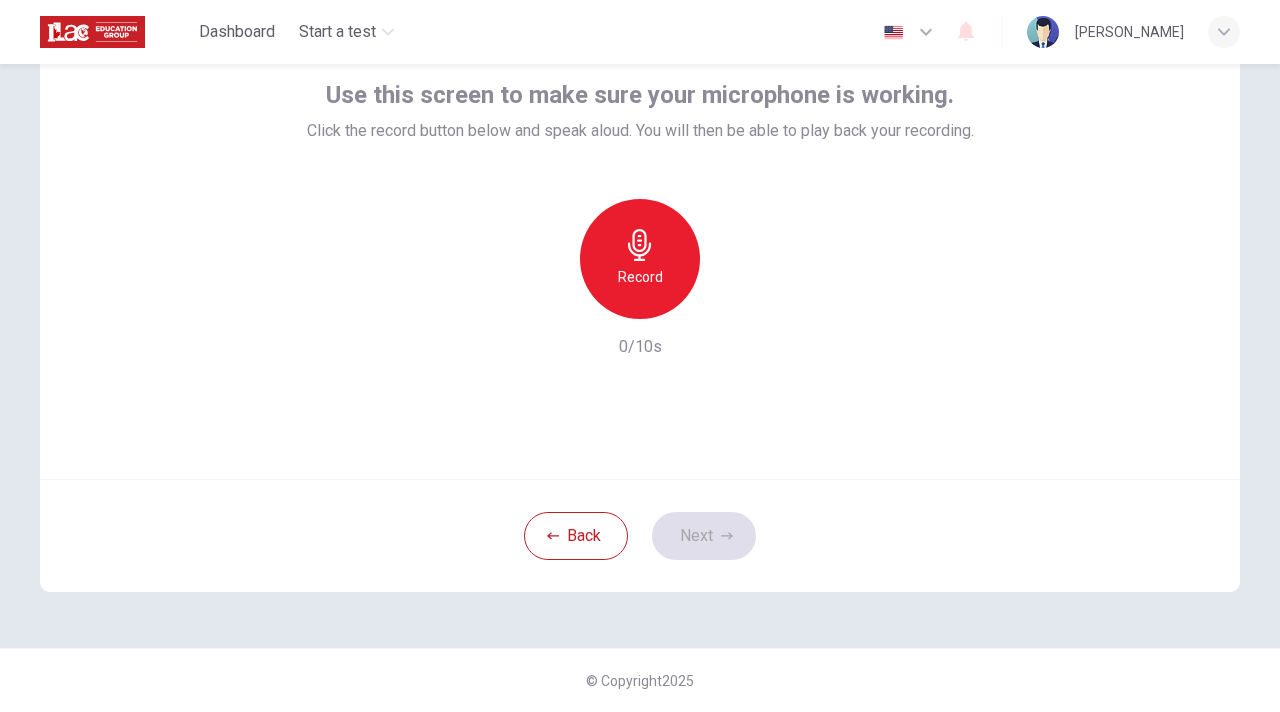 click on "Record" at bounding box center (640, 277) 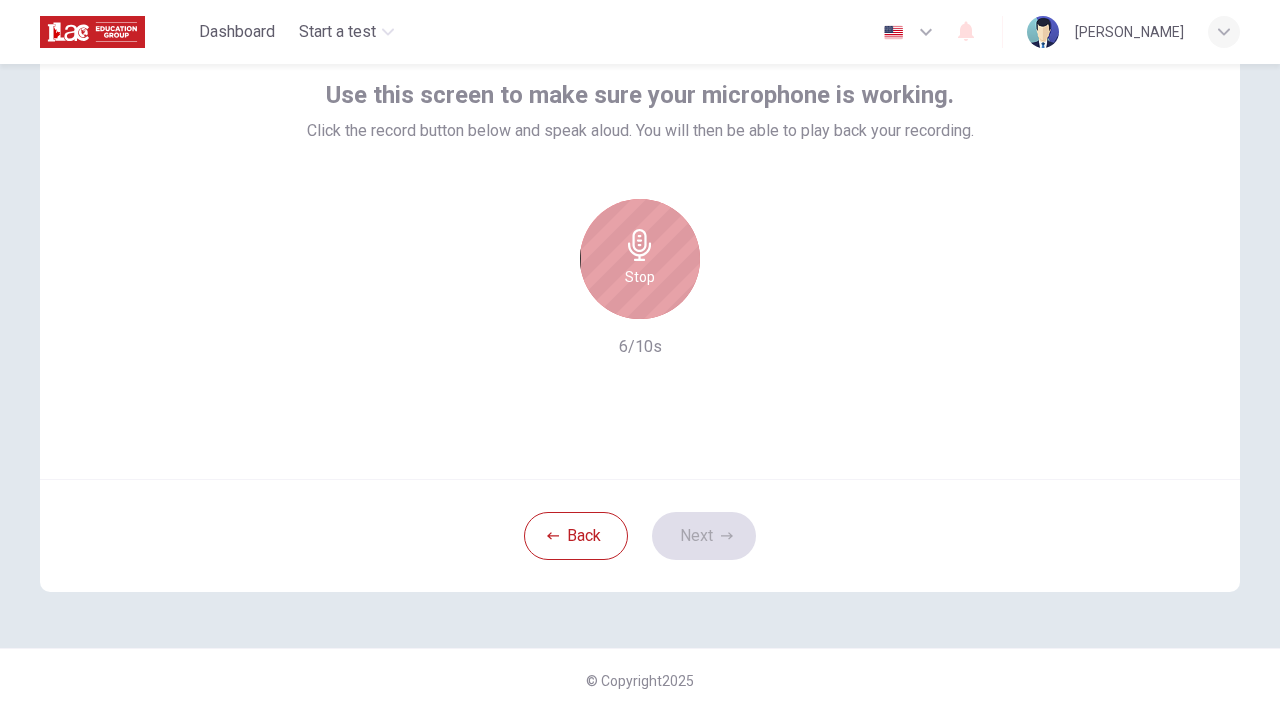 click on "Stop" at bounding box center (640, 259) 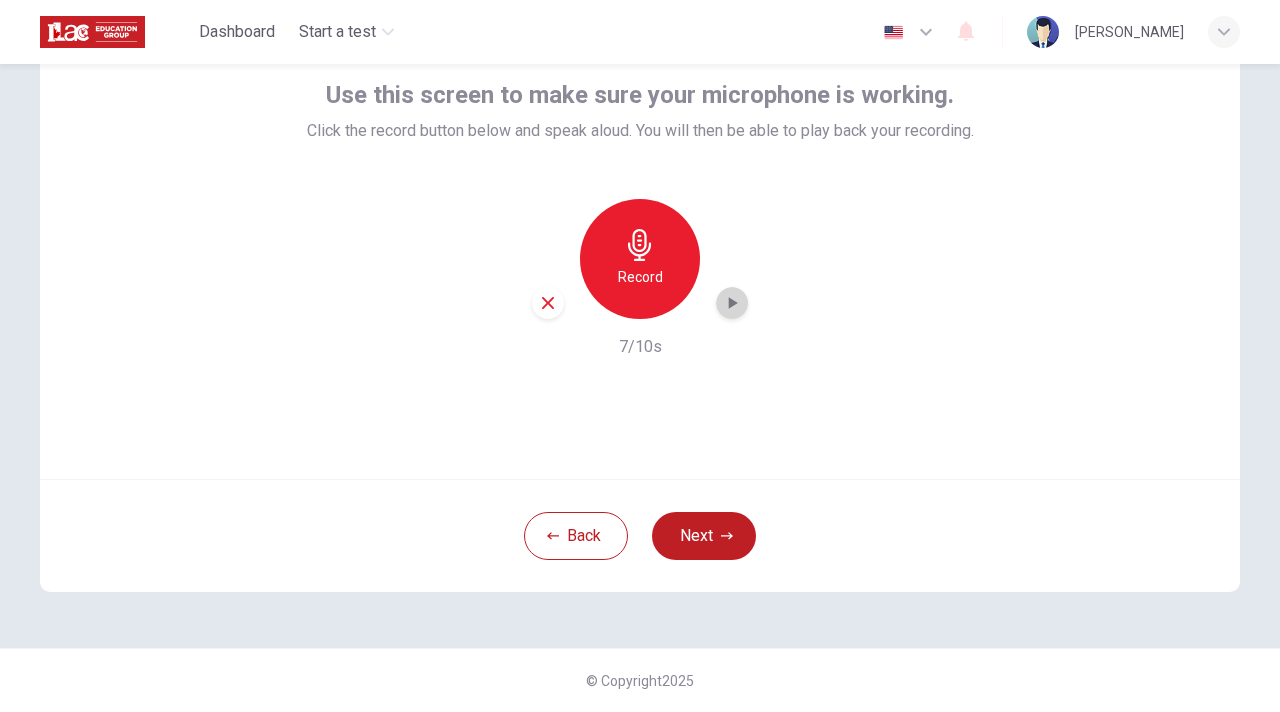 click 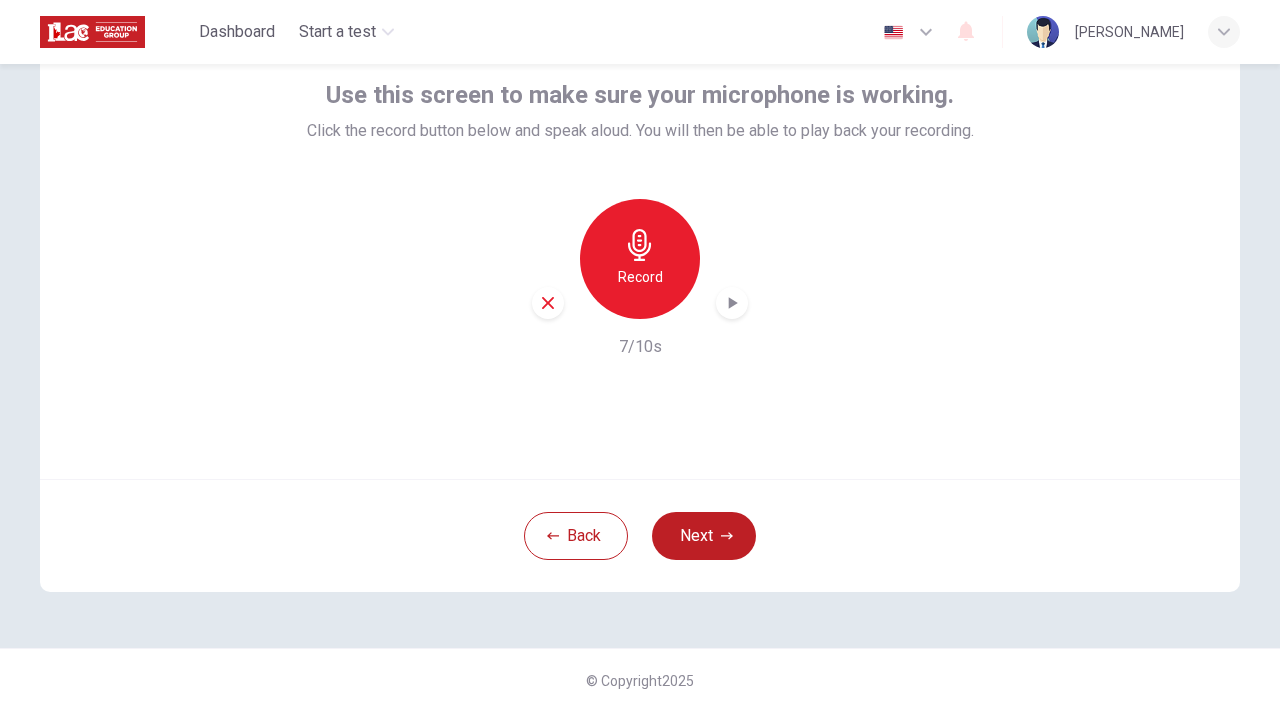 click on "Use this screen to make sure your microphone is working. Click the record button below and speak aloud. You will then be able to play back your recording. Record 7/10s" at bounding box center [640, 239] 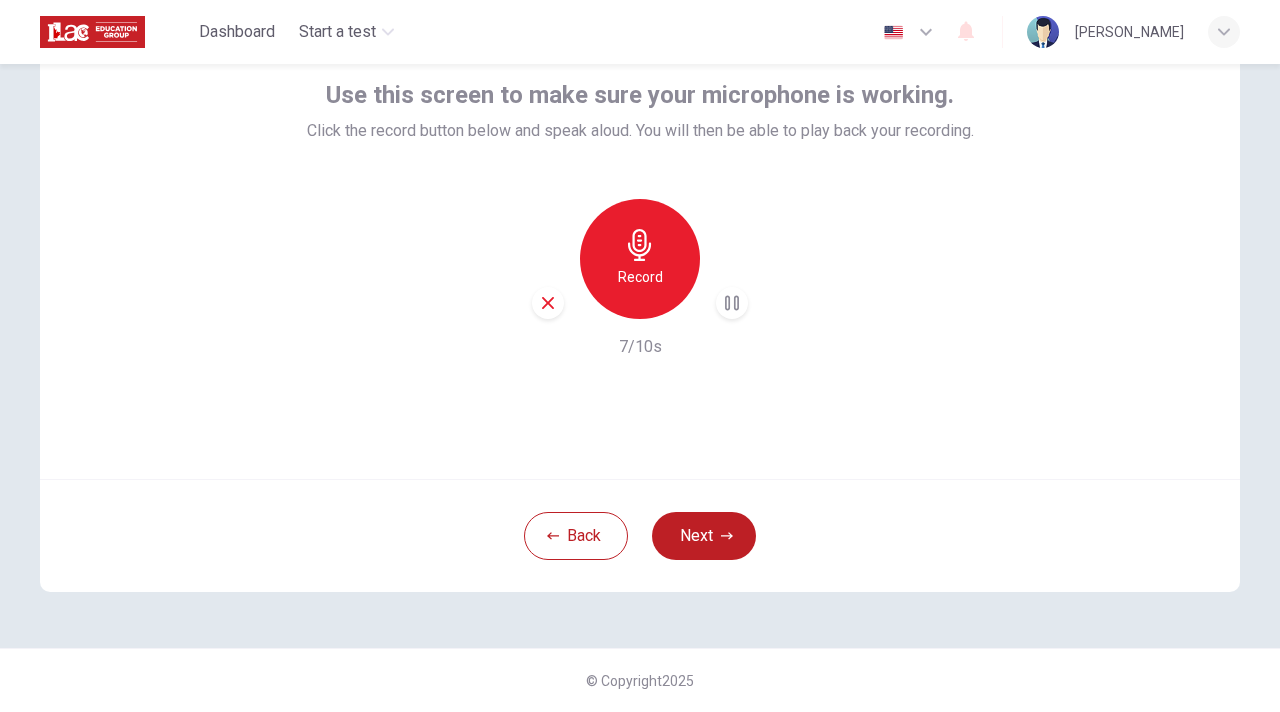 click on "Record" at bounding box center (640, 259) 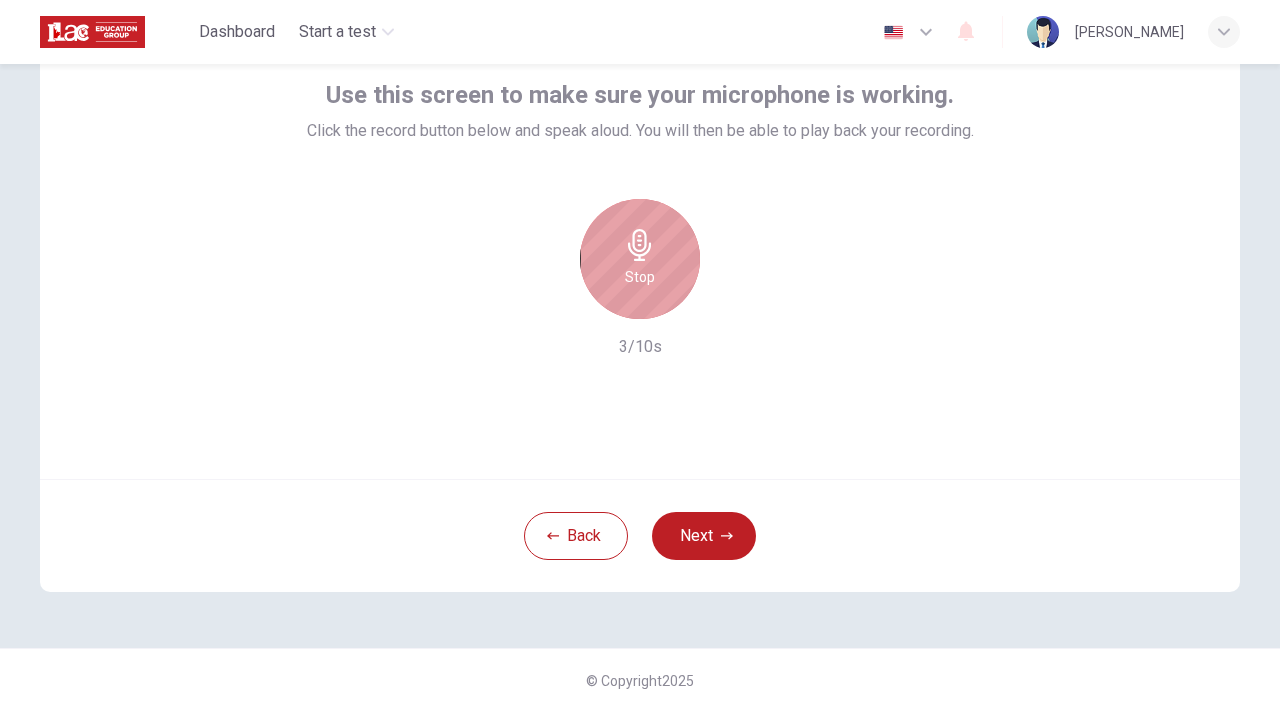 click on "Stop" at bounding box center (640, 277) 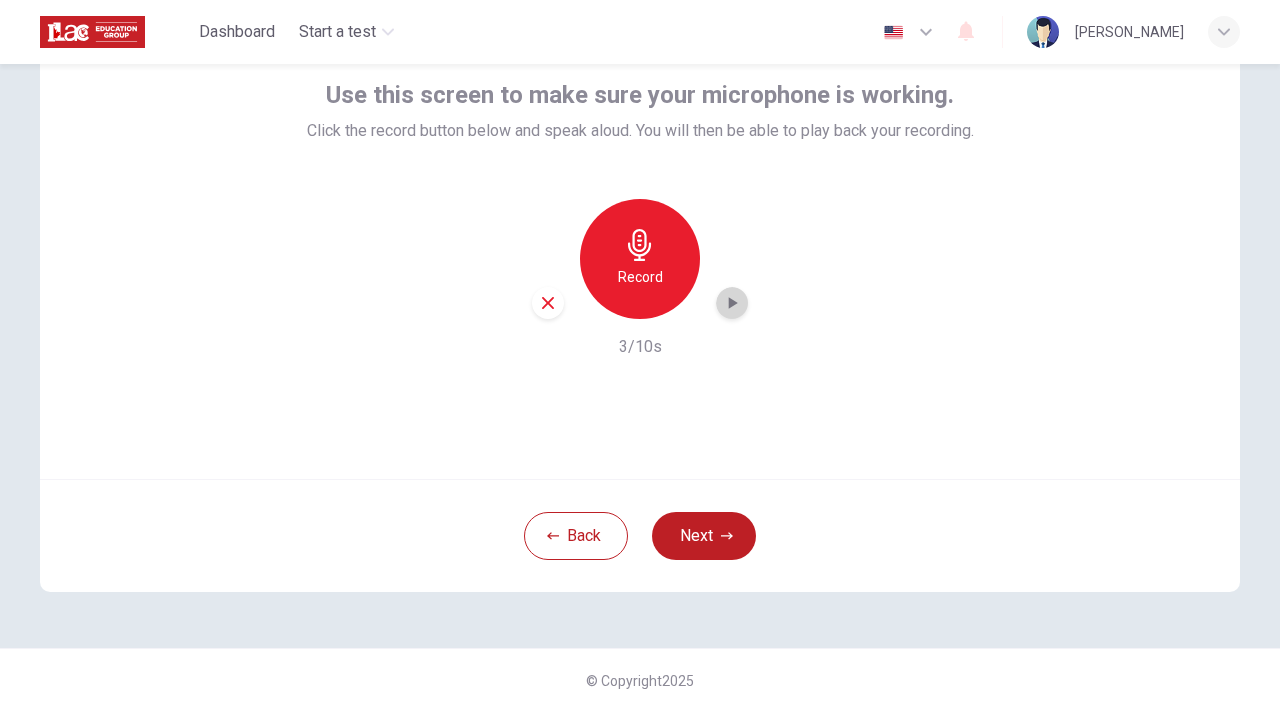click 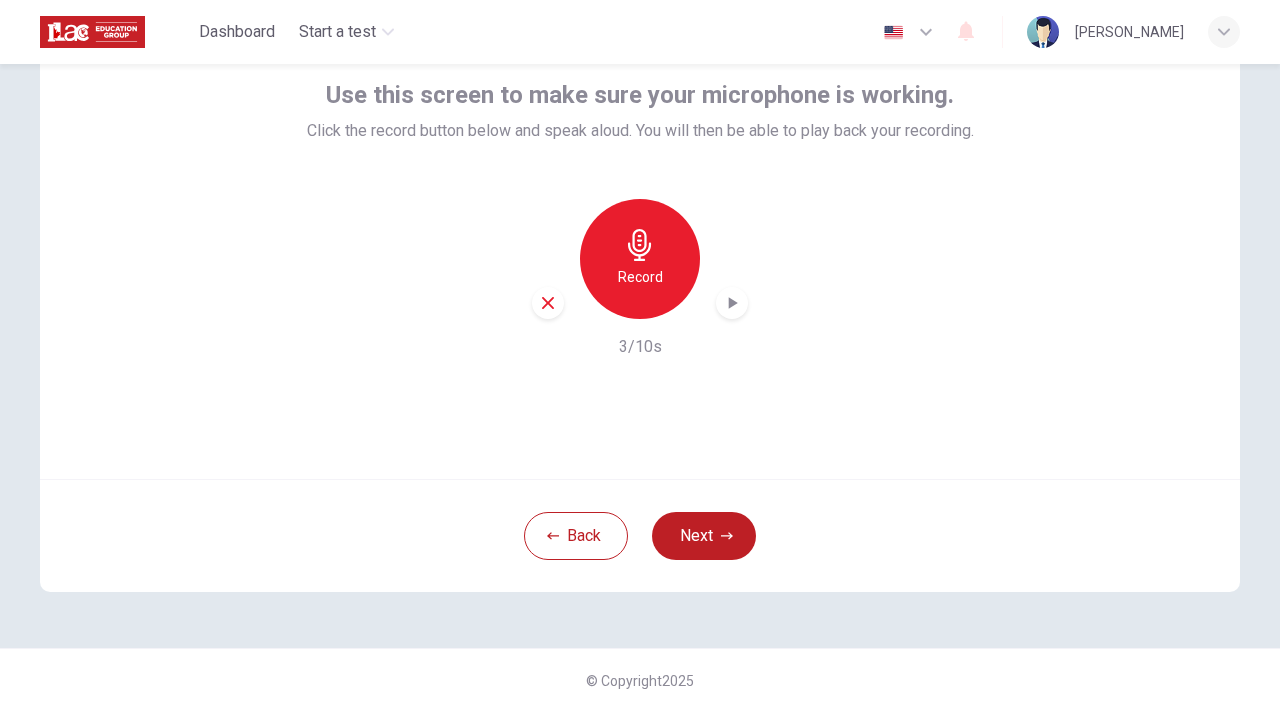 click at bounding box center [732, 303] 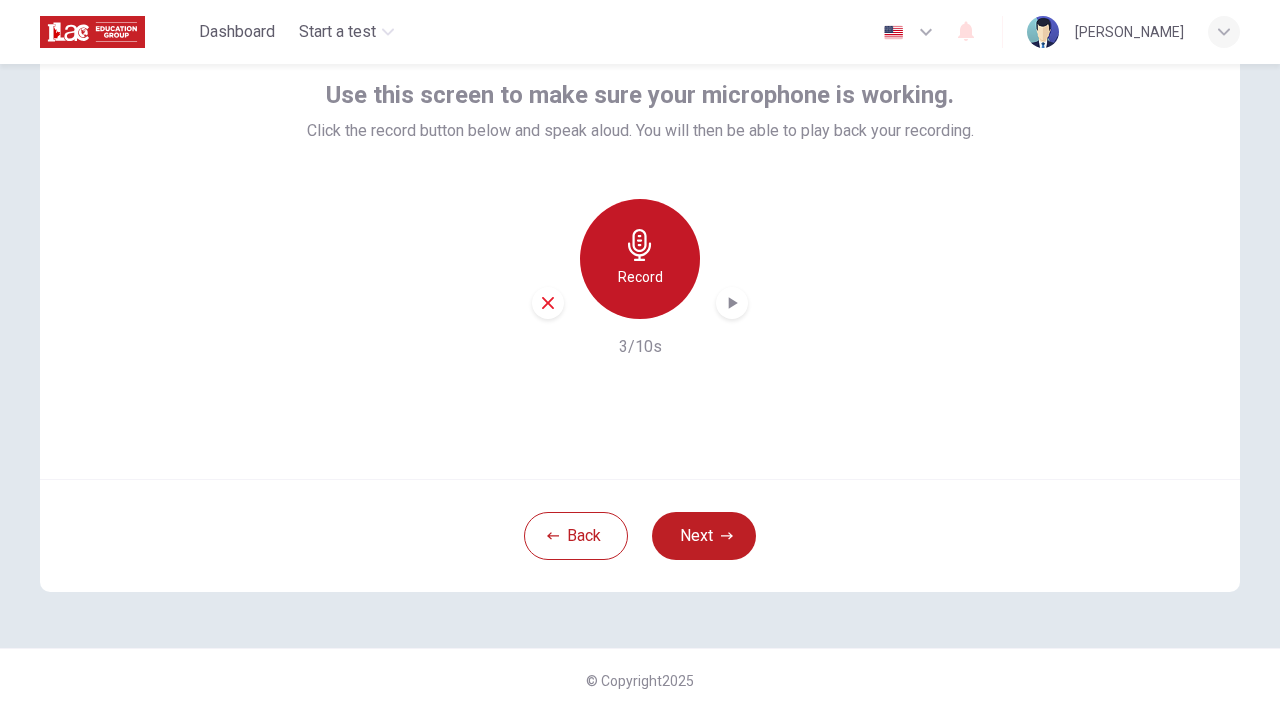 click on "Record" at bounding box center (640, 259) 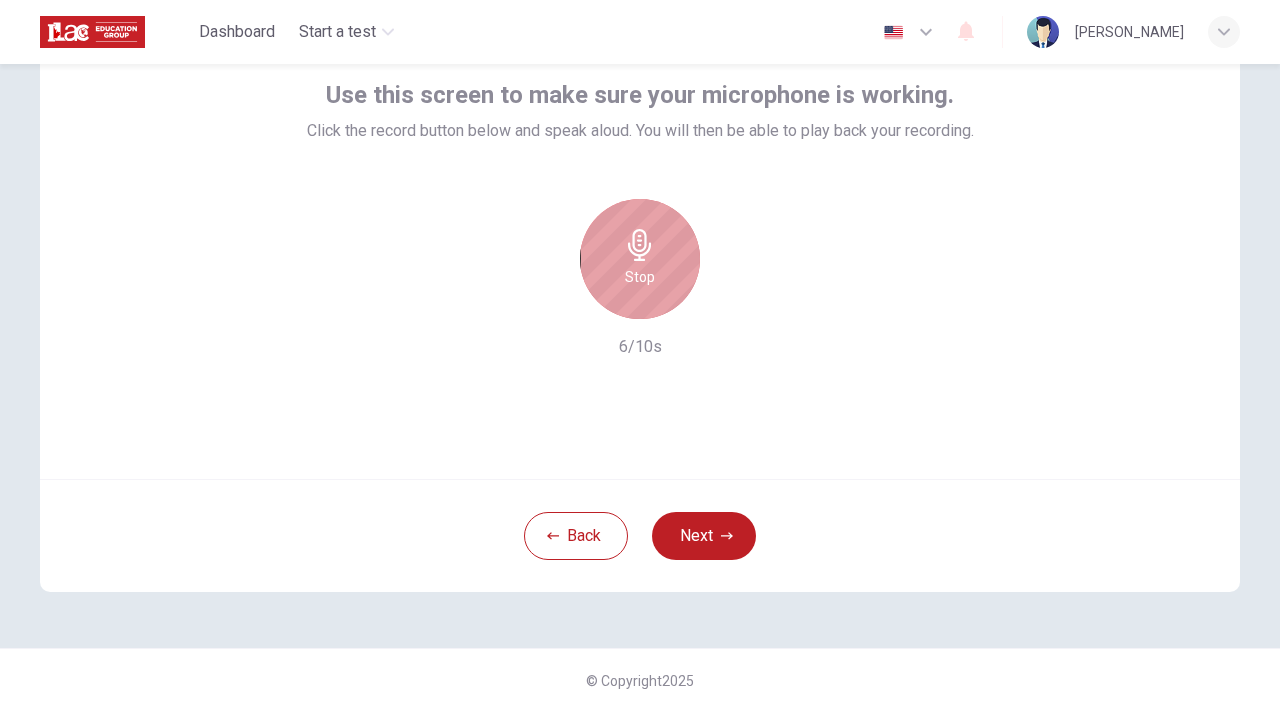 click 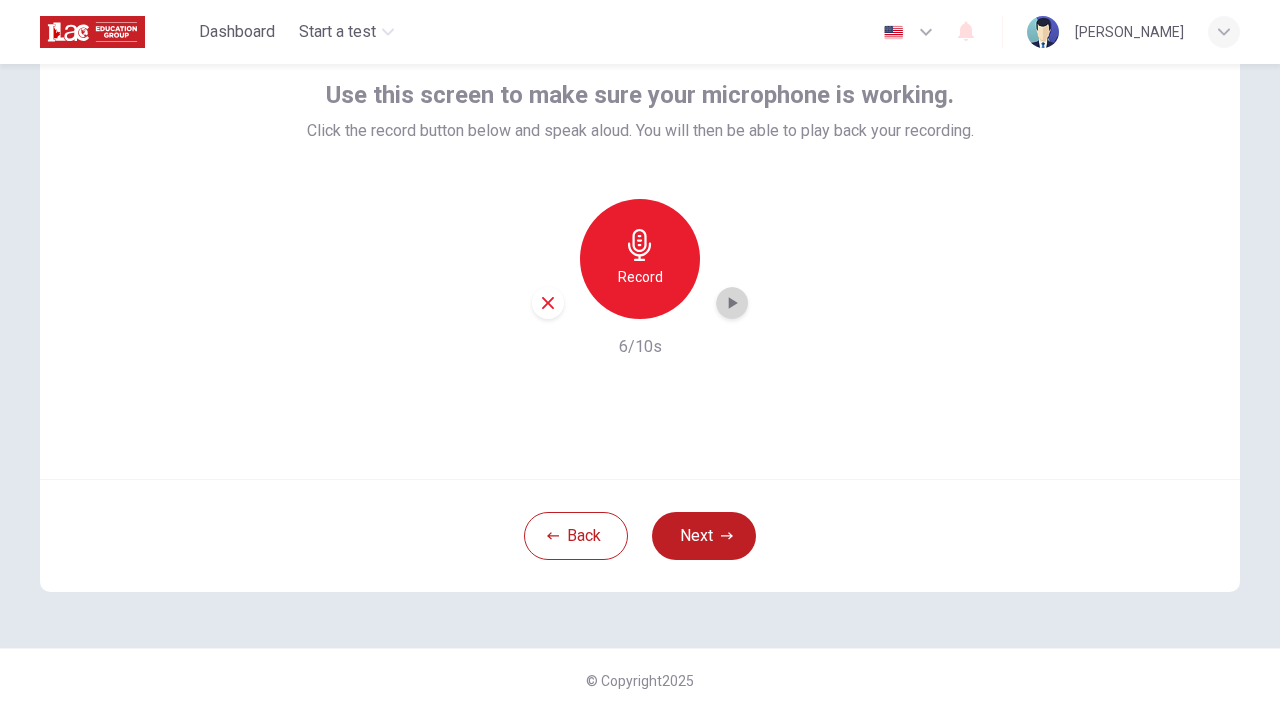 click 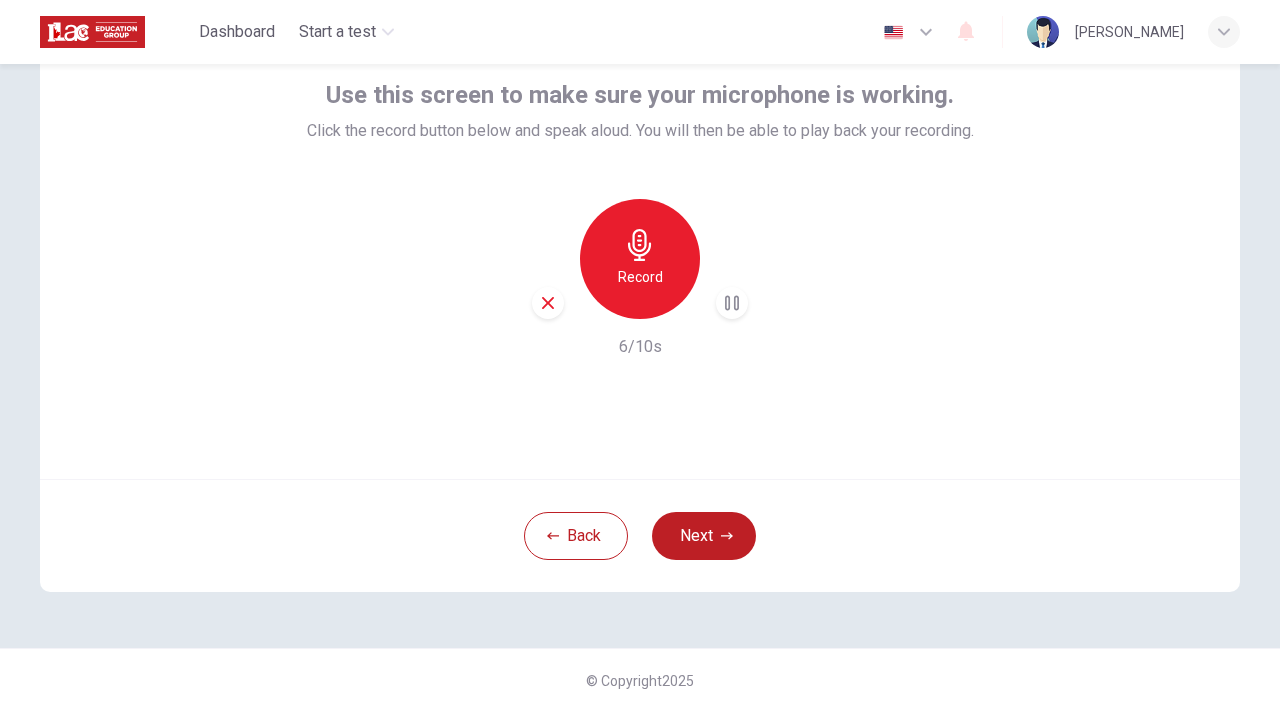 click on "Record" at bounding box center [640, 277] 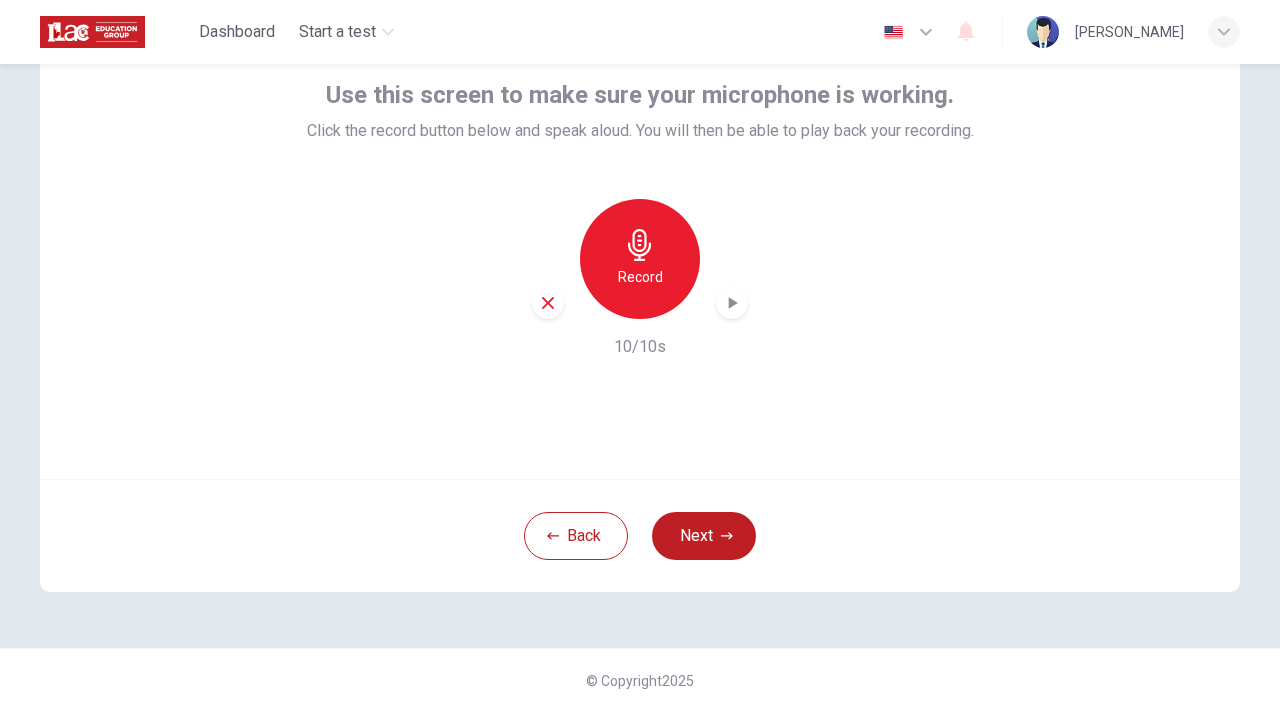 click 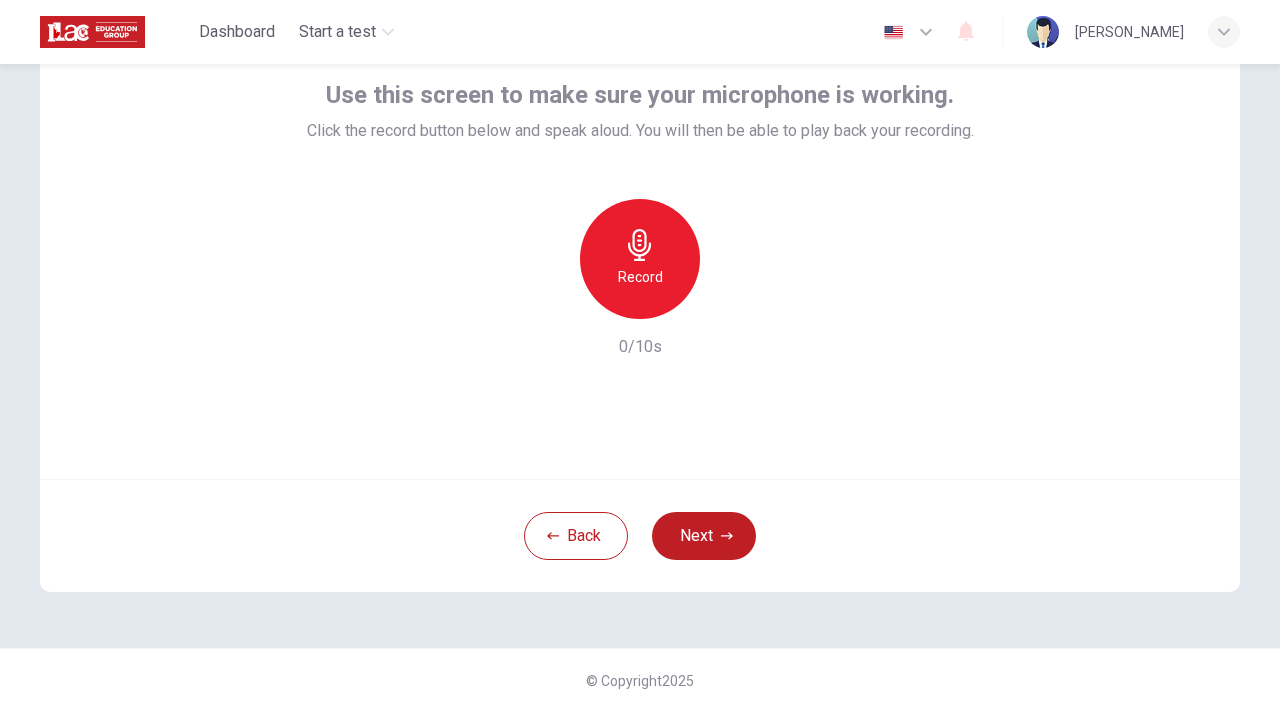click 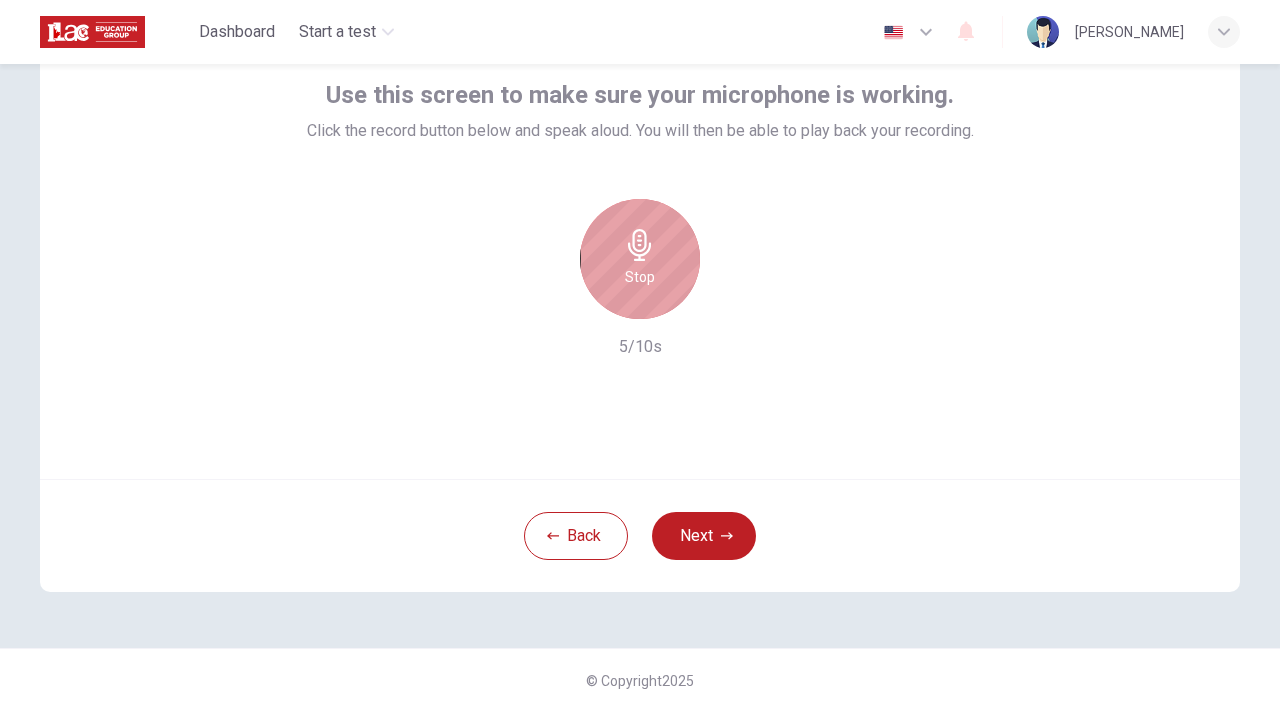 click 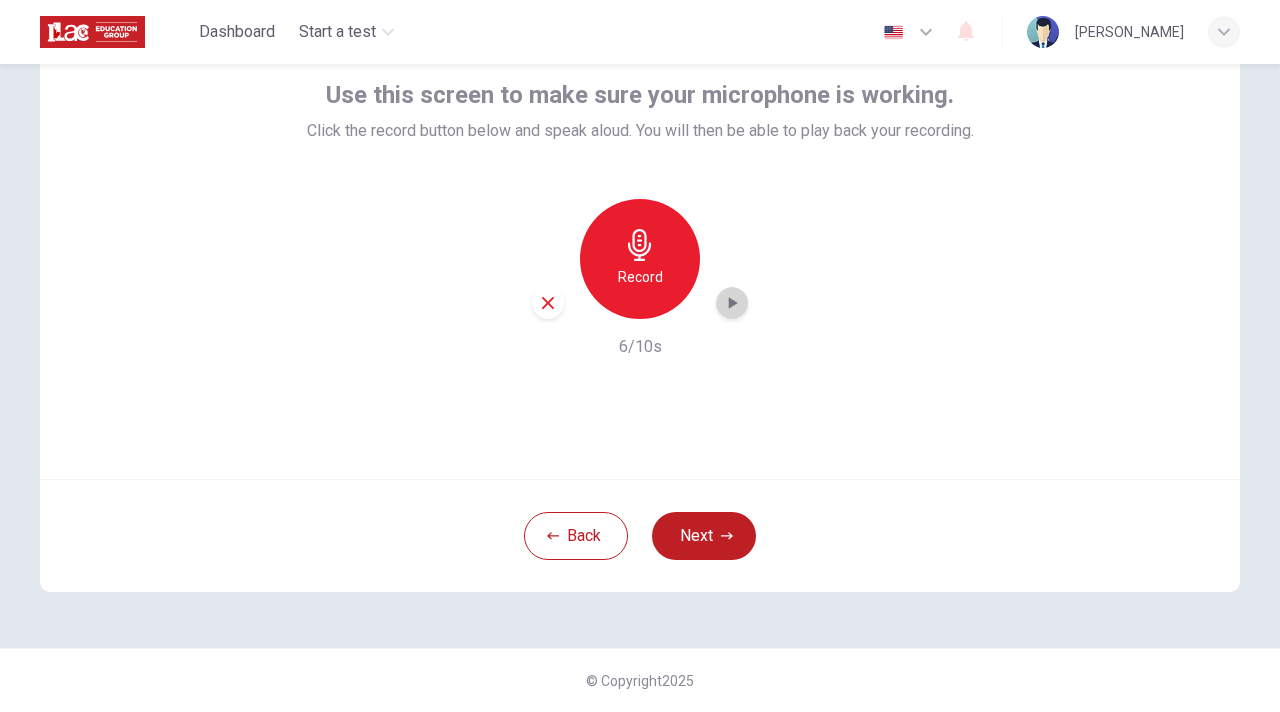 click 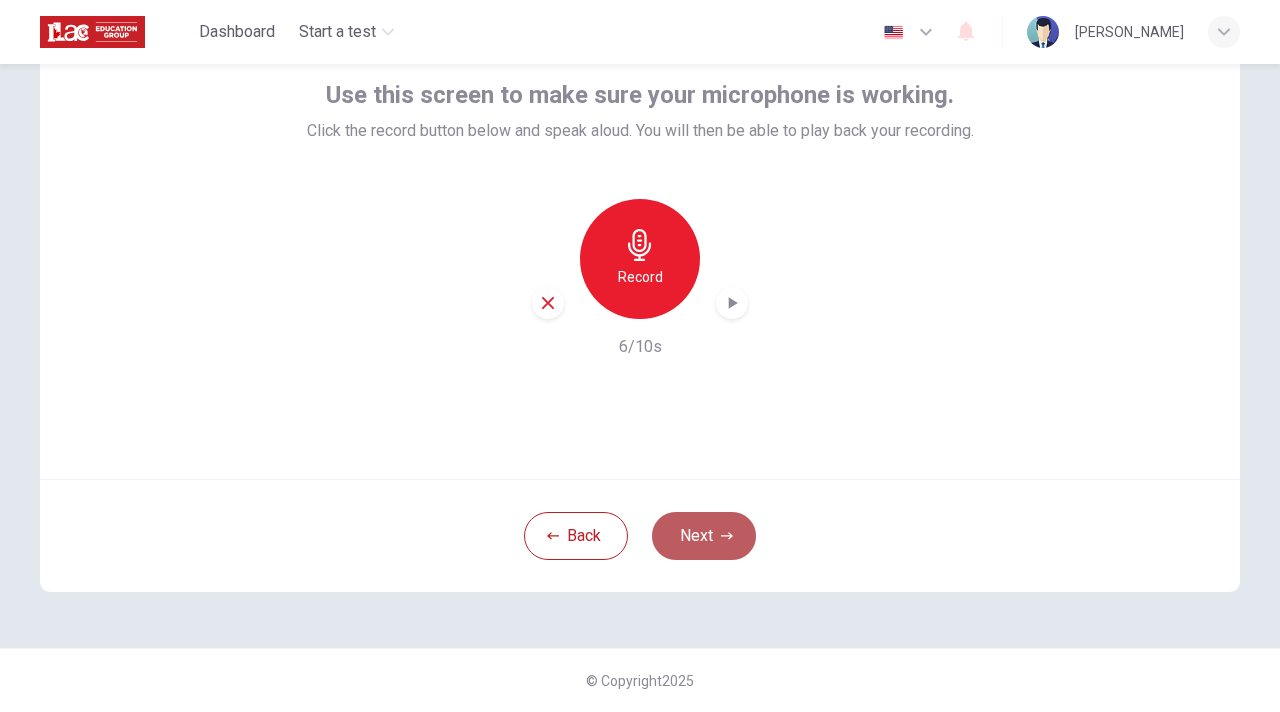 click on "Next" at bounding box center [704, 536] 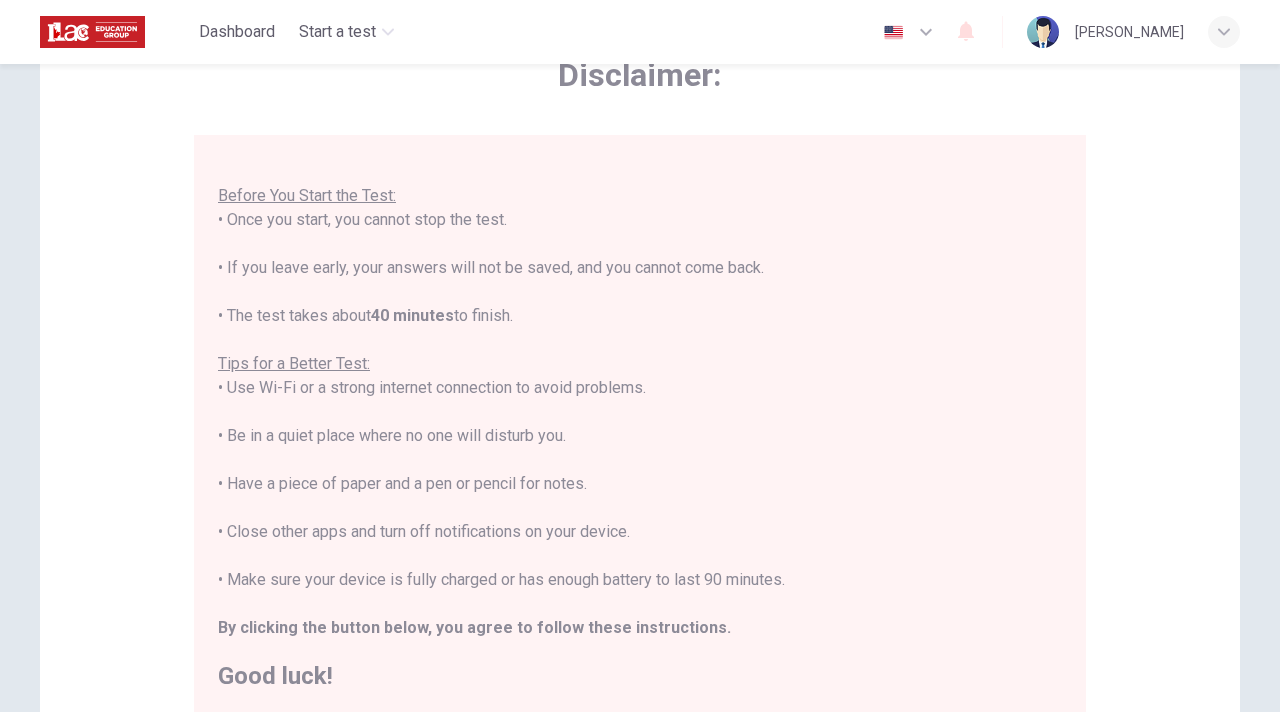 scroll, scrollTop: 0, scrollLeft: 0, axis: both 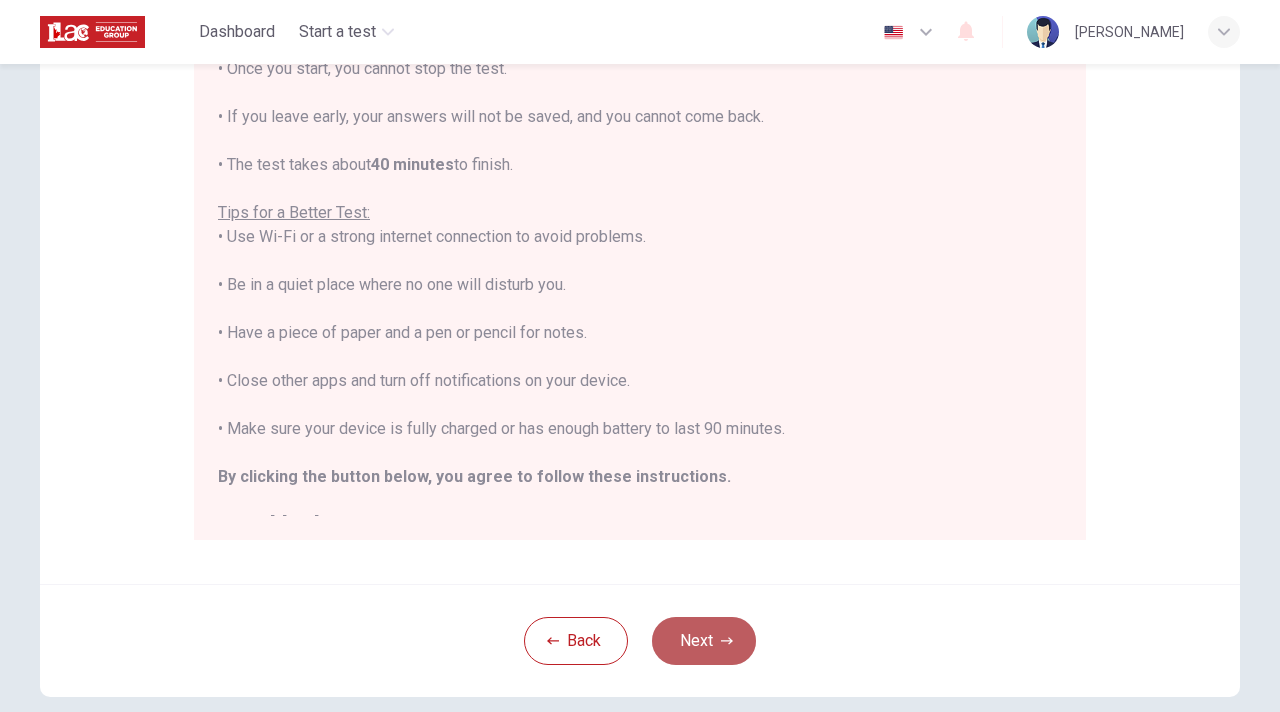 click on "Next" at bounding box center (704, 641) 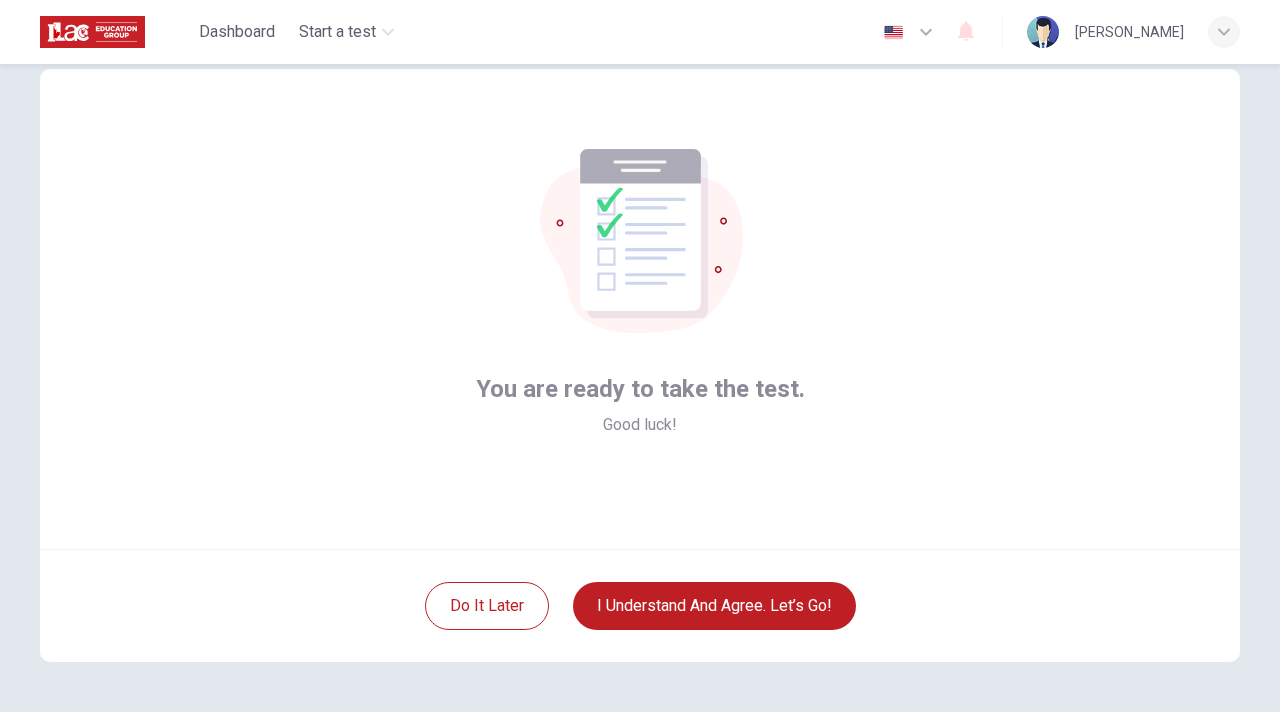 scroll, scrollTop: 76, scrollLeft: 0, axis: vertical 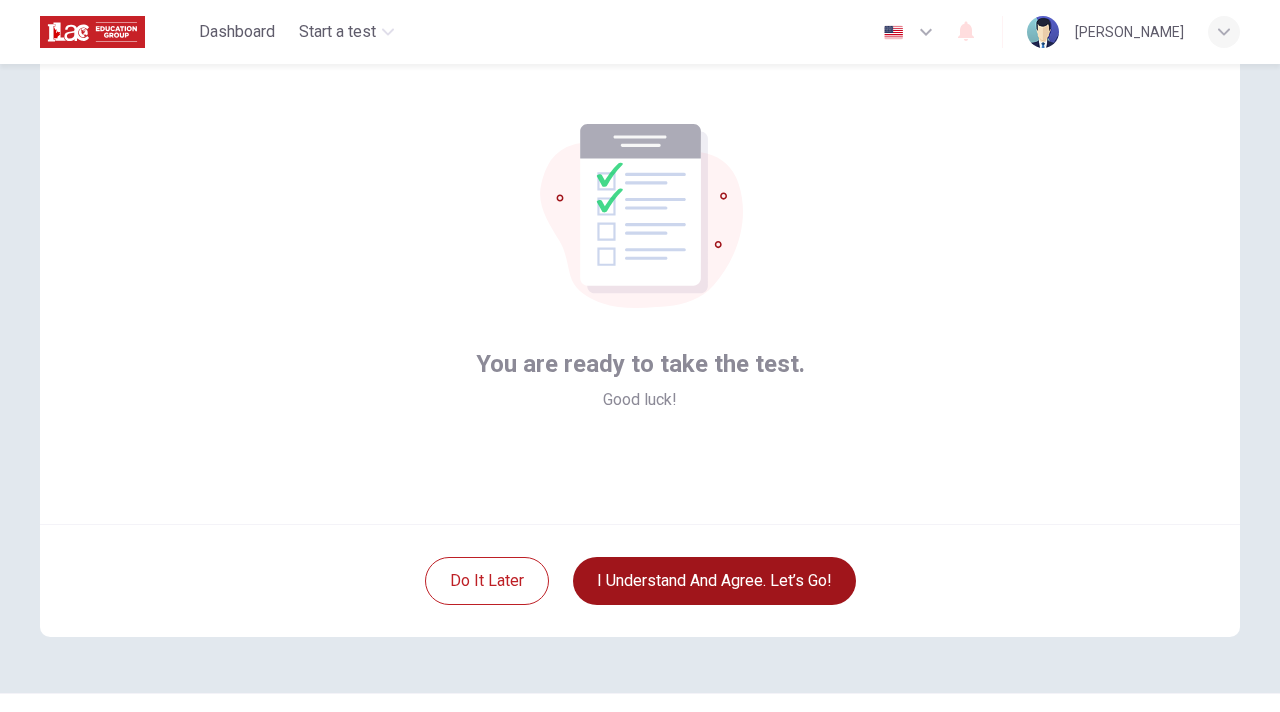 click on "I understand and agree. Let’s go!" at bounding box center (714, 581) 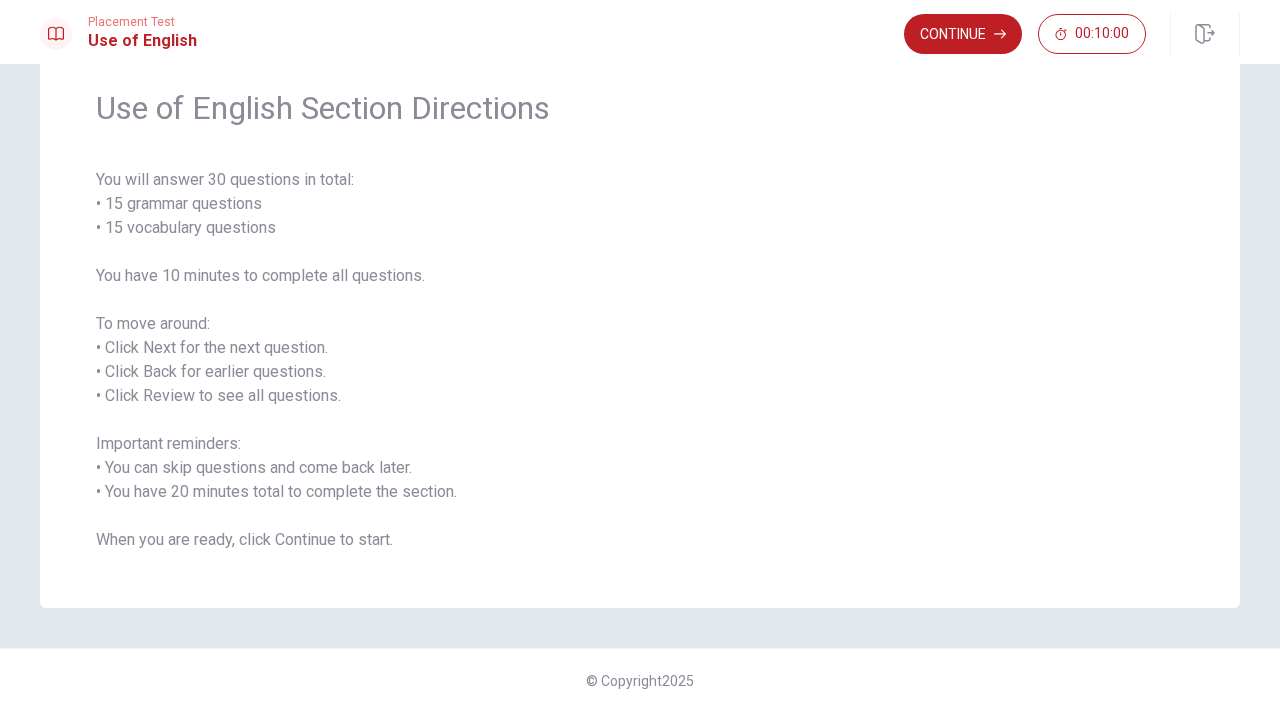 scroll, scrollTop: 0, scrollLeft: 0, axis: both 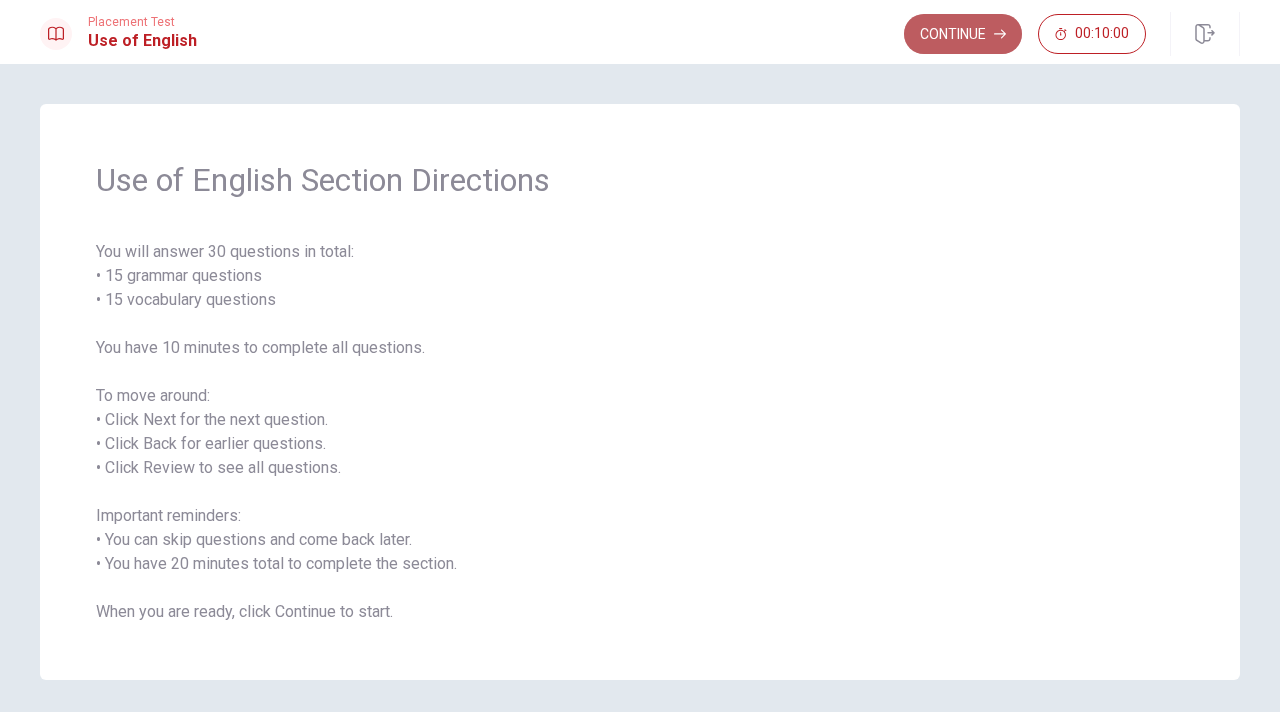 click on "Continue" at bounding box center [963, 34] 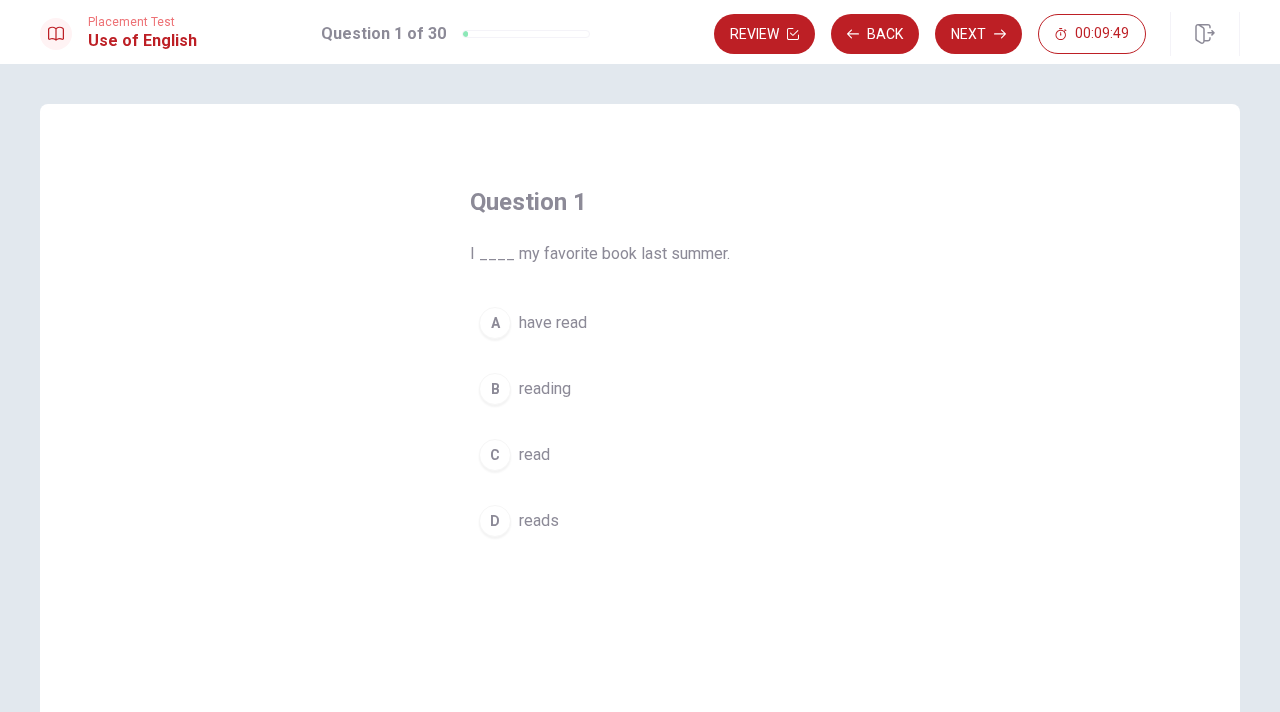 click on "A" at bounding box center (495, 323) 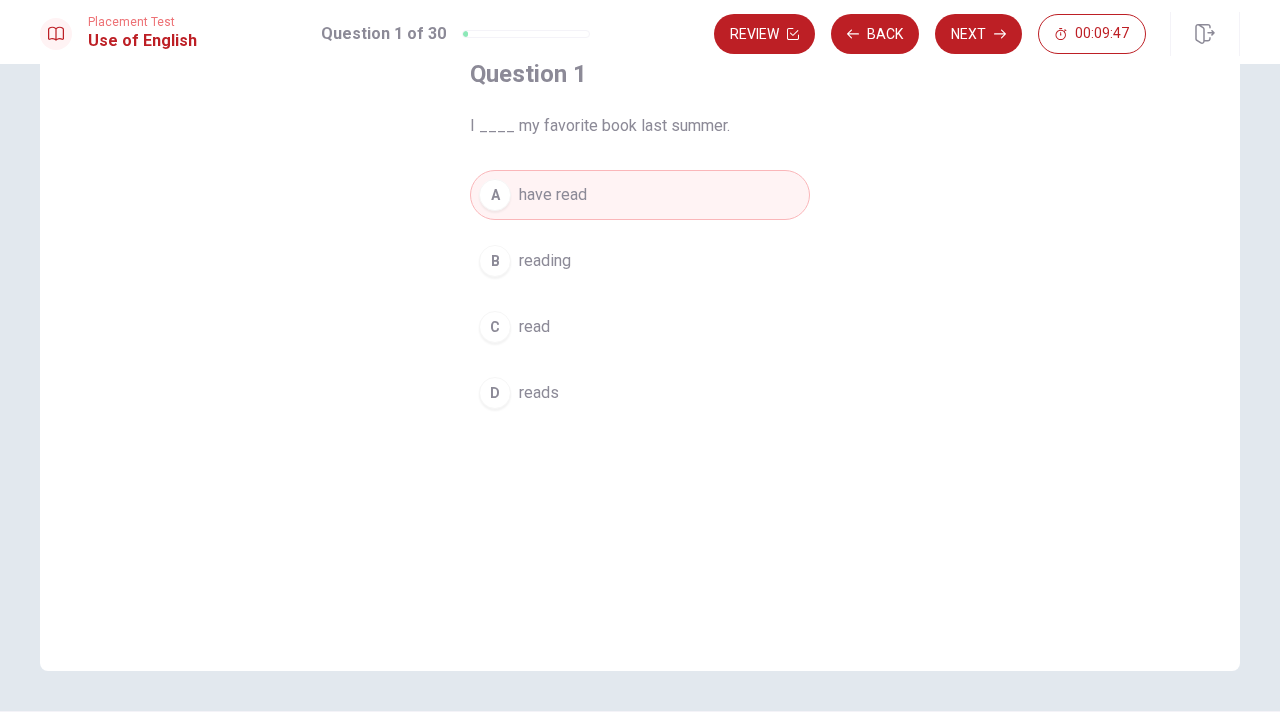 scroll, scrollTop: 0, scrollLeft: 0, axis: both 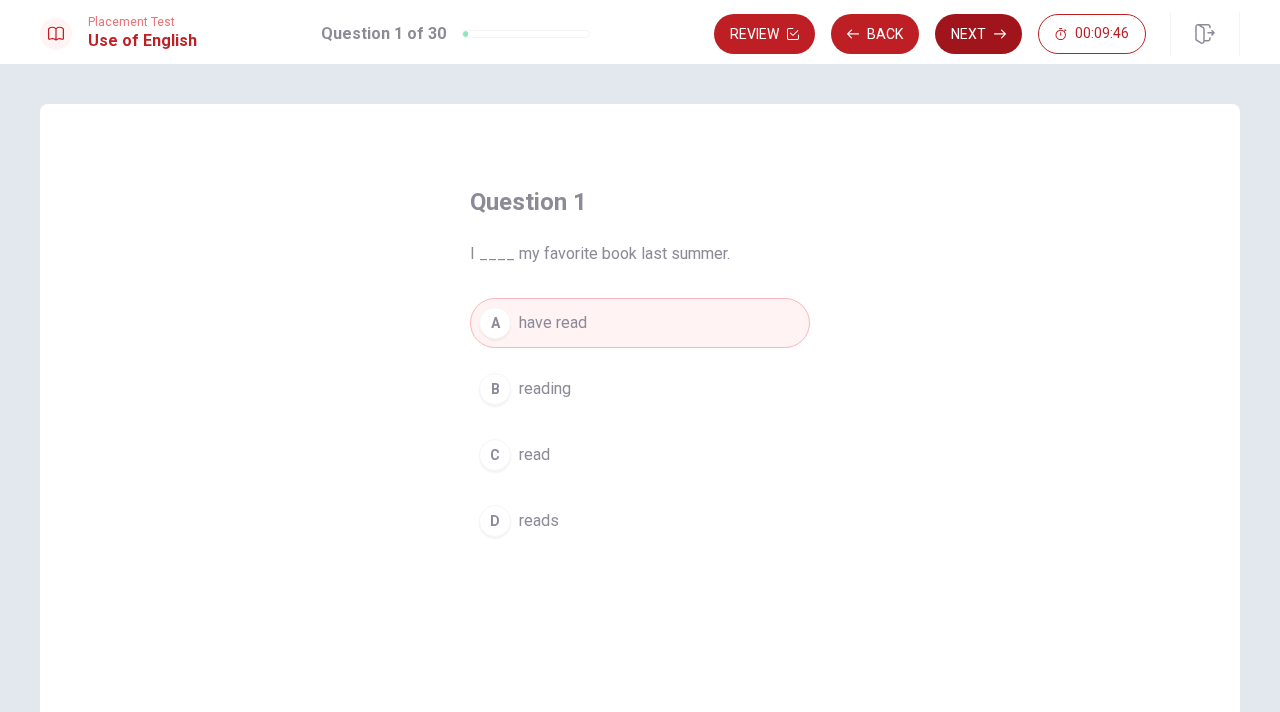 click on "Next" at bounding box center (978, 34) 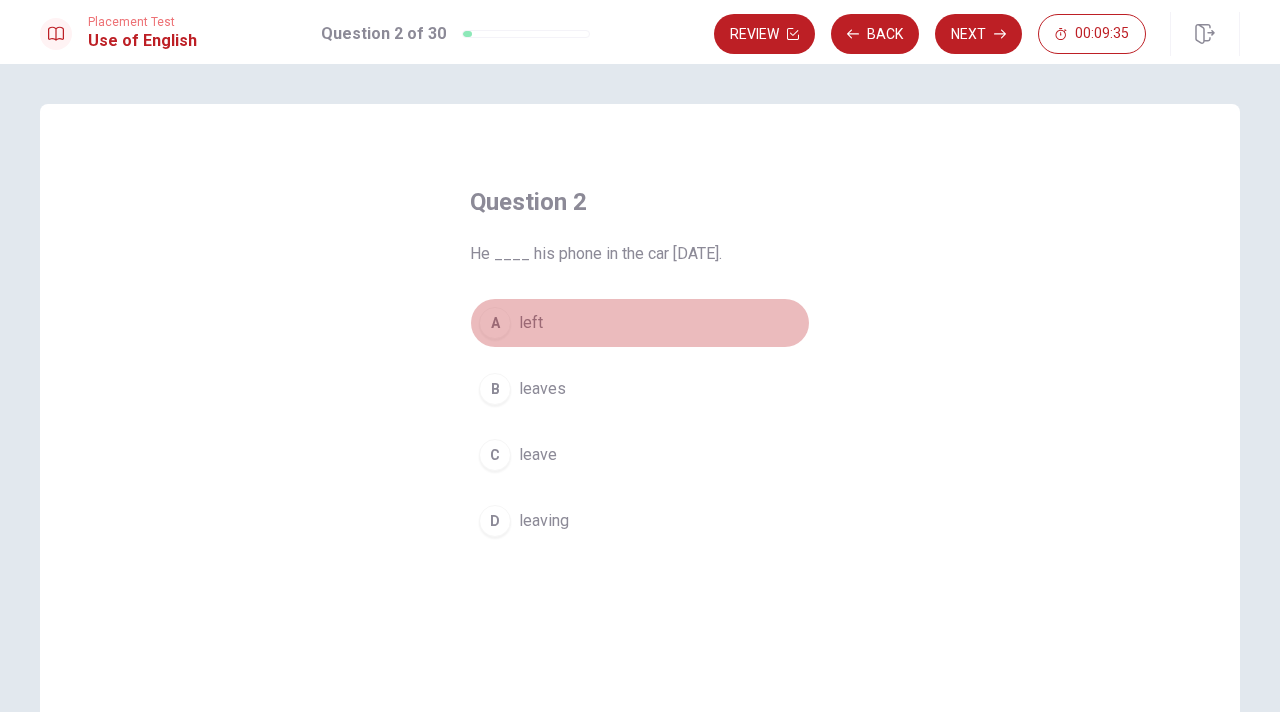 click on "left" at bounding box center [531, 323] 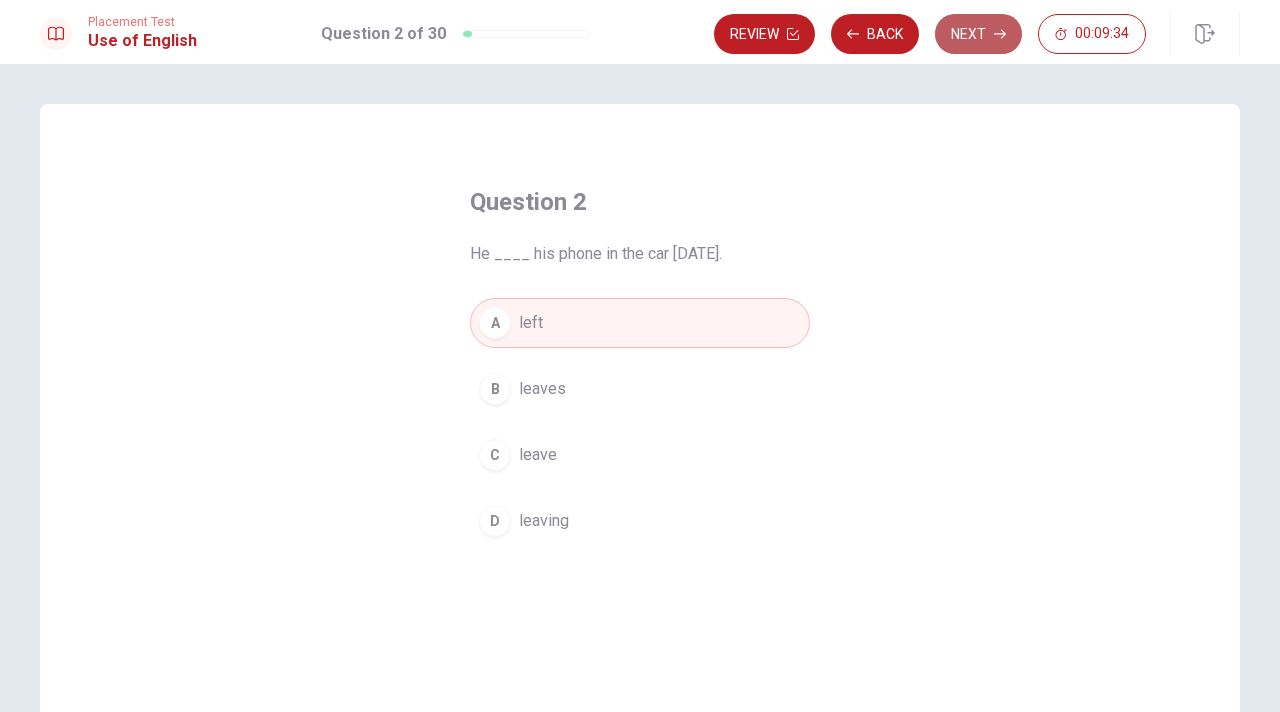 click on "Next" at bounding box center (978, 34) 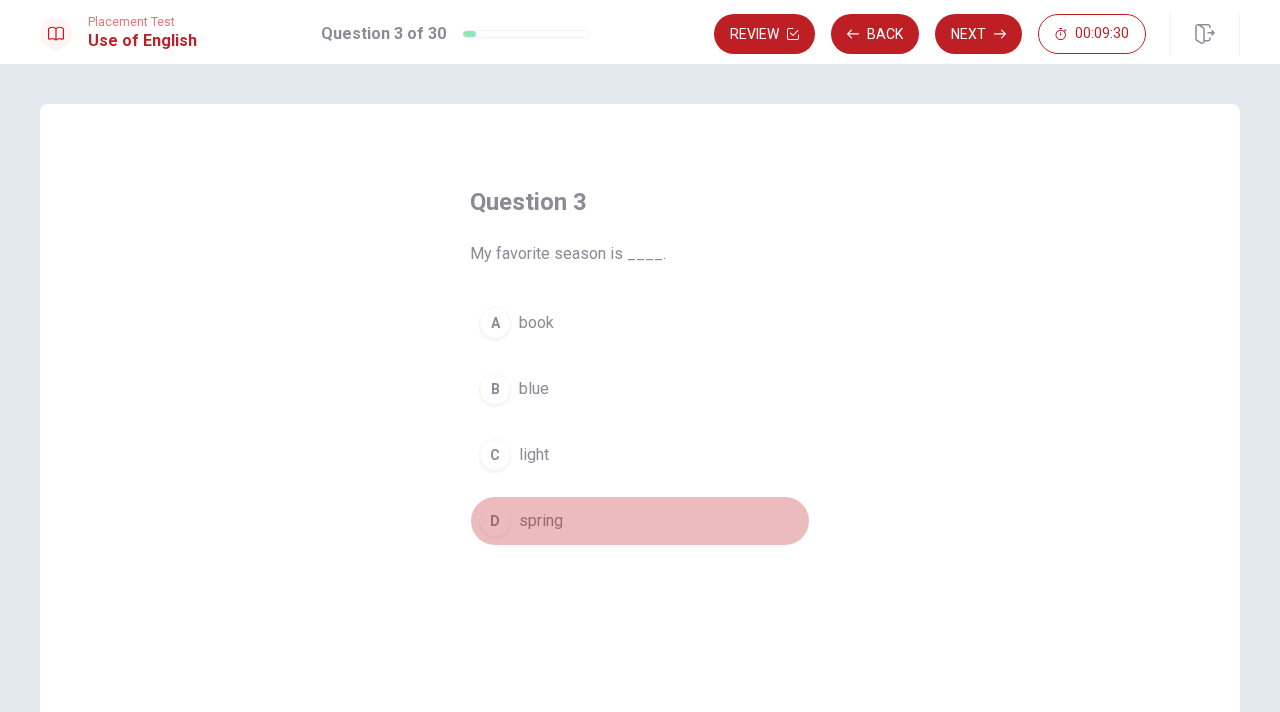 click on "D spring" at bounding box center (640, 521) 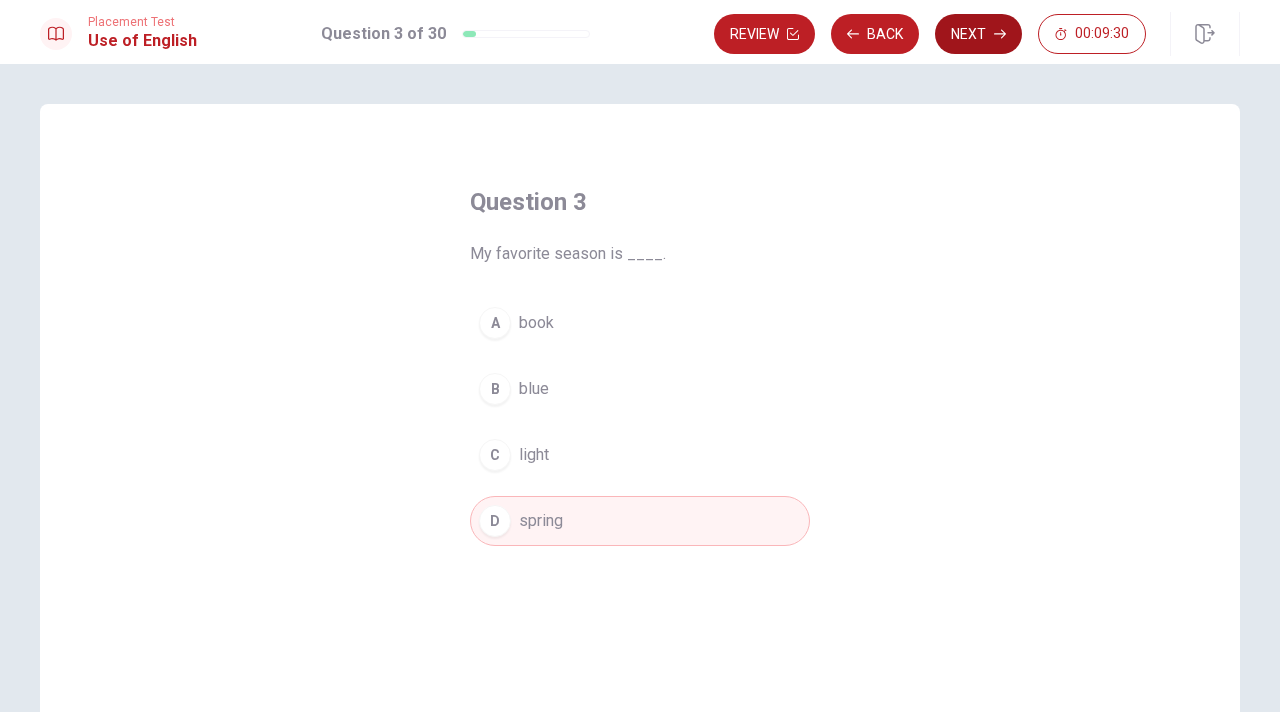 click on "Next" at bounding box center [978, 34] 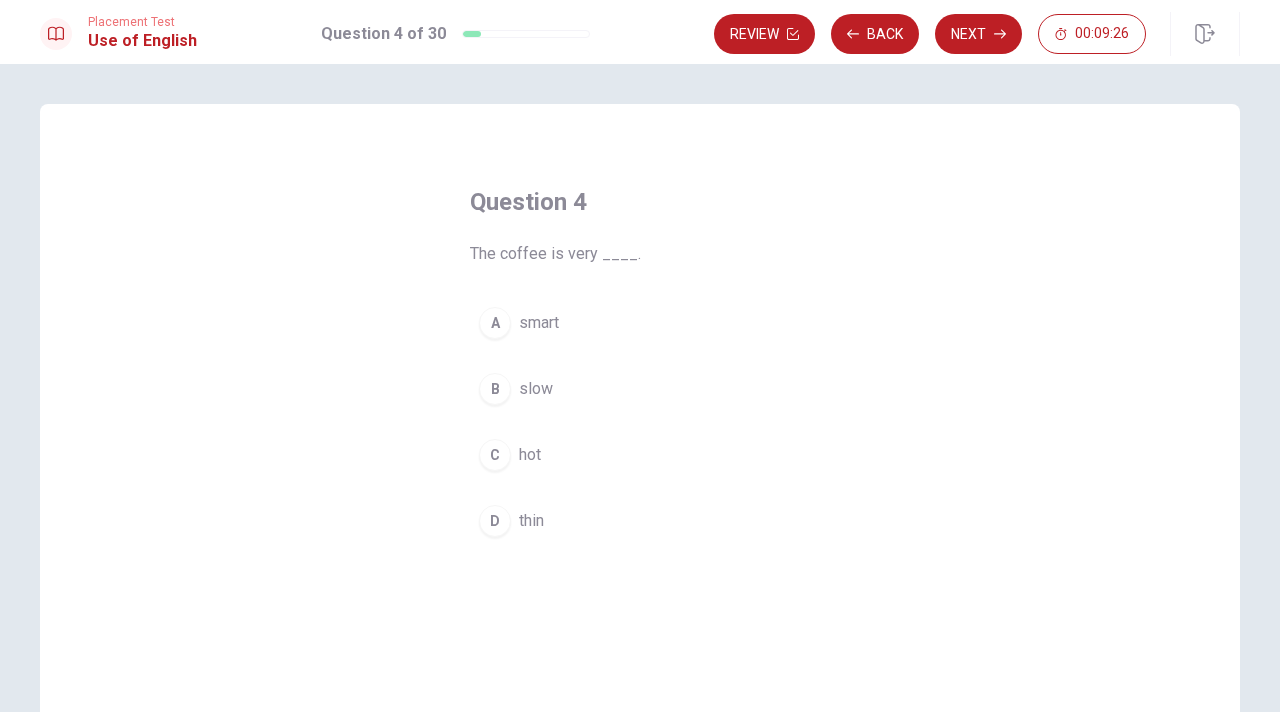 click on "C" at bounding box center [495, 455] 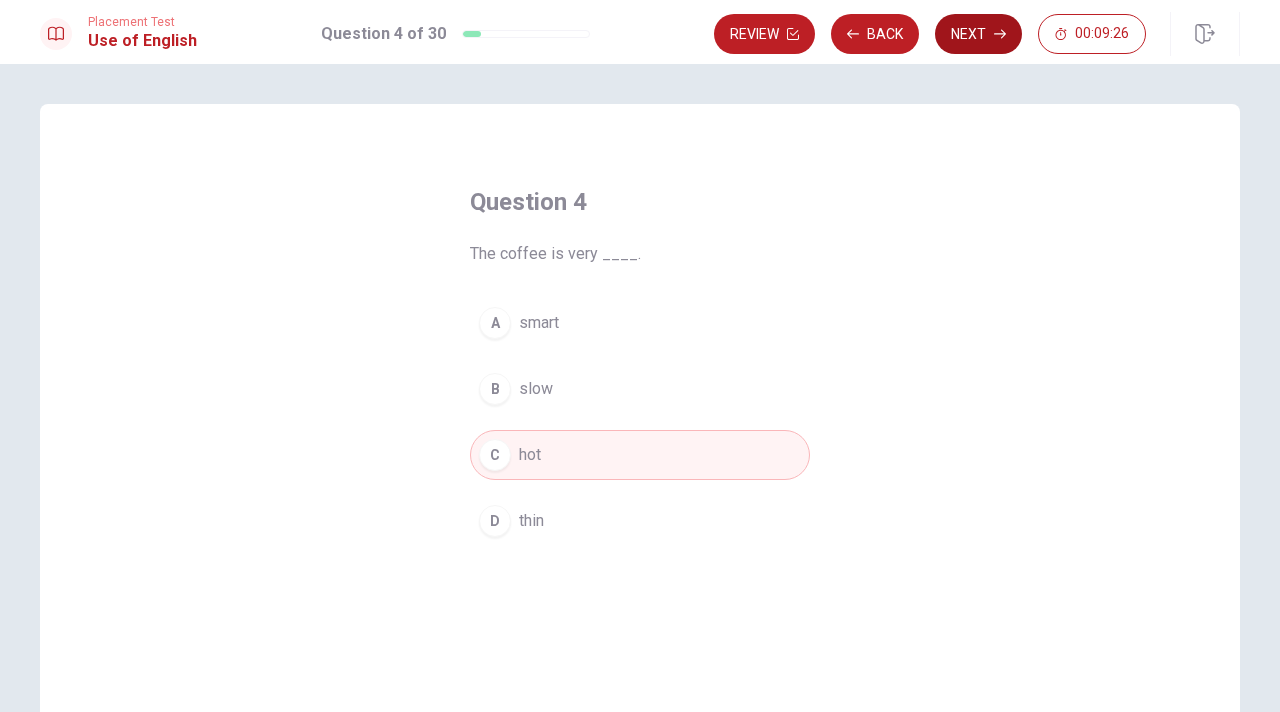 click on "Next" at bounding box center [978, 34] 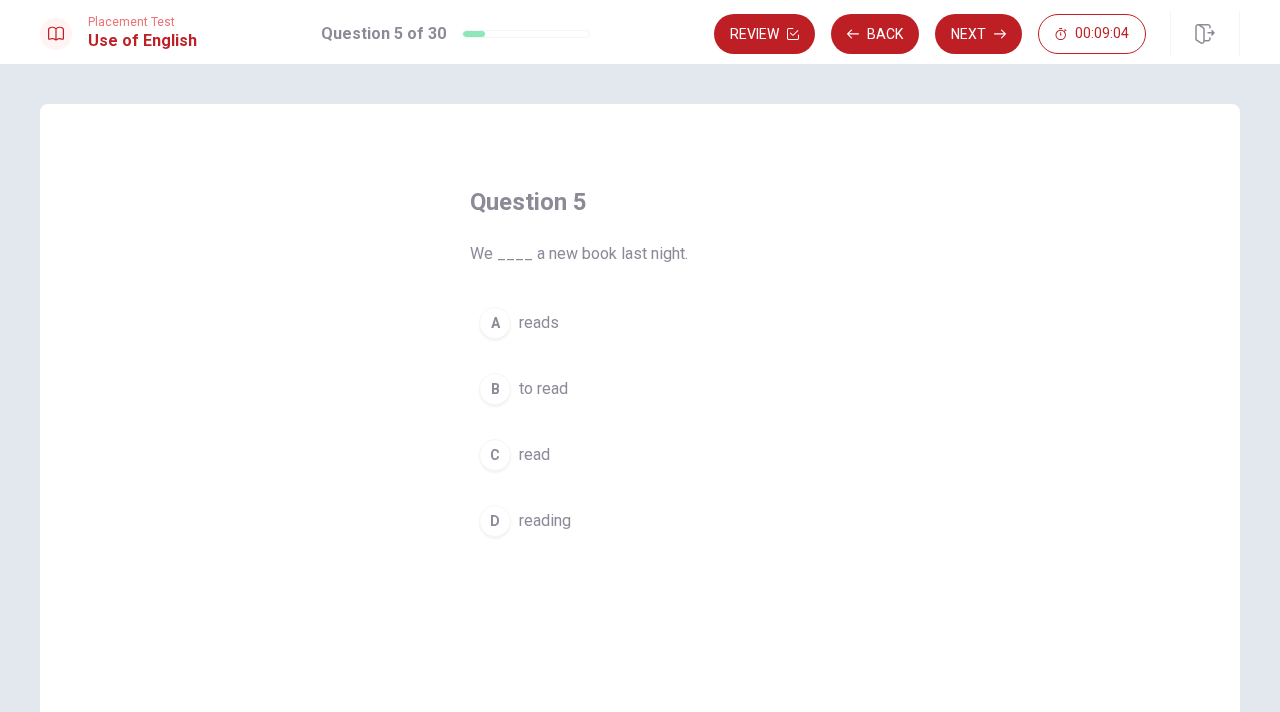 click on "C read" at bounding box center [640, 455] 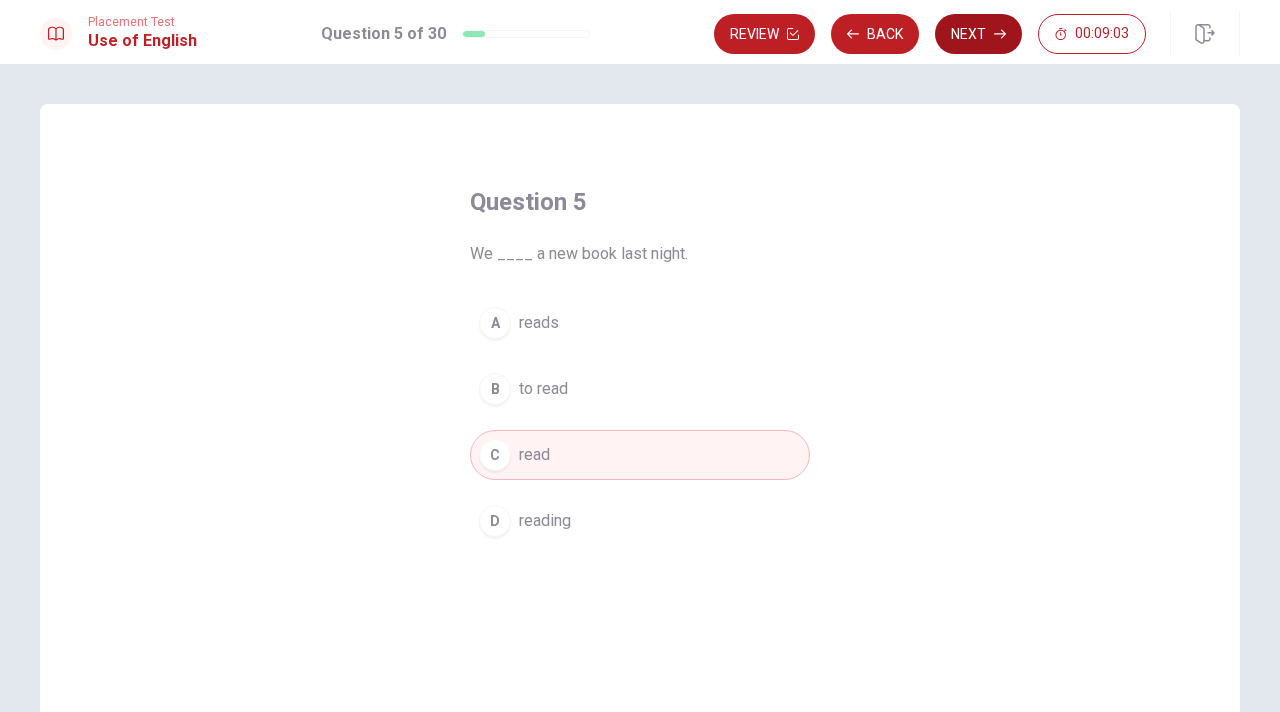 click on "Next" at bounding box center [978, 34] 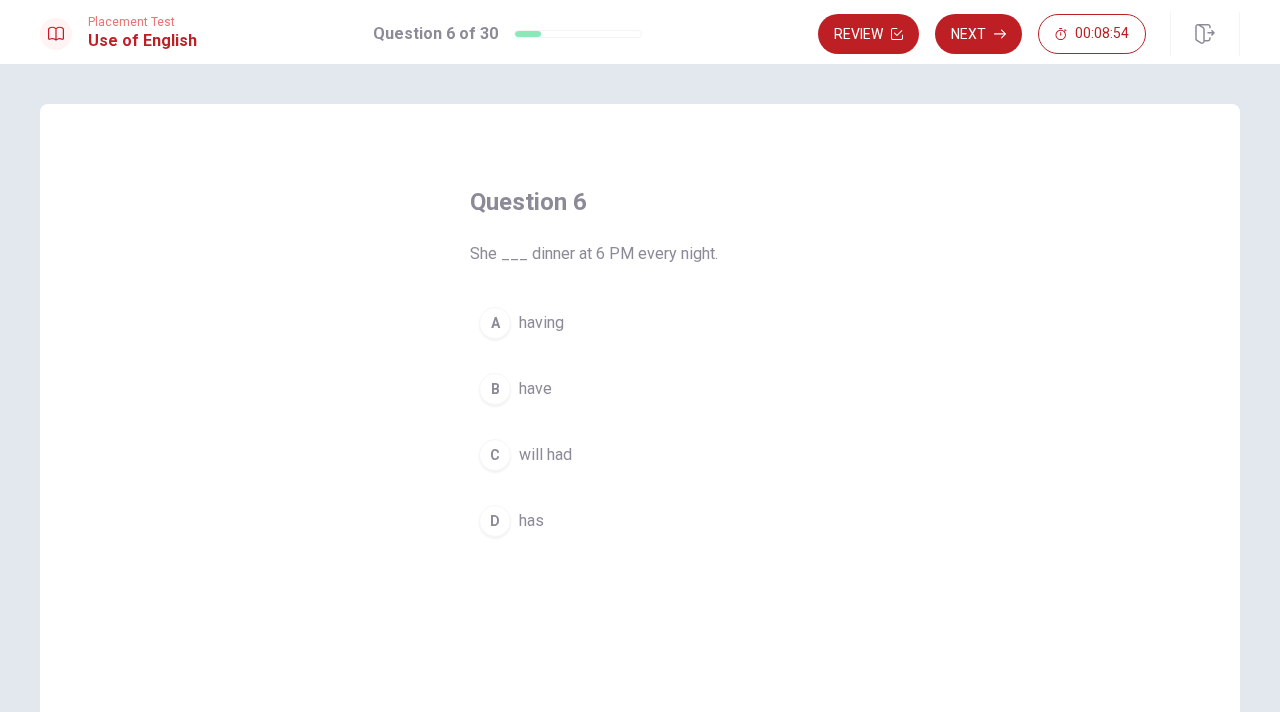 click on "has" at bounding box center (531, 521) 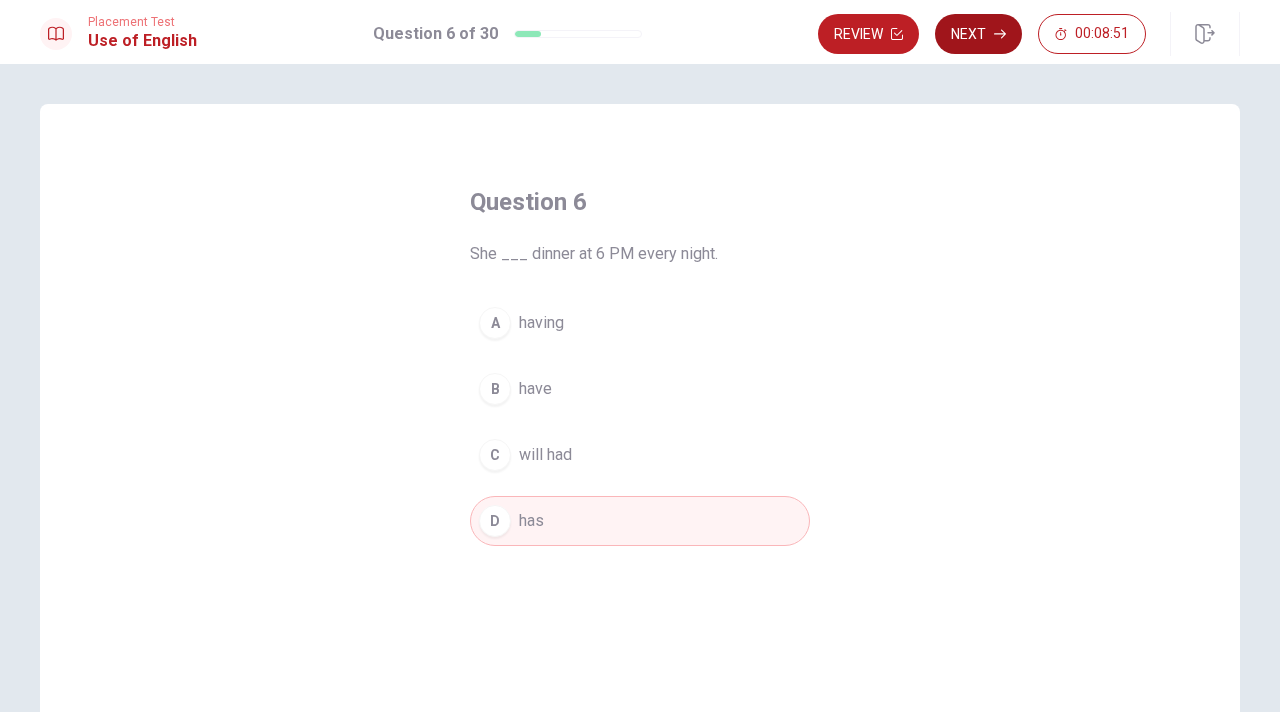click on "Next" at bounding box center [978, 34] 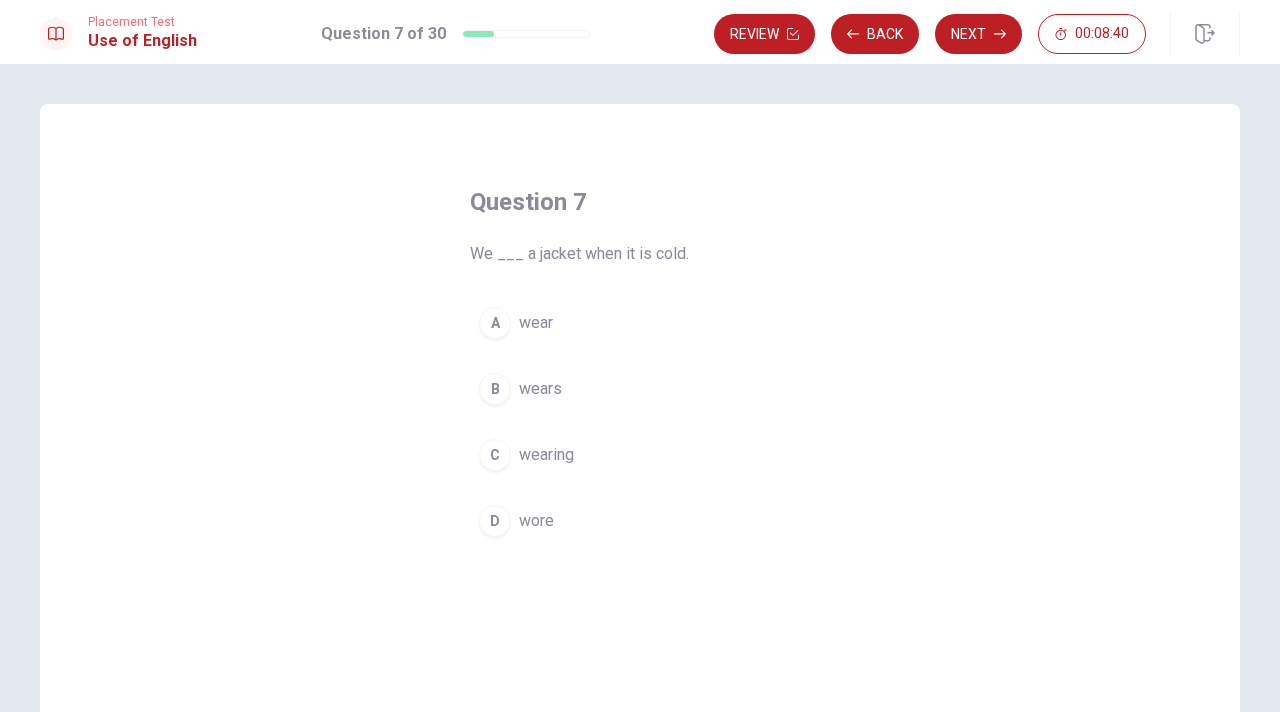 click on "wear" at bounding box center (536, 323) 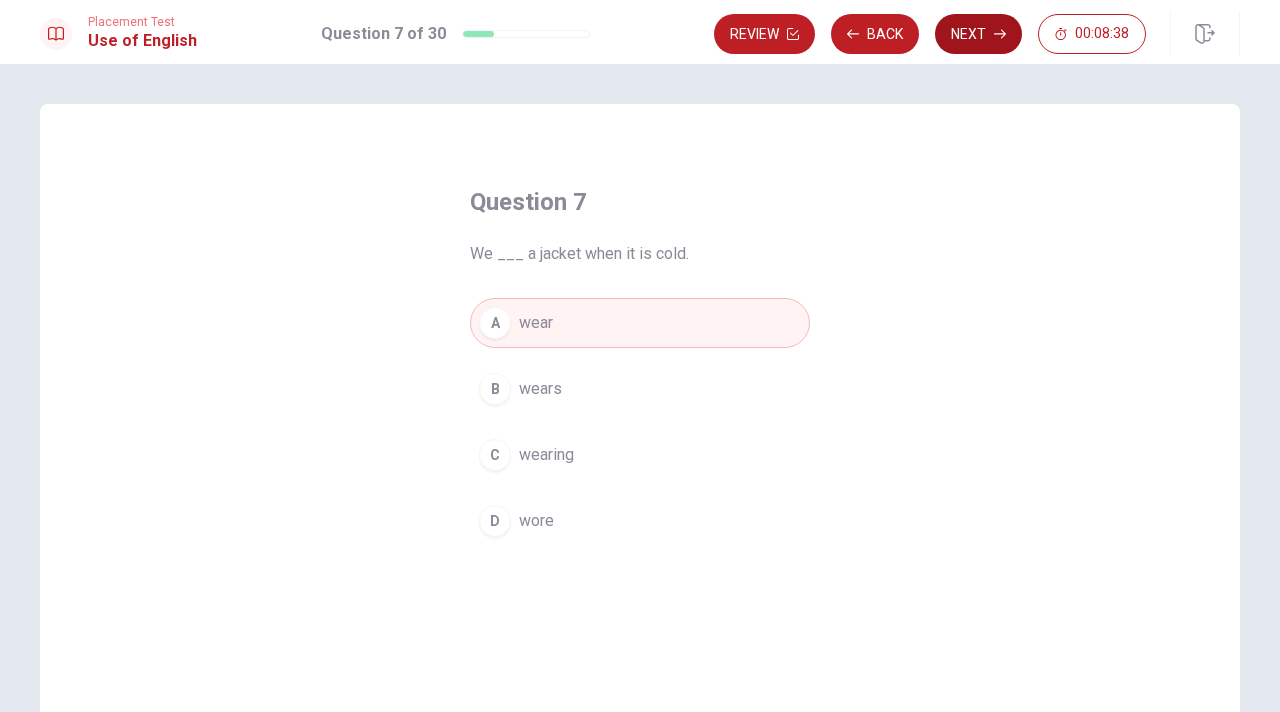 click on "Next" at bounding box center (978, 34) 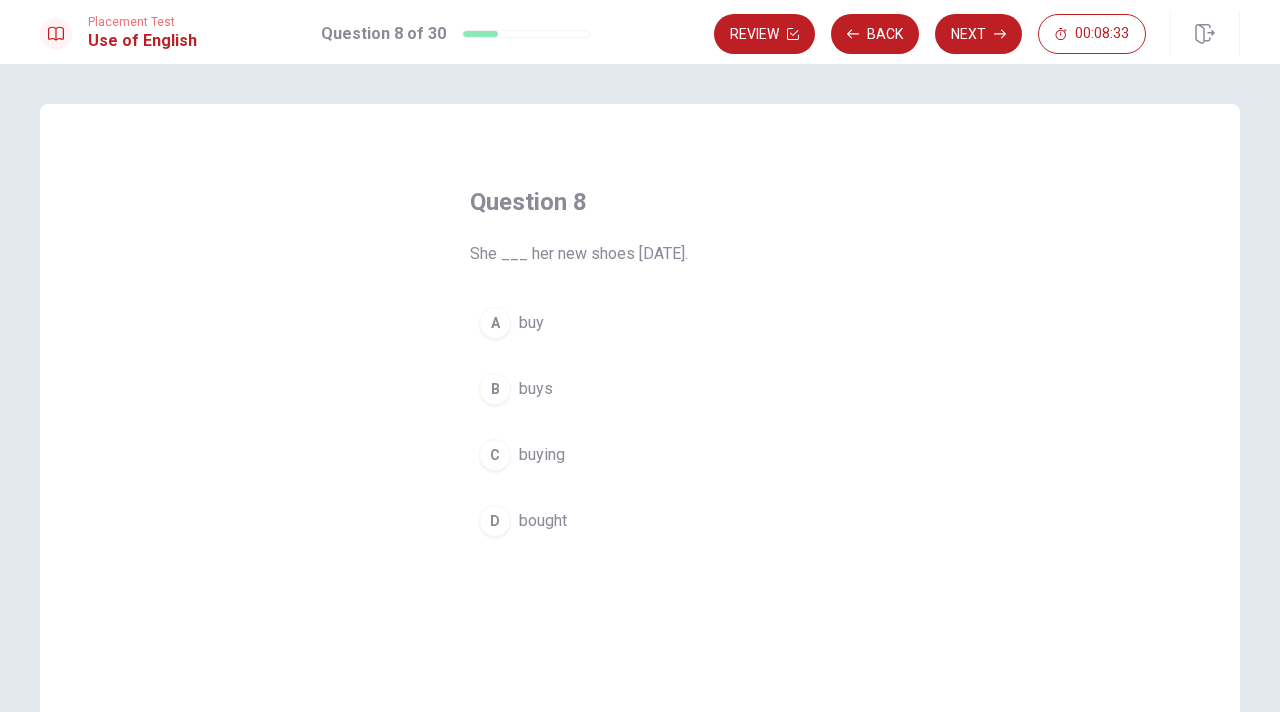 click on "bought" at bounding box center [543, 521] 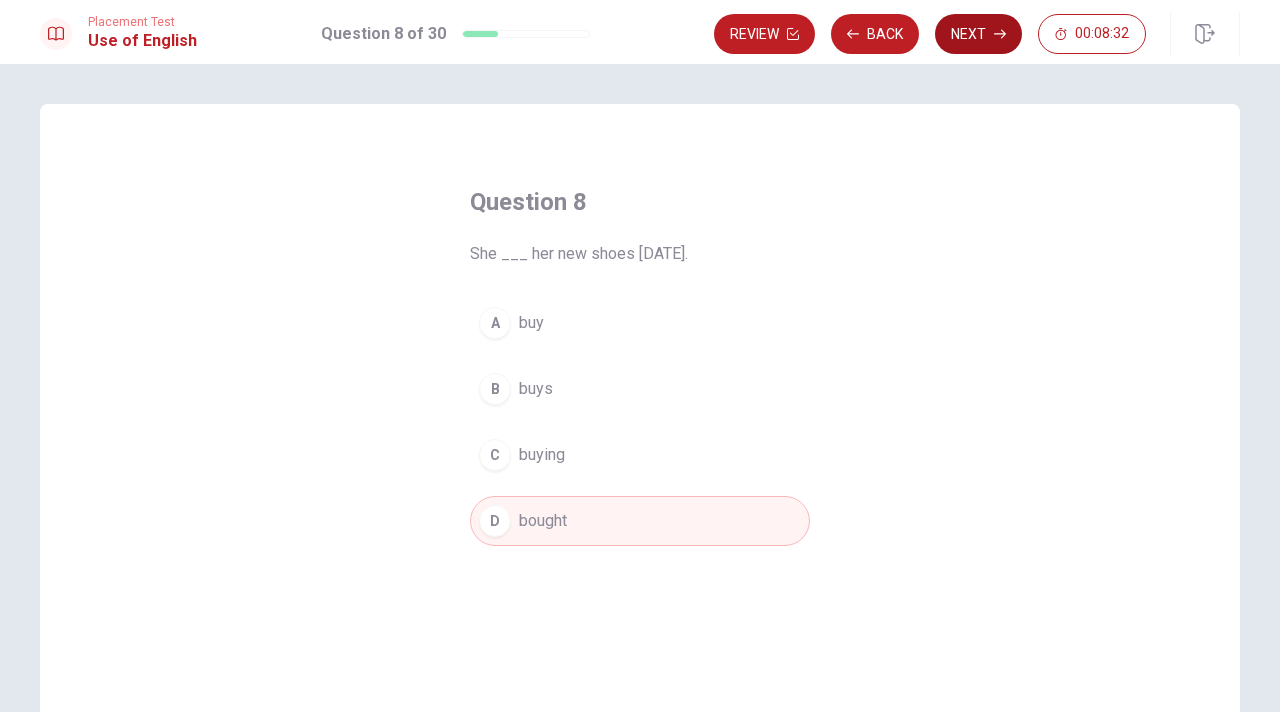 click on "Next" at bounding box center [978, 34] 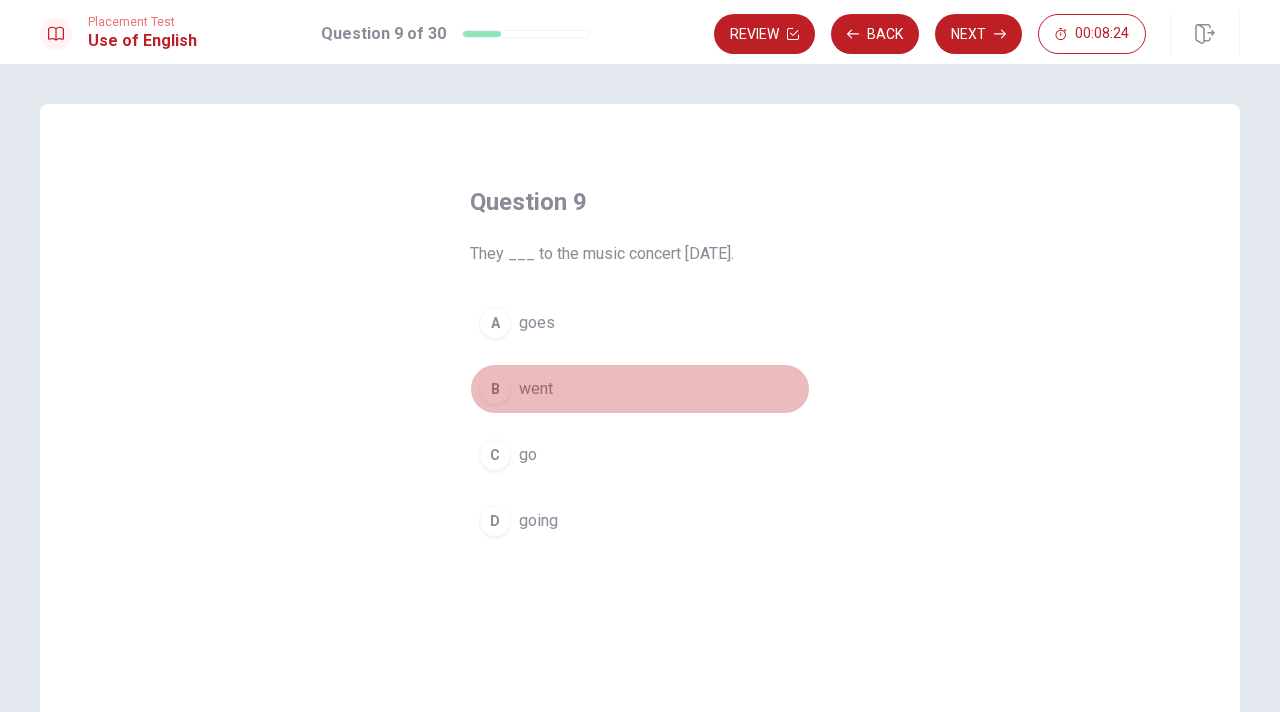 click on "B went" at bounding box center [640, 389] 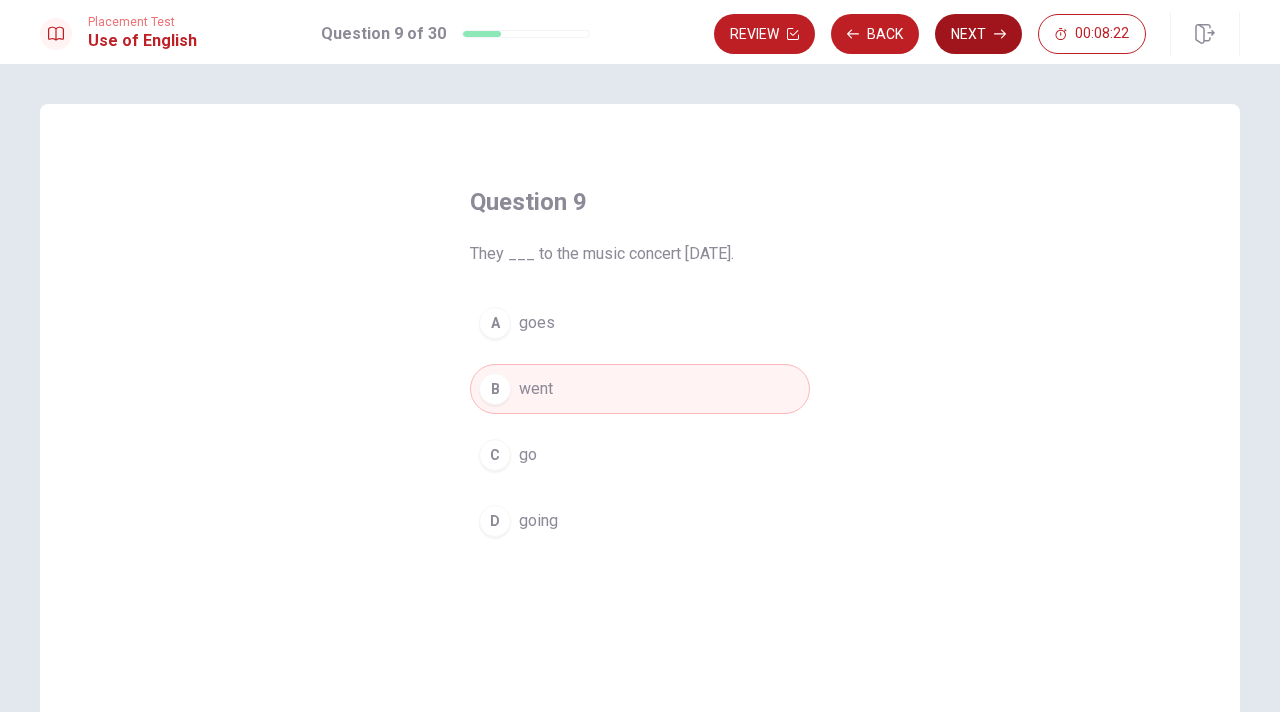 click on "Next" at bounding box center (978, 34) 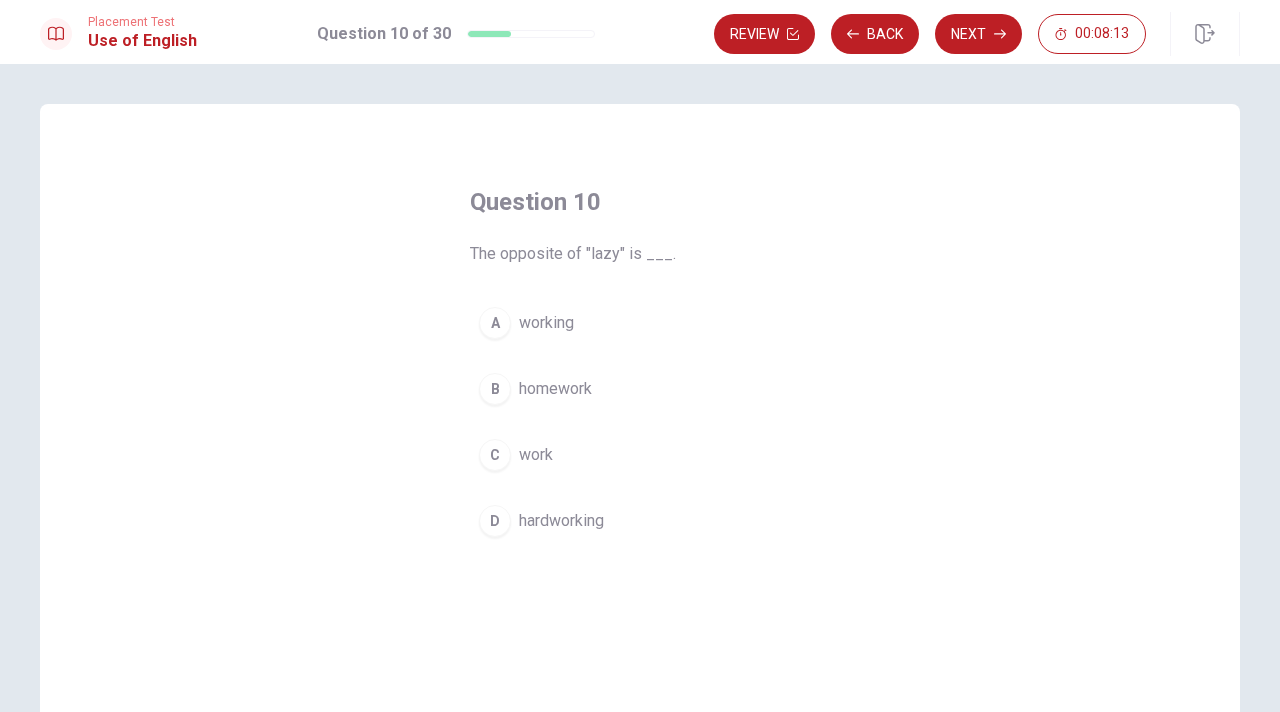 click on "hardworking" at bounding box center [561, 521] 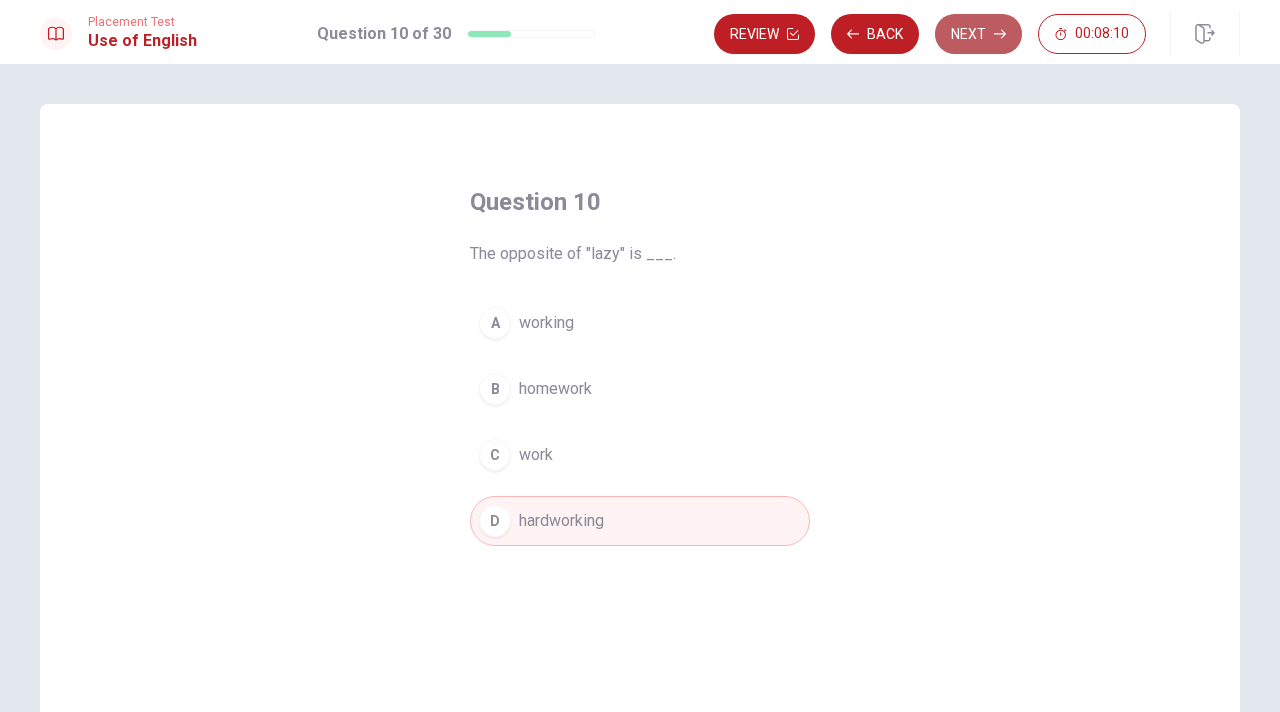 click on "Next" at bounding box center (978, 34) 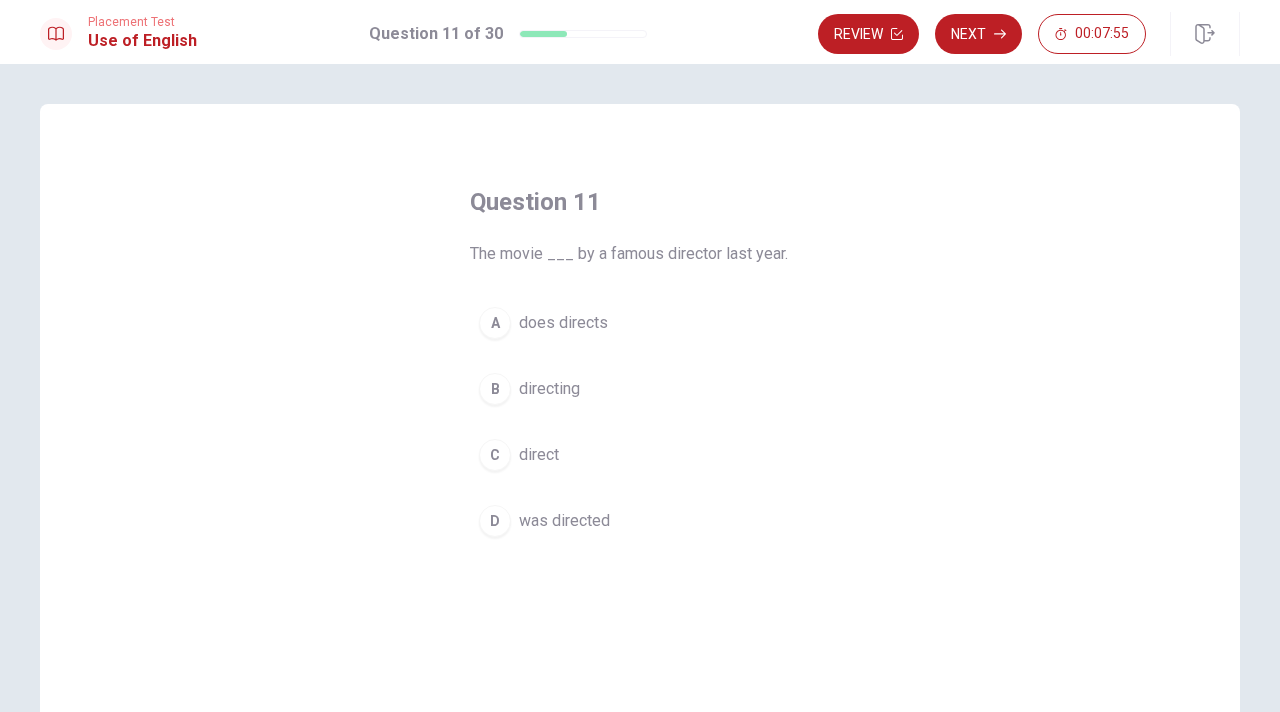 click on "was directed" at bounding box center [564, 521] 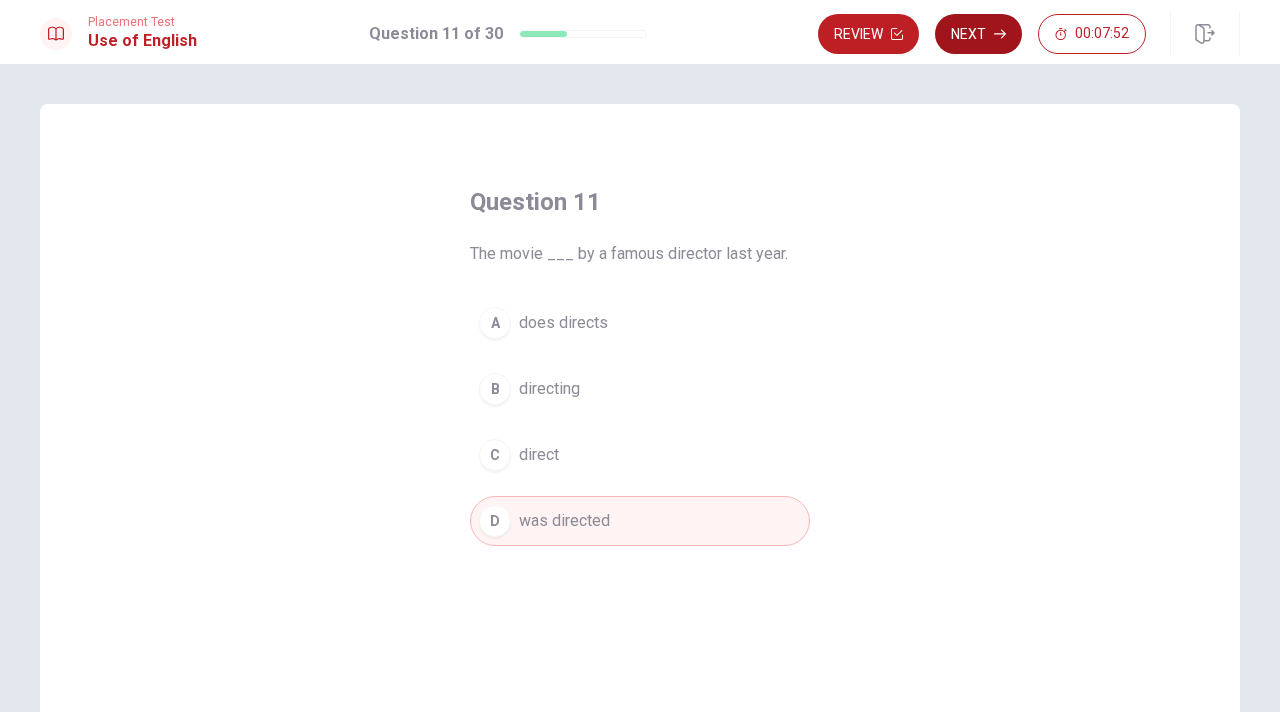click on "Next" at bounding box center (978, 34) 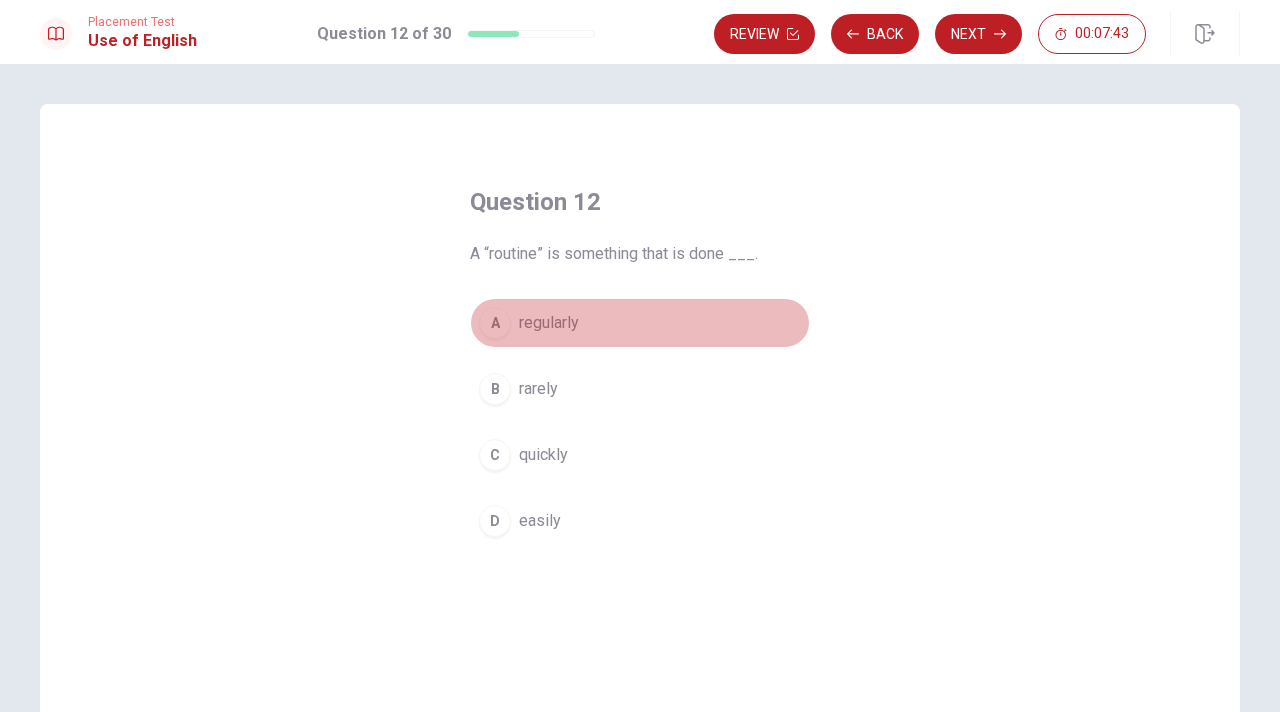 click on "regularly" at bounding box center [549, 323] 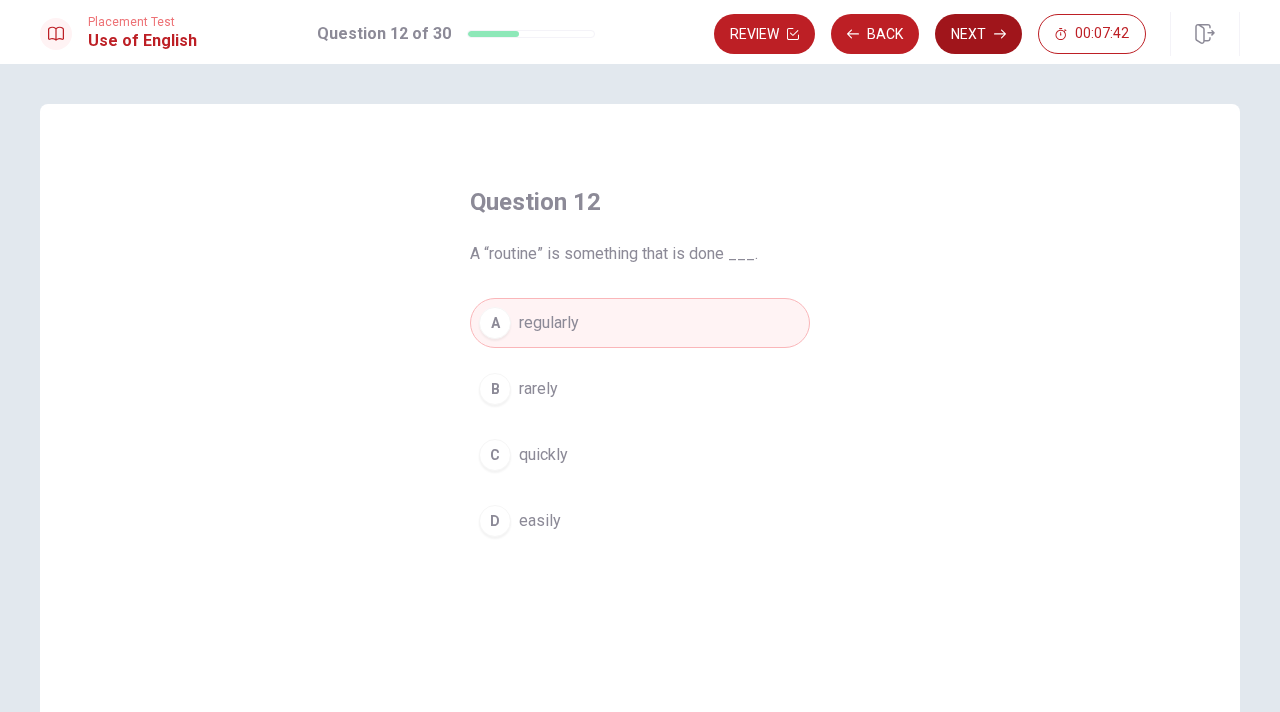 click on "Next" at bounding box center (978, 34) 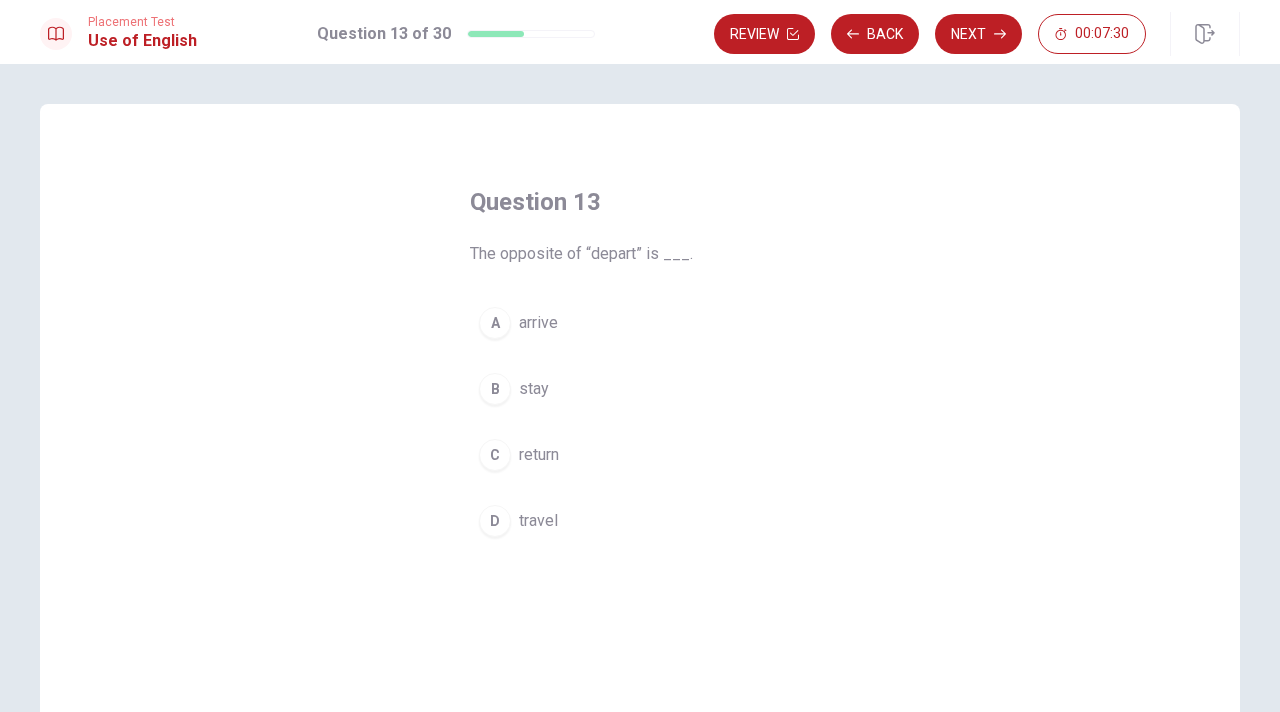 drag, startPoint x: 591, startPoint y: 249, endPoint x: 637, endPoint y: 251, distance: 46.043457 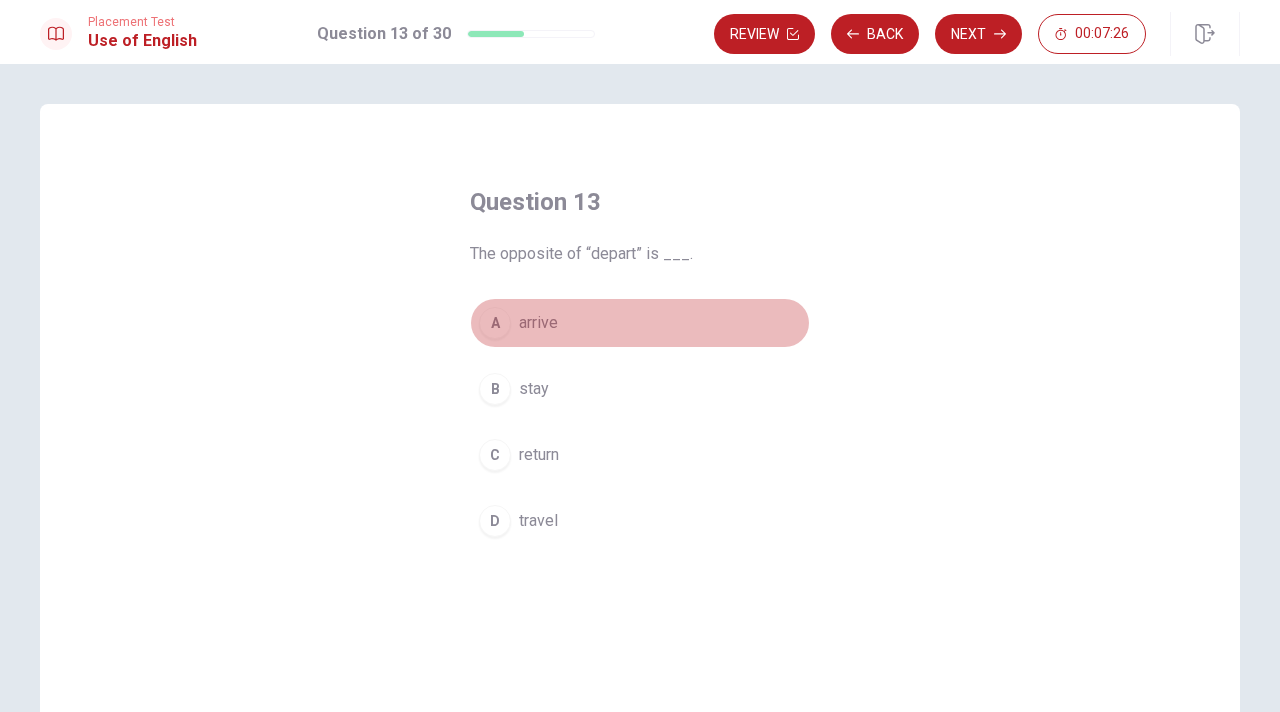 click on "A arrive" at bounding box center [640, 323] 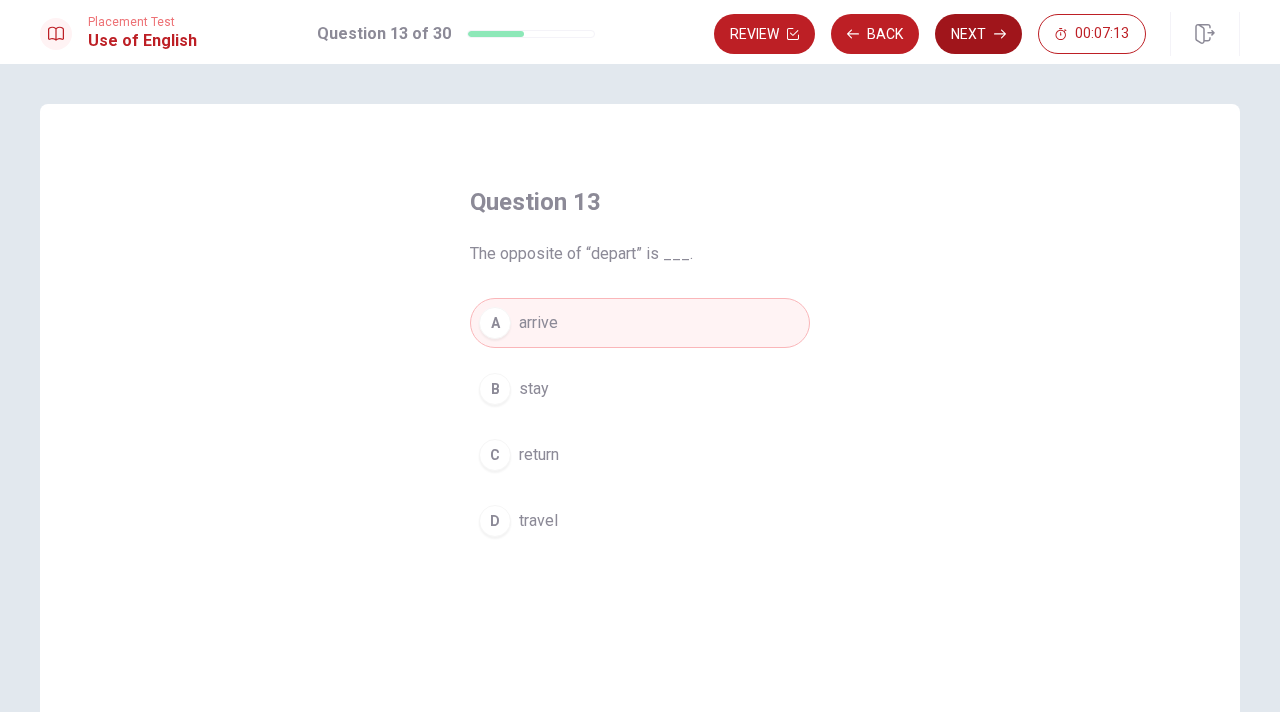 click on "Next" at bounding box center (978, 34) 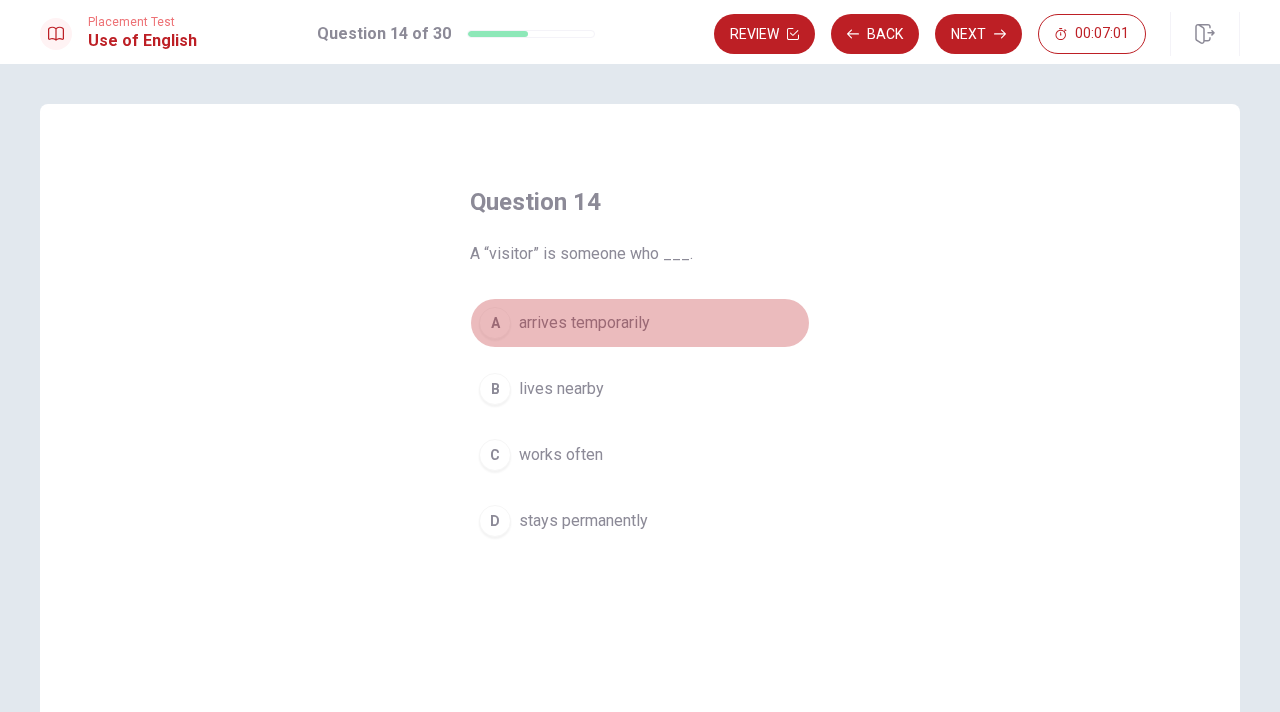 click on "arrives temporarily" at bounding box center (584, 323) 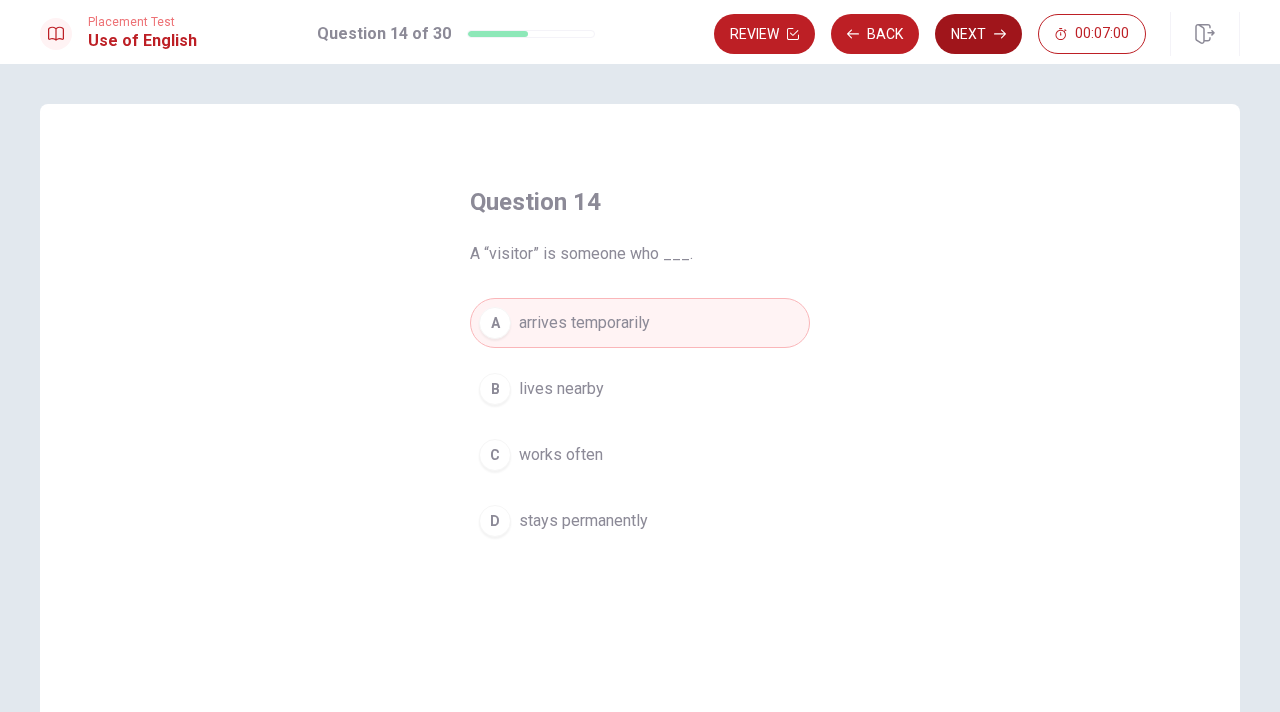click on "Next" at bounding box center [978, 34] 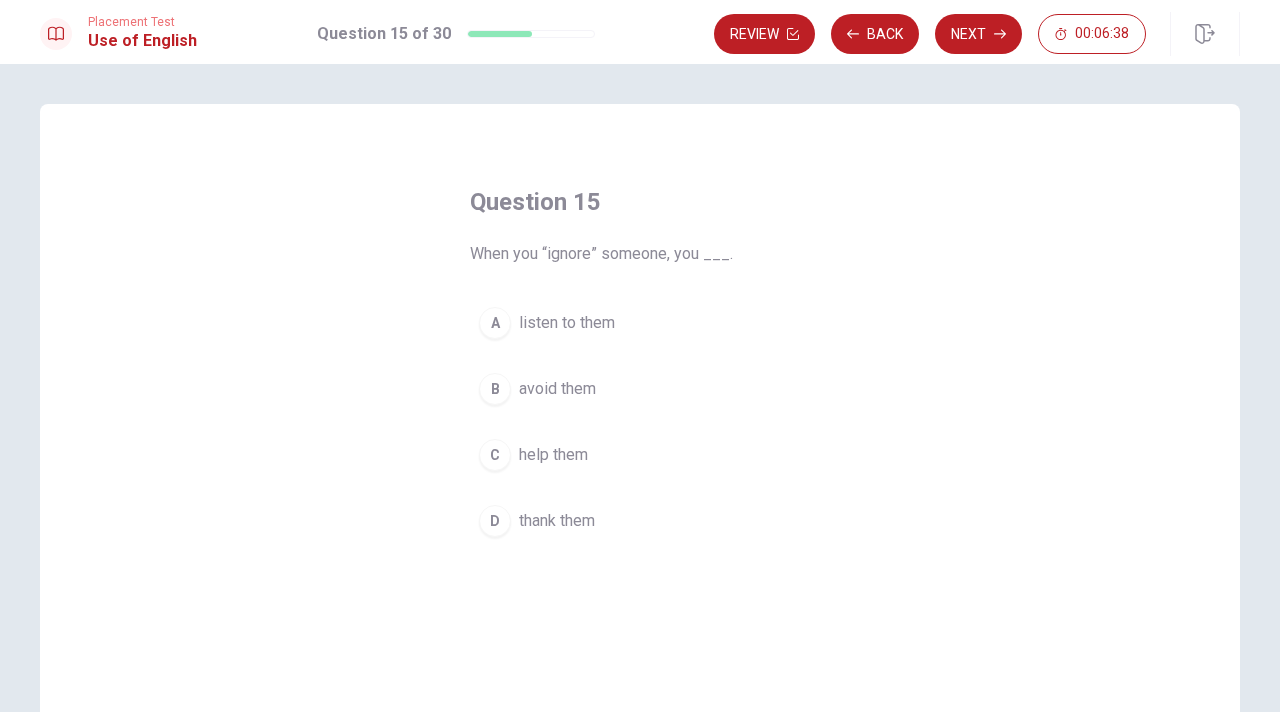 drag, startPoint x: 548, startPoint y: 253, endPoint x: 596, endPoint y: 254, distance: 48.010414 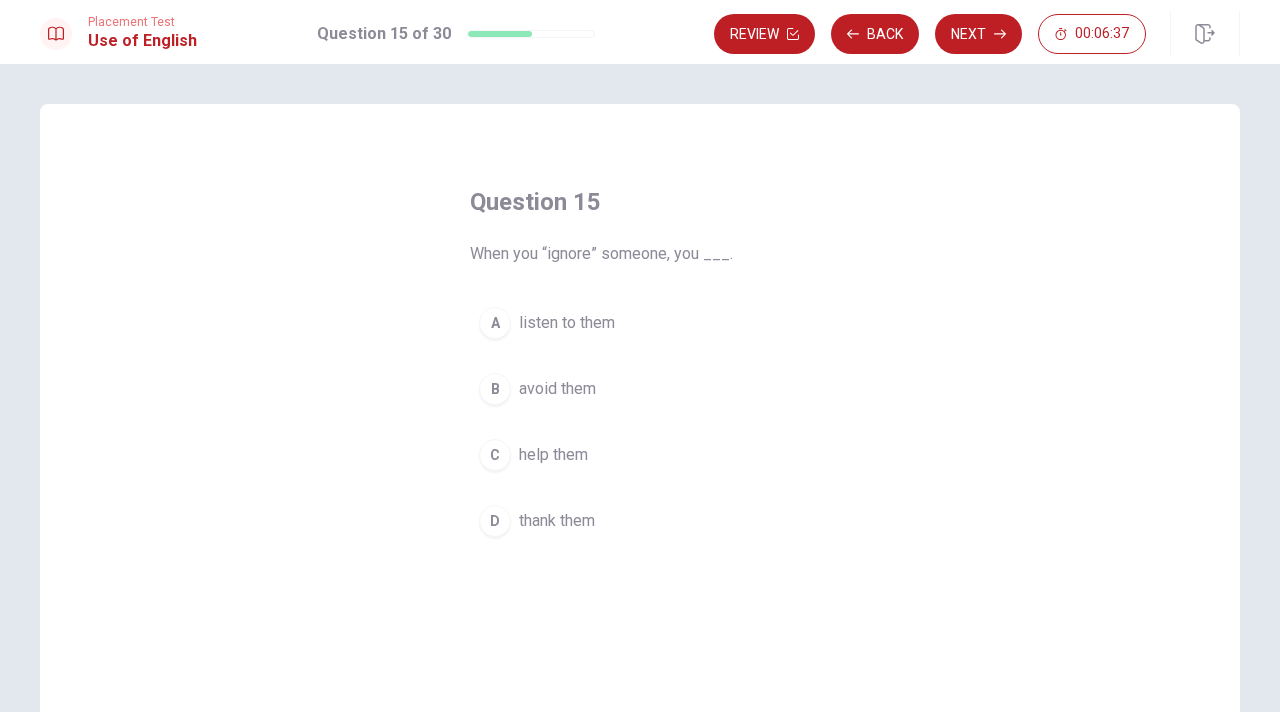click on "B avoid them" at bounding box center (640, 389) 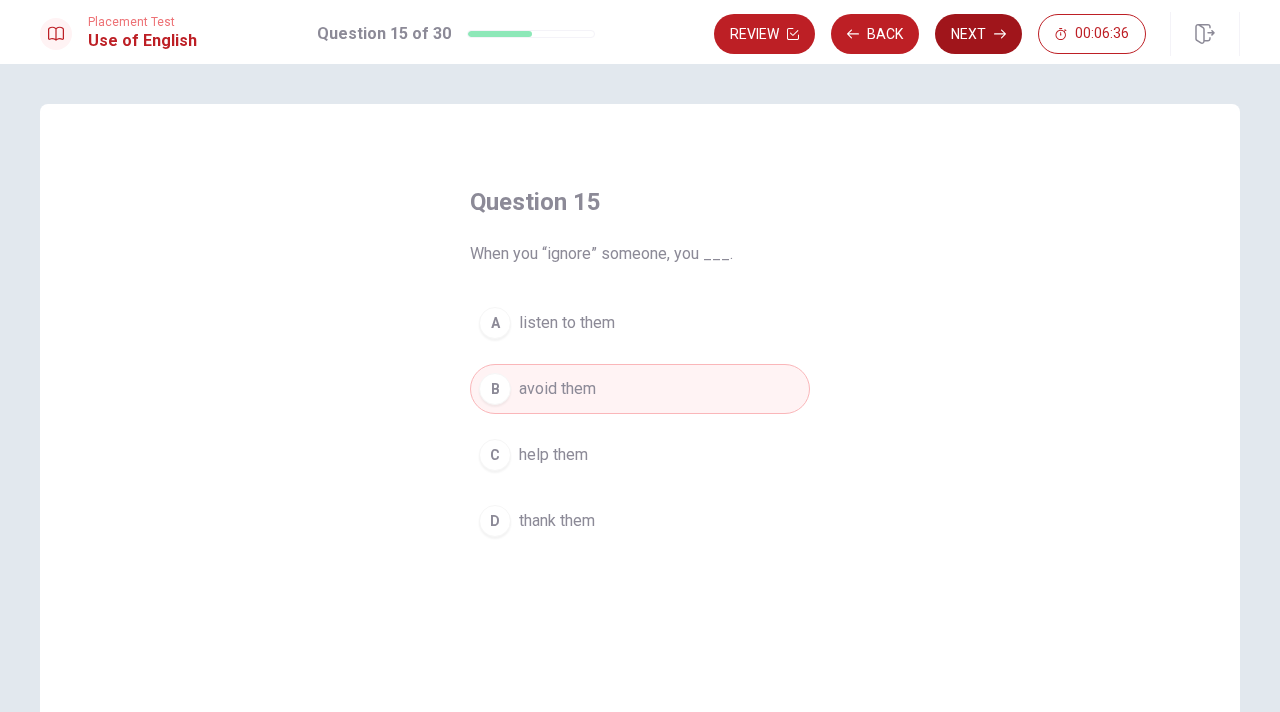 click on "Next" at bounding box center (978, 34) 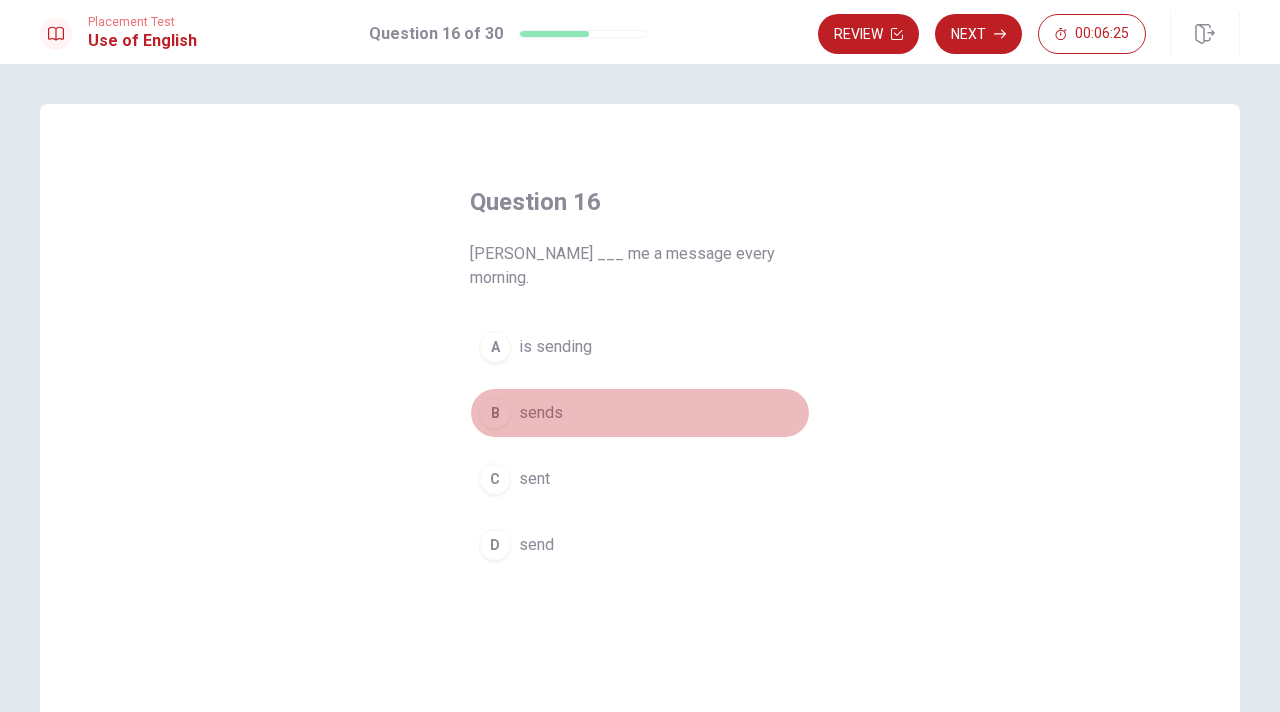 click on "sends" at bounding box center [541, 413] 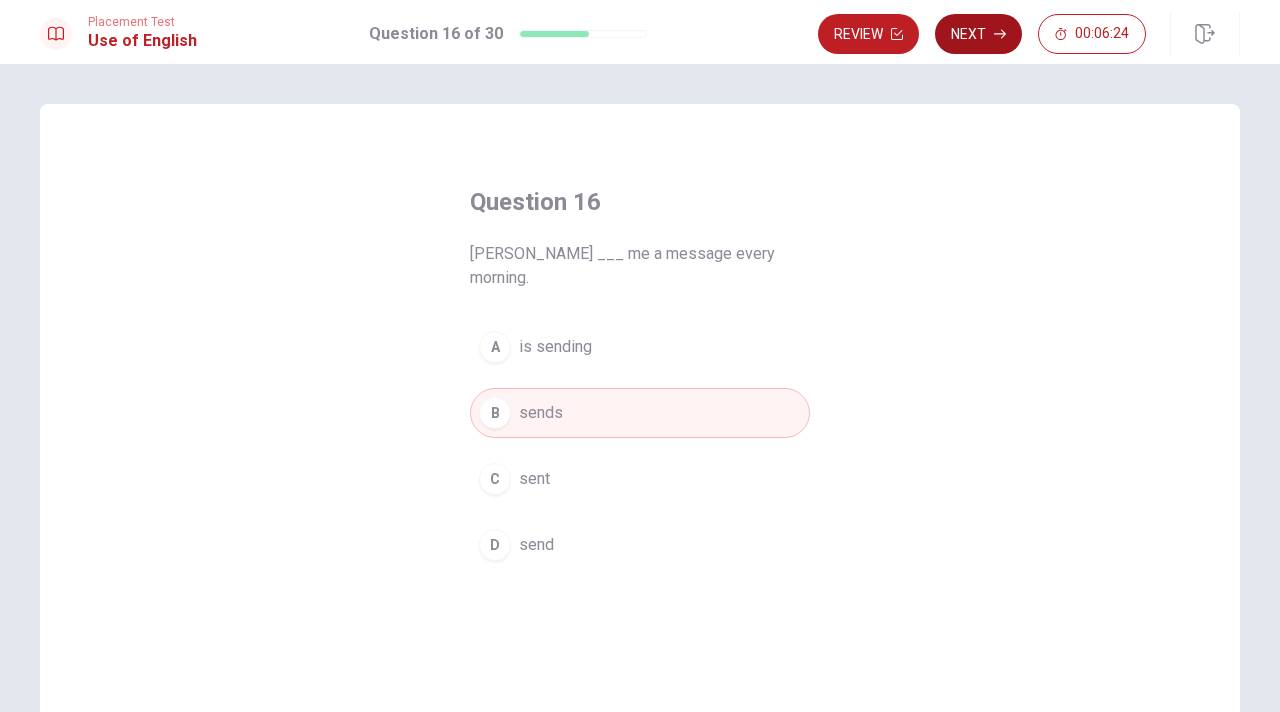 click on "Next" at bounding box center [978, 34] 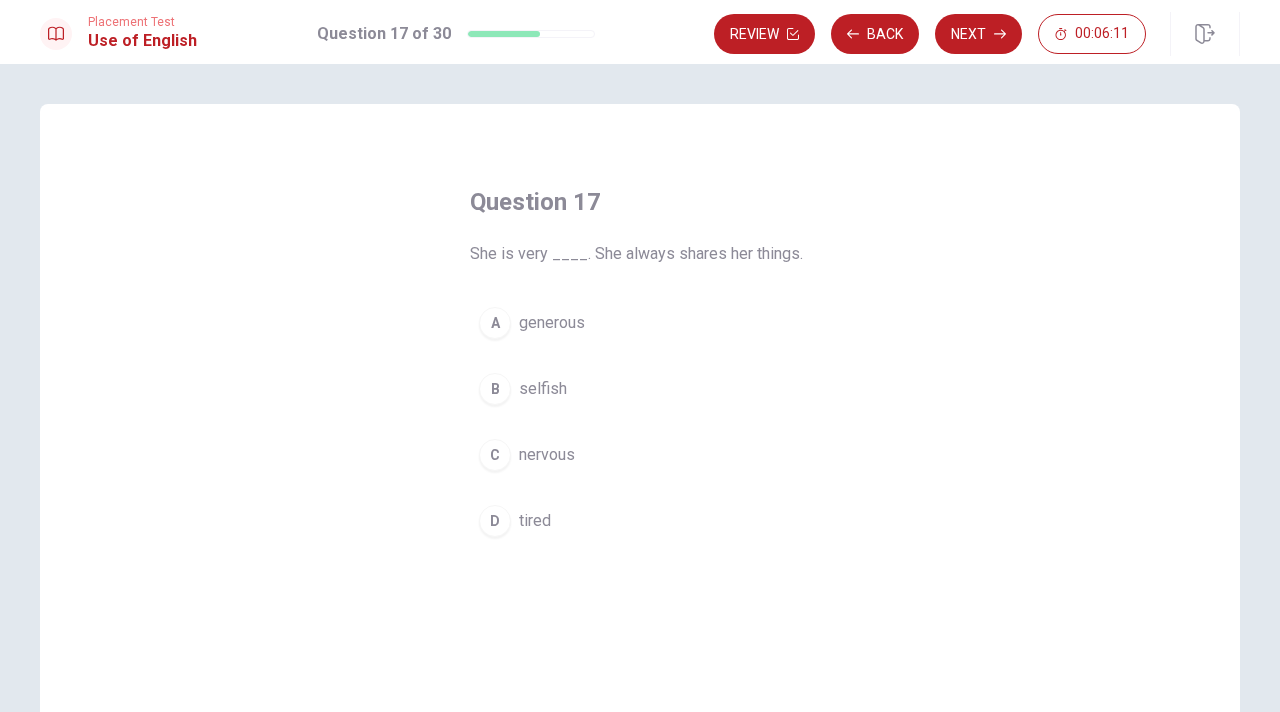 click on "A generous" at bounding box center [640, 323] 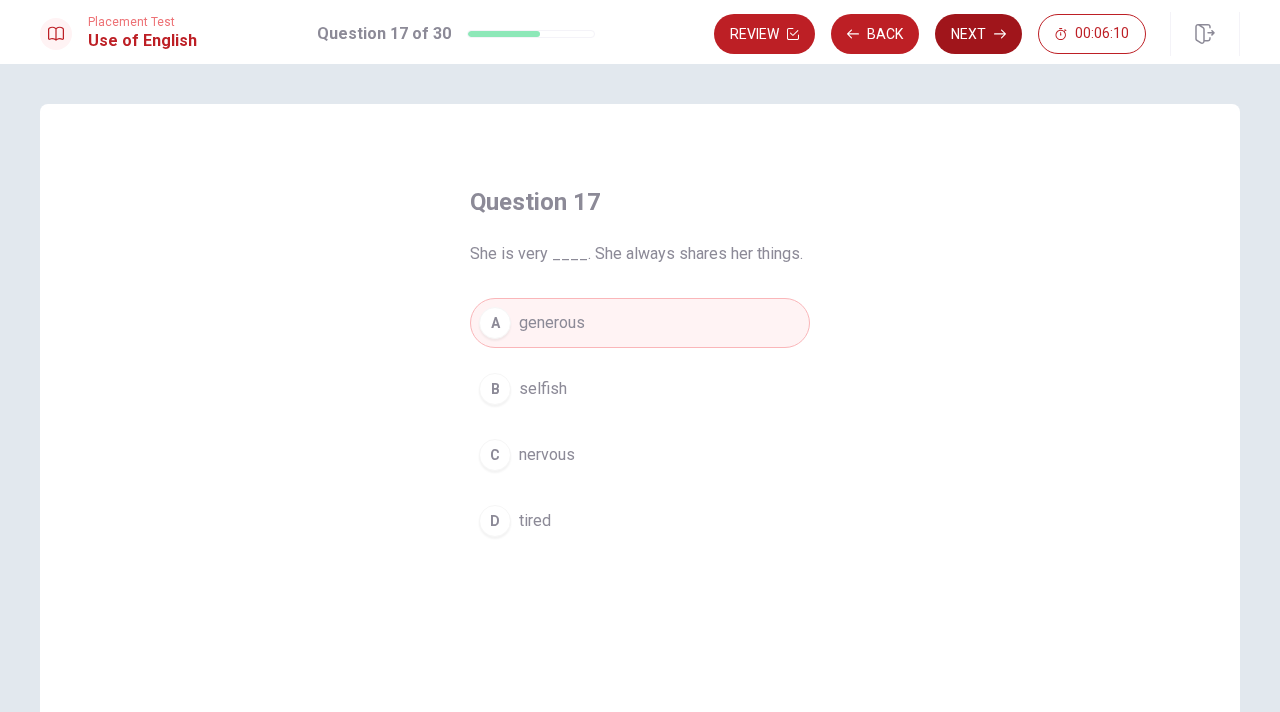 click 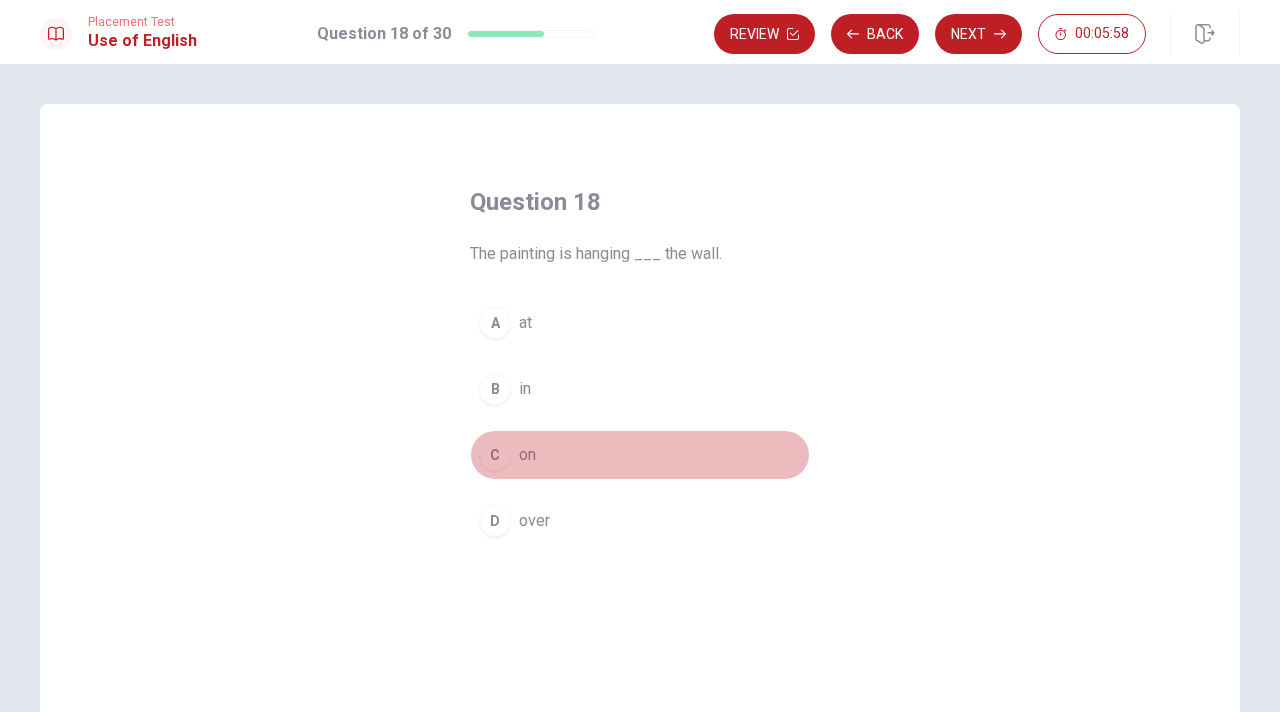 click on "C" at bounding box center (495, 455) 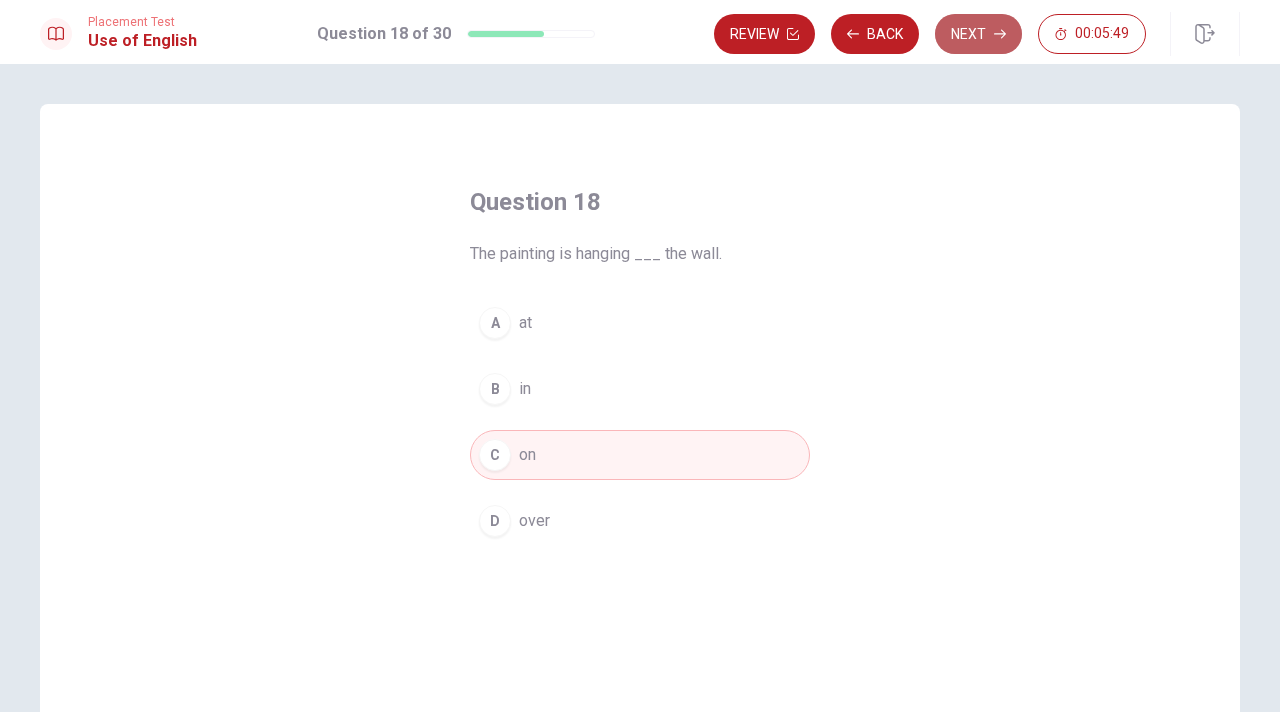 click on "Next" at bounding box center (978, 34) 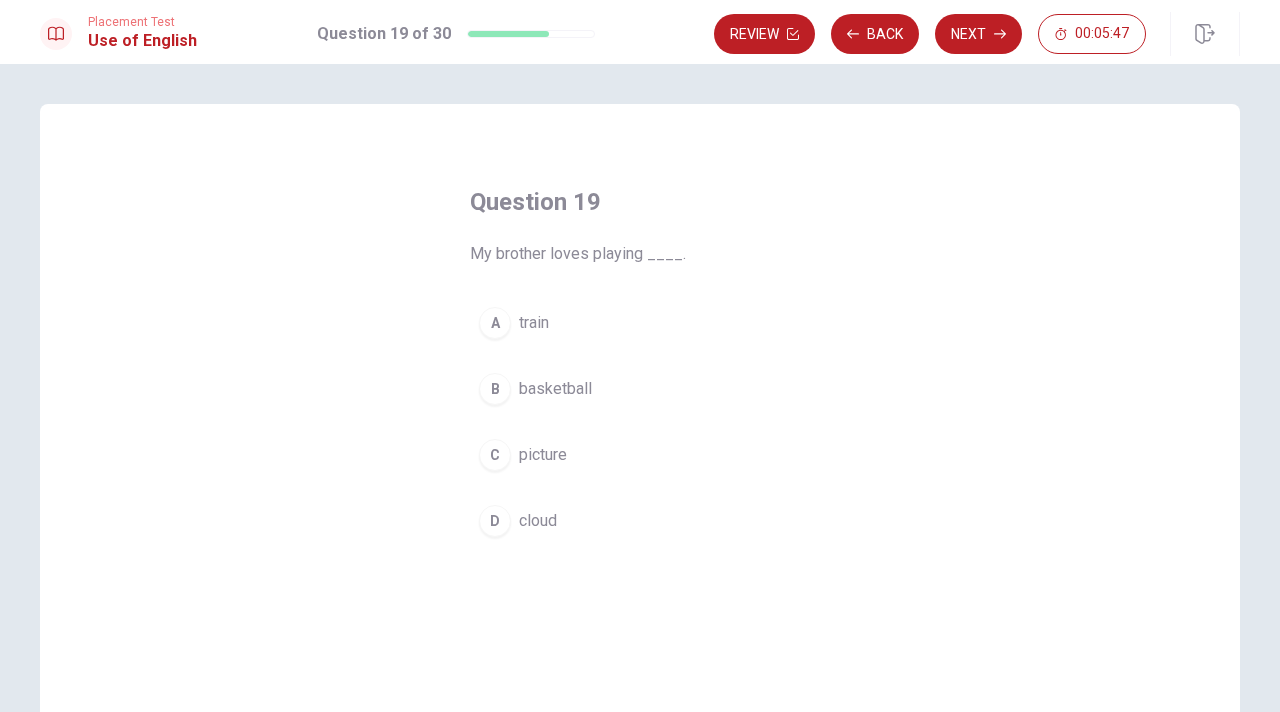 drag, startPoint x: 469, startPoint y: 250, endPoint x: 577, endPoint y: 248, distance: 108.01852 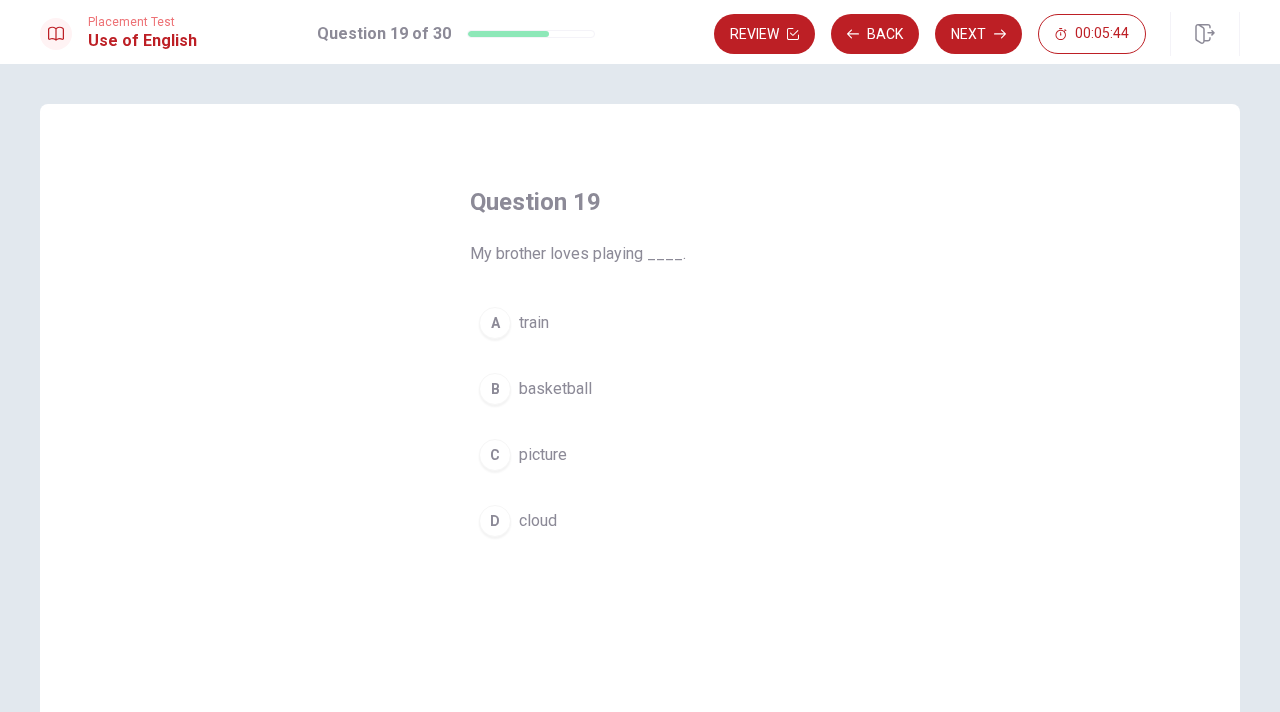 click on "B basketball" at bounding box center [640, 389] 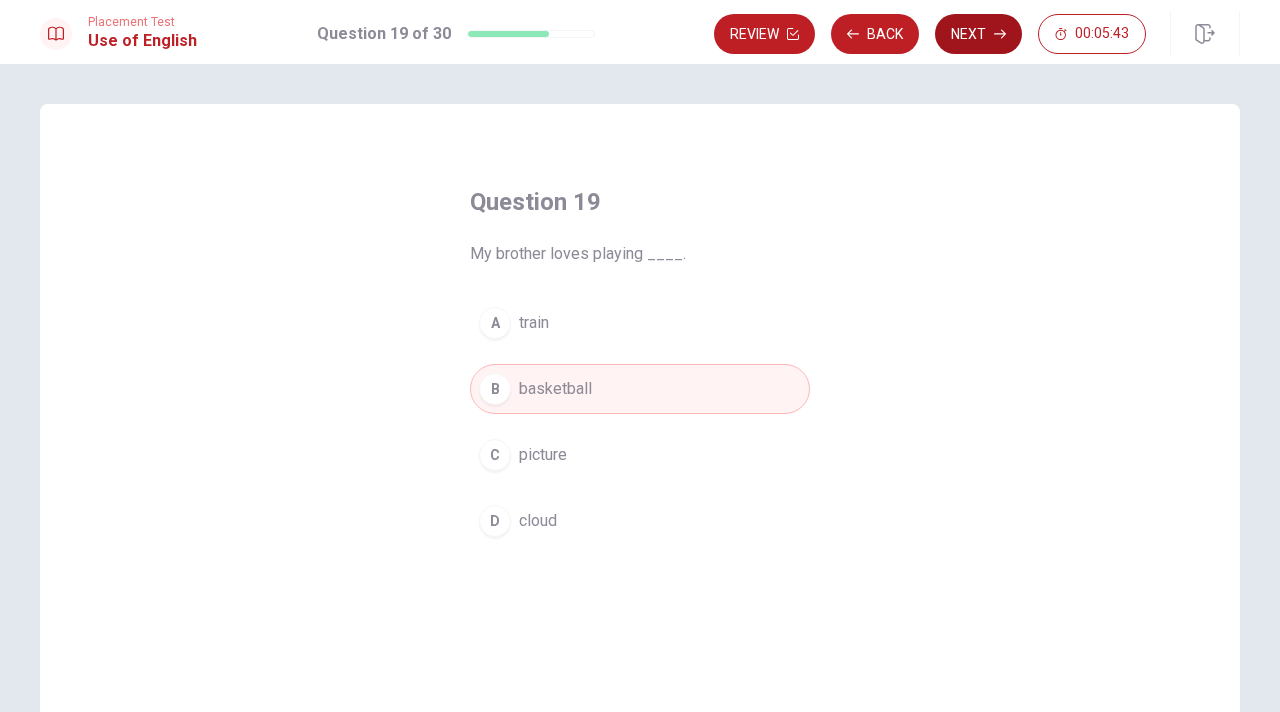 click on "Next" at bounding box center (978, 34) 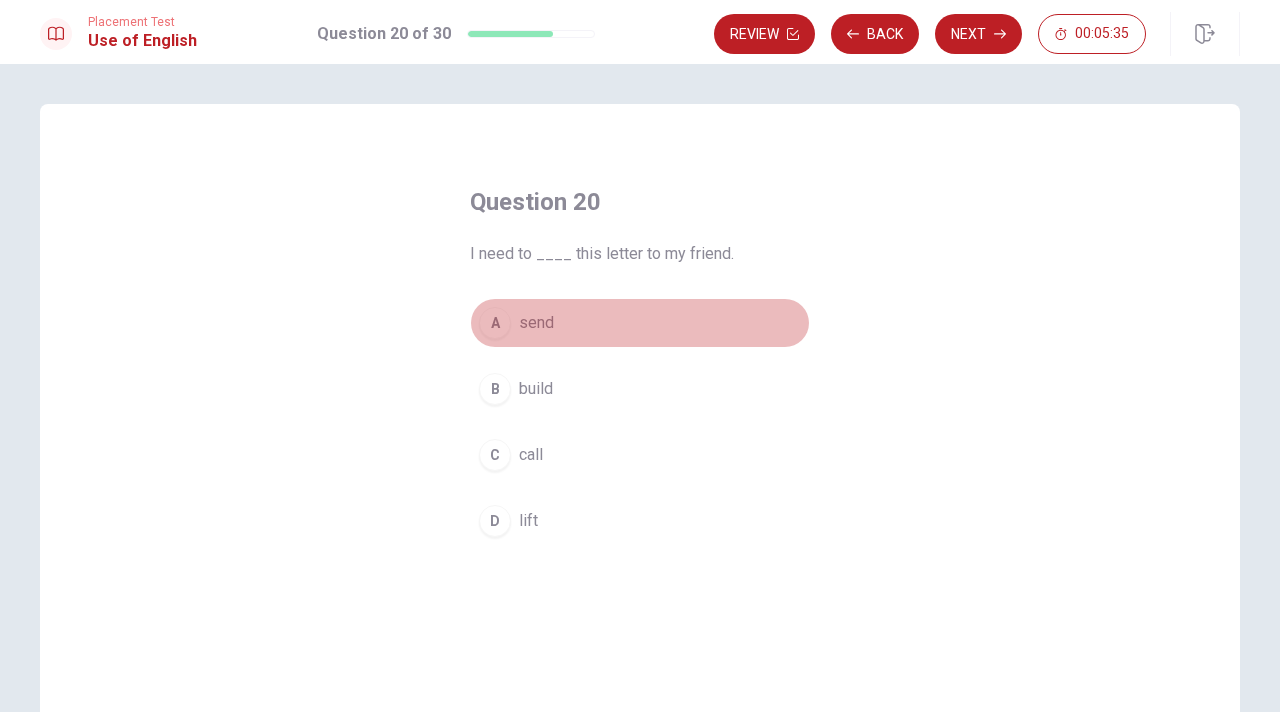 click on "send" at bounding box center (536, 323) 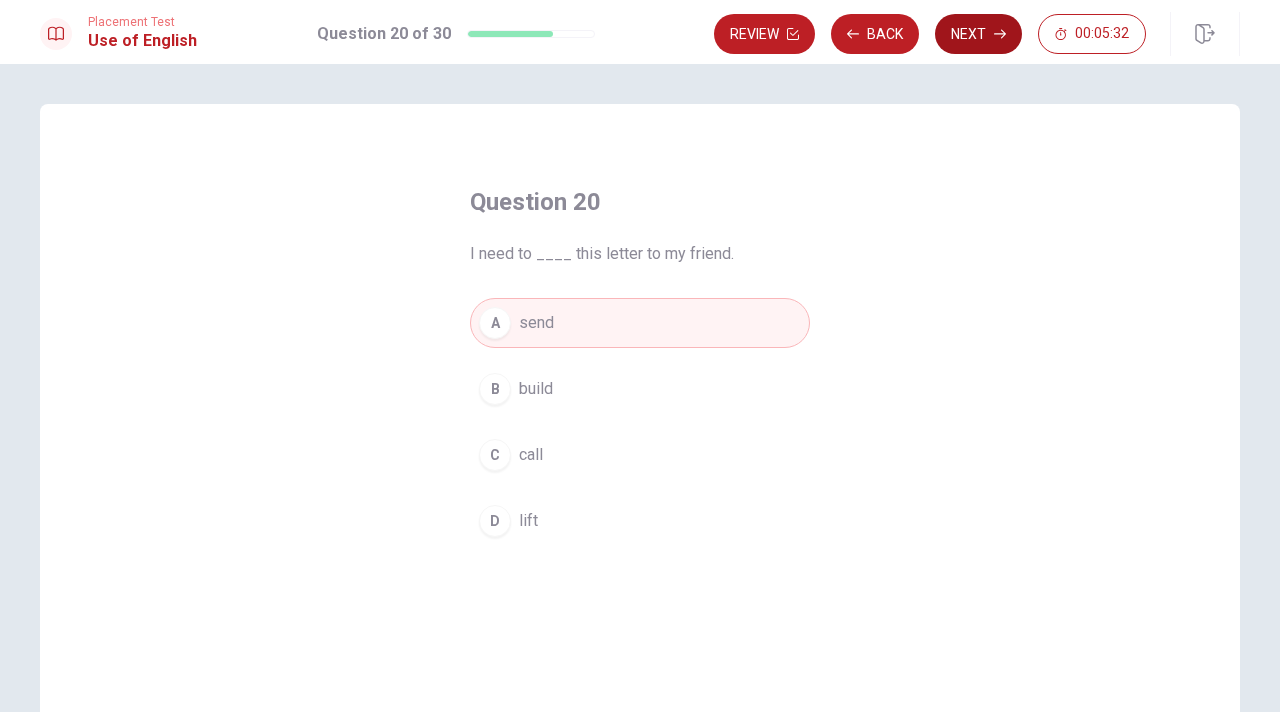 click on "Next" at bounding box center (978, 34) 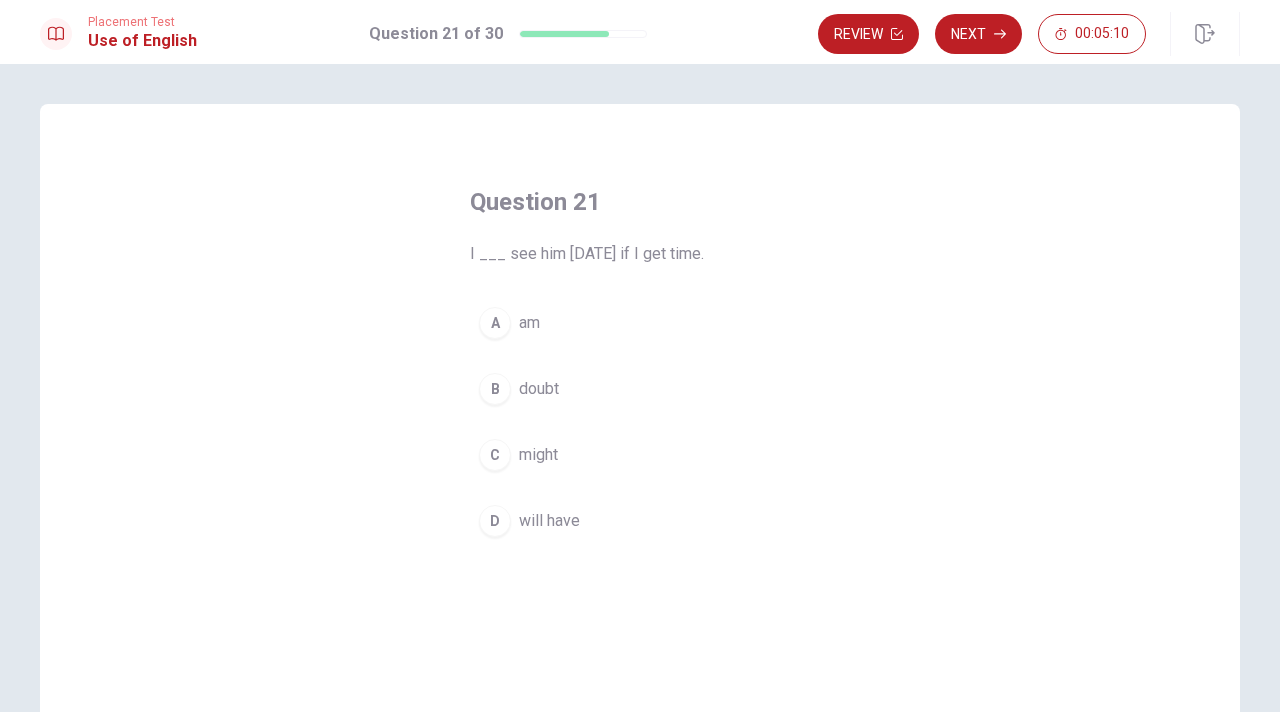 click on "D will have" at bounding box center (640, 521) 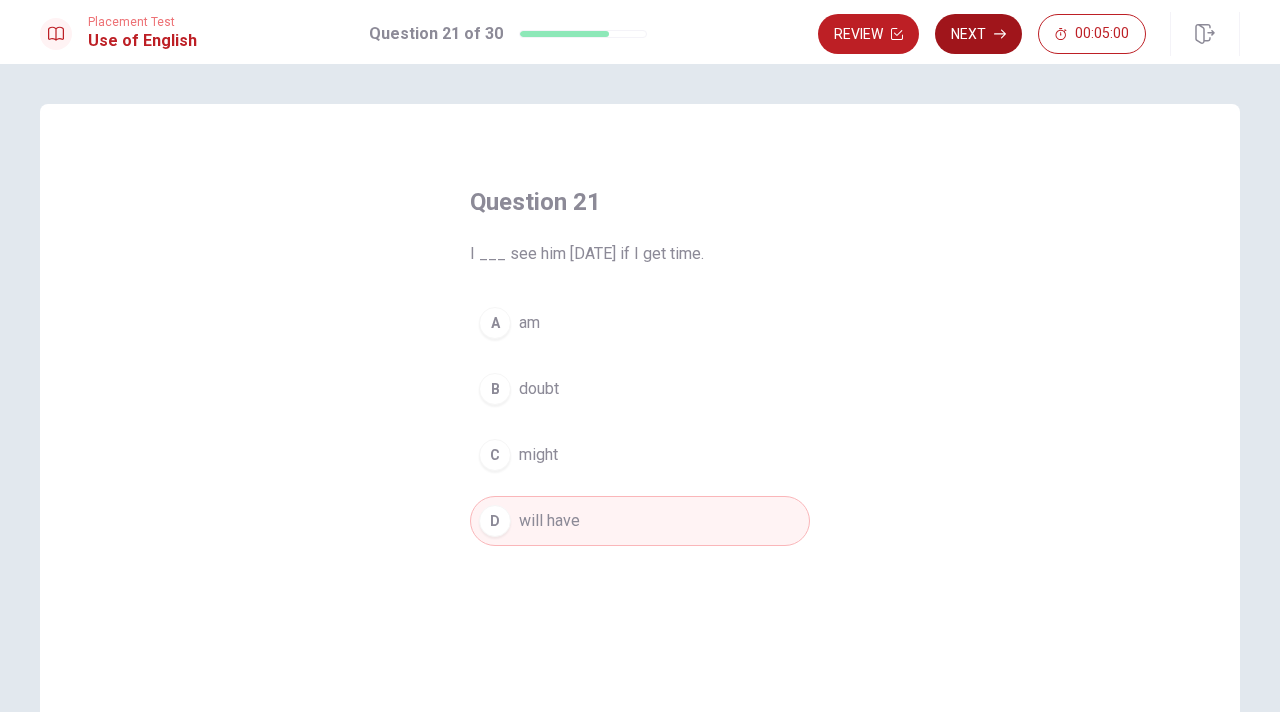 click on "Next" at bounding box center [978, 34] 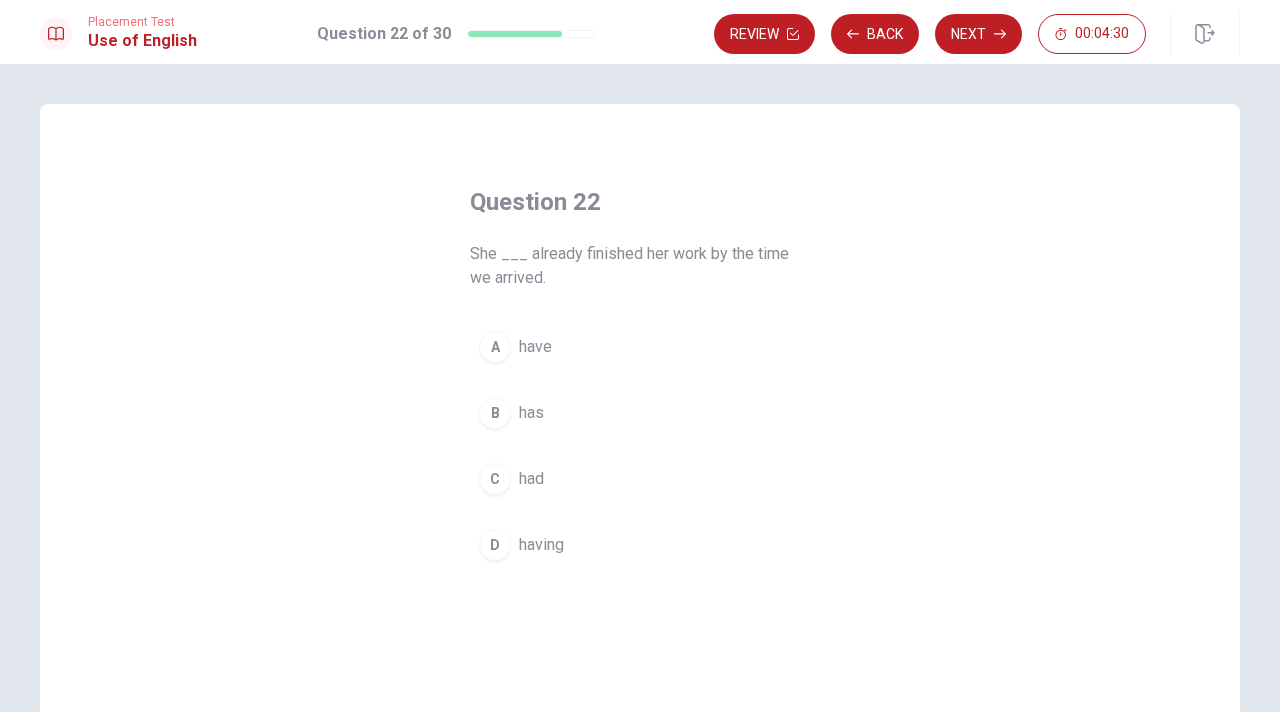 click on "had" at bounding box center (531, 479) 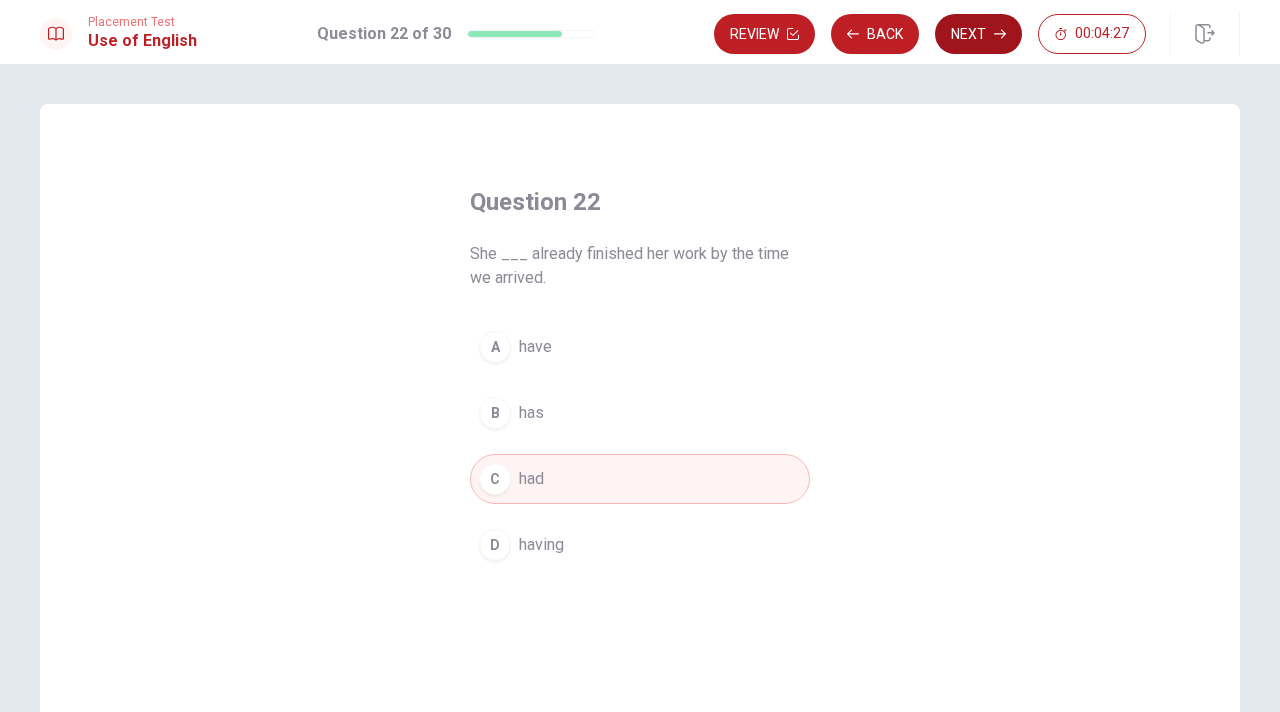 click on "Next" at bounding box center (978, 34) 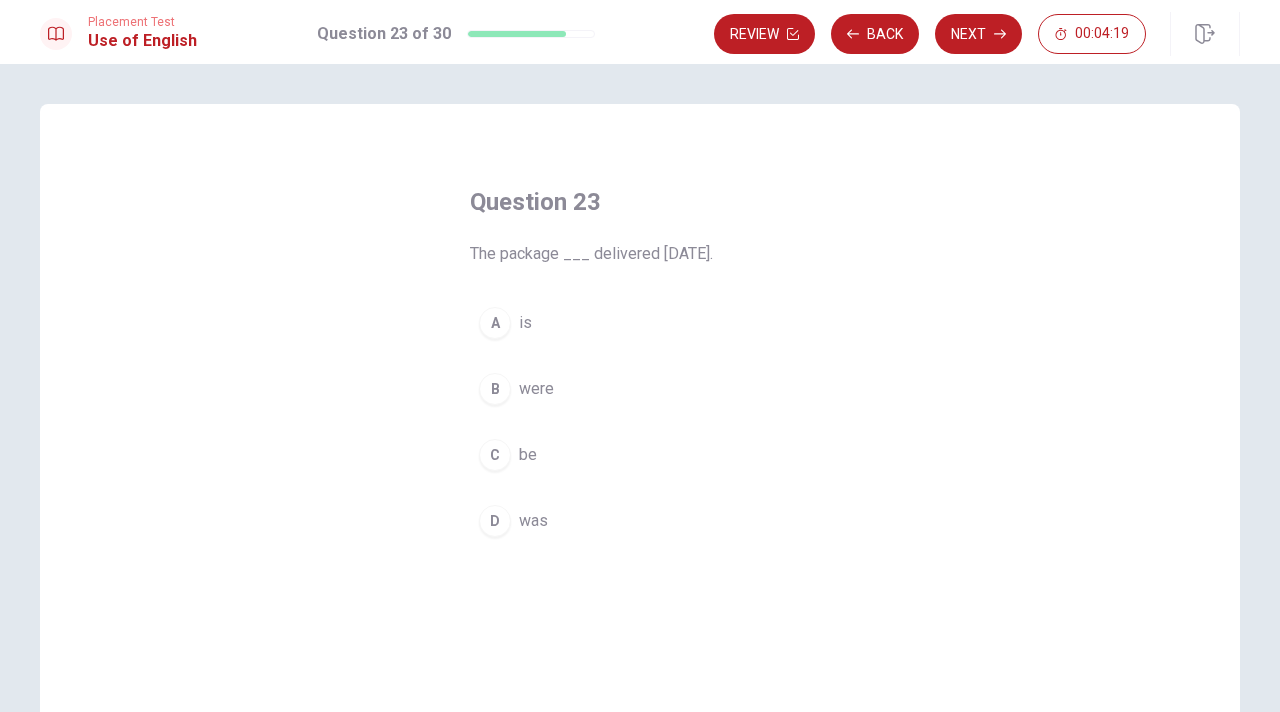 click on "D was" at bounding box center (640, 521) 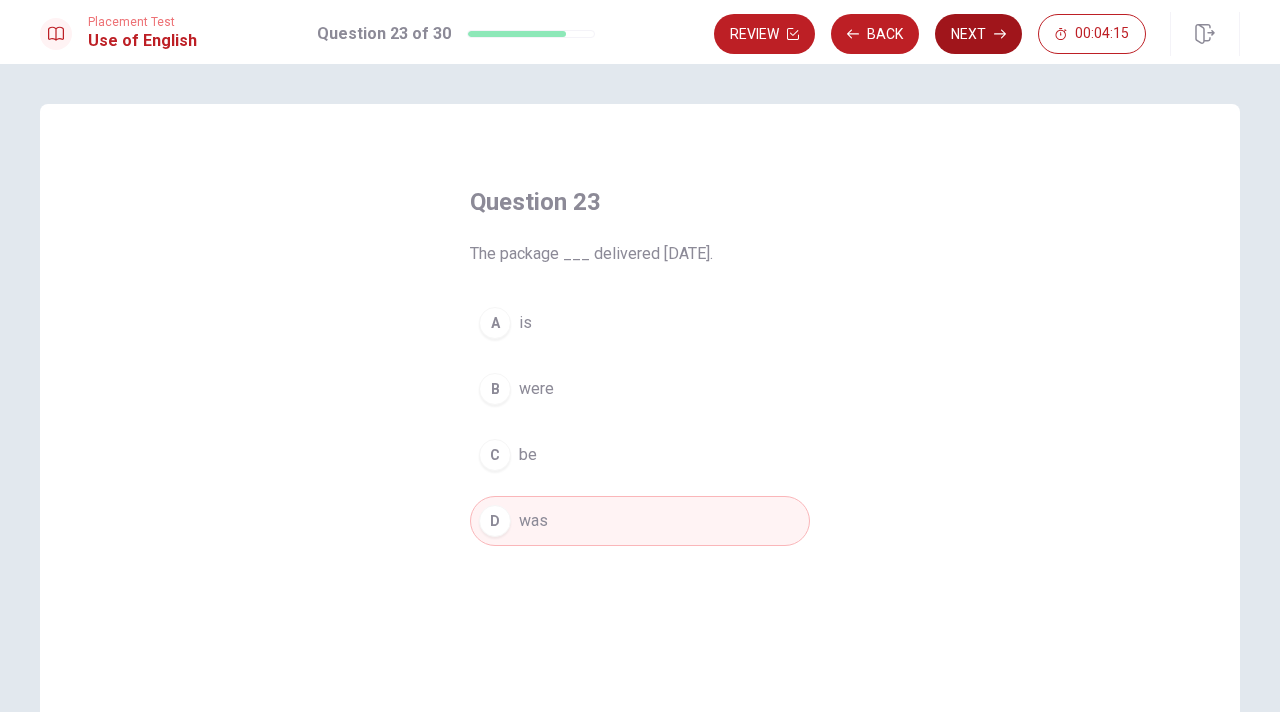 click on "Next" at bounding box center (978, 34) 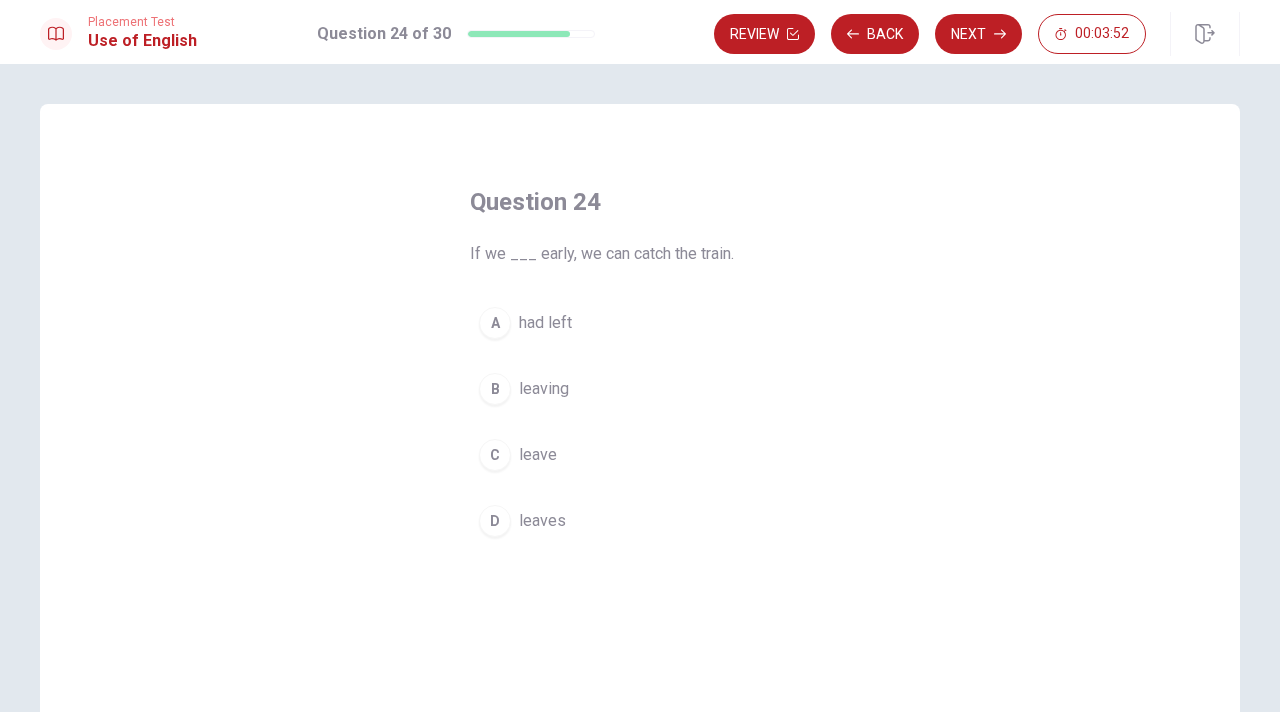 click on "leaves" at bounding box center (542, 521) 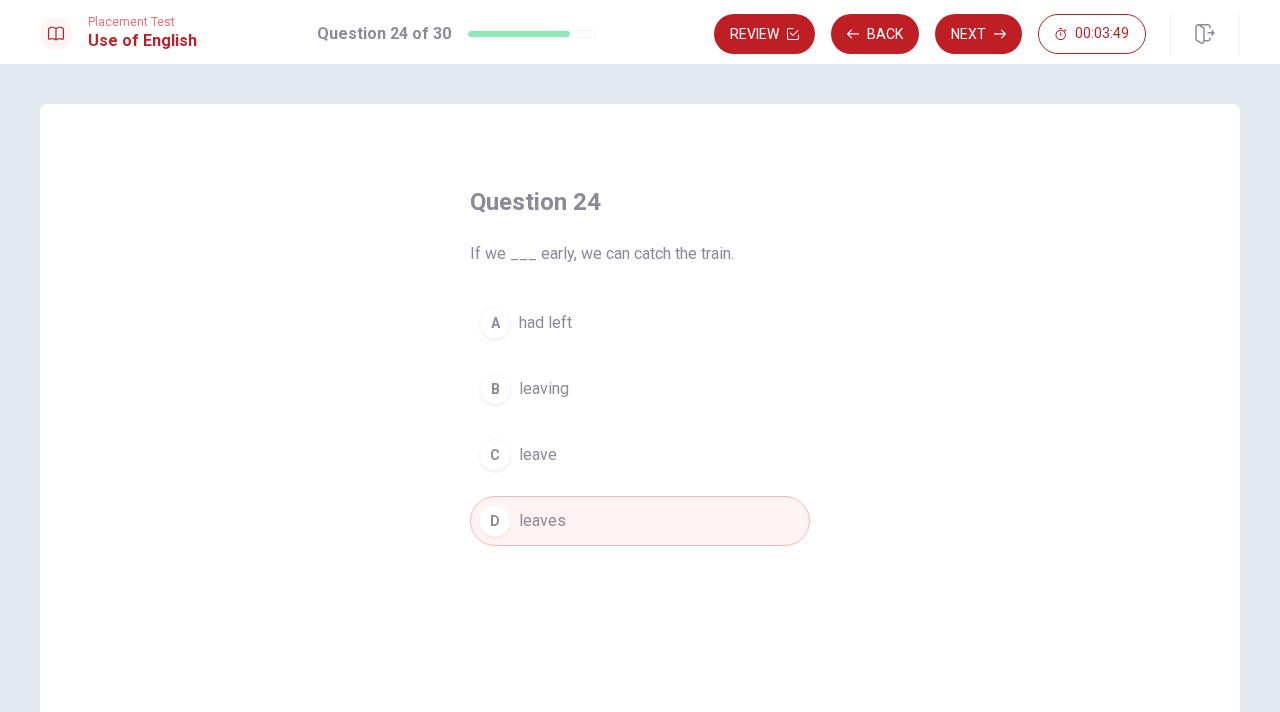 click on "C leave" at bounding box center (640, 455) 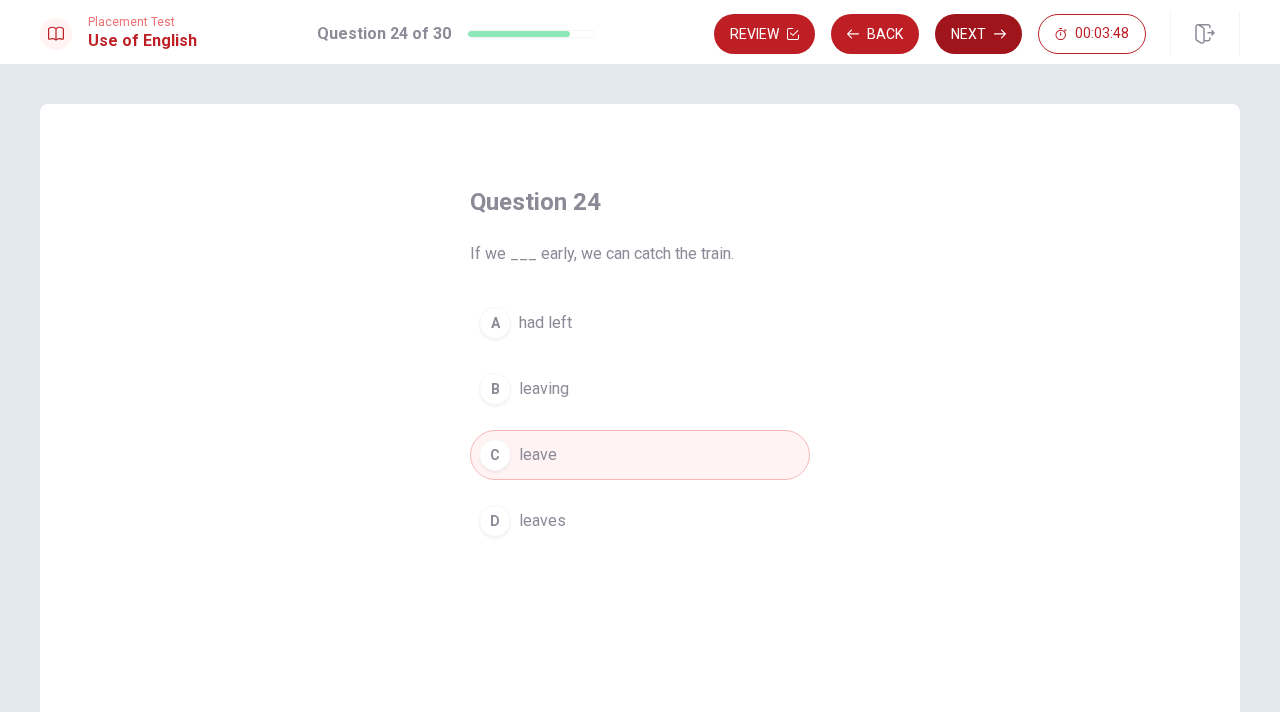 click on "Next" at bounding box center [978, 34] 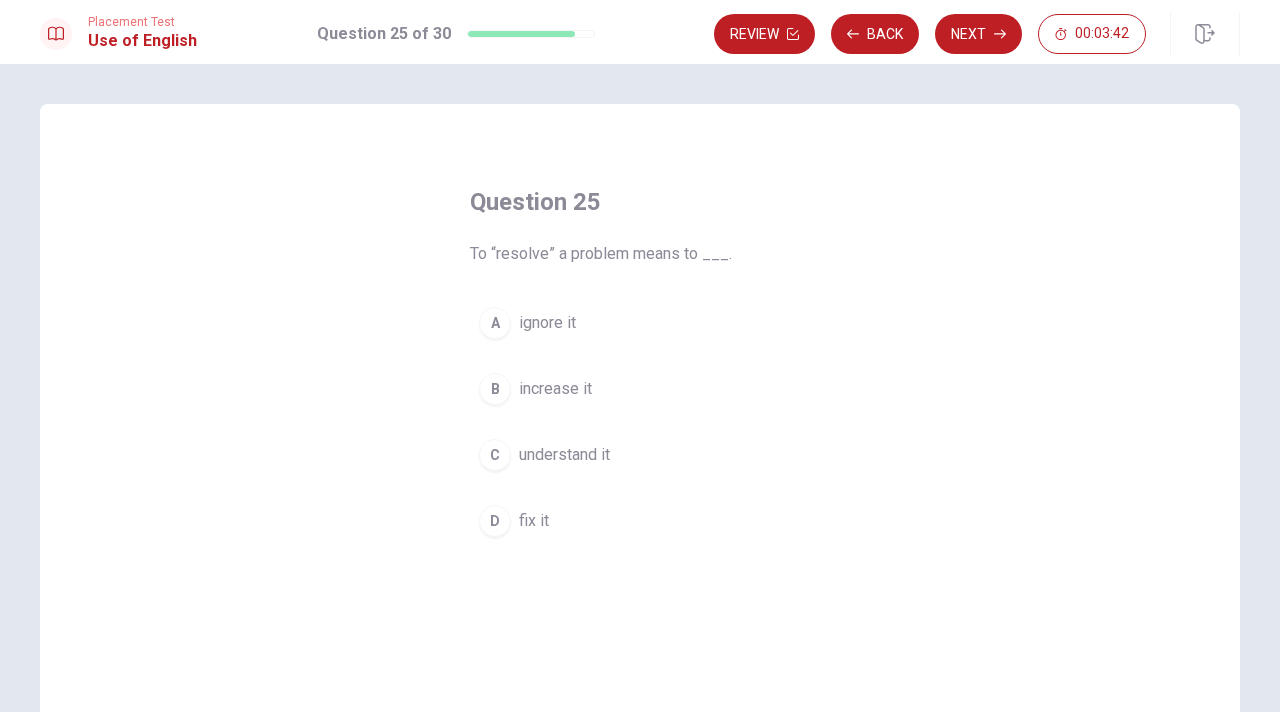click on "D fix it" at bounding box center (640, 521) 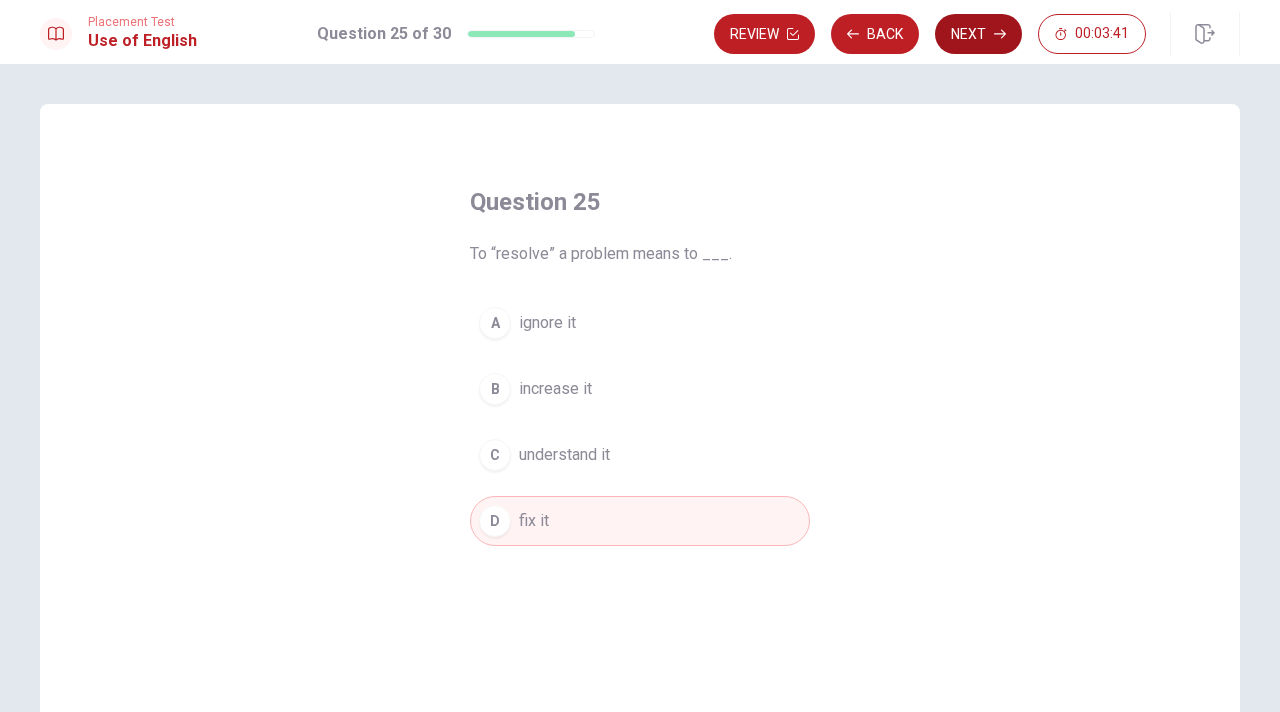 click on "Next" at bounding box center (978, 34) 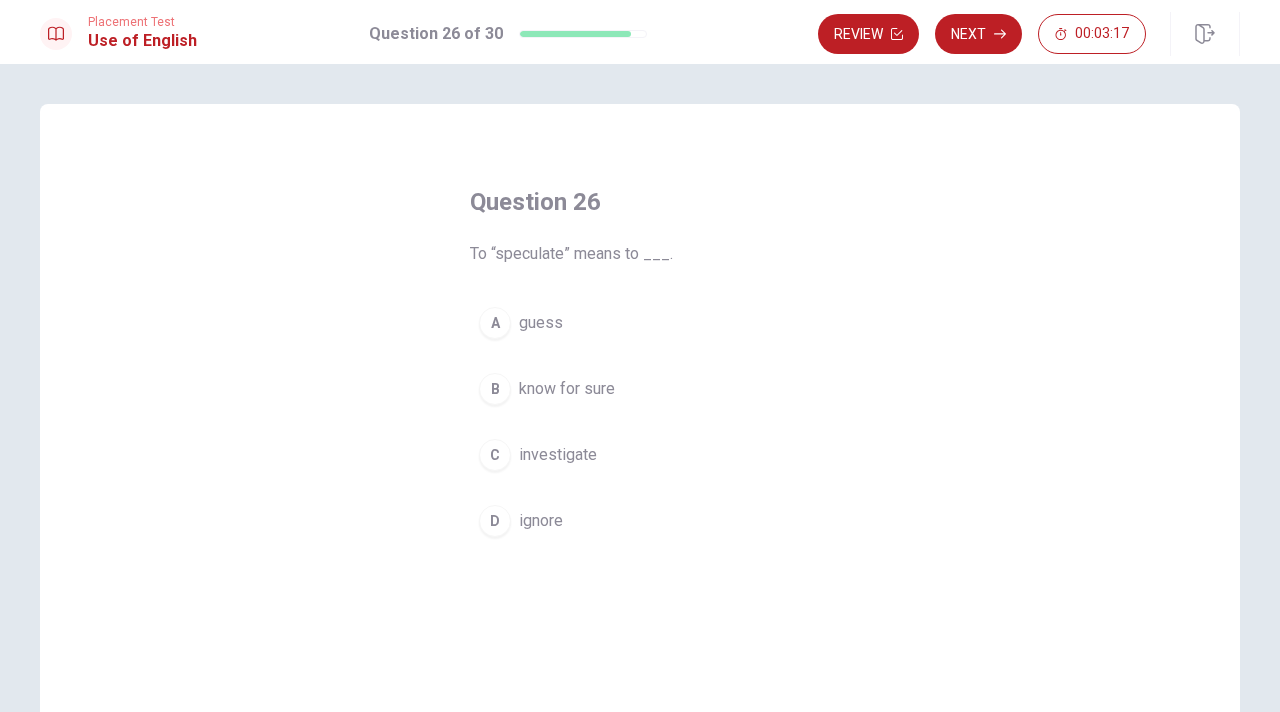click on "investigate" at bounding box center (558, 455) 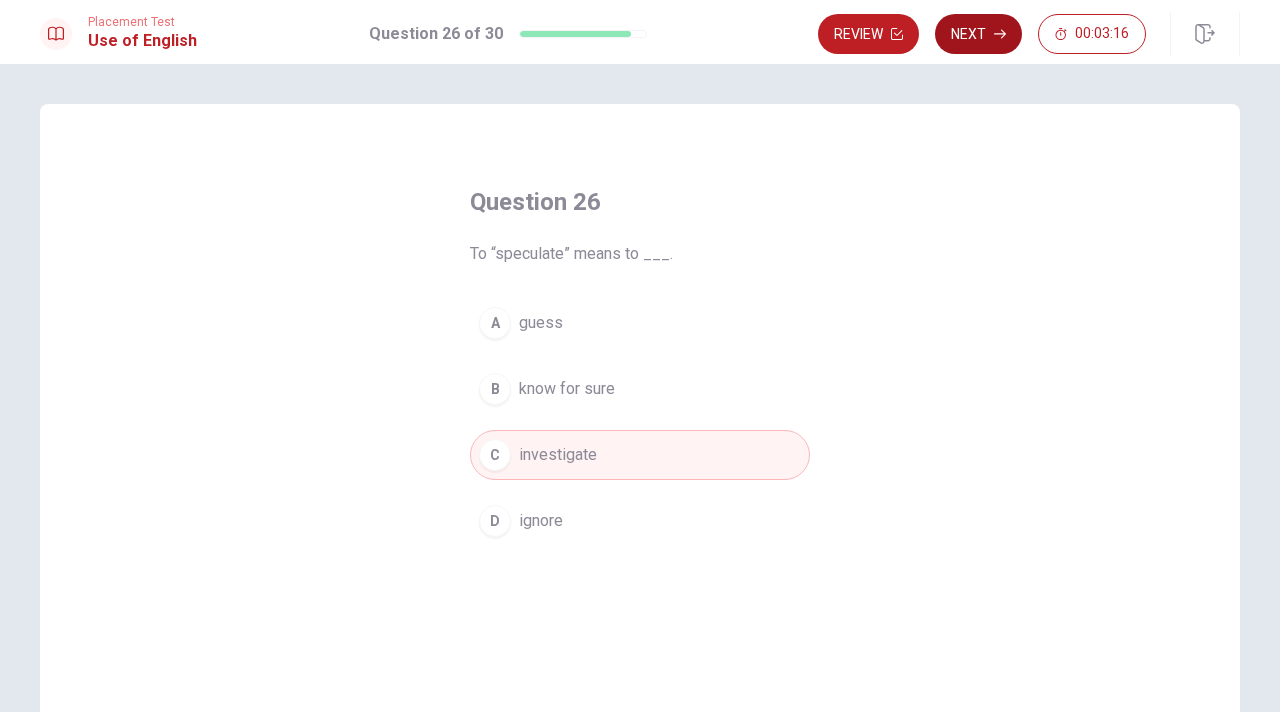click on "Next" at bounding box center [978, 34] 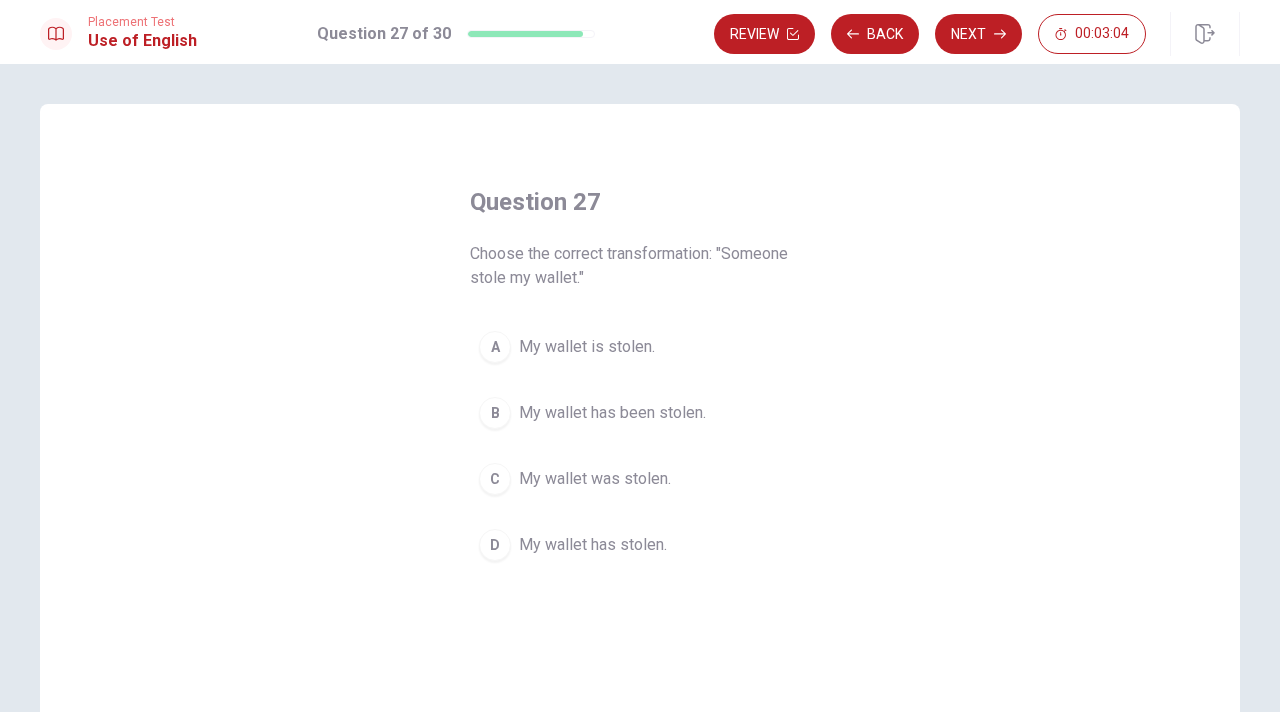 click on "C My wallet was stolen." at bounding box center [640, 479] 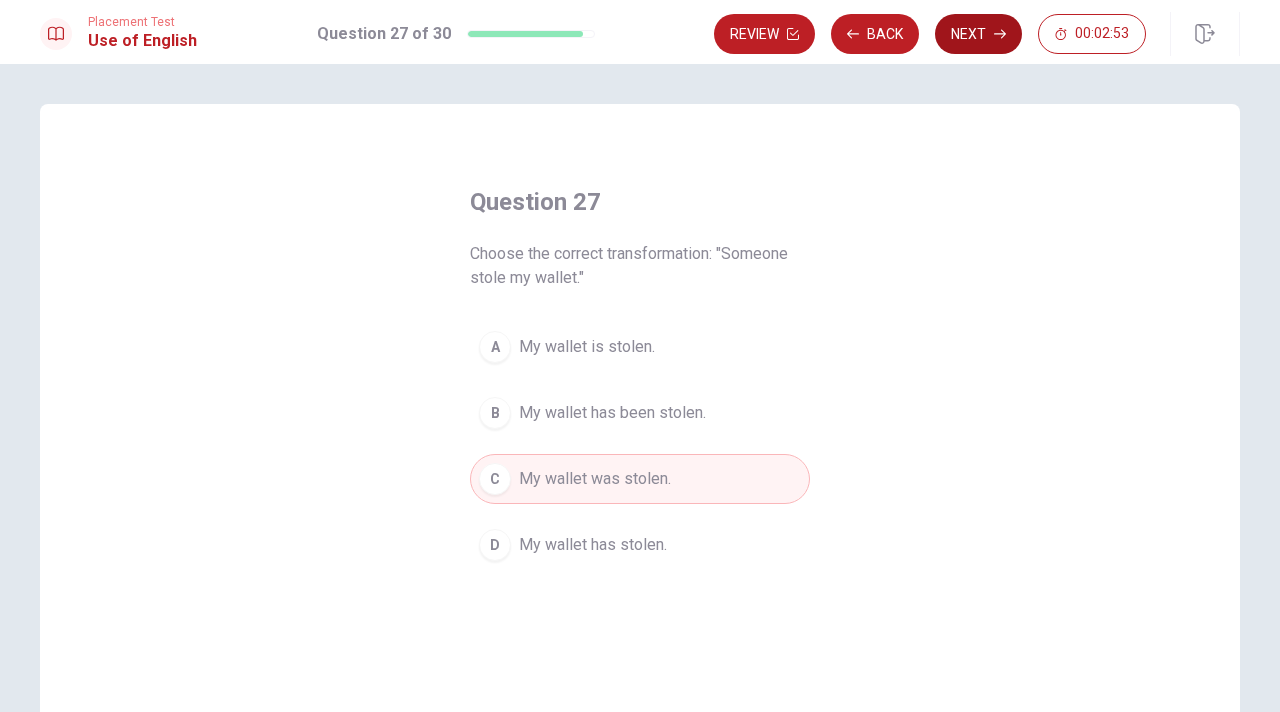 click on "Next" at bounding box center (978, 34) 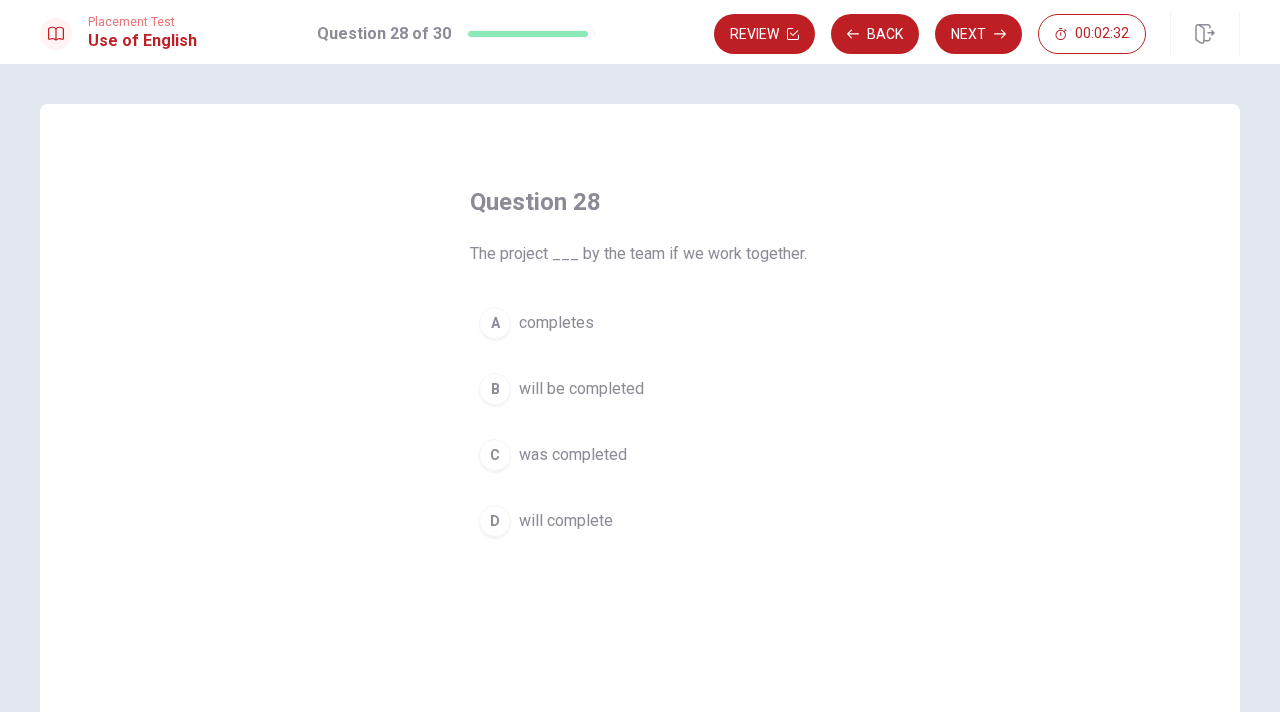click on "will be completed" at bounding box center [581, 389] 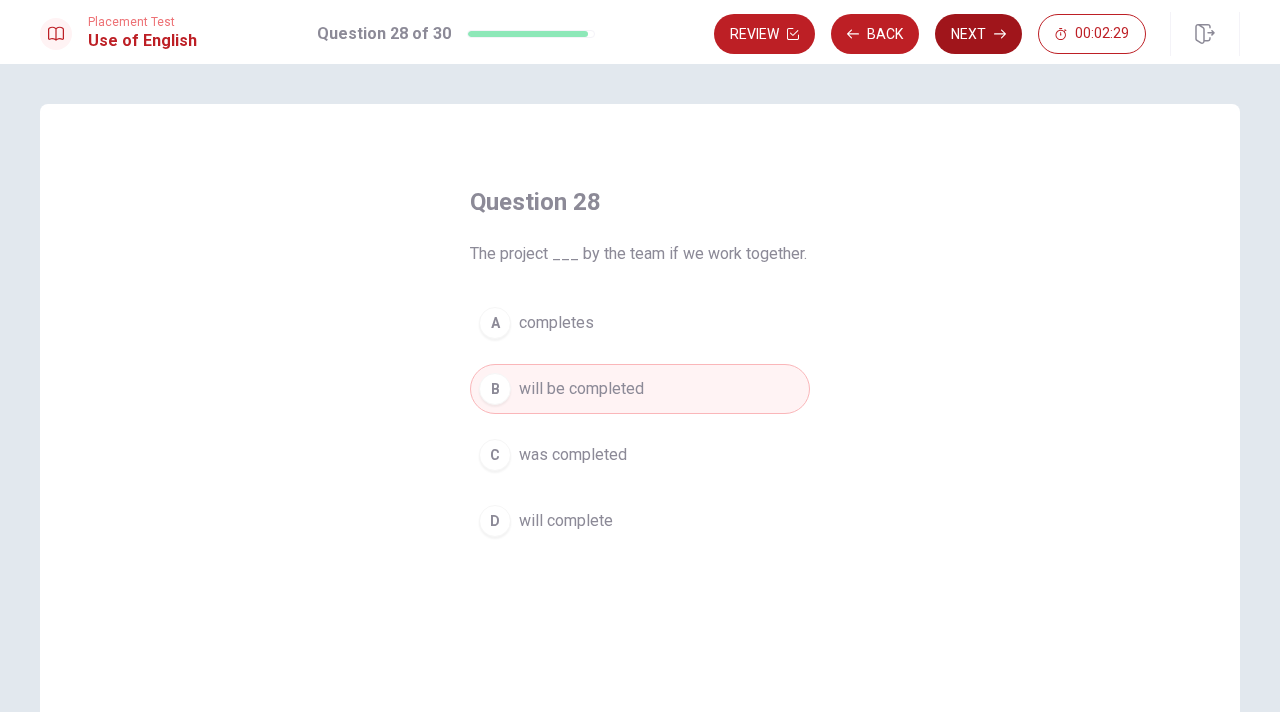 click on "Next" at bounding box center (978, 34) 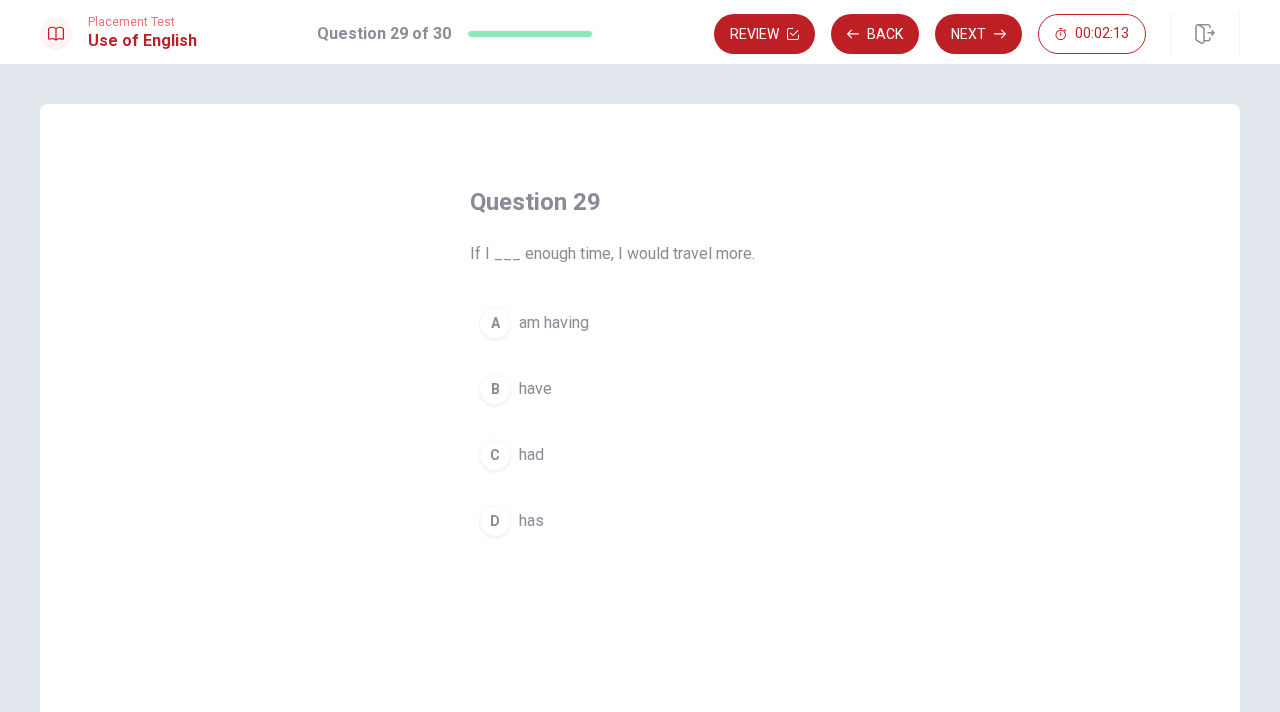 click on "B have" at bounding box center [640, 389] 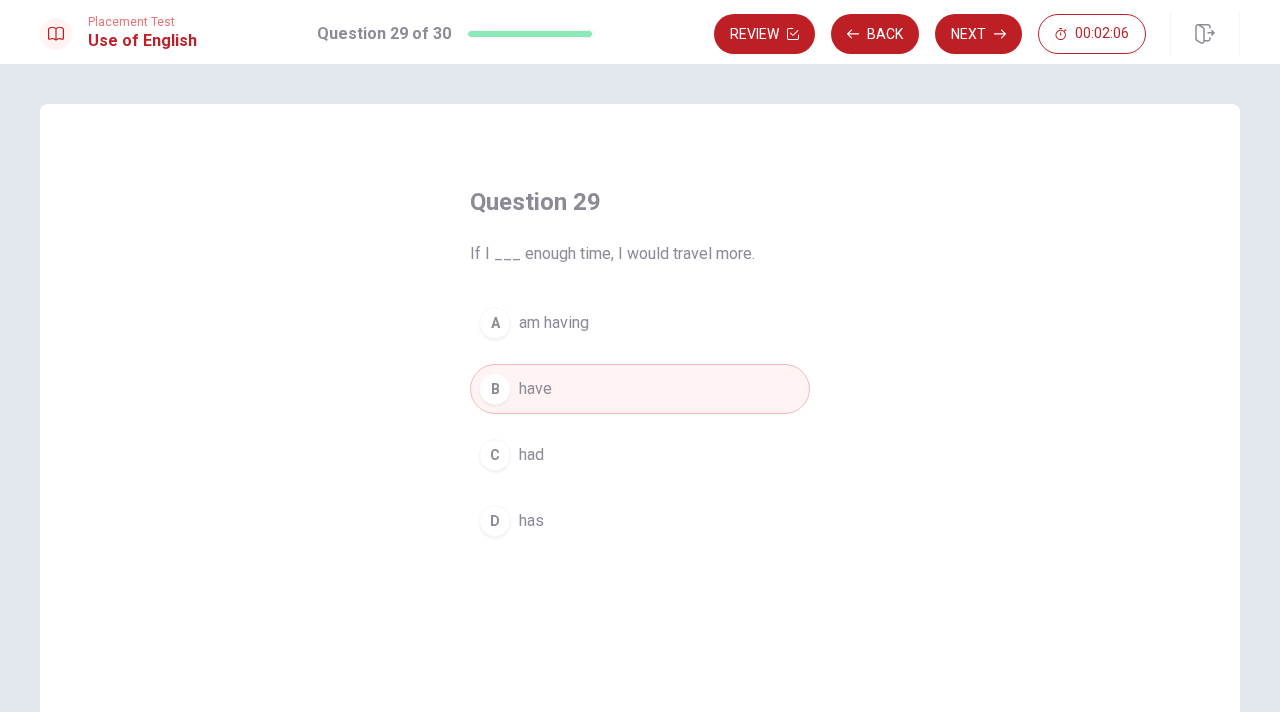 click on "C had" at bounding box center [640, 455] 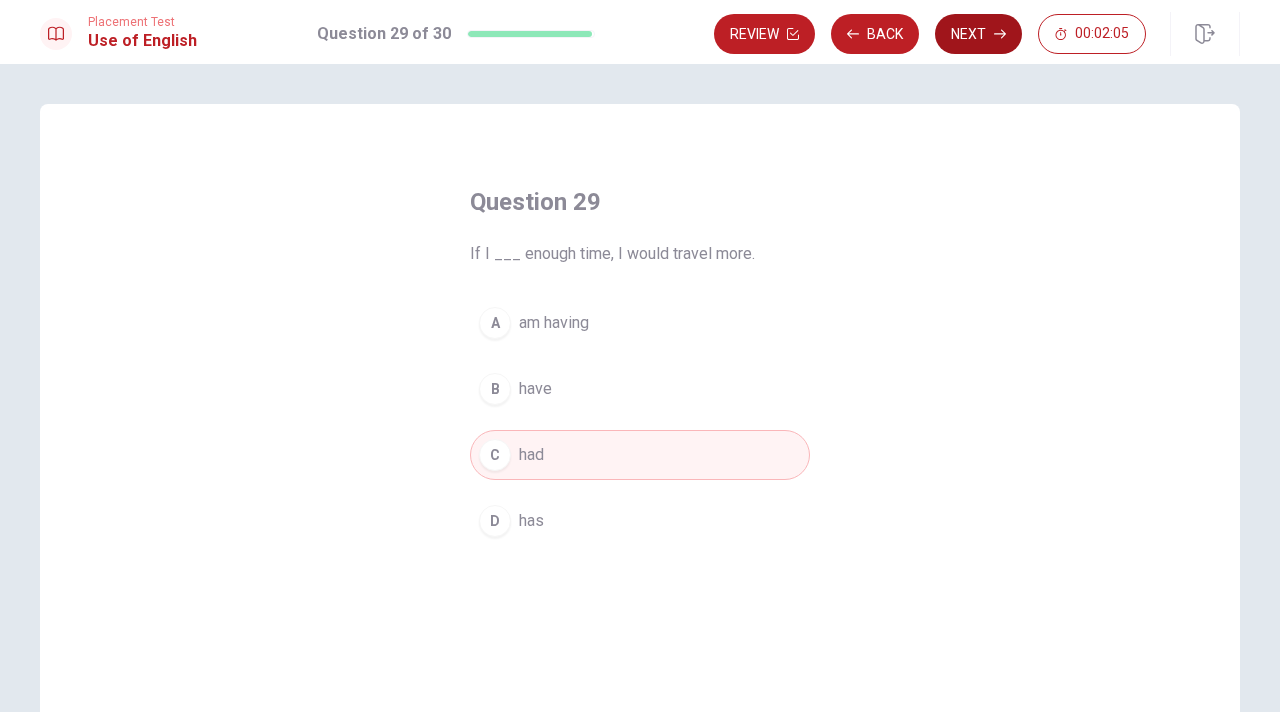 click 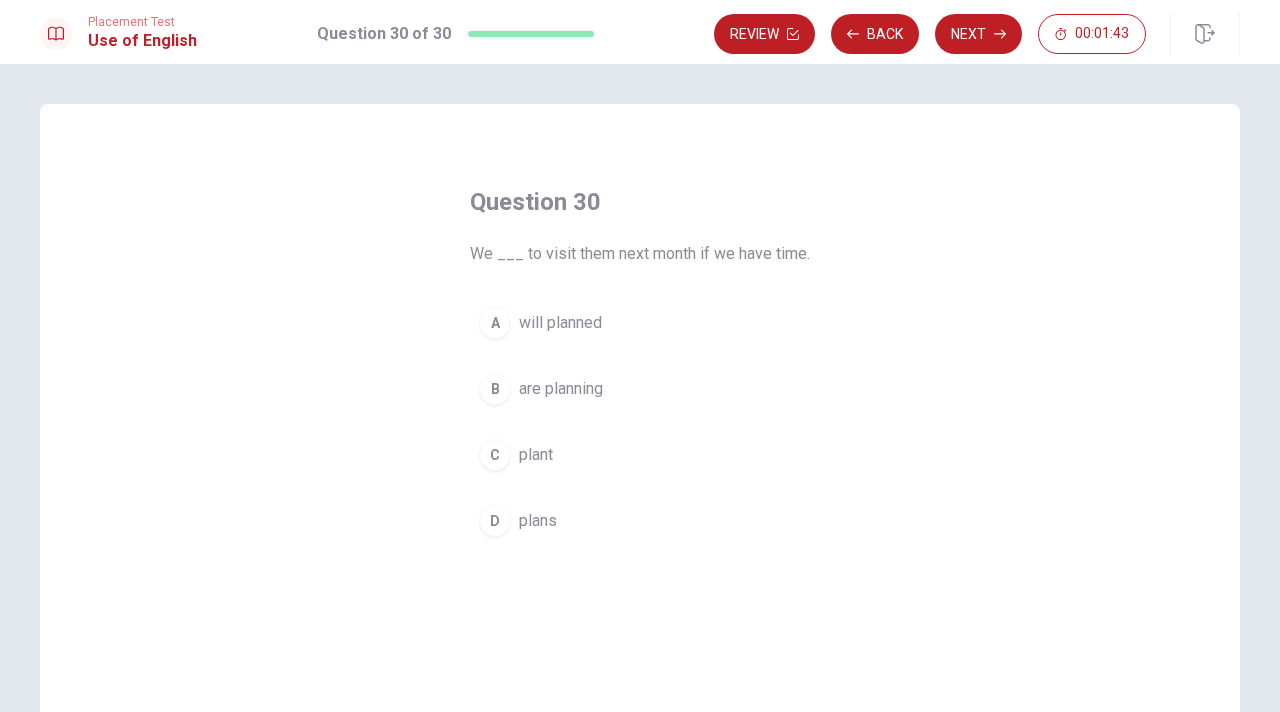 click on "will planned" at bounding box center [560, 323] 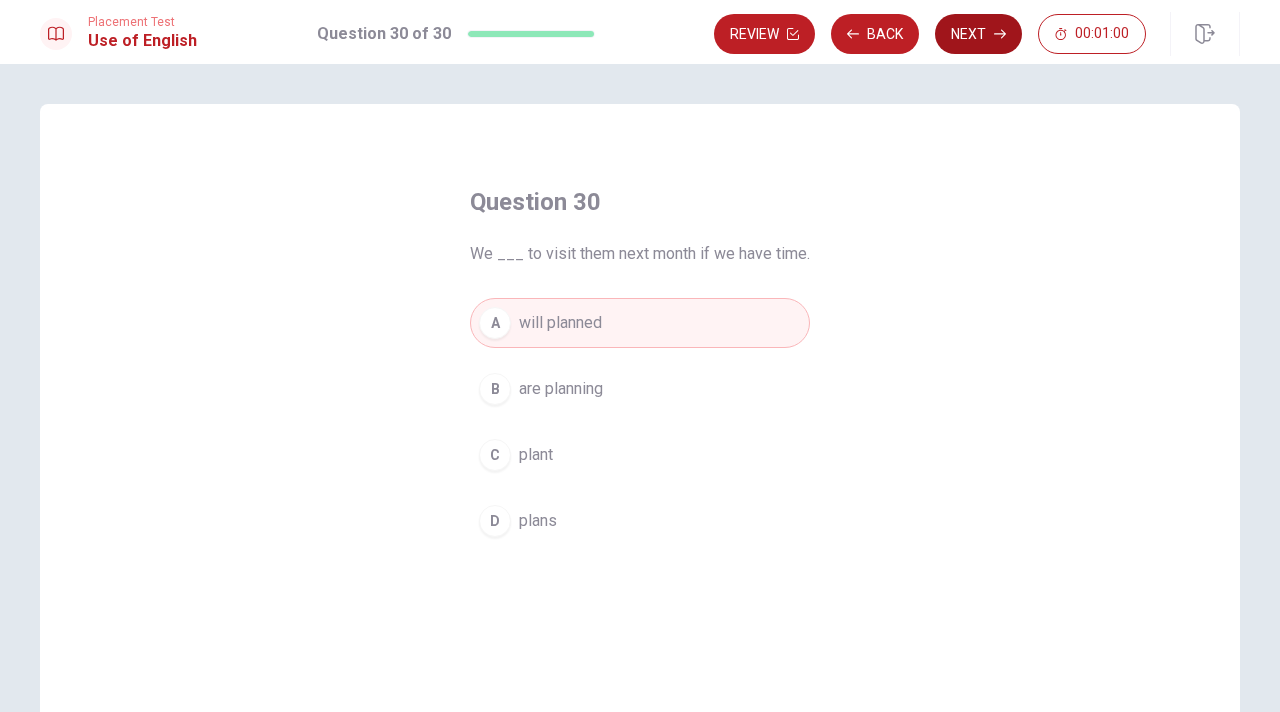 click on "Next" at bounding box center (978, 34) 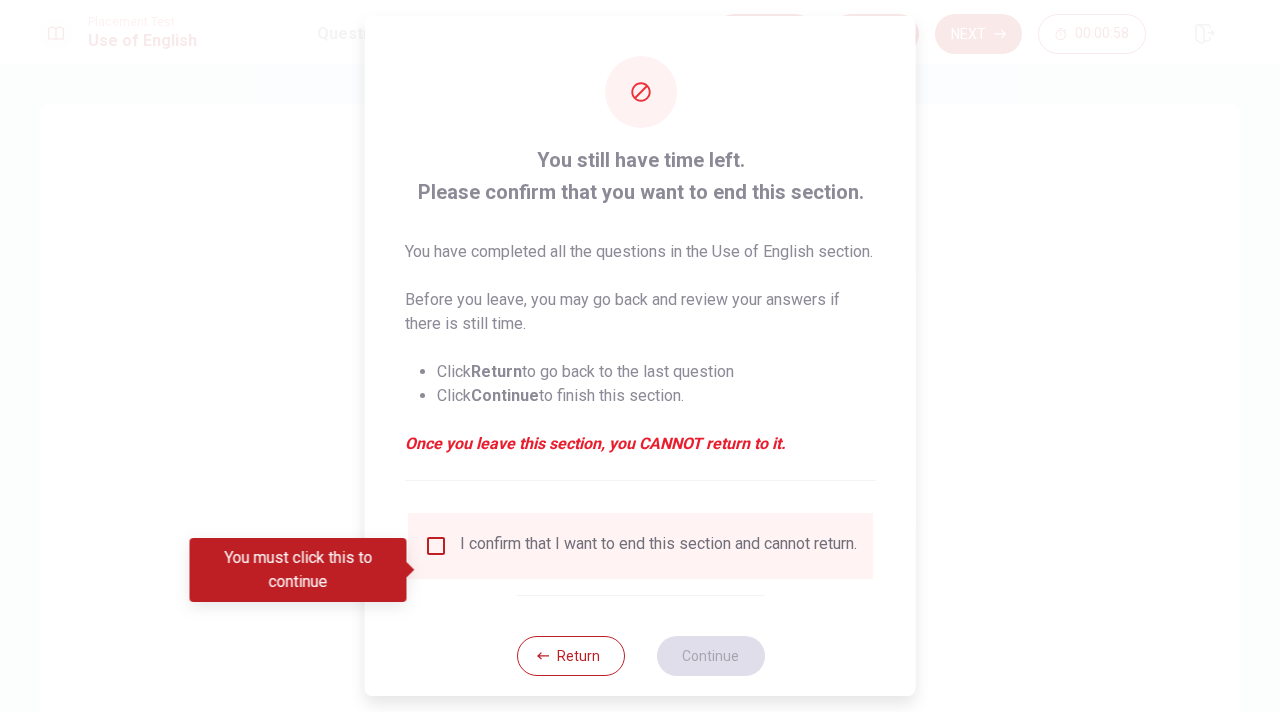 scroll, scrollTop: 58, scrollLeft: 0, axis: vertical 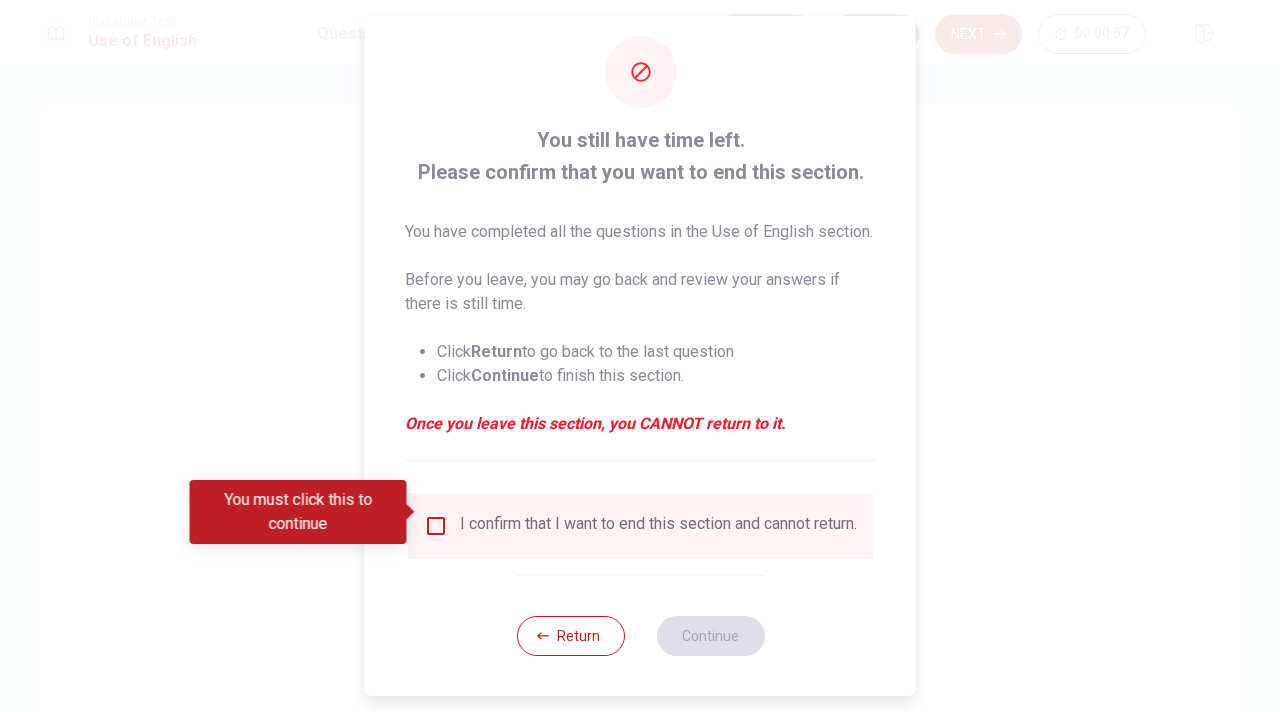 click at bounding box center [436, 526] 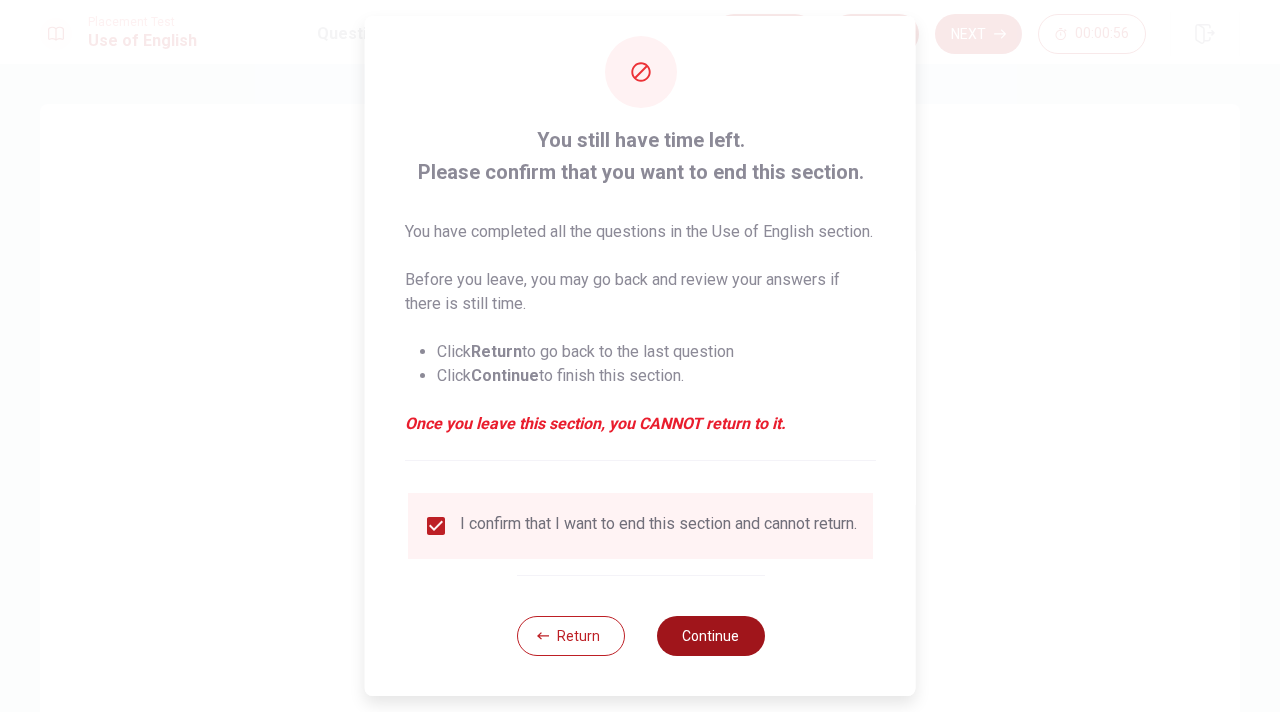 click on "Continue" at bounding box center [710, 636] 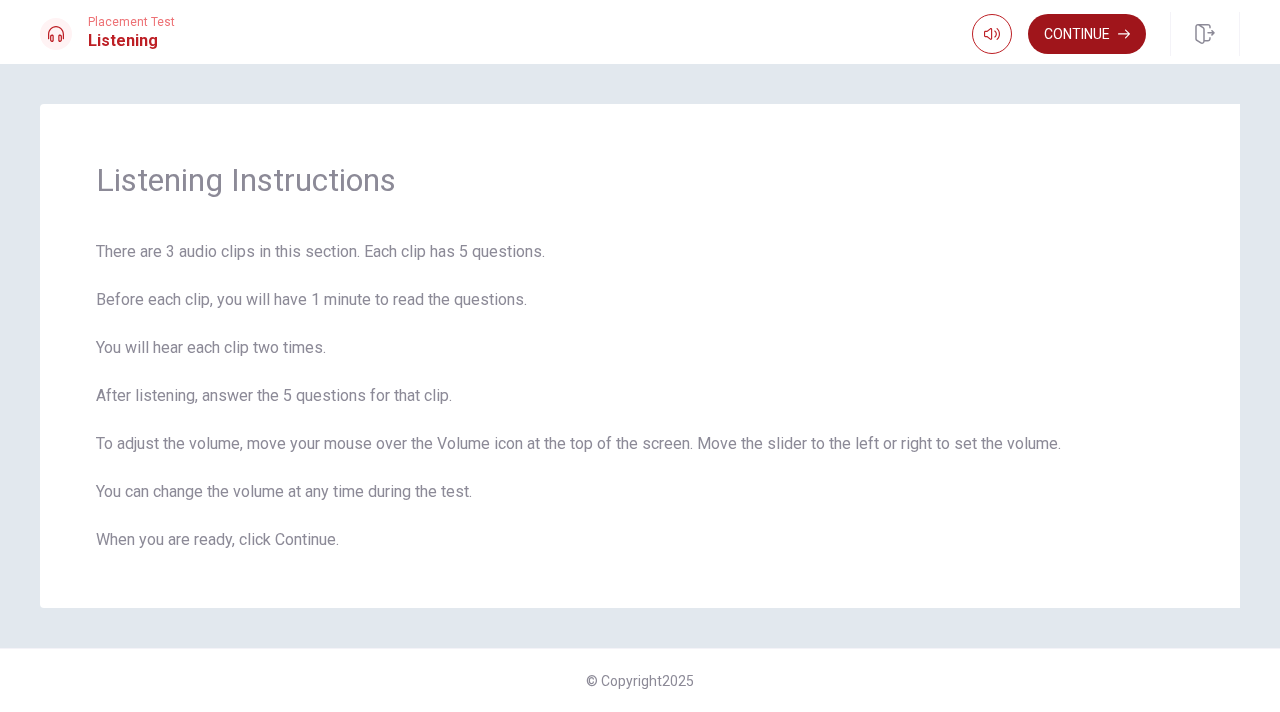 click on "Continue" at bounding box center (1087, 34) 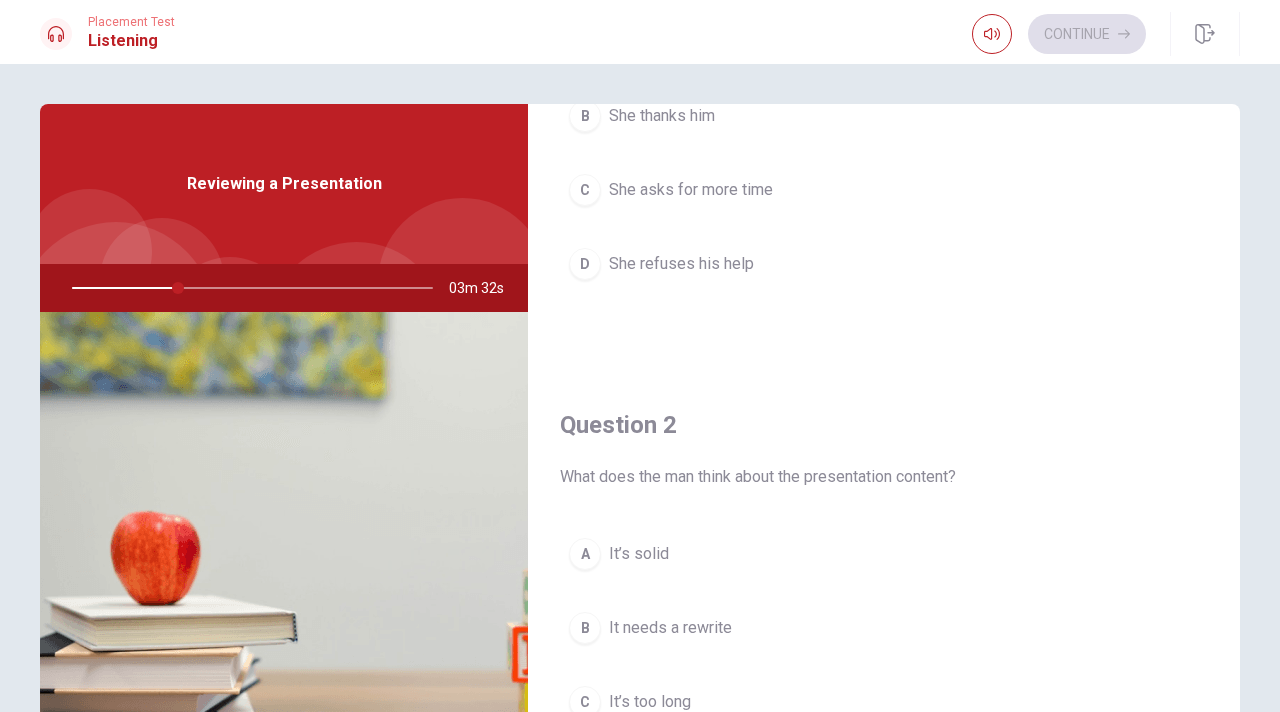 scroll, scrollTop: 0, scrollLeft: 0, axis: both 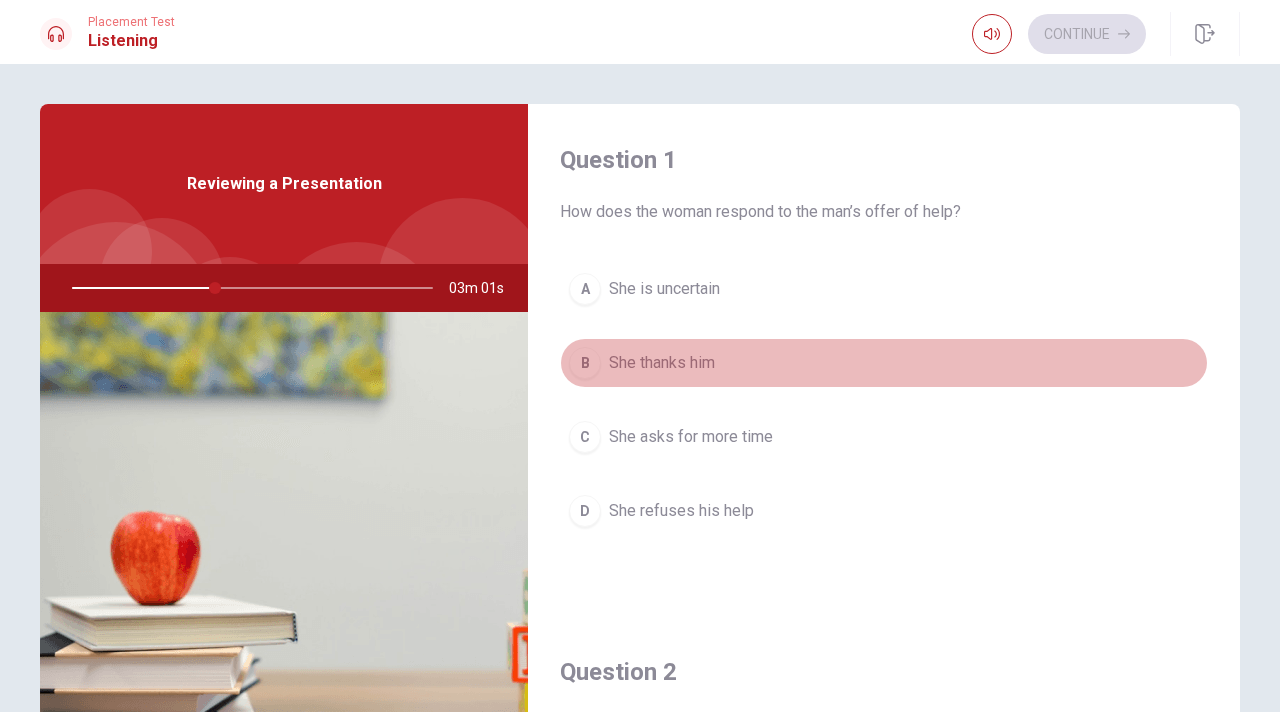 click on "B" at bounding box center (585, 363) 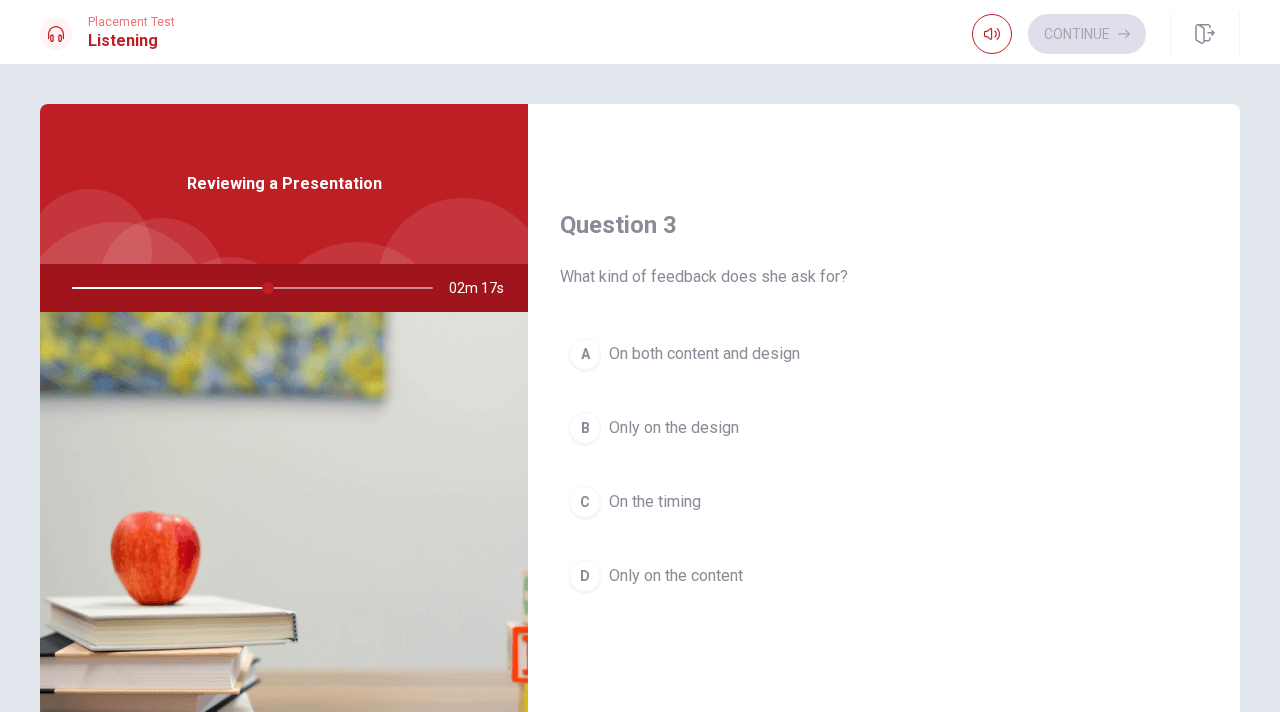 scroll, scrollTop: 960, scrollLeft: 0, axis: vertical 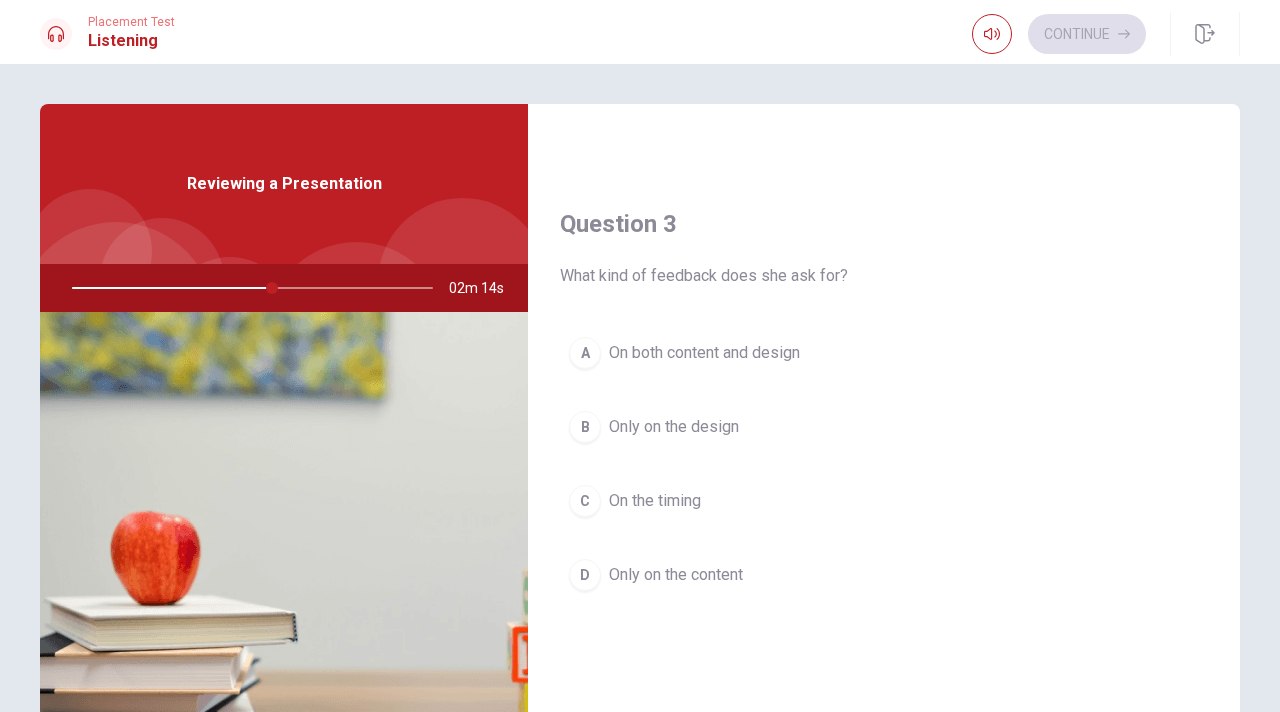 click on "A" at bounding box center [585, 353] 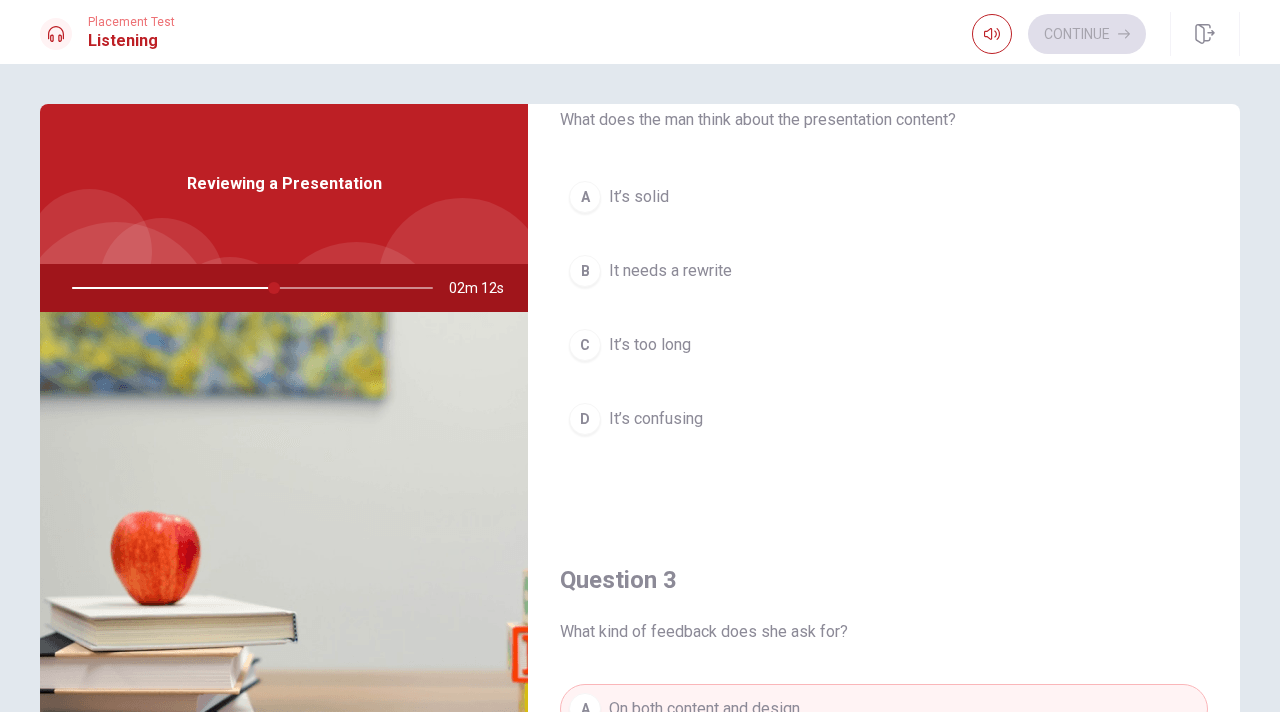 scroll, scrollTop: 552, scrollLeft: 0, axis: vertical 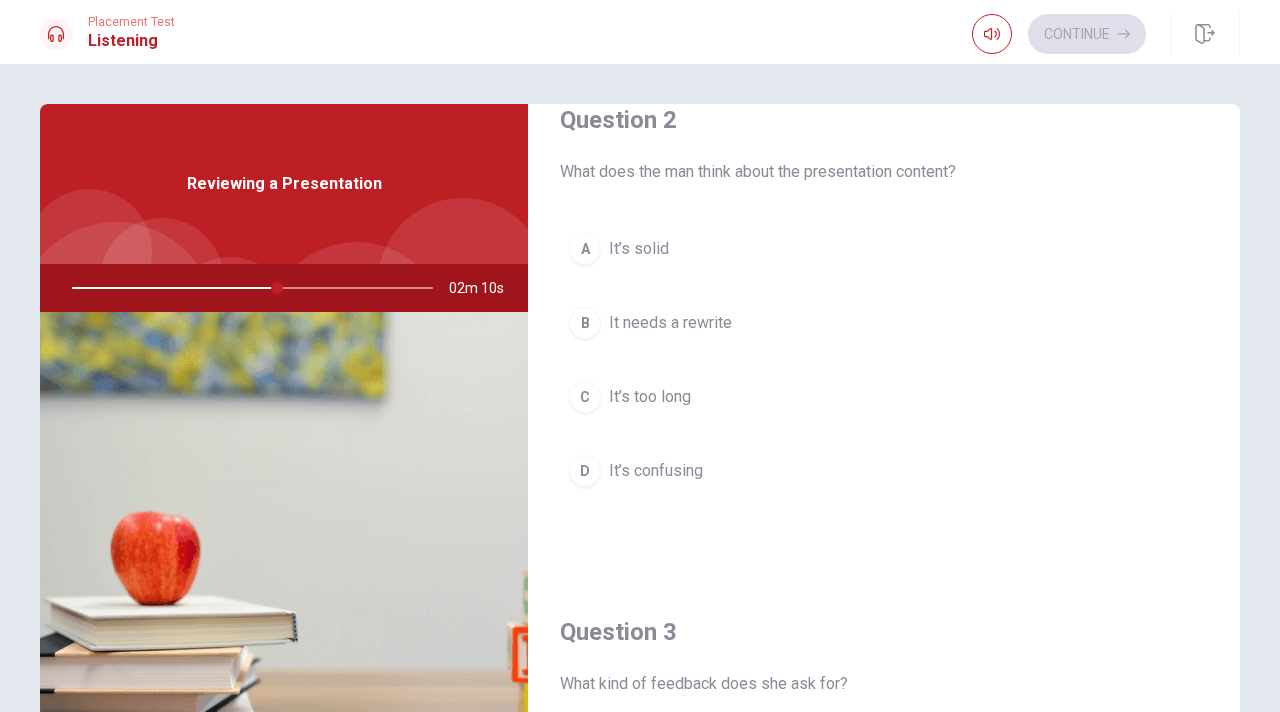 click on "B" at bounding box center (585, 323) 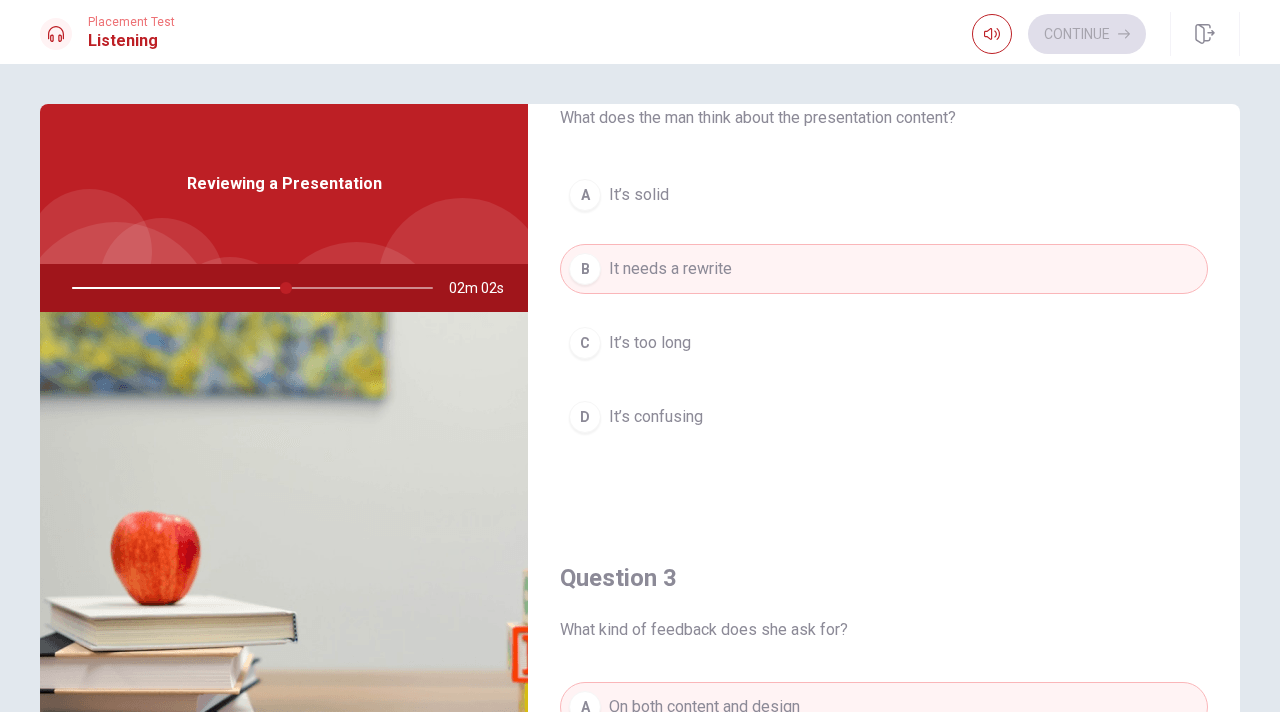scroll, scrollTop: 605, scrollLeft: 0, axis: vertical 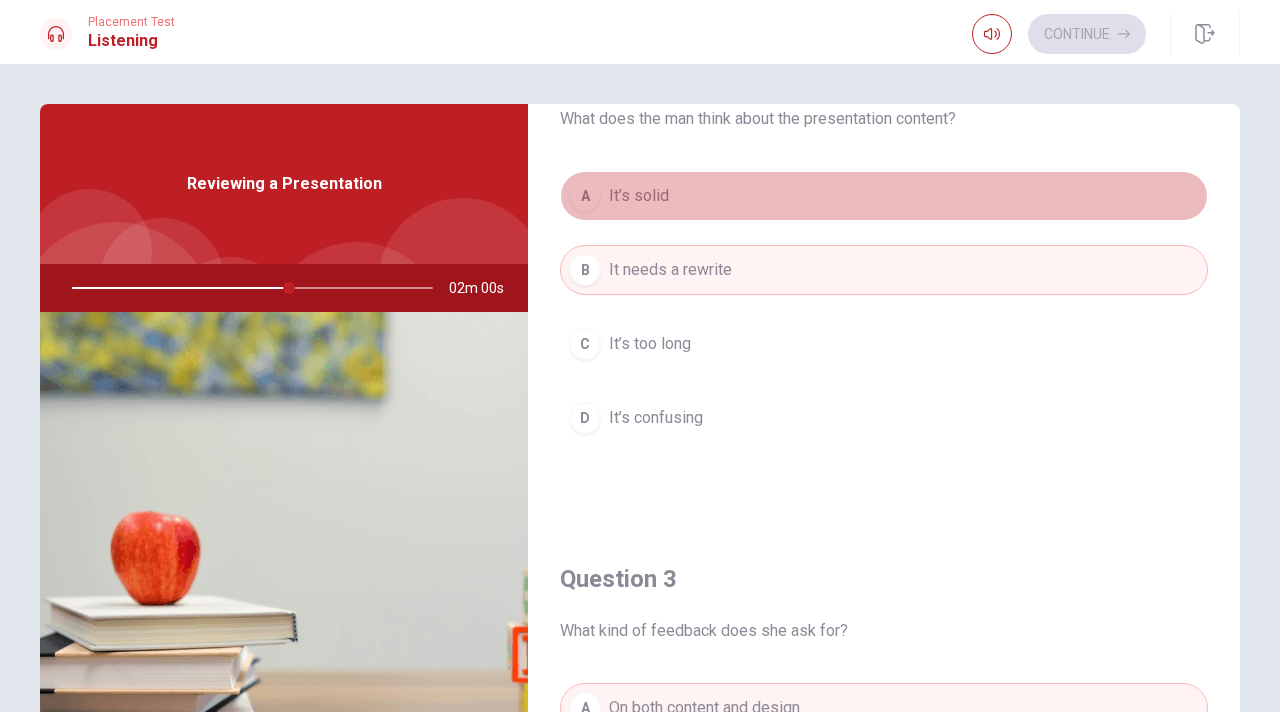 click on "A It’s solid" at bounding box center (884, 196) 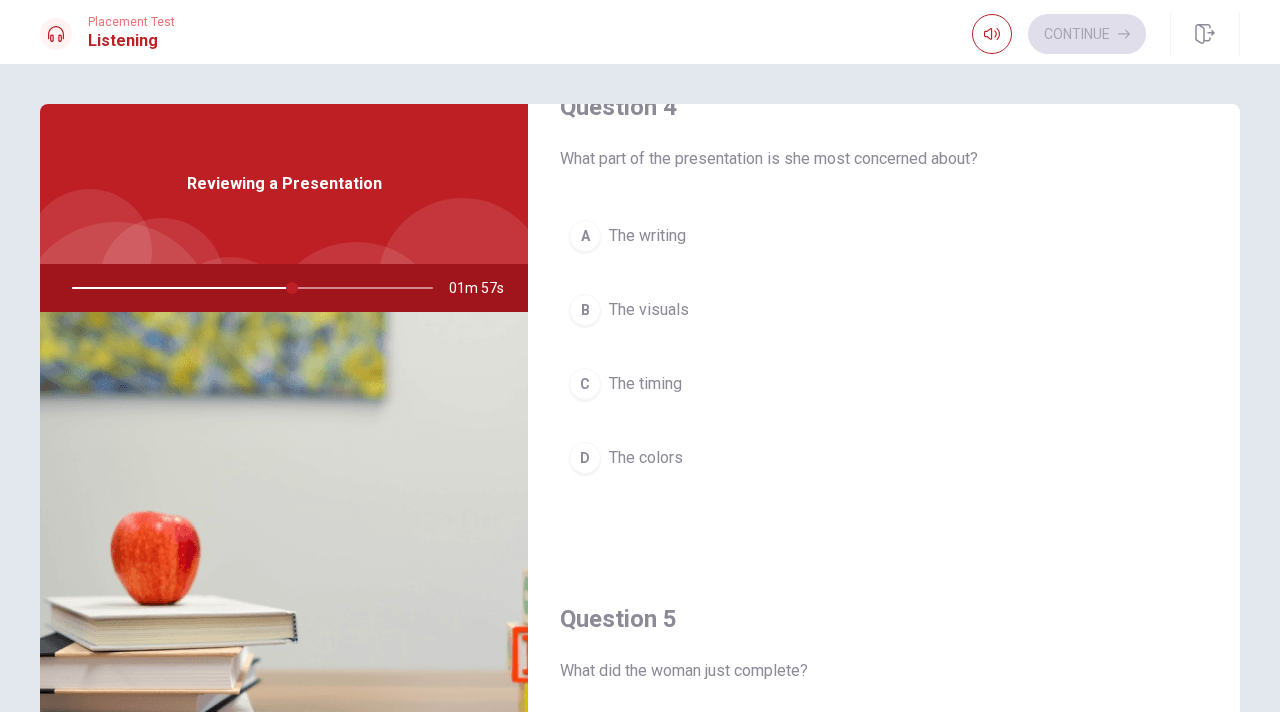 scroll, scrollTop: 1591, scrollLeft: 0, axis: vertical 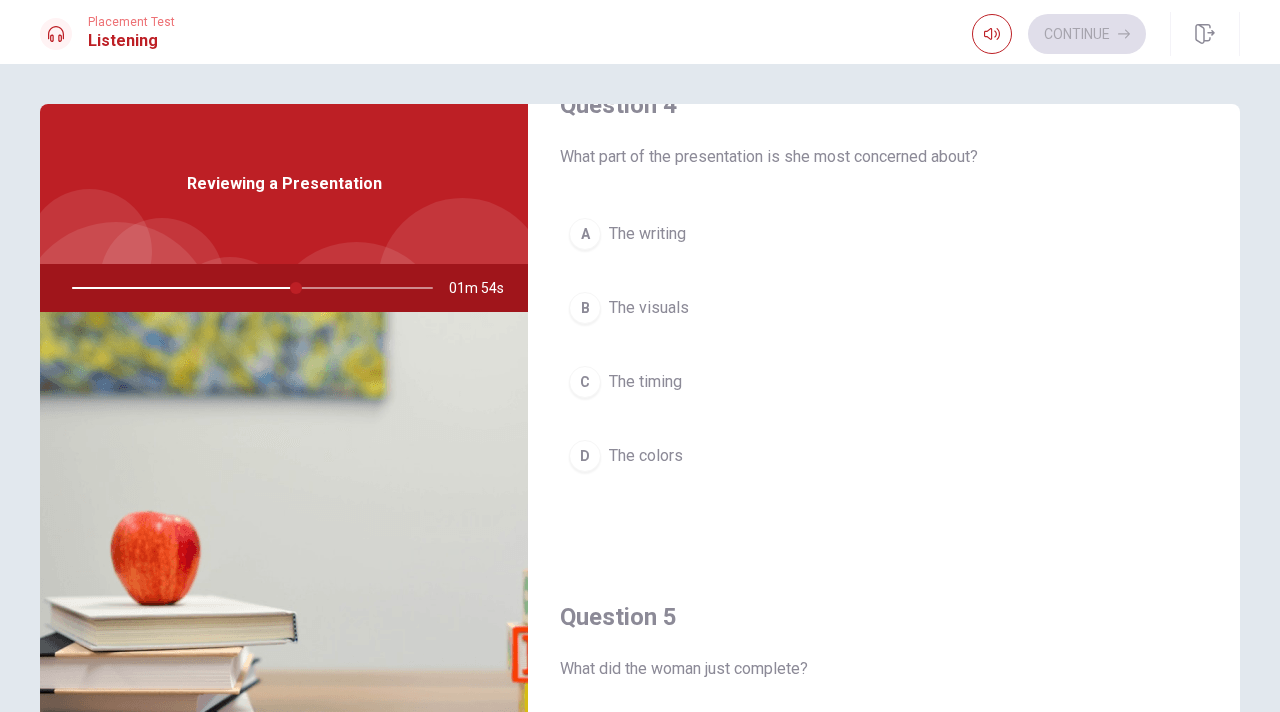 drag, startPoint x: 569, startPoint y: 155, endPoint x: 775, endPoint y: 155, distance: 206 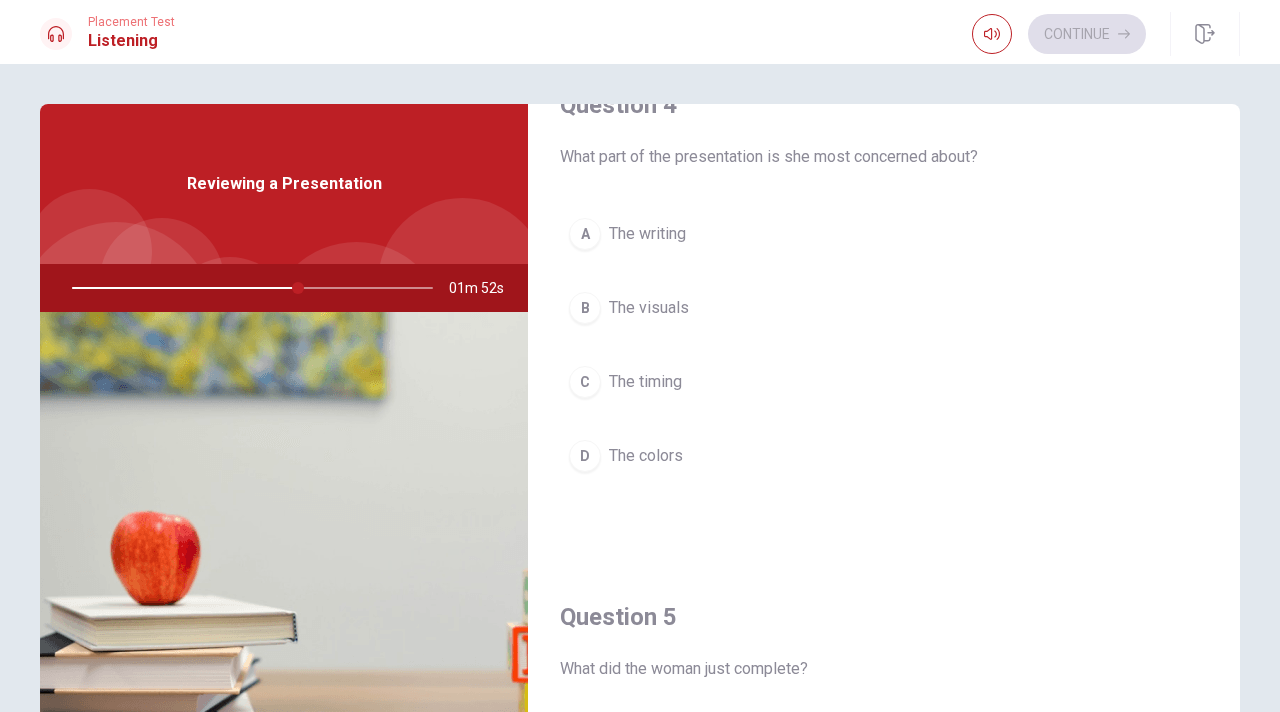 click on "The visuals" at bounding box center (649, 308) 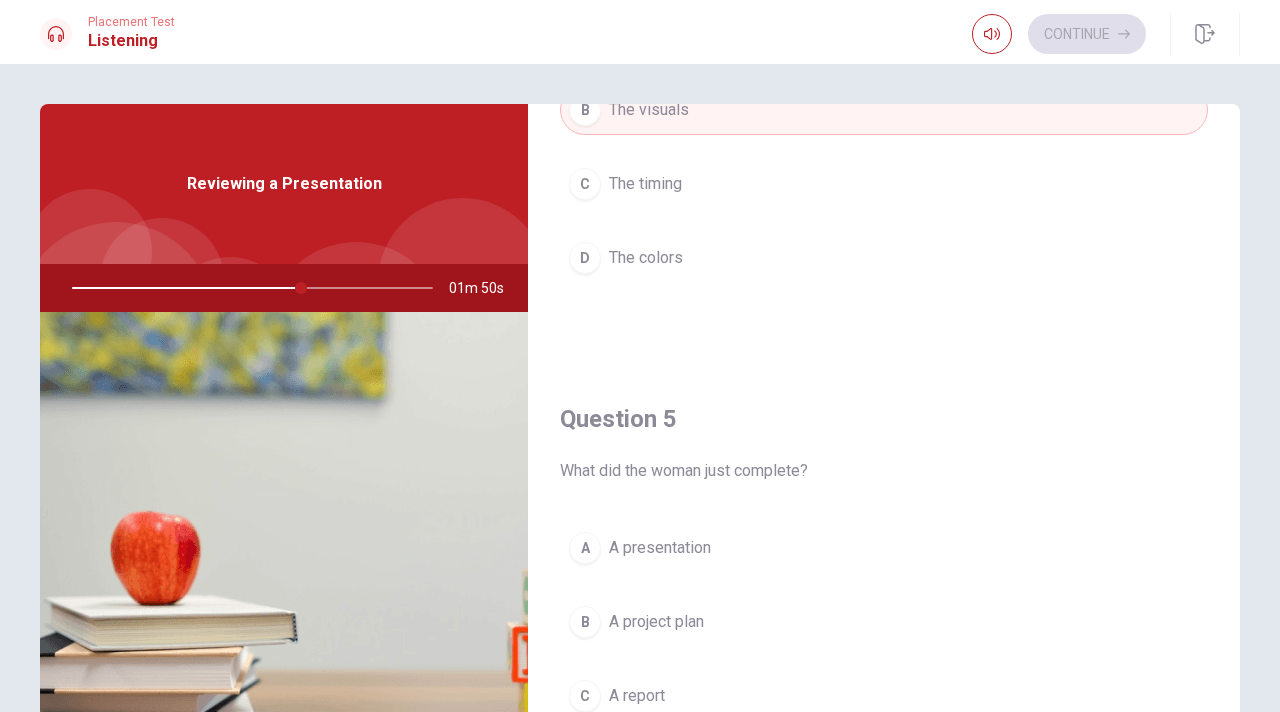 scroll, scrollTop: 1865, scrollLeft: 0, axis: vertical 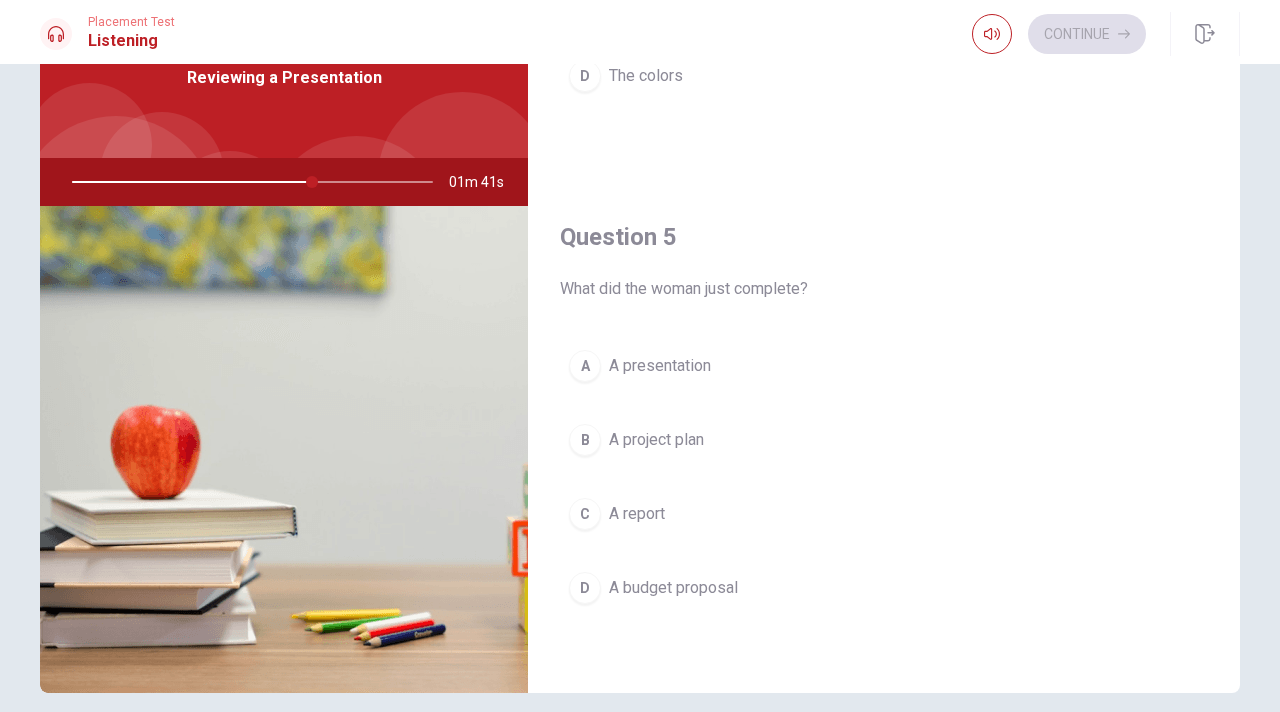 click on "A A presentation" at bounding box center [884, 366] 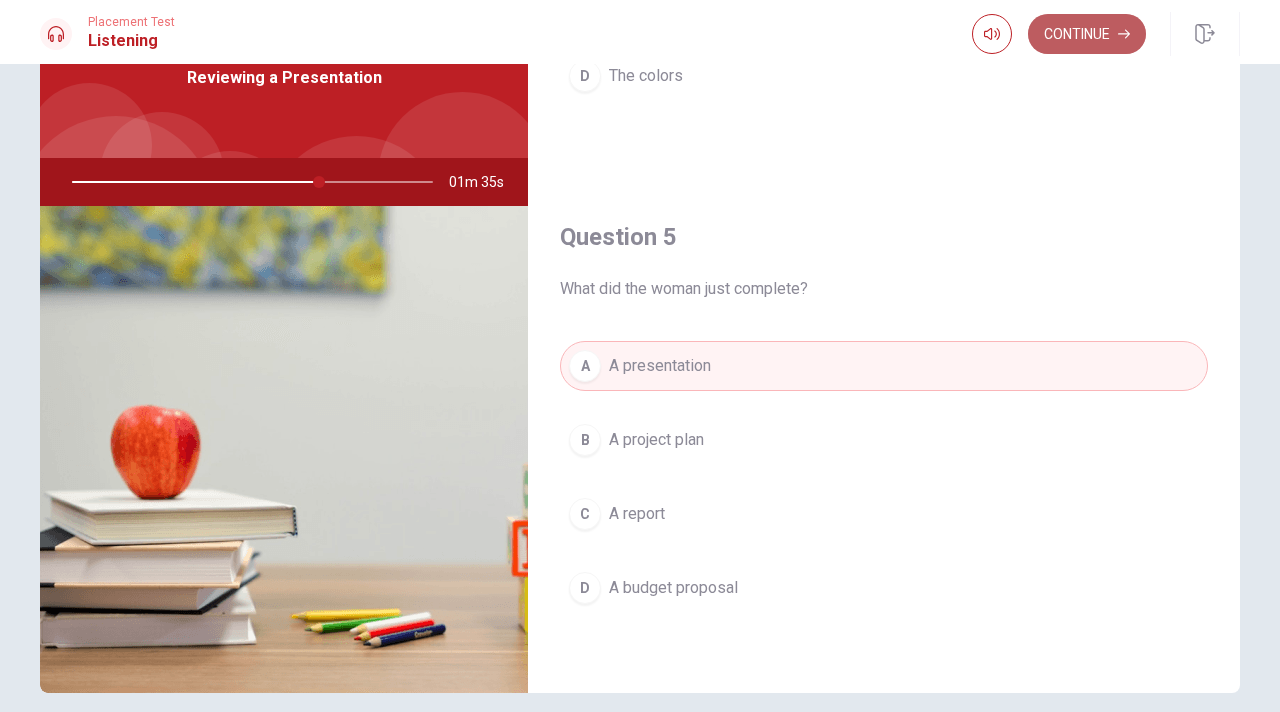 click on "Continue" at bounding box center (1087, 34) 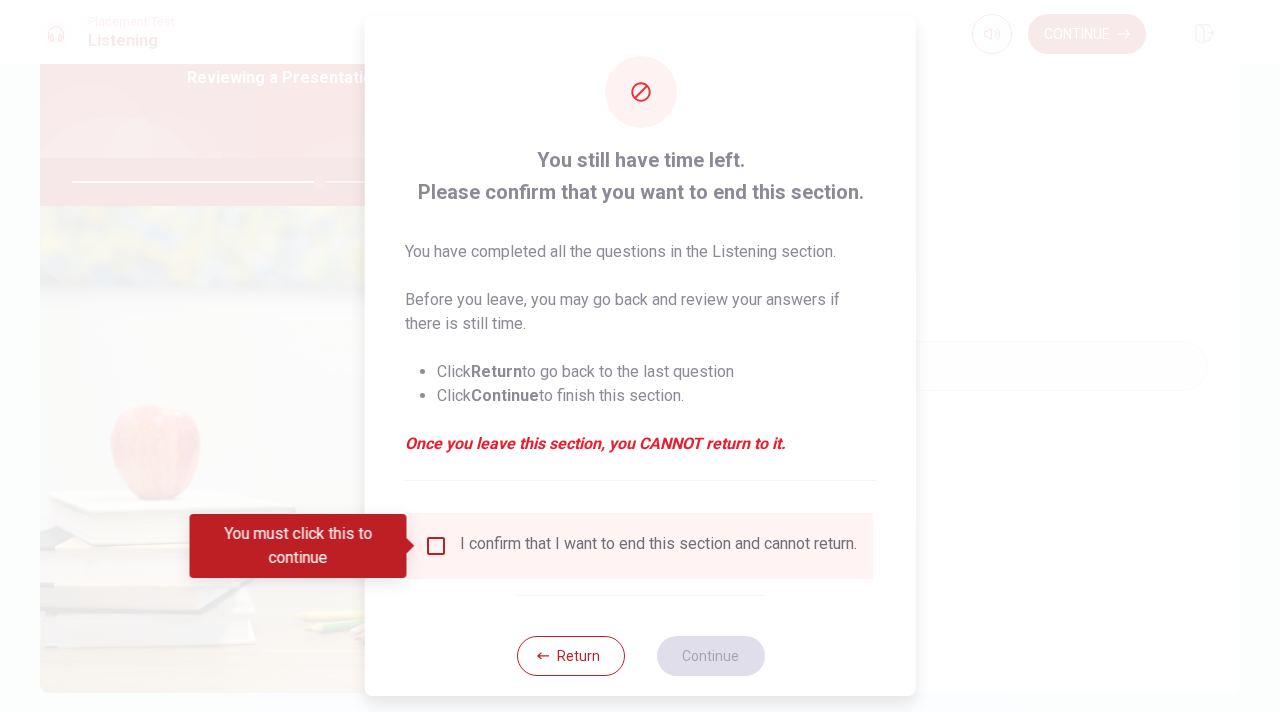 click on "I confirm that I want to end this section and cannot return." at bounding box center [658, 546] 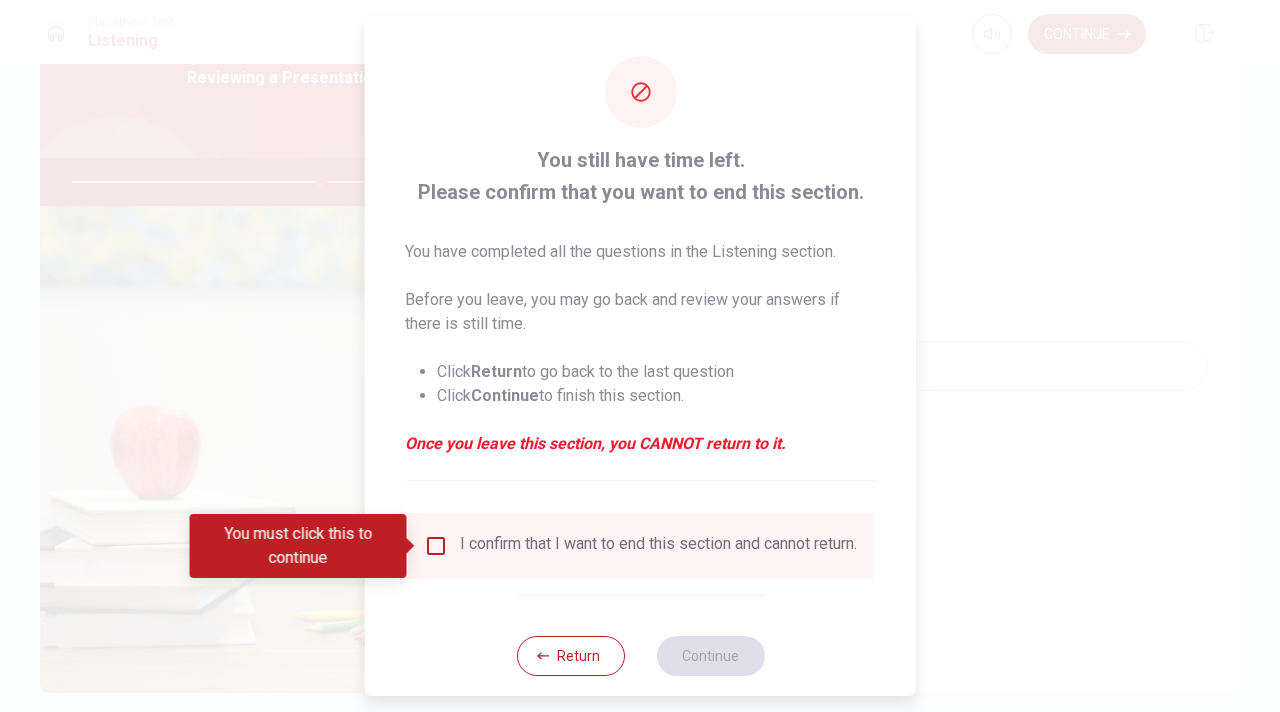 click at bounding box center (436, 546) 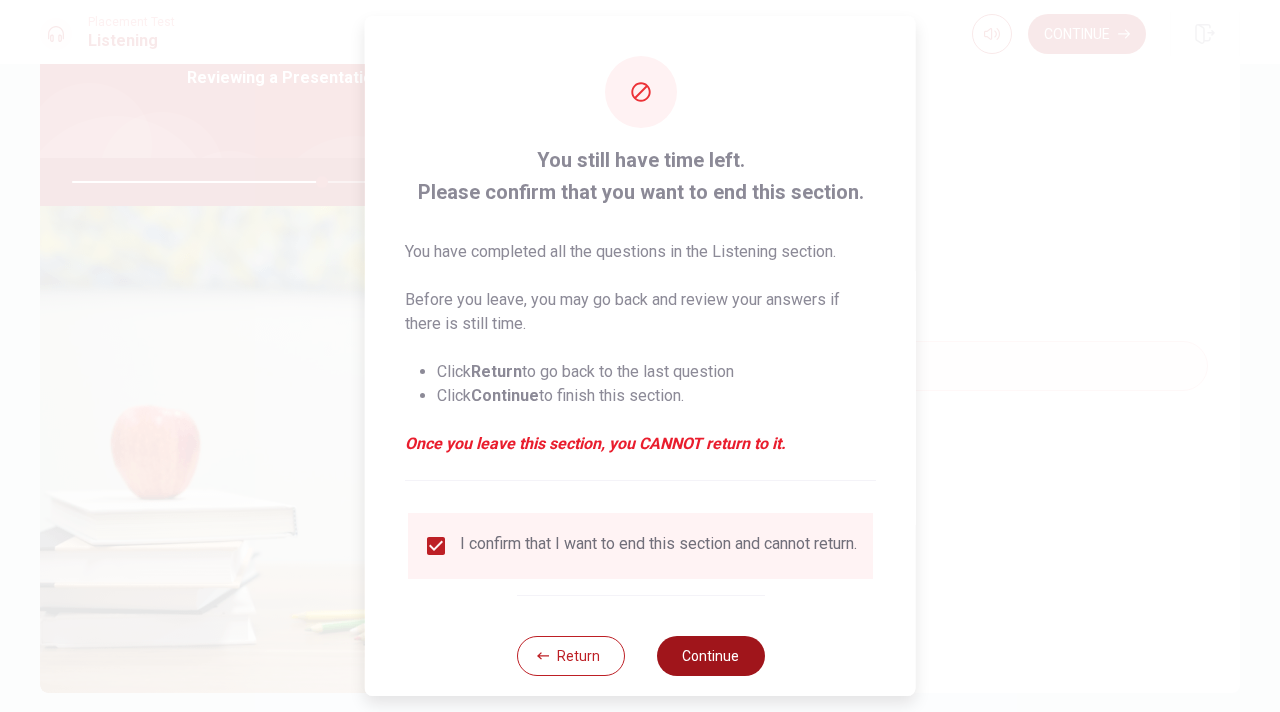 click on "Continue" at bounding box center [710, 656] 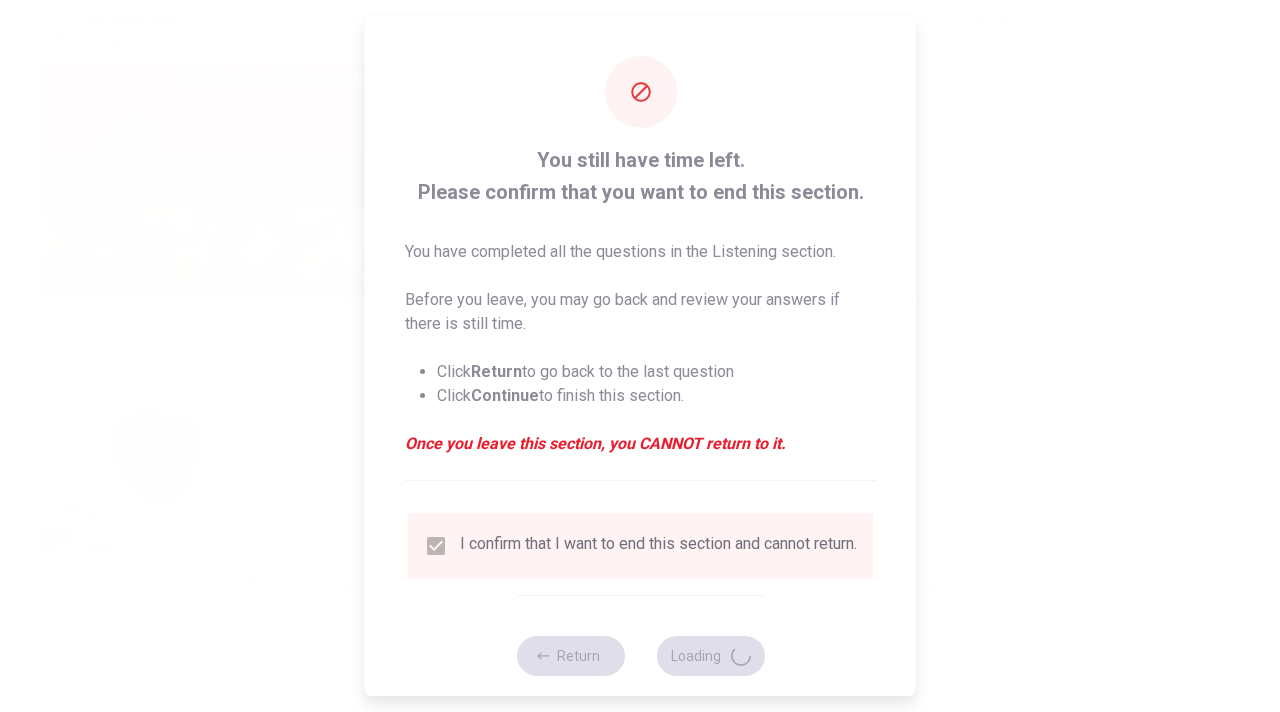type on "70" 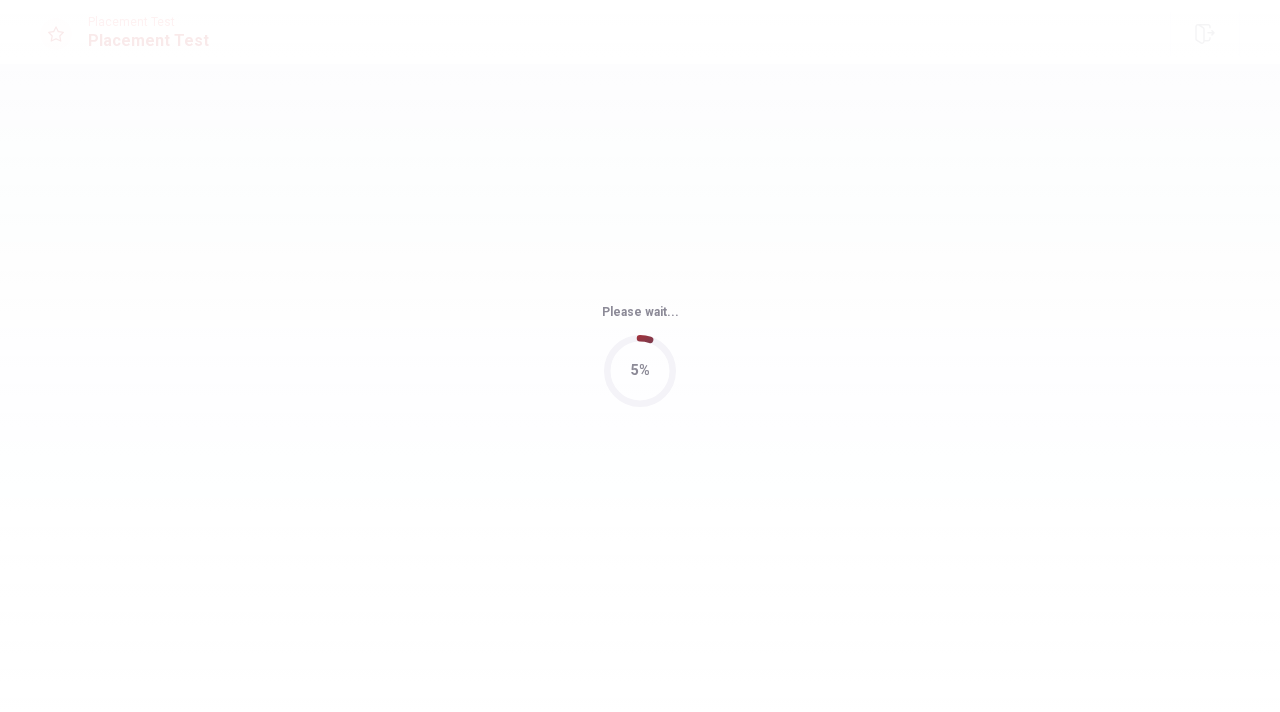 scroll, scrollTop: 0, scrollLeft: 0, axis: both 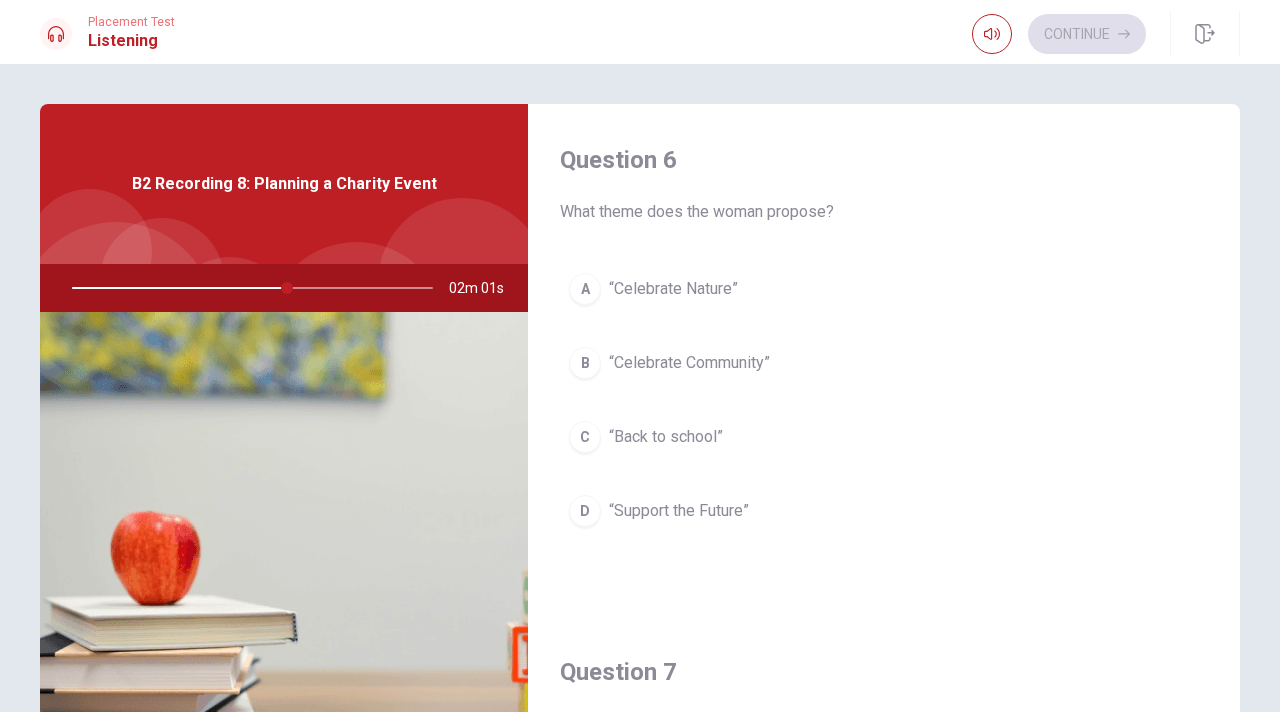 click on "B “Celebrate Community”" at bounding box center [884, 363] 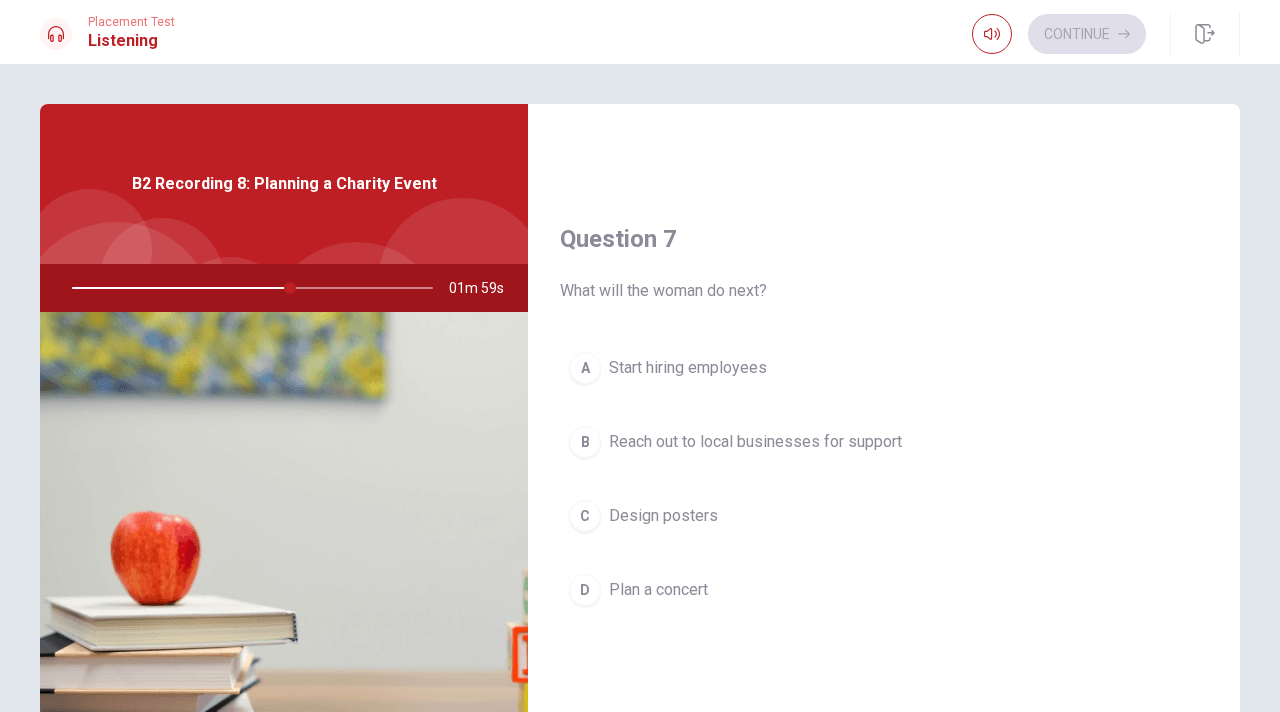 scroll, scrollTop: 462, scrollLeft: 0, axis: vertical 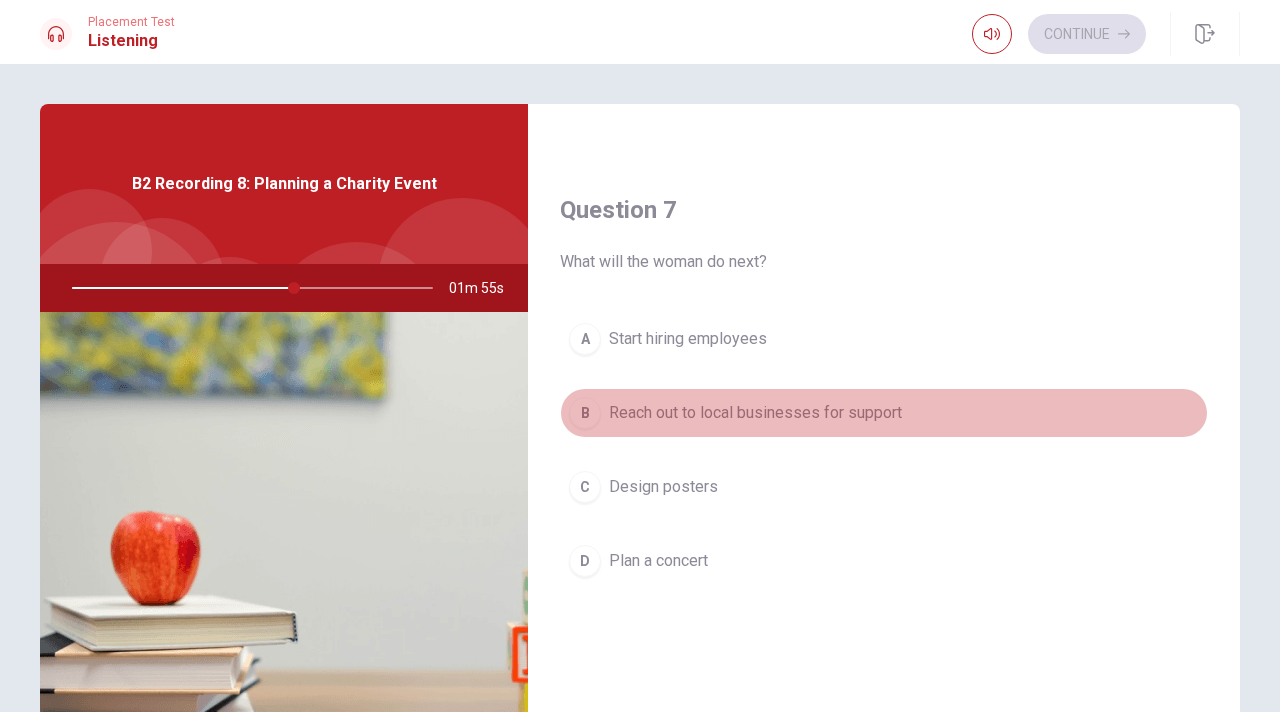 click on "Reach out to local businesses for support" at bounding box center (755, 413) 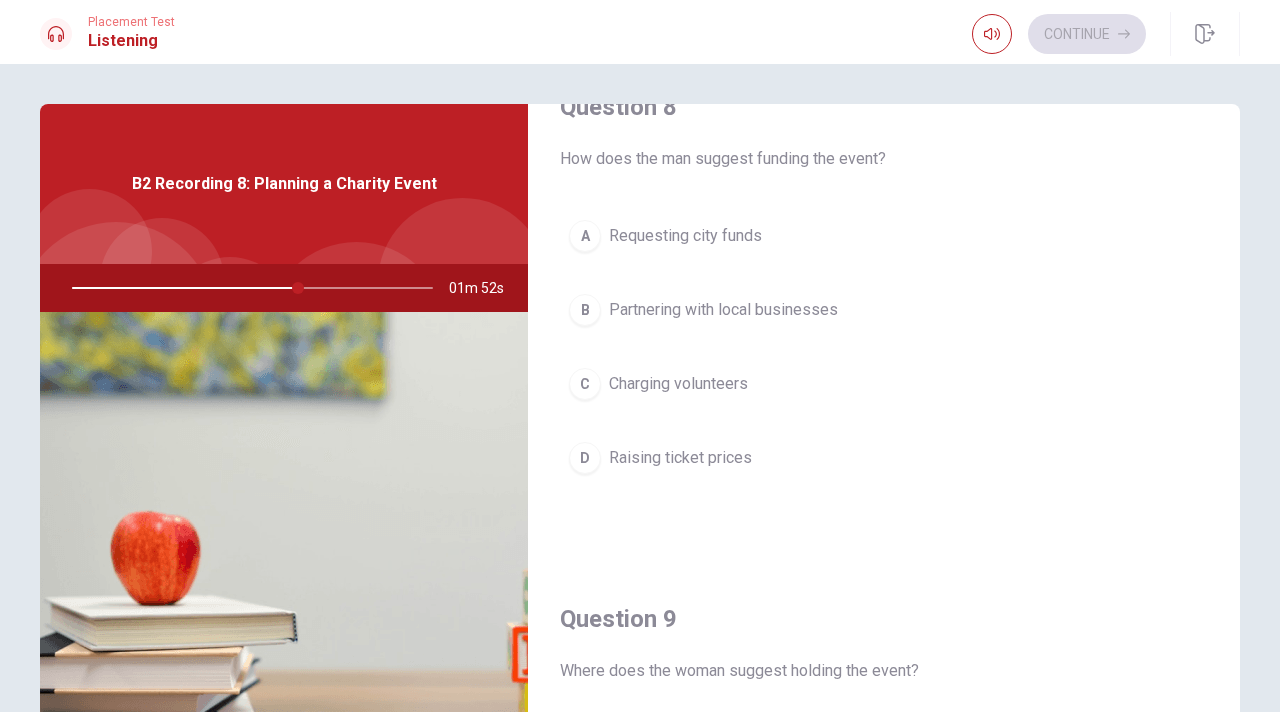 scroll, scrollTop: 1079, scrollLeft: 0, axis: vertical 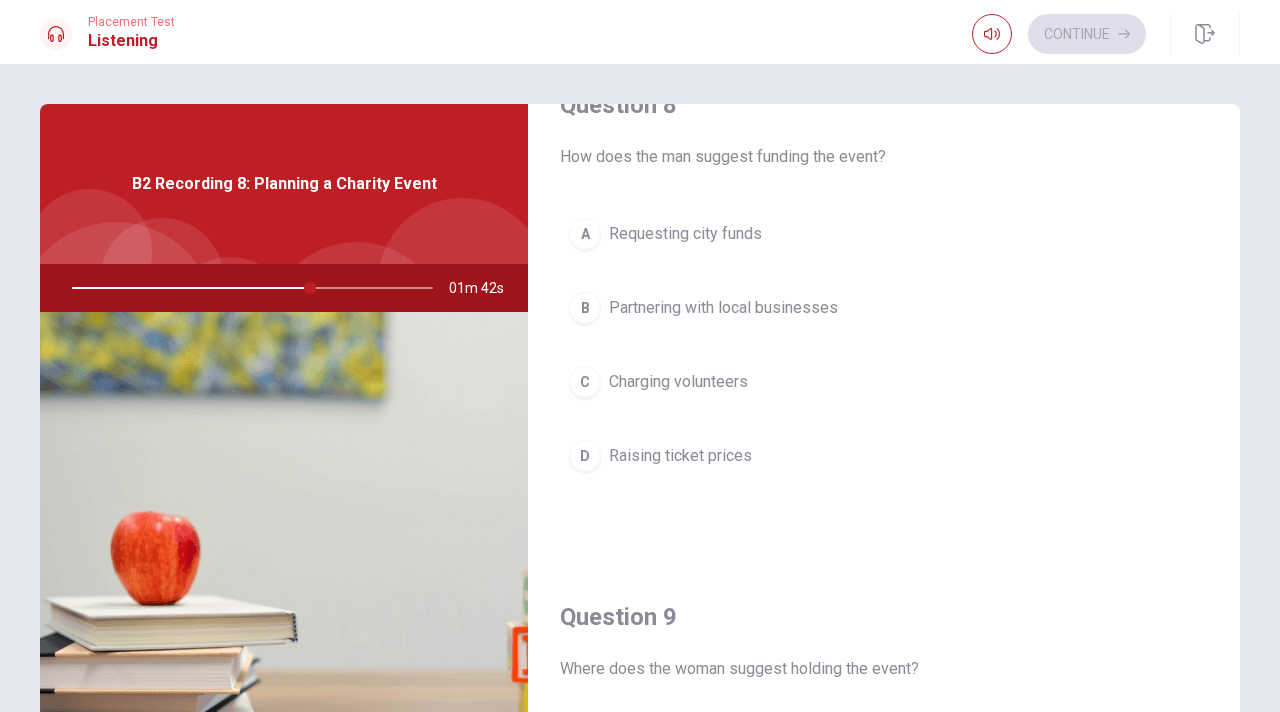 click on "B Partnering with local businesses" at bounding box center [884, 308] 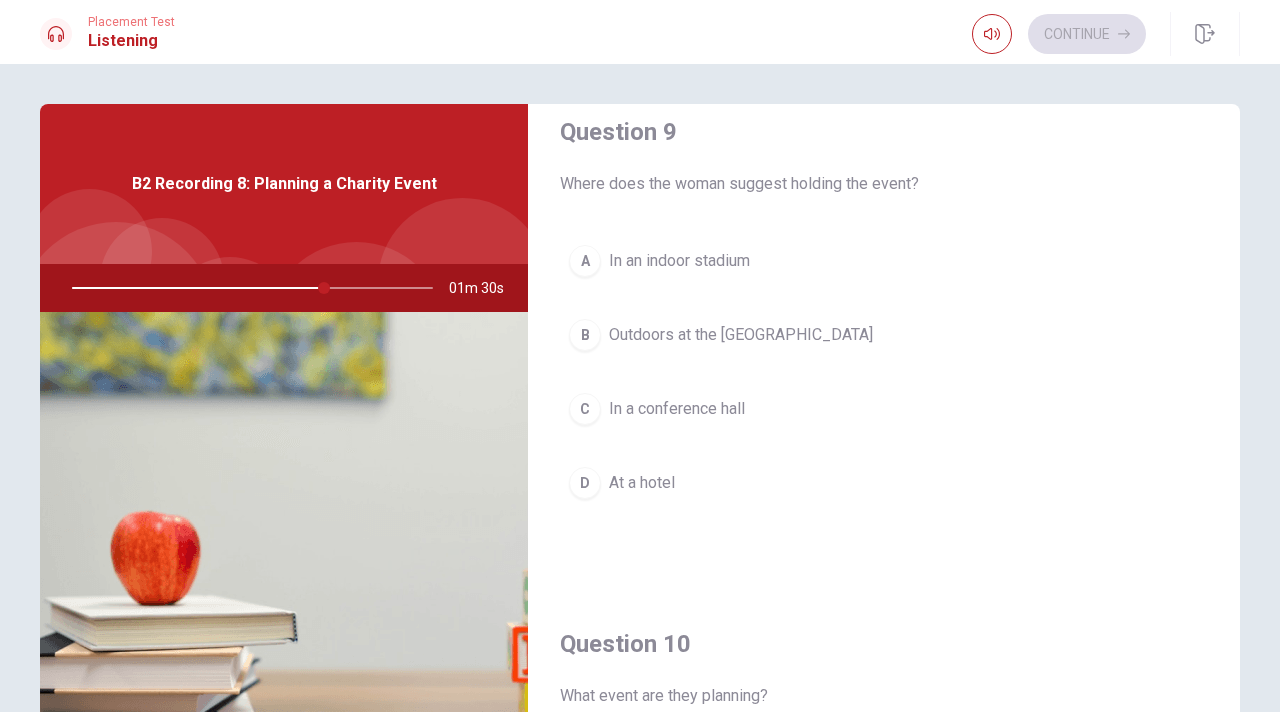scroll, scrollTop: 1568, scrollLeft: 0, axis: vertical 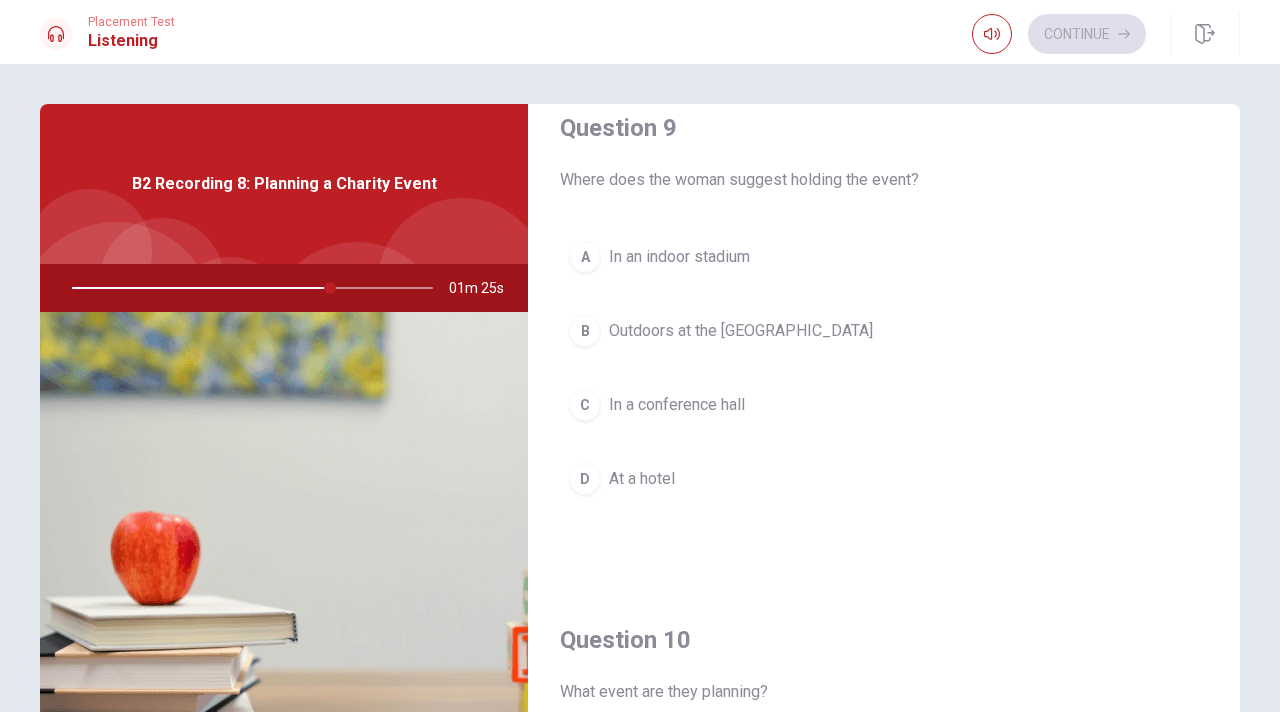 click on "Outdoors at the city park" at bounding box center (741, 331) 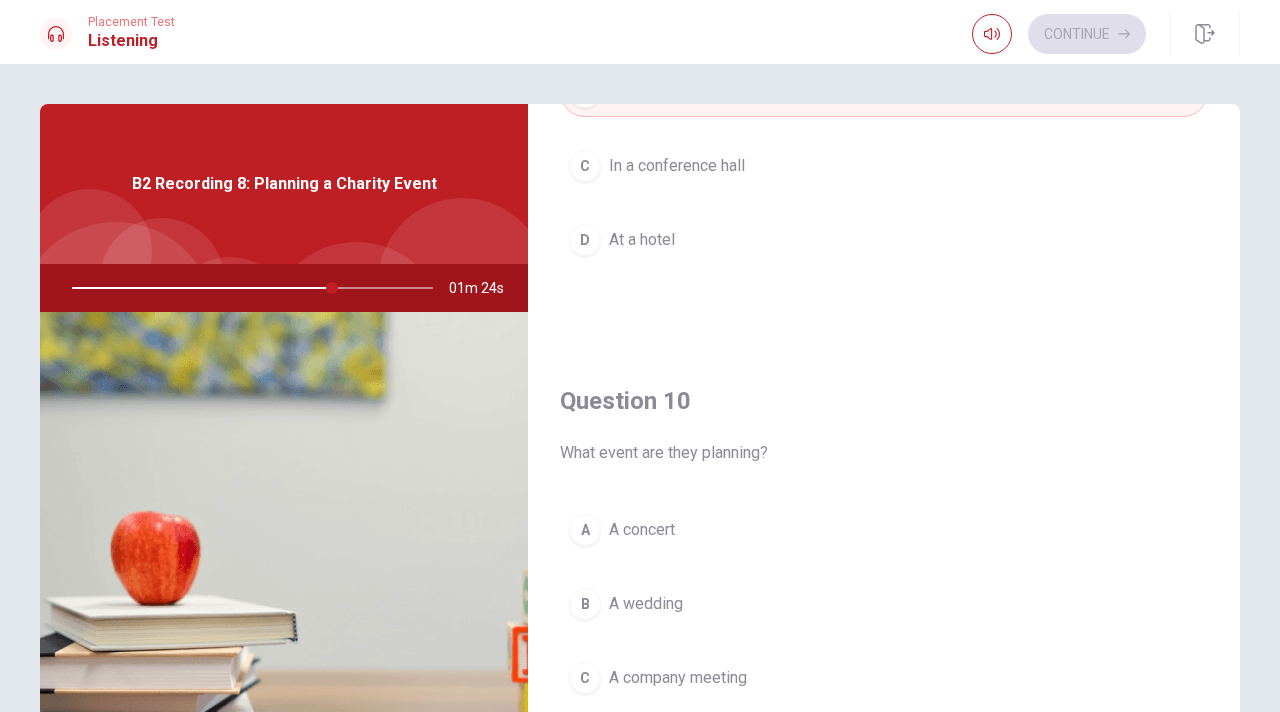 scroll, scrollTop: 1865, scrollLeft: 0, axis: vertical 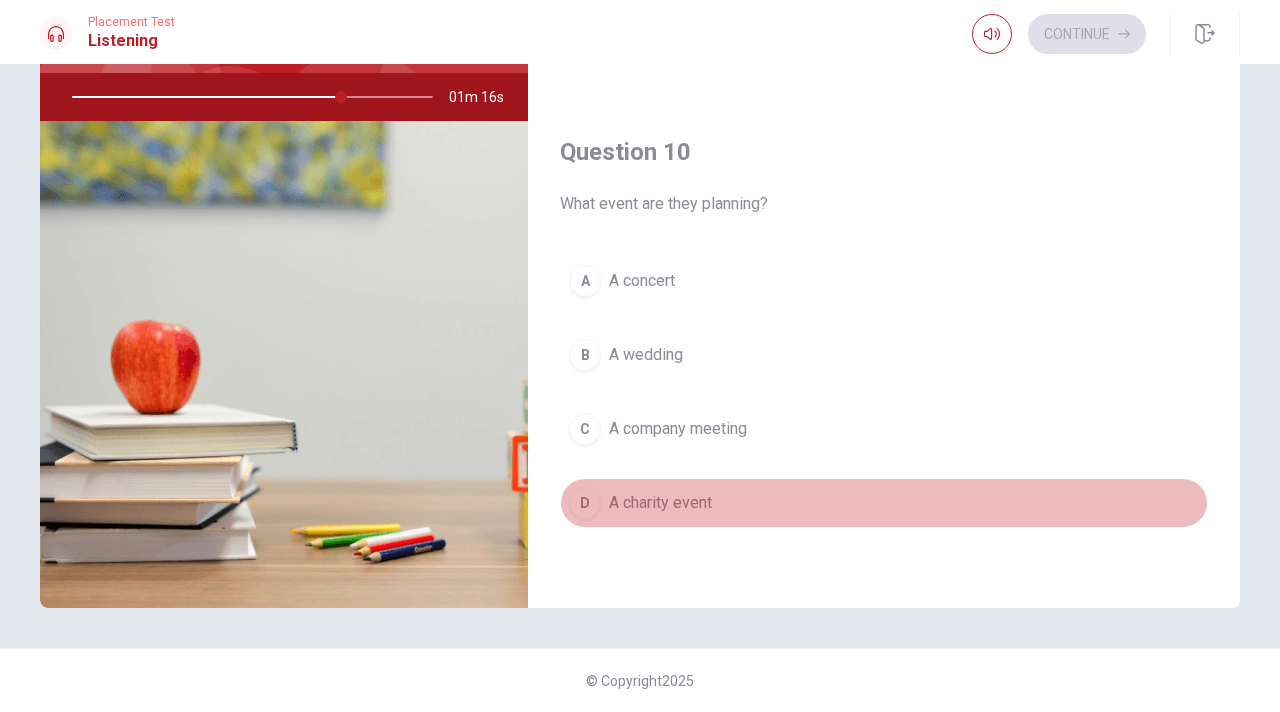 click on "A charity event" at bounding box center (660, 503) 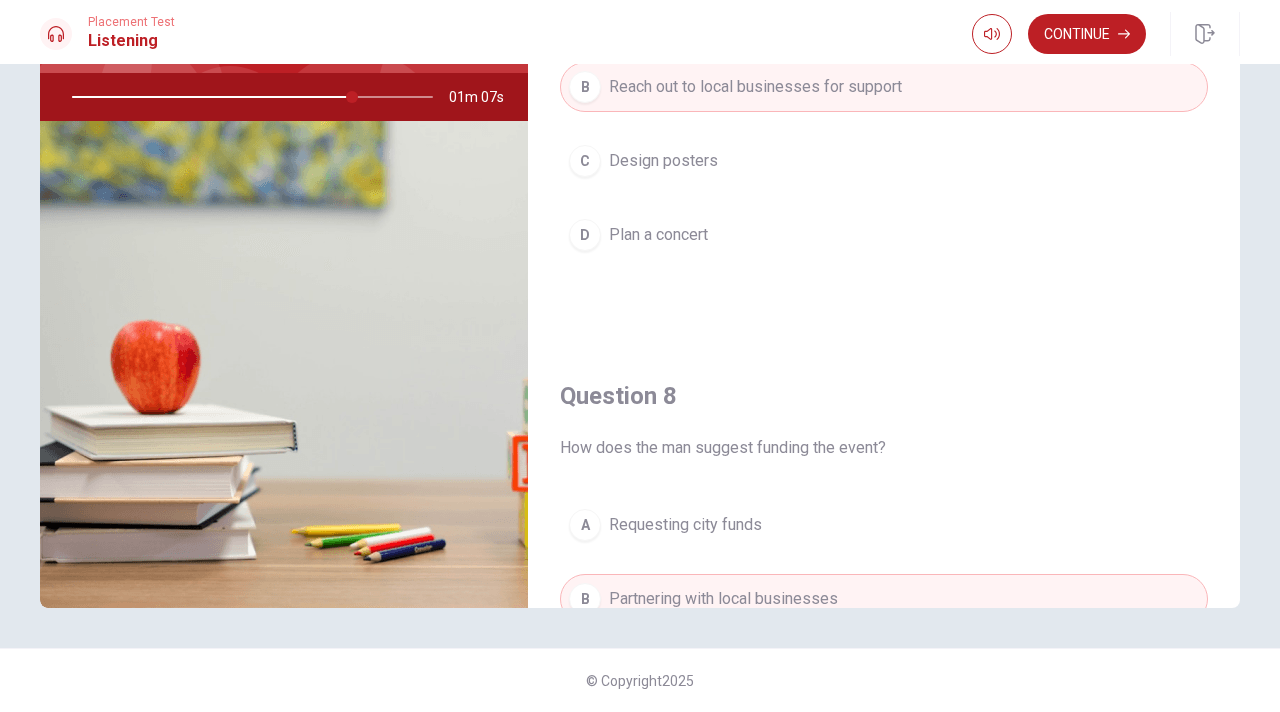 scroll, scrollTop: 574, scrollLeft: 0, axis: vertical 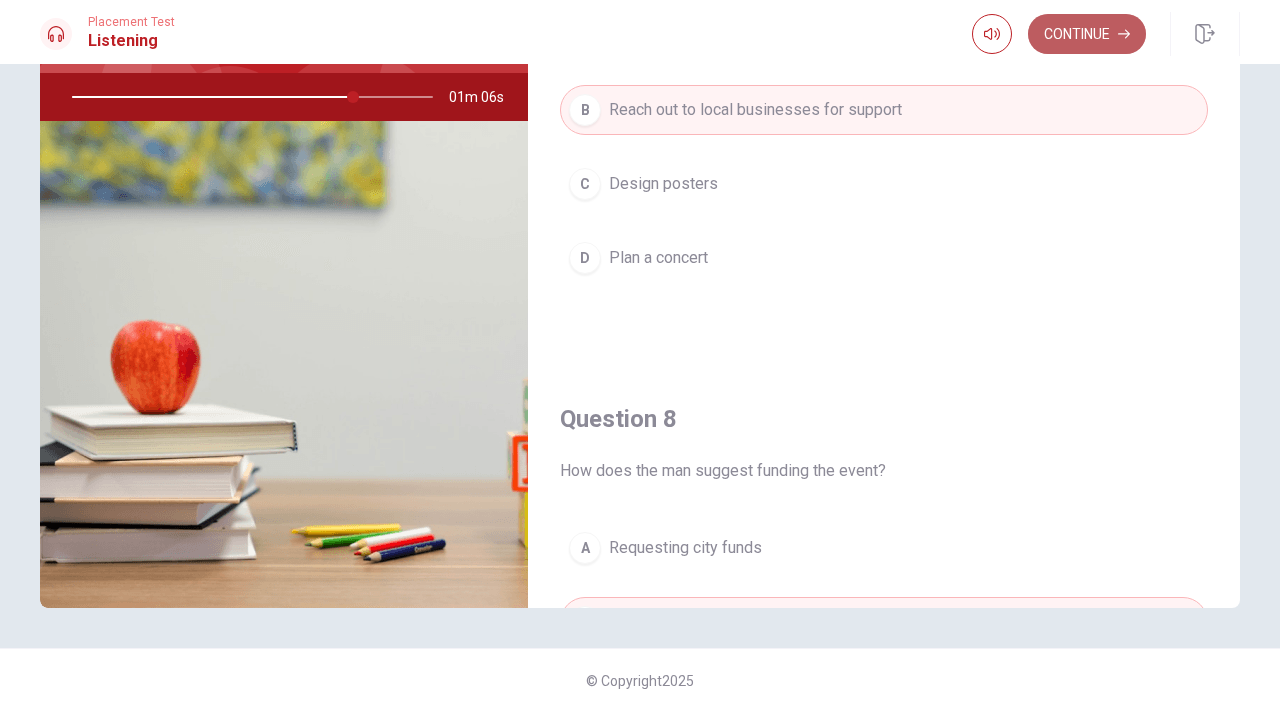 click on "Continue" at bounding box center (1087, 34) 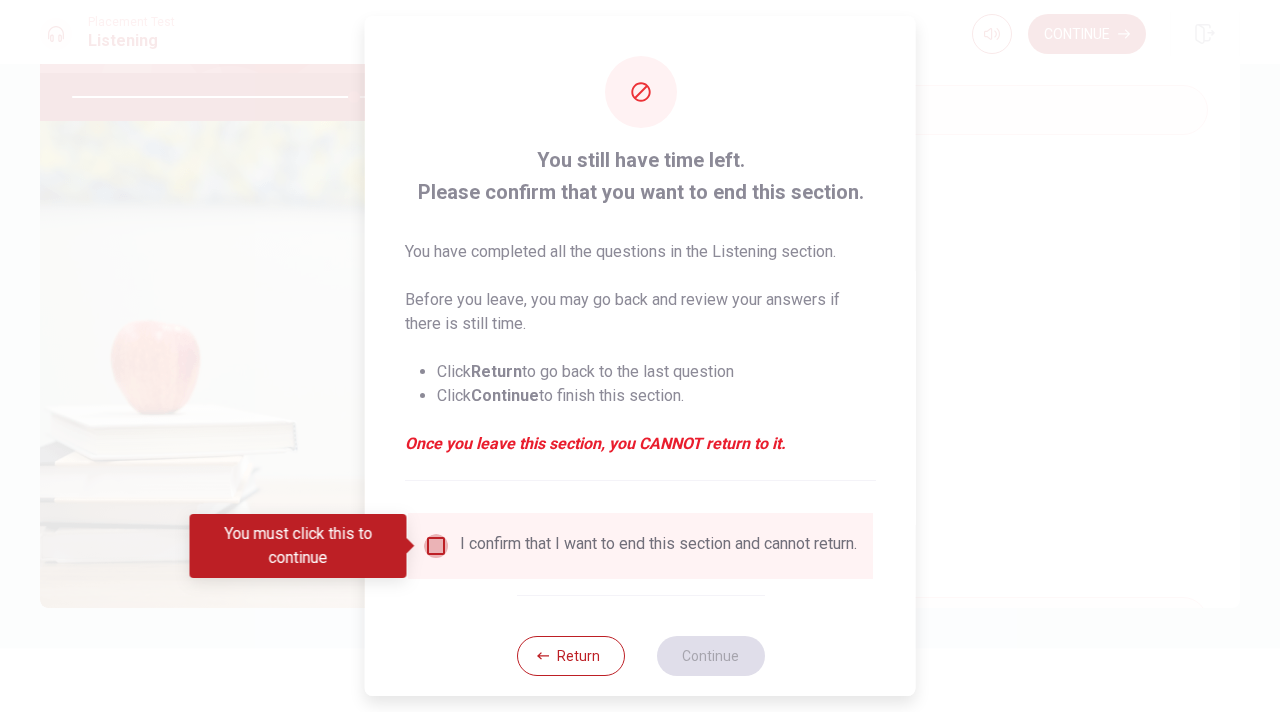 click at bounding box center (436, 546) 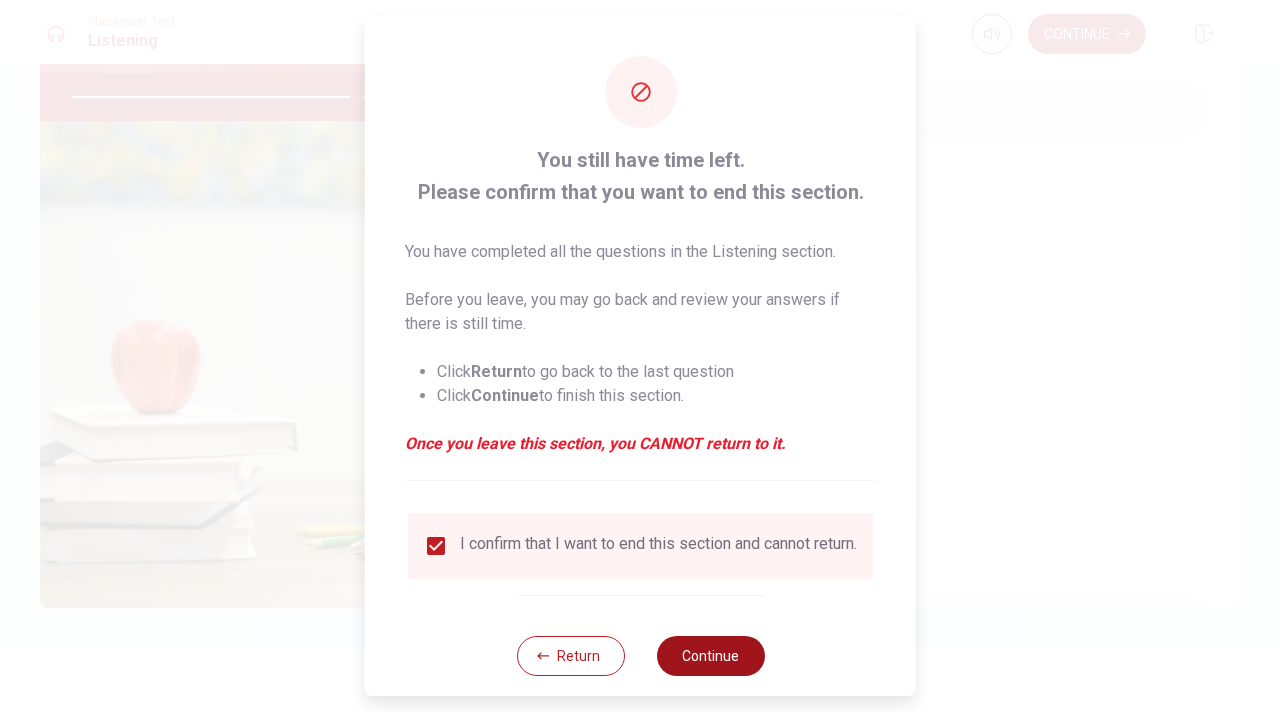 click on "Continue" at bounding box center [710, 656] 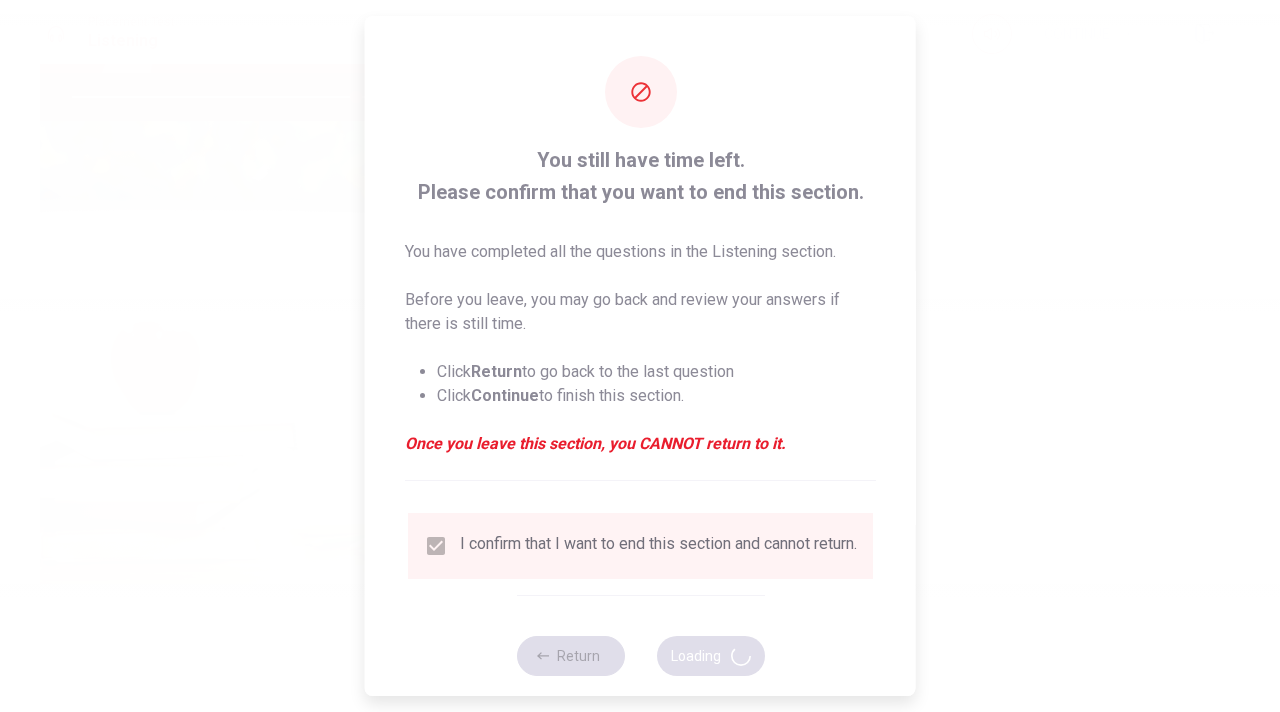 type on "79" 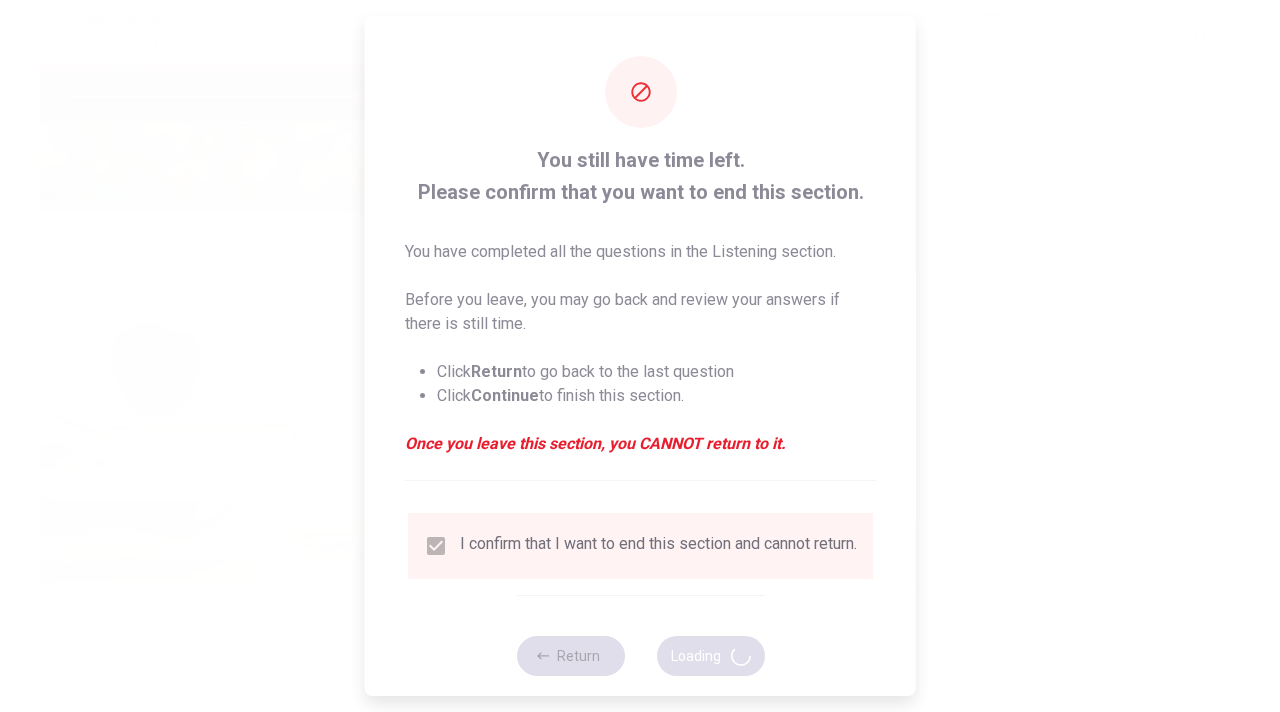 scroll, scrollTop: 0, scrollLeft: 0, axis: both 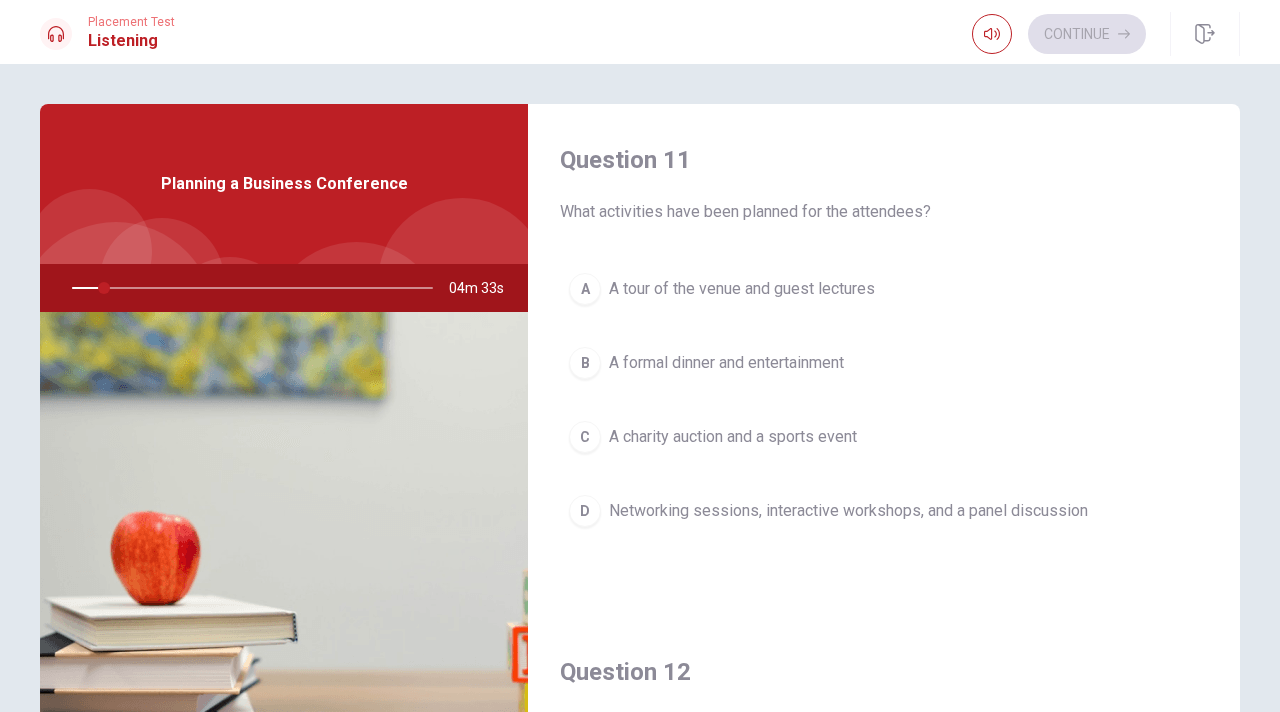 drag, startPoint x: 732, startPoint y: 677, endPoint x: 864, endPoint y: 250, distance: 446.93735 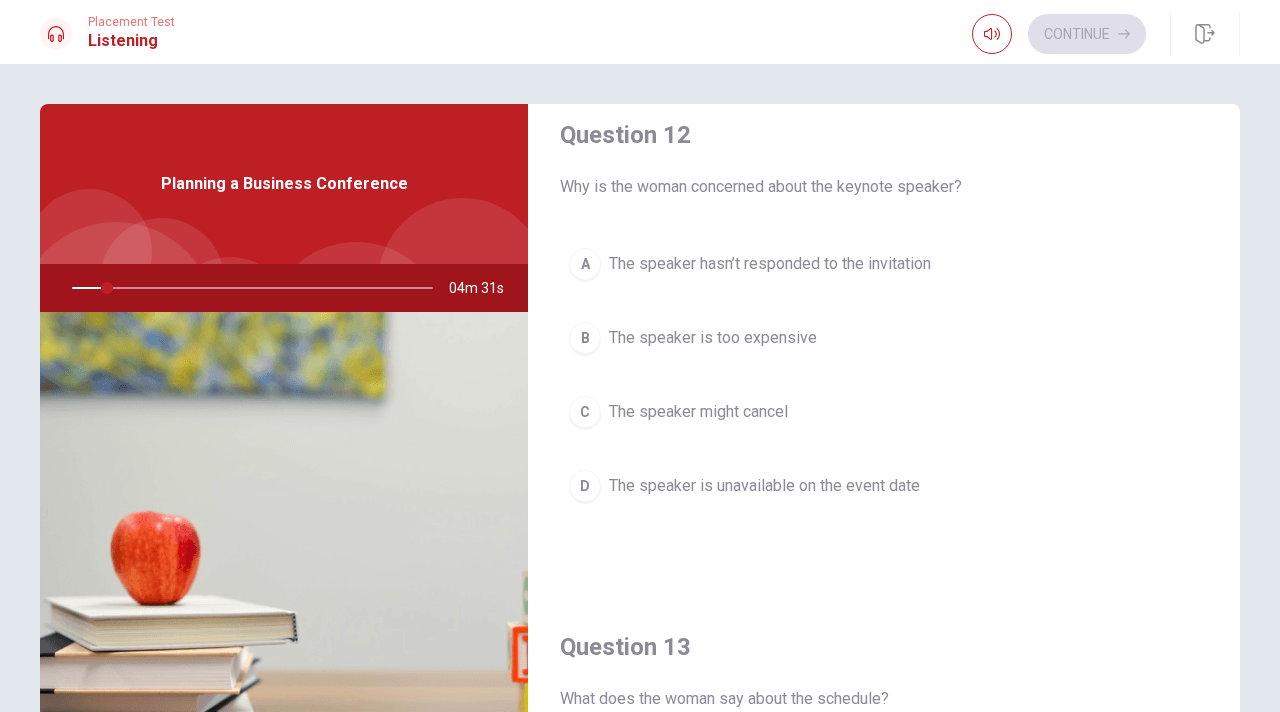 scroll, scrollTop: 539, scrollLeft: 0, axis: vertical 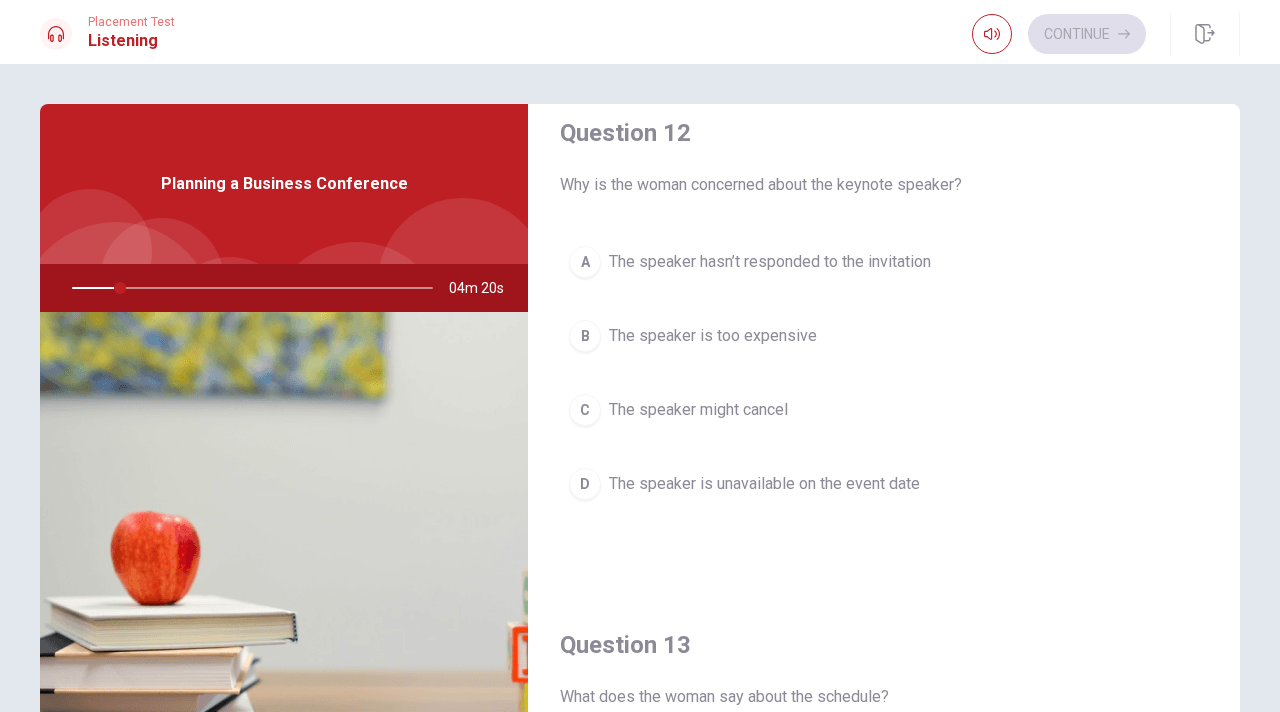 click on "A The speaker hasn’t responded to the invitation B The speaker is too expensive C The speaker might cancel D The speaker is unavailable on the event date" at bounding box center (884, 393) 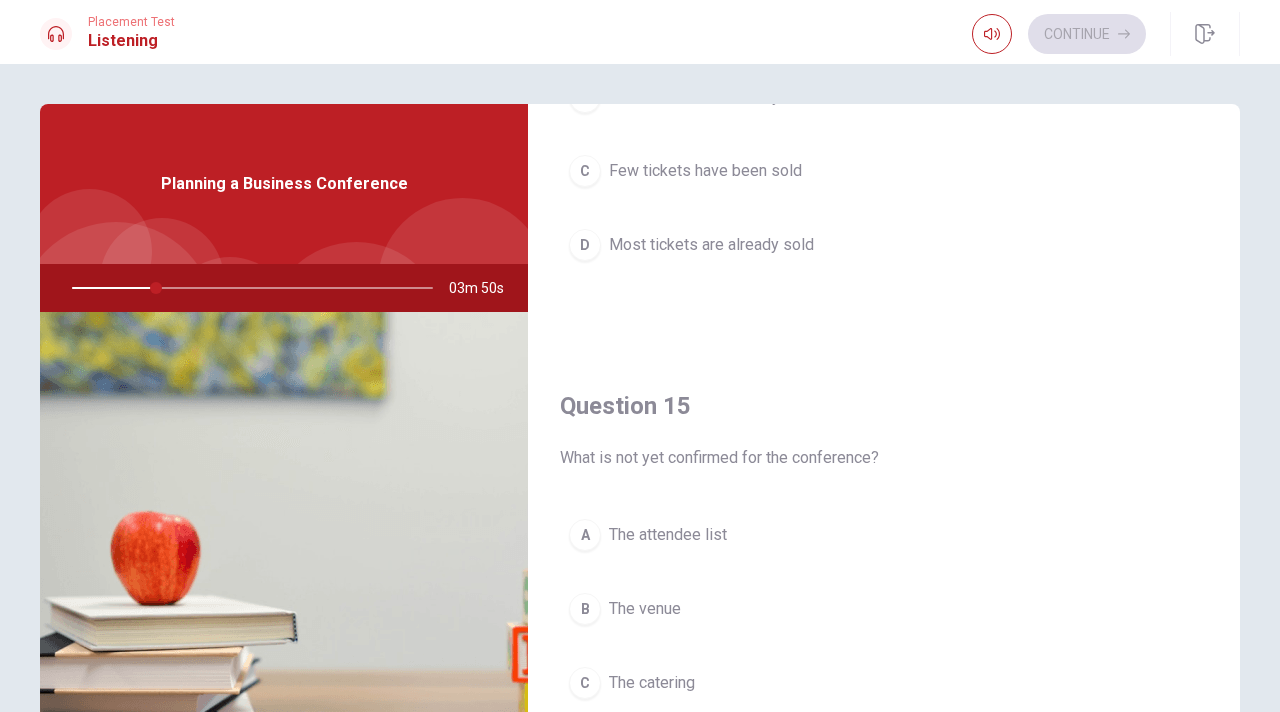 scroll, scrollTop: 1865, scrollLeft: 0, axis: vertical 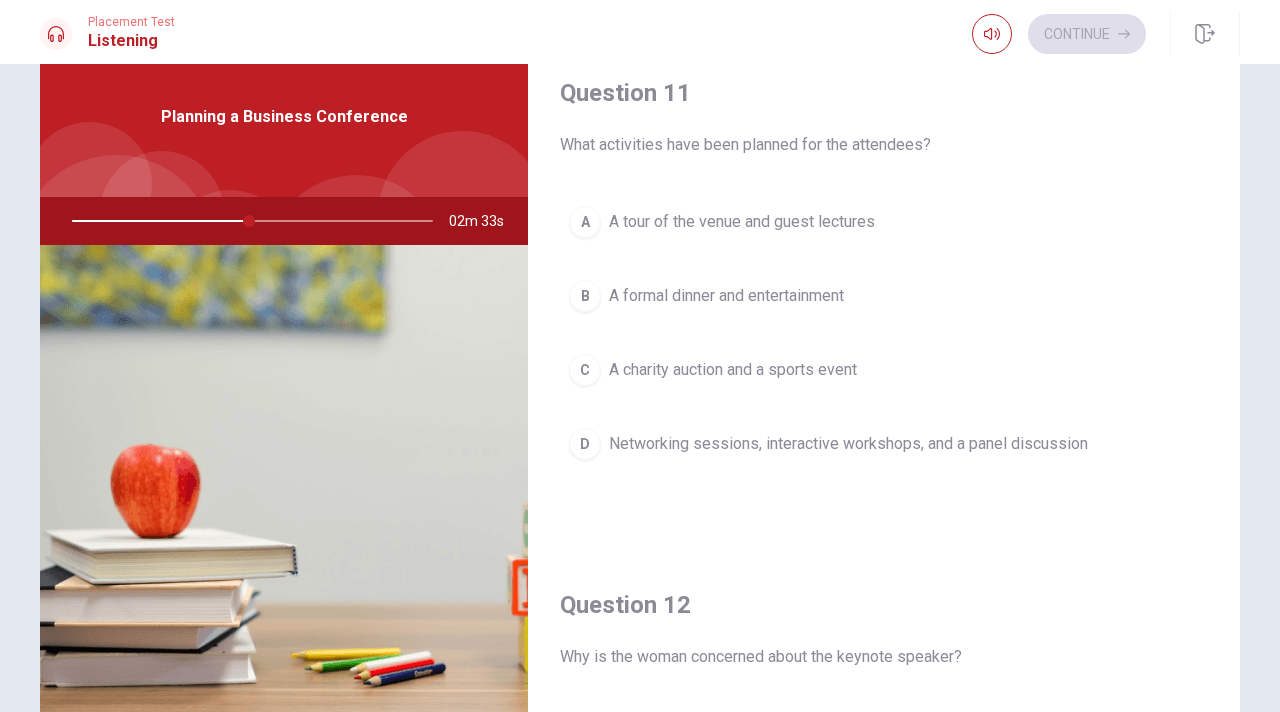 click on "Networking sessions, interactive workshops, and a panel discussion" at bounding box center [848, 444] 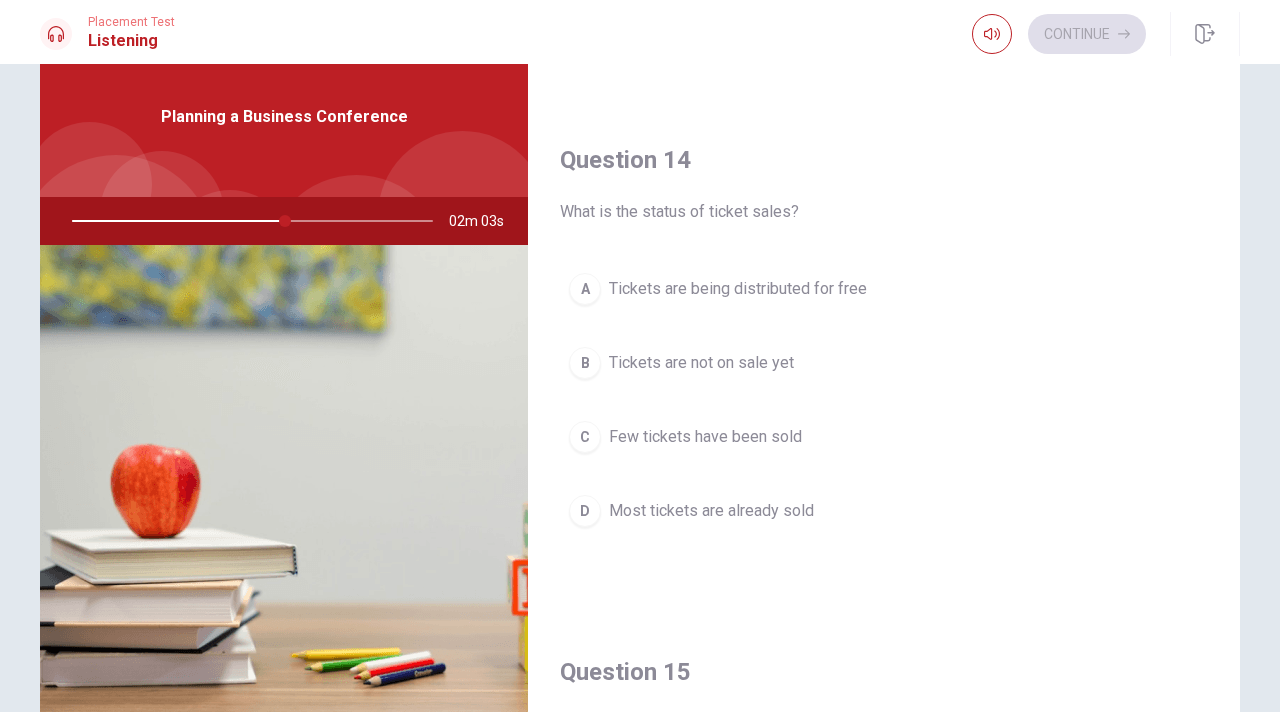 scroll, scrollTop: 1496, scrollLeft: 0, axis: vertical 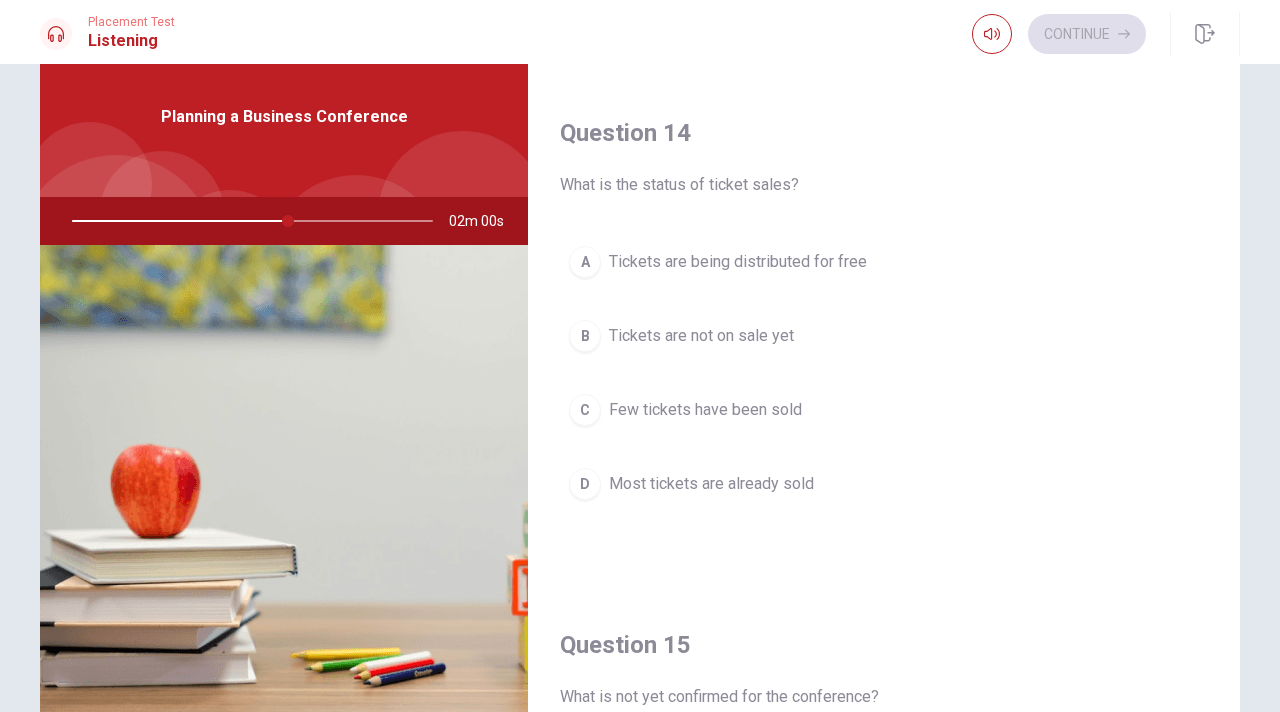 click on "Most tickets are already sold" at bounding box center [711, 484] 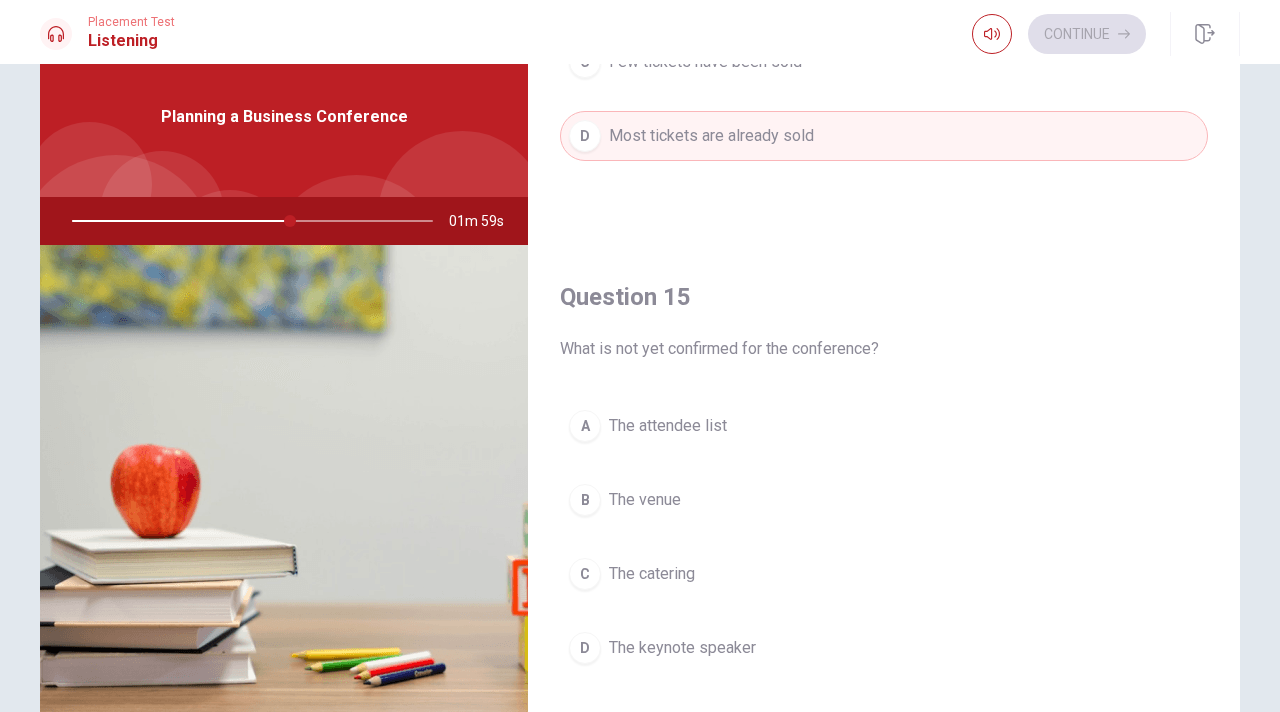 scroll, scrollTop: 1865, scrollLeft: 0, axis: vertical 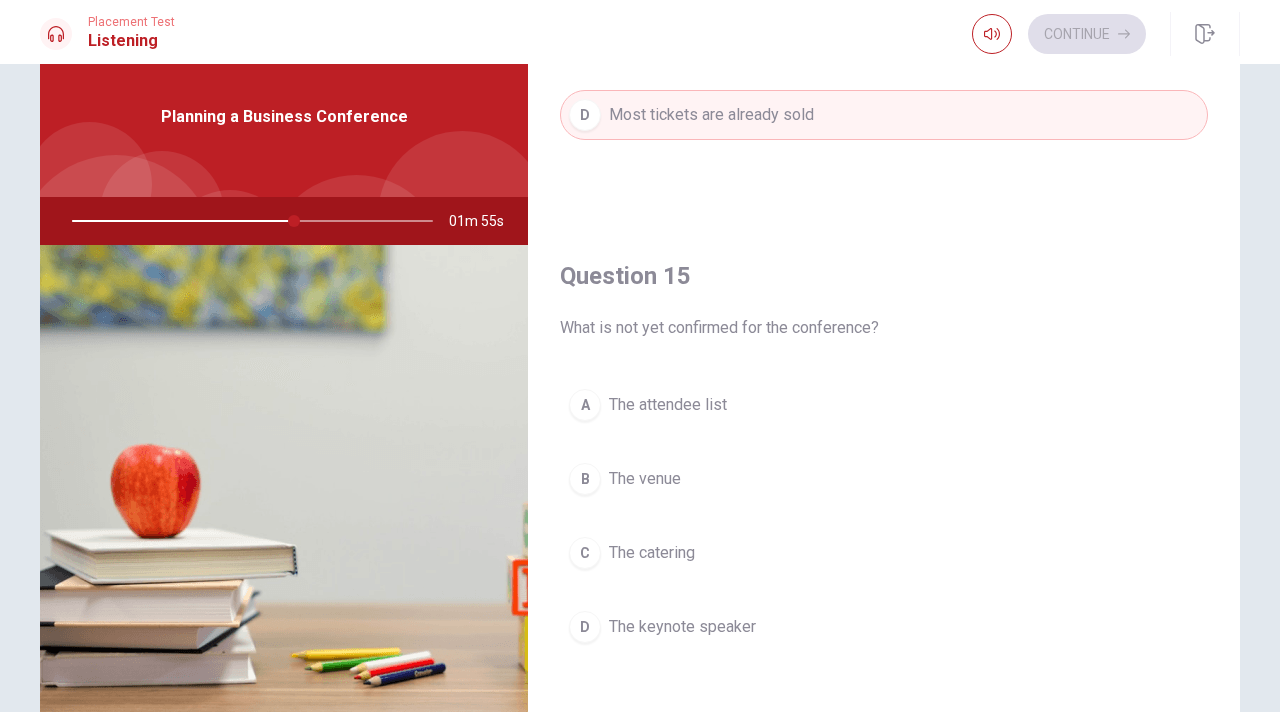 click at bounding box center (248, 221) 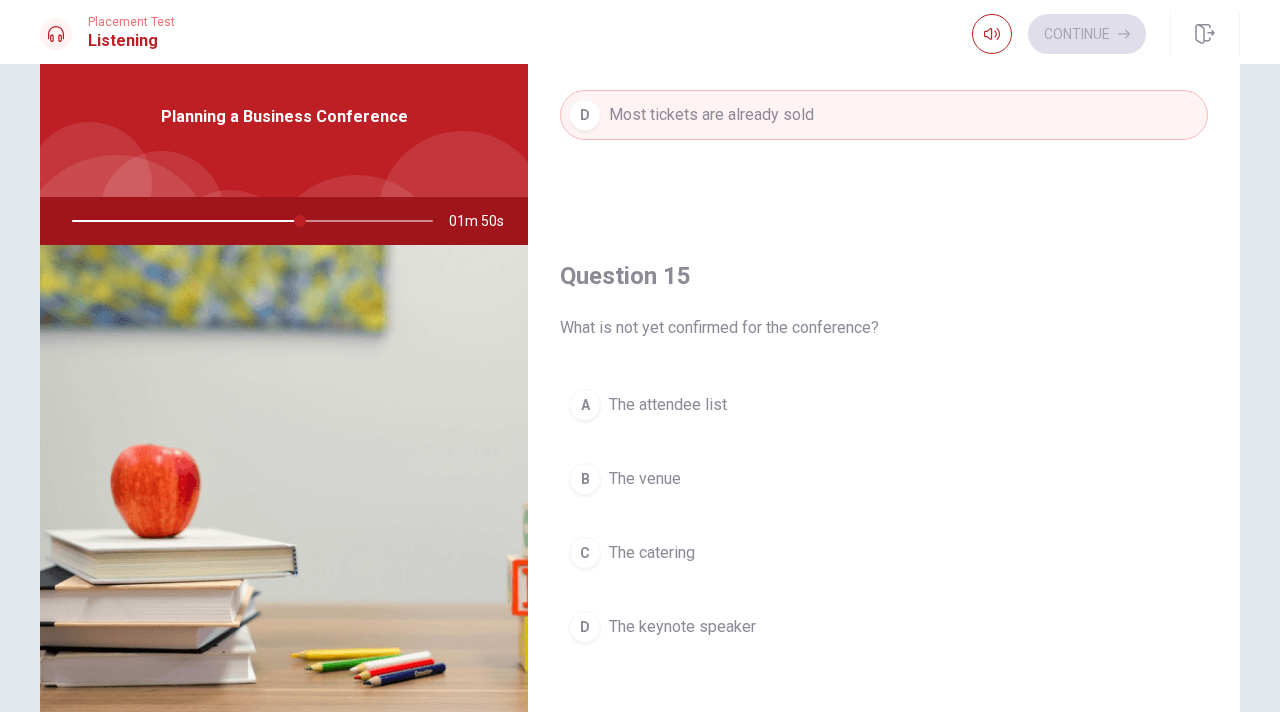 click on "The attendee list" at bounding box center (668, 405) 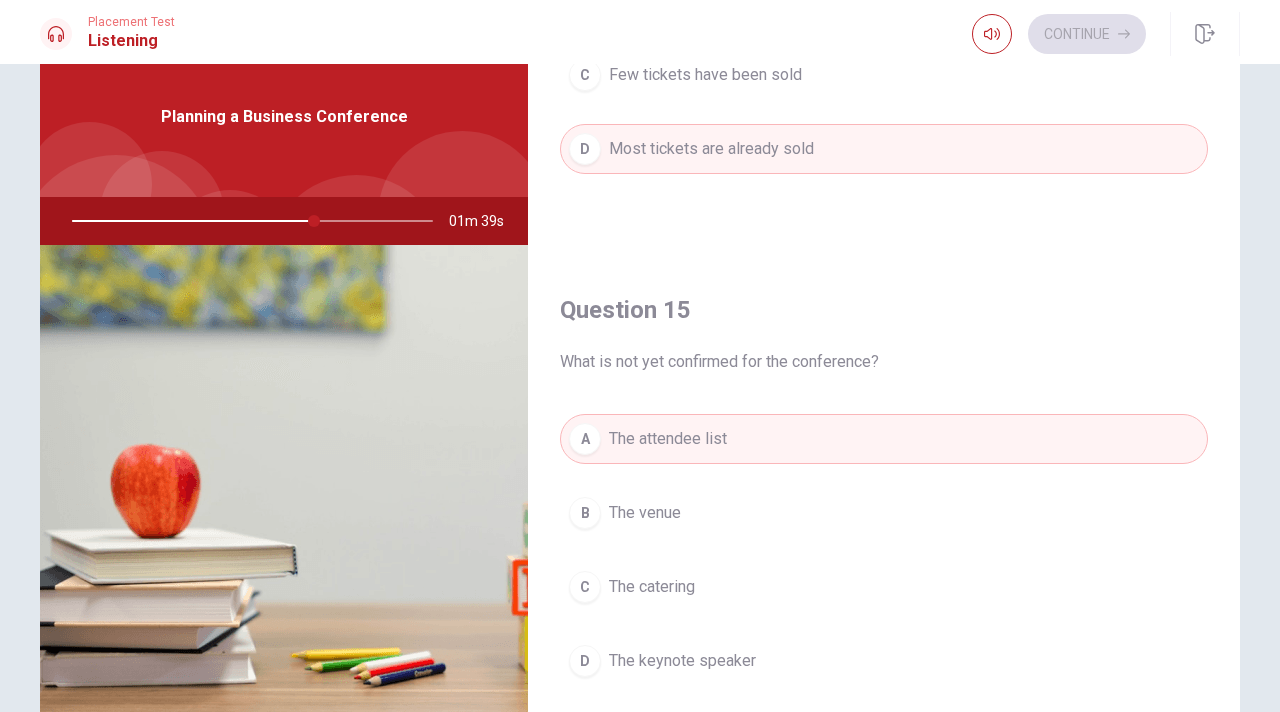 scroll, scrollTop: 1845, scrollLeft: 0, axis: vertical 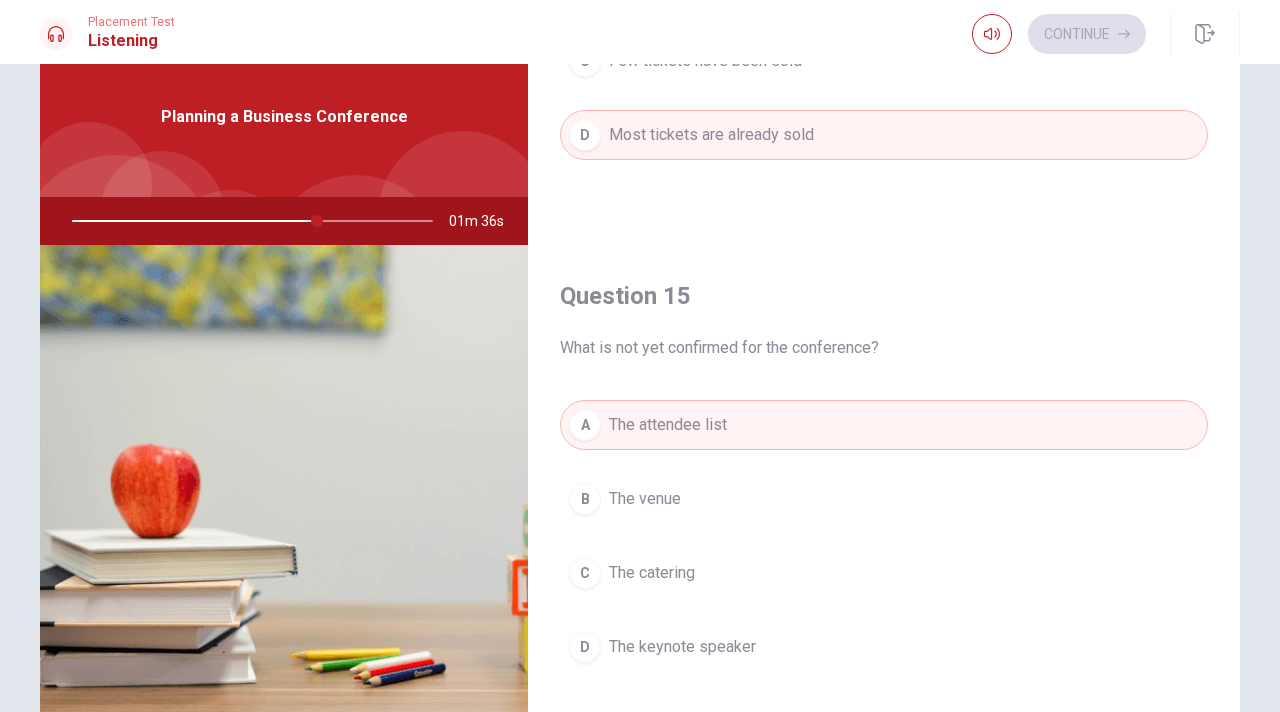 click on "C The catering" at bounding box center [884, 573] 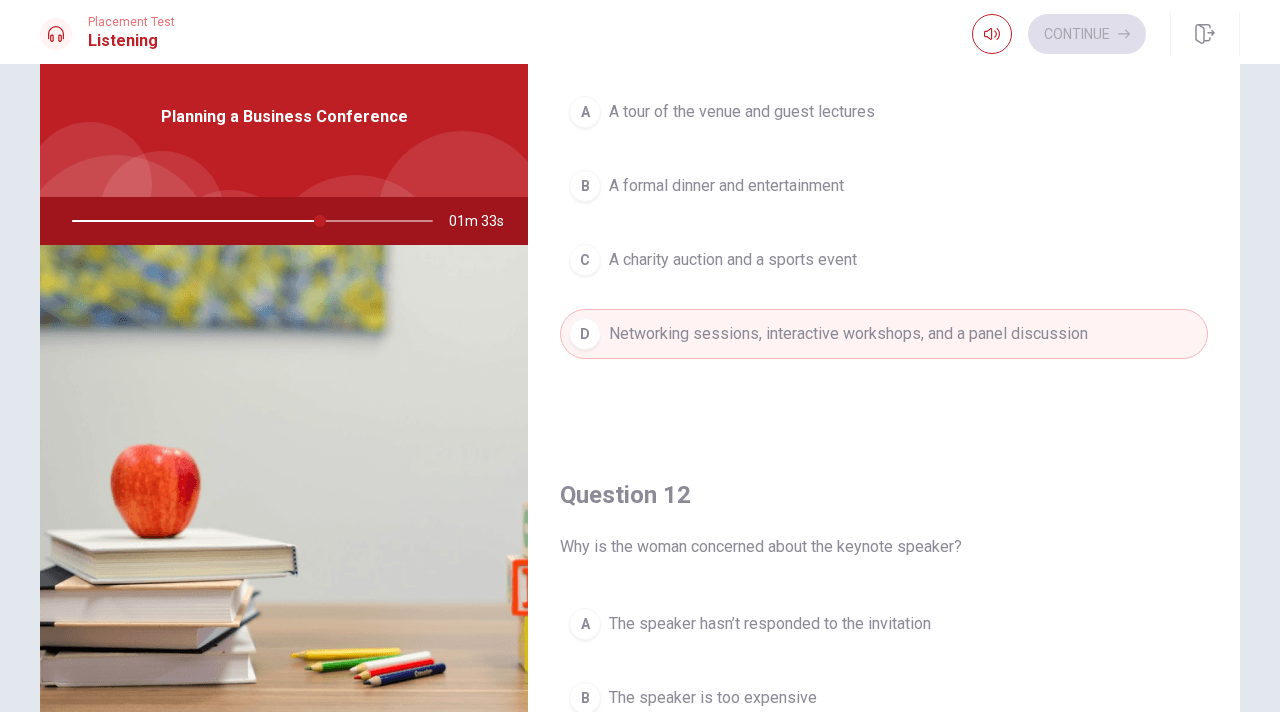 scroll, scrollTop: 0, scrollLeft: 0, axis: both 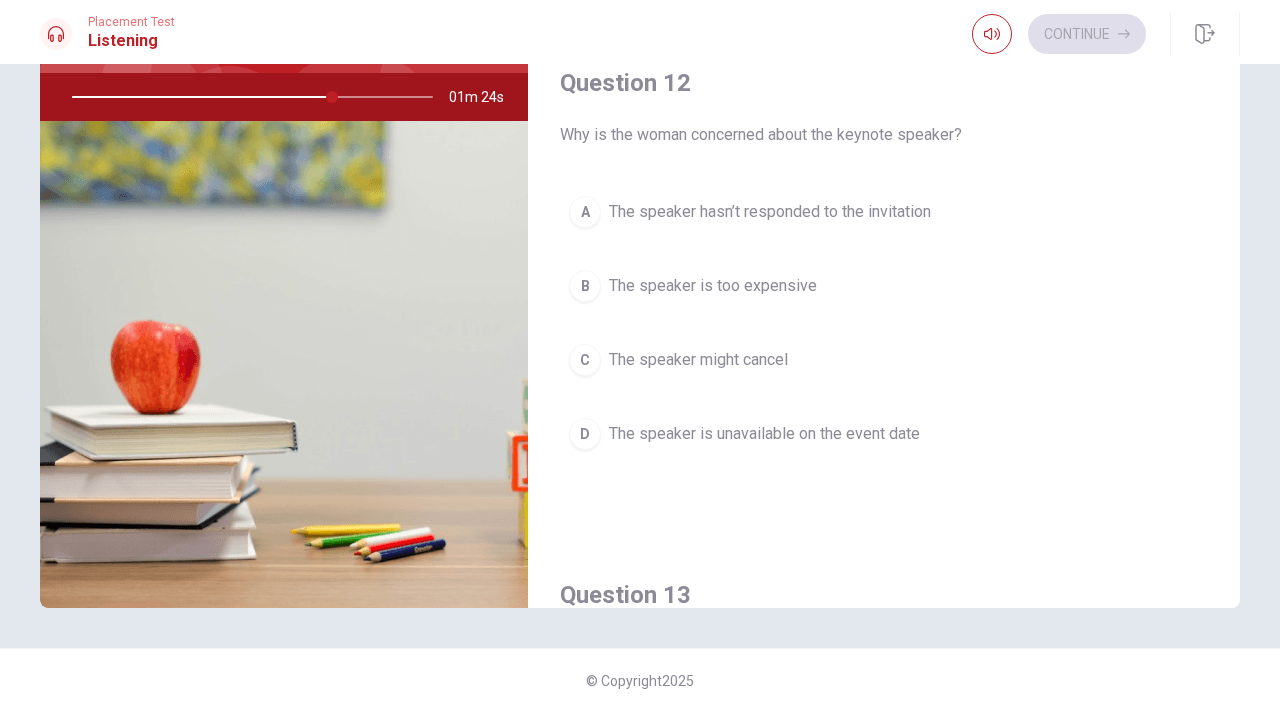 click on "B The speaker is too expensive" at bounding box center (884, 286) 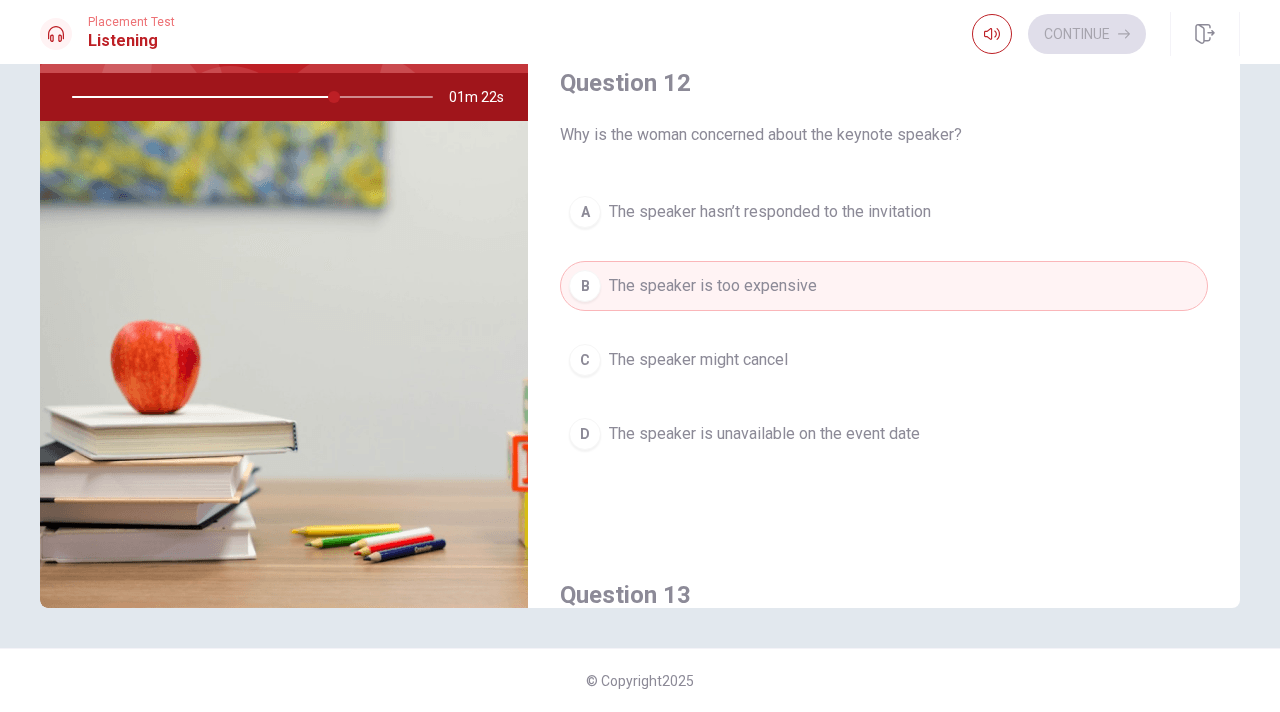 click on "C The speaker might cancel" at bounding box center (884, 360) 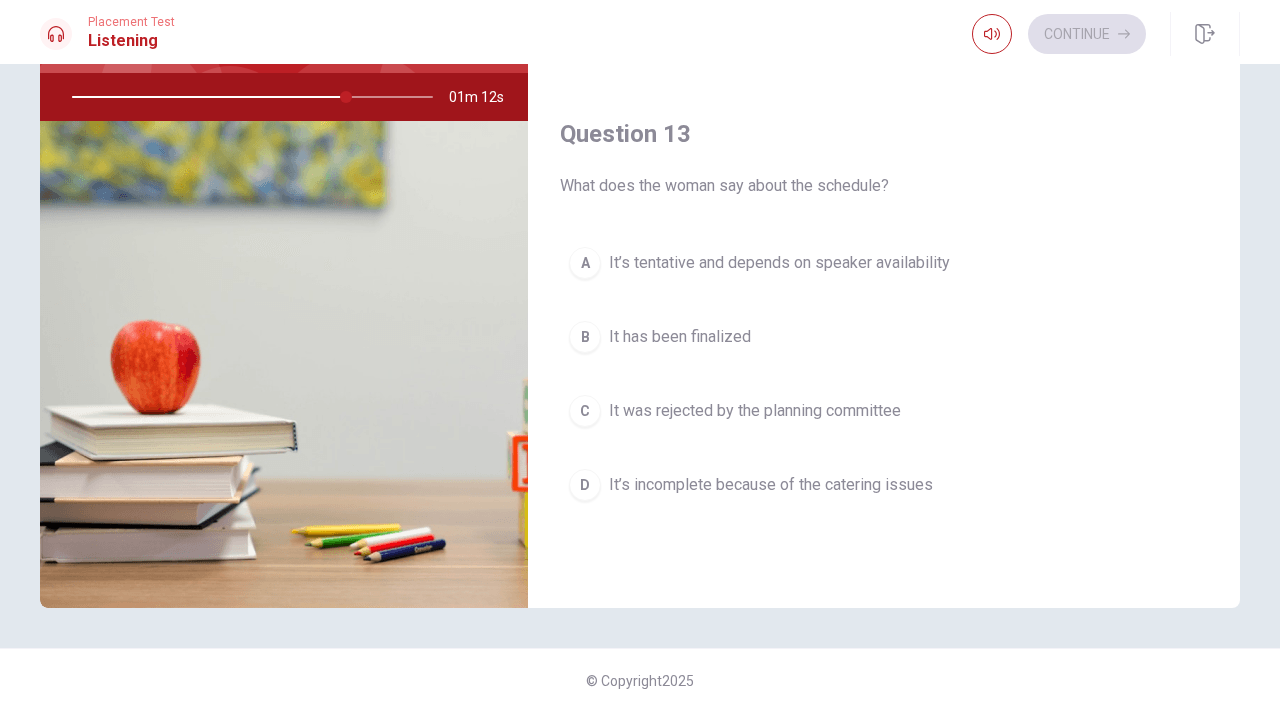 scroll, scrollTop: 860, scrollLeft: 0, axis: vertical 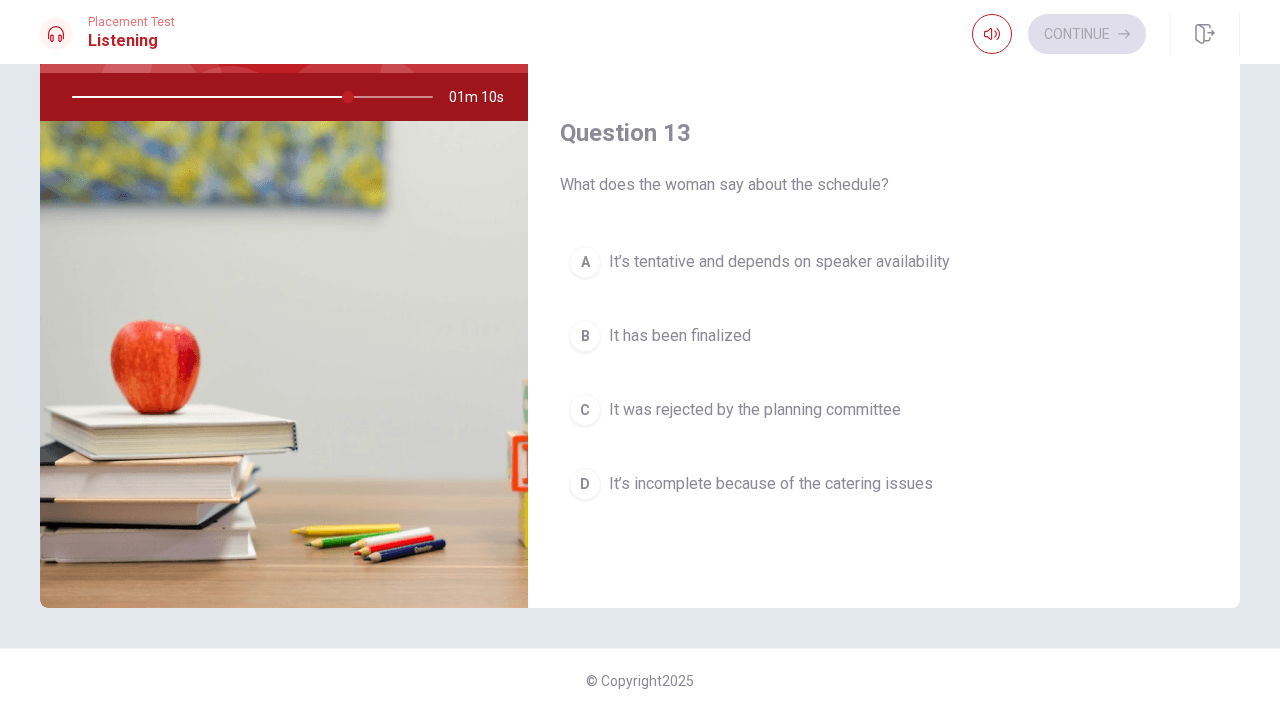 click on "A It’s tentative and depends on speaker availability" at bounding box center [884, 262] 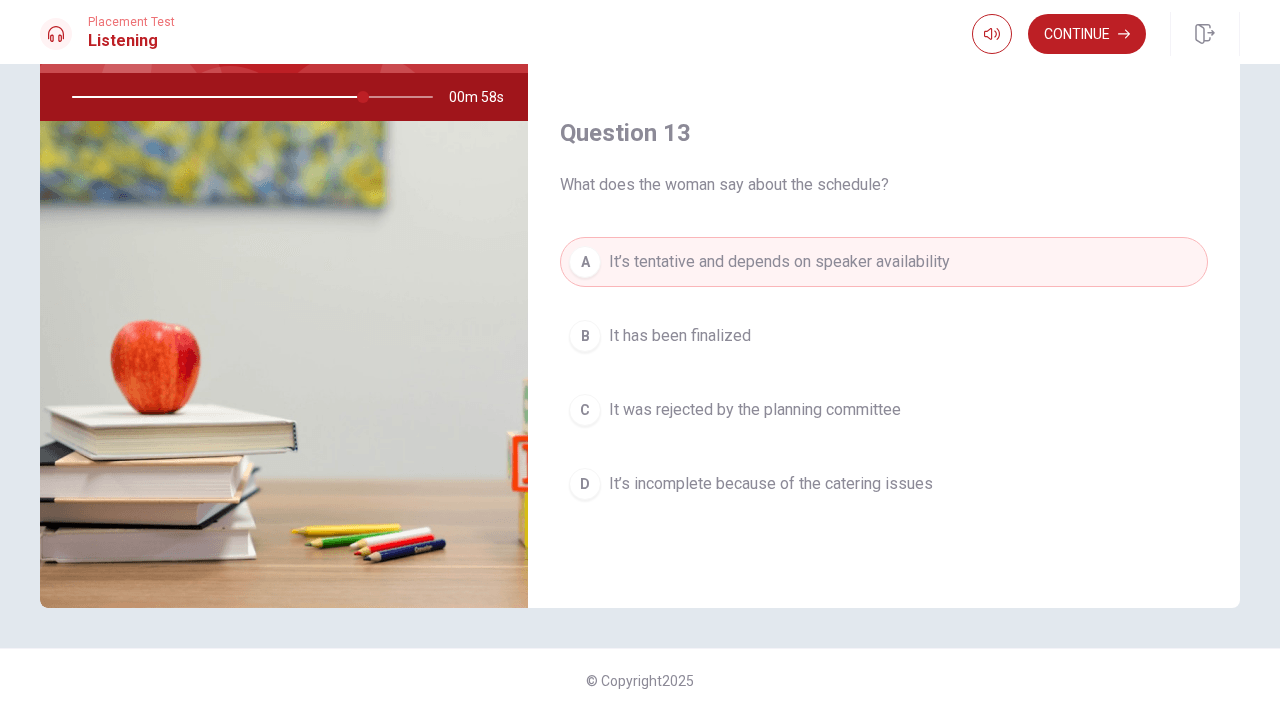click on "D It’s incomplete because of the catering issues" at bounding box center [884, 484] 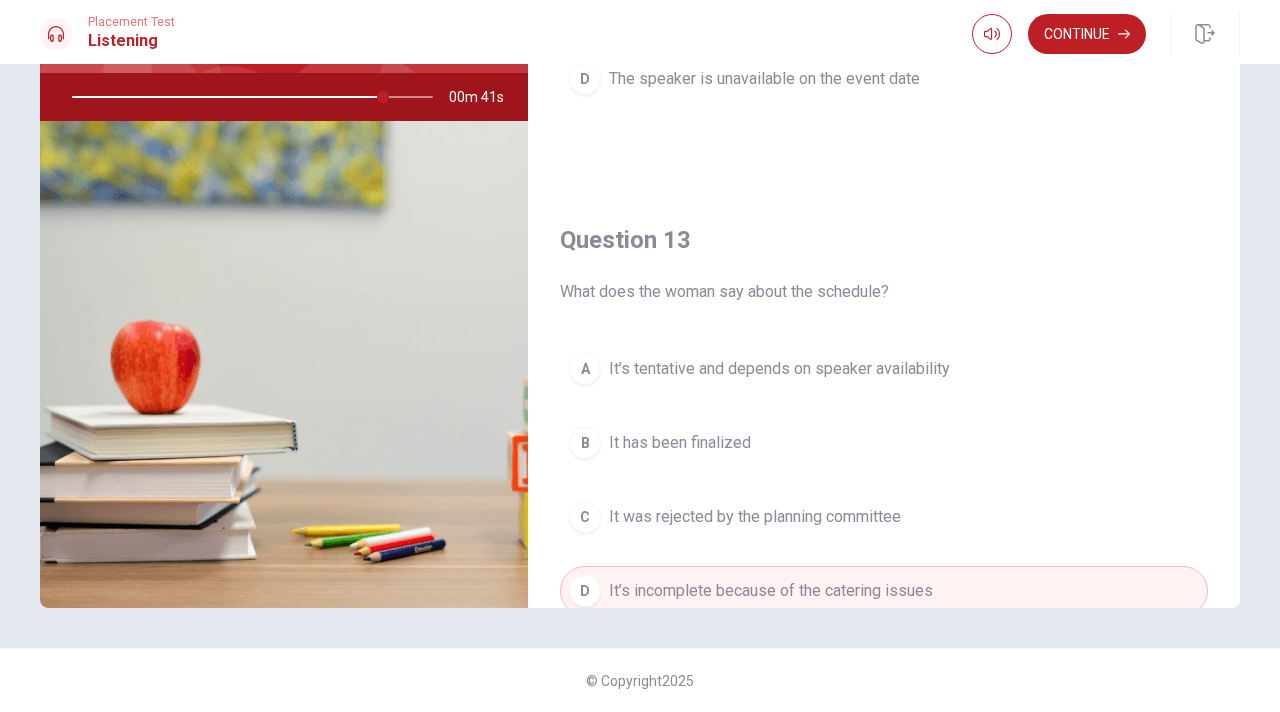 scroll, scrollTop: 848, scrollLeft: 0, axis: vertical 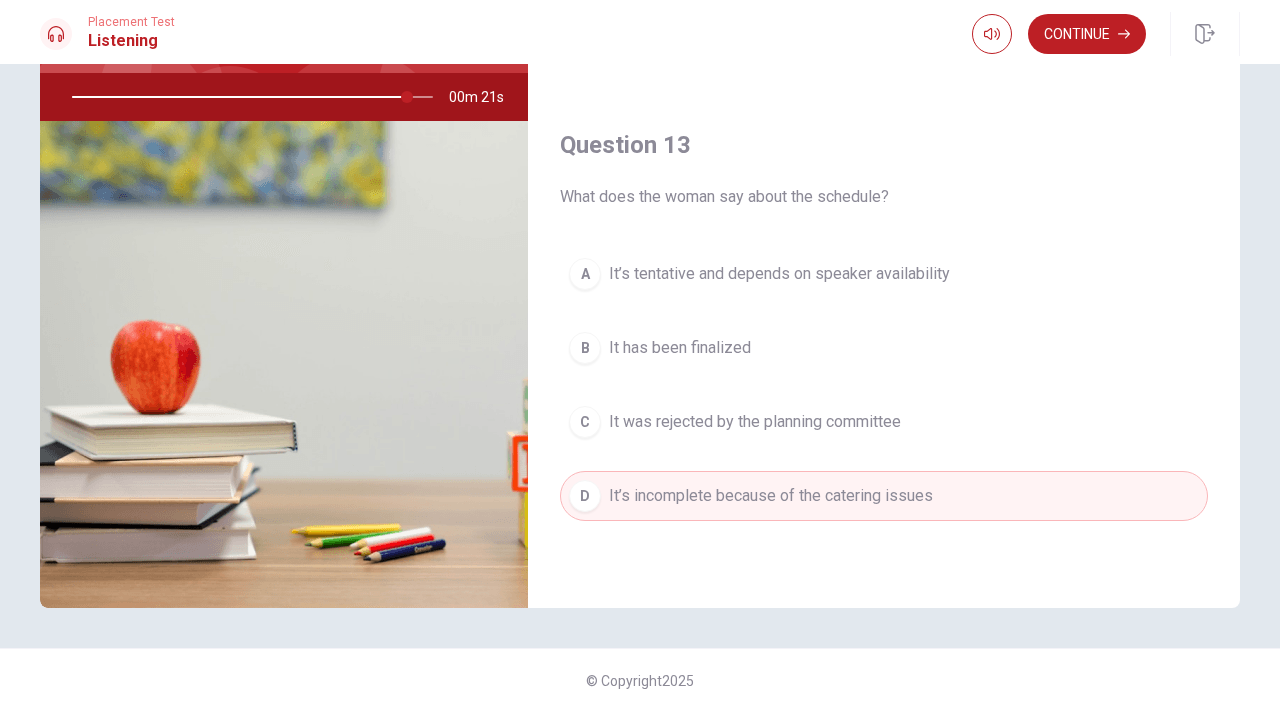 click on "It’s tentative and depends on speaker availability" at bounding box center [779, 274] 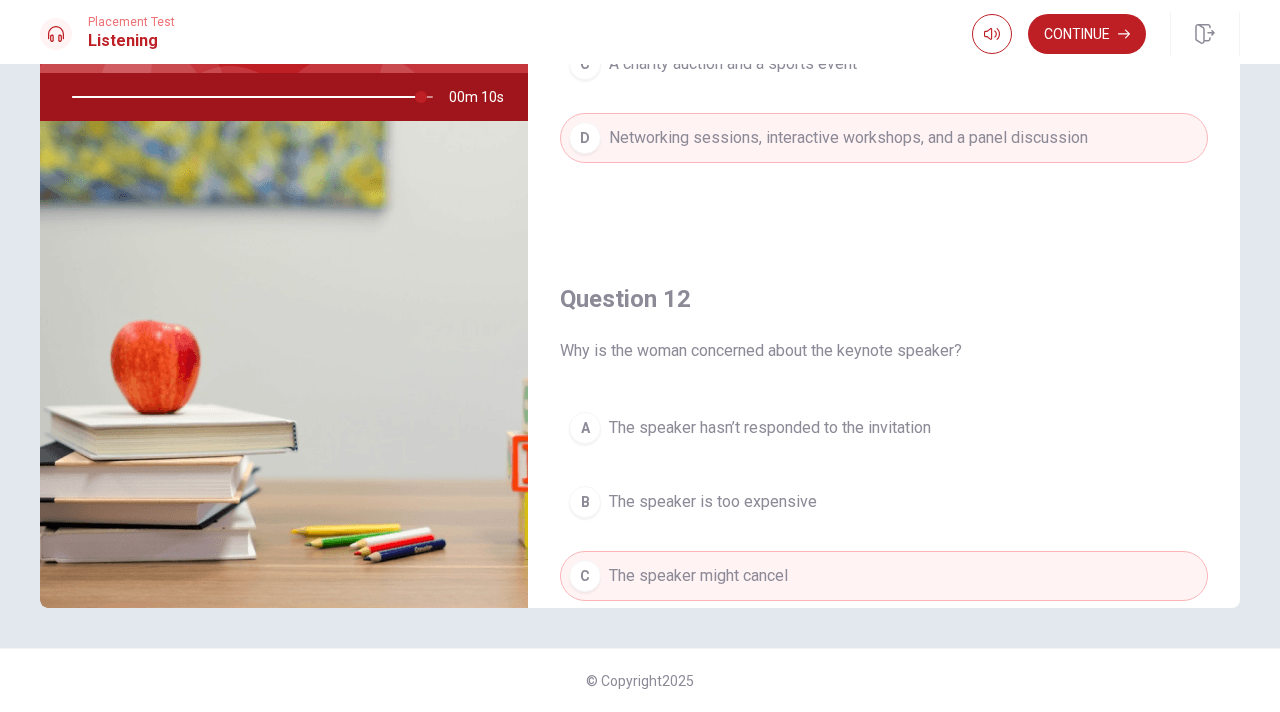 scroll, scrollTop: 212, scrollLeft: 0, axis: vertical 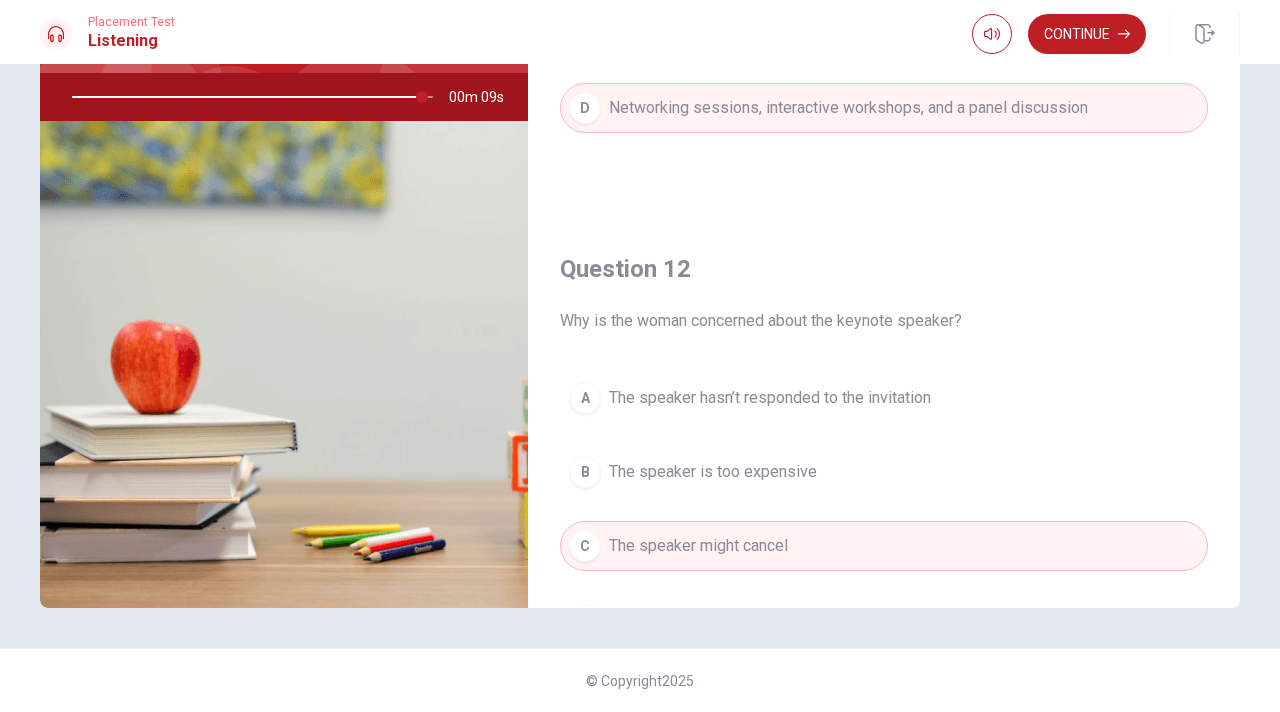 click on "A The speaker hasn’t responded to the invitation B The speaker is too expensive C The speaker might cancel D The speaker is unavailable on the event date" at bounding box center [884, 529] 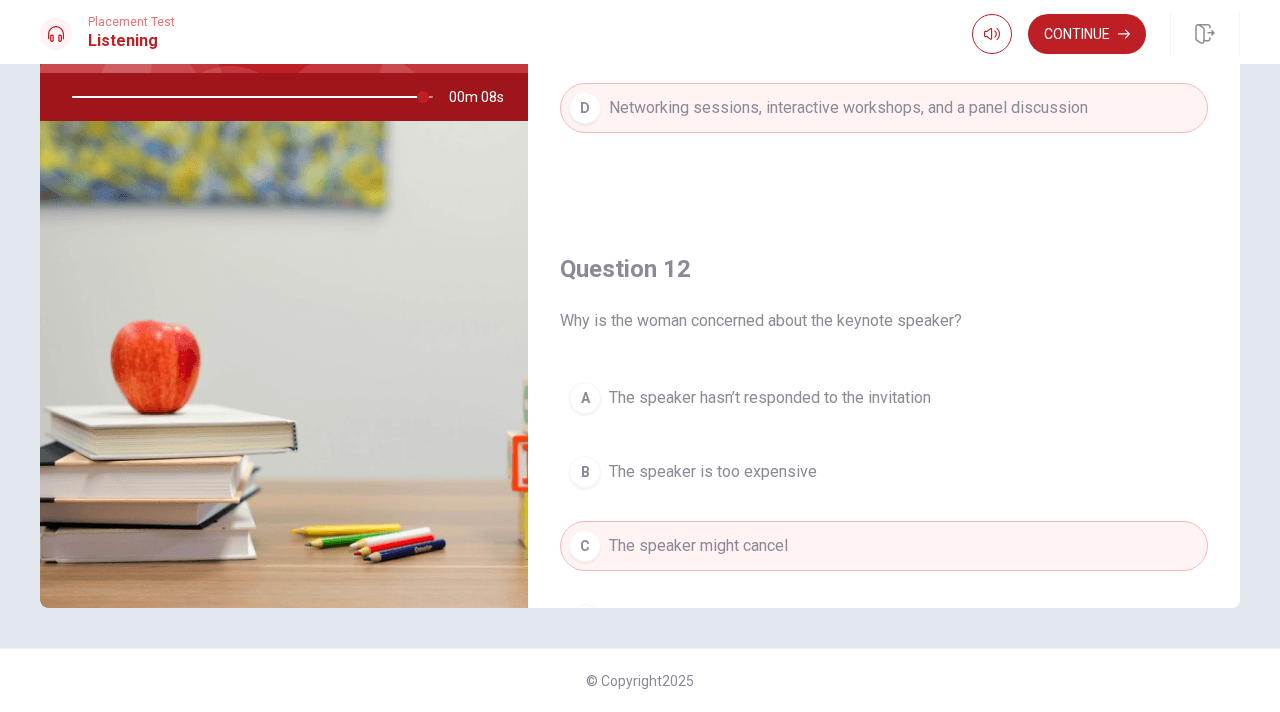 click on "The speaker hasn’t responded to the invitation" at bounding box center [770, 398] 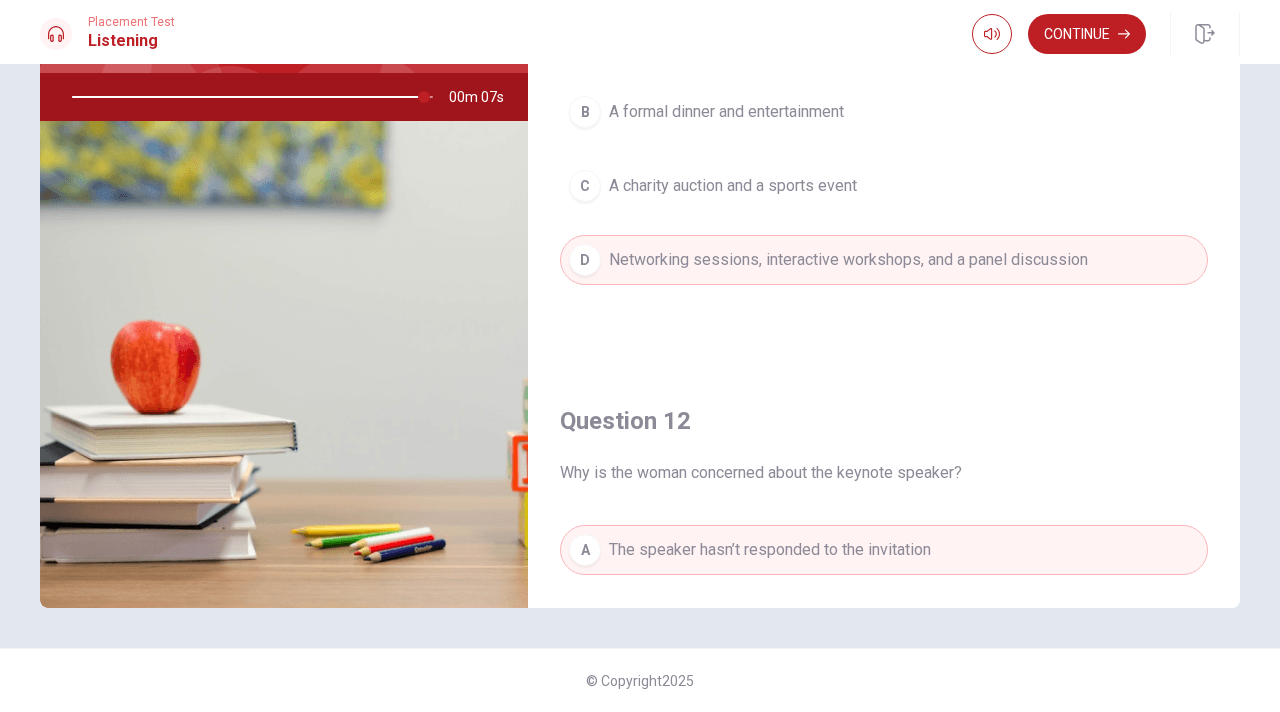 scroll, scrollTop: 0, scrollLeft: 0, axis: both 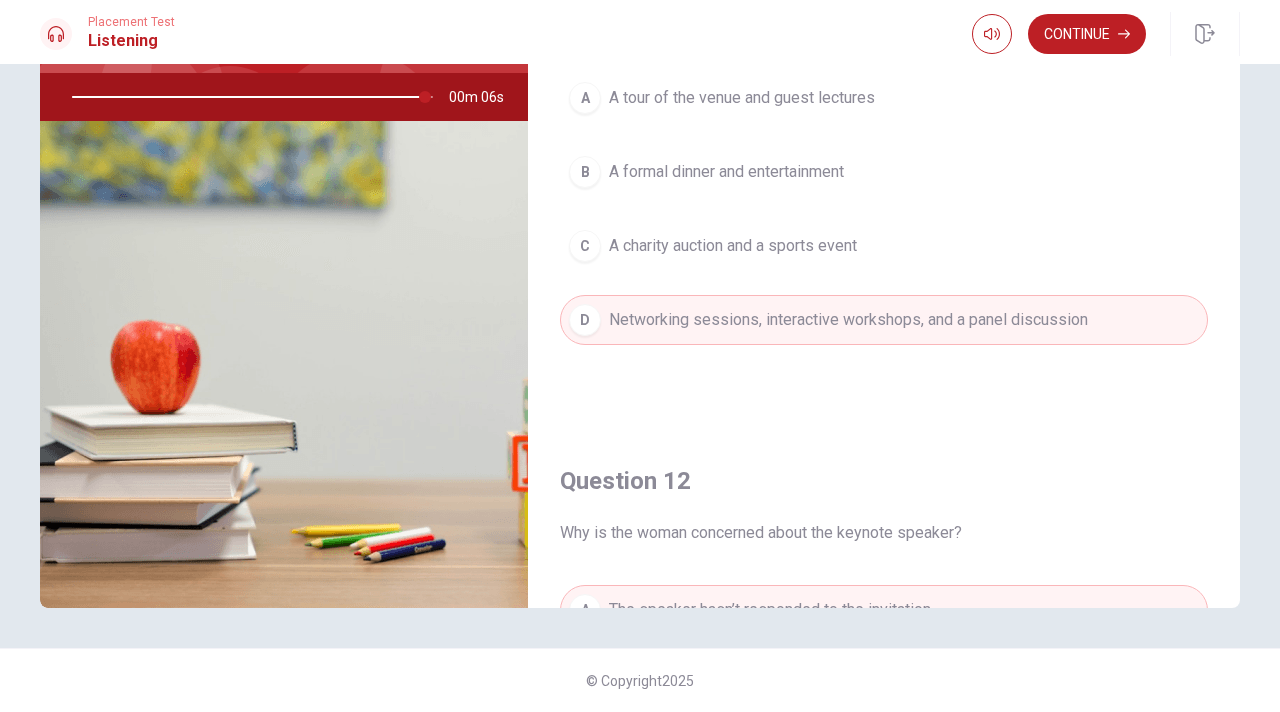 click on "Placement Test   Listening Continue" at bounding box center [640, 32] 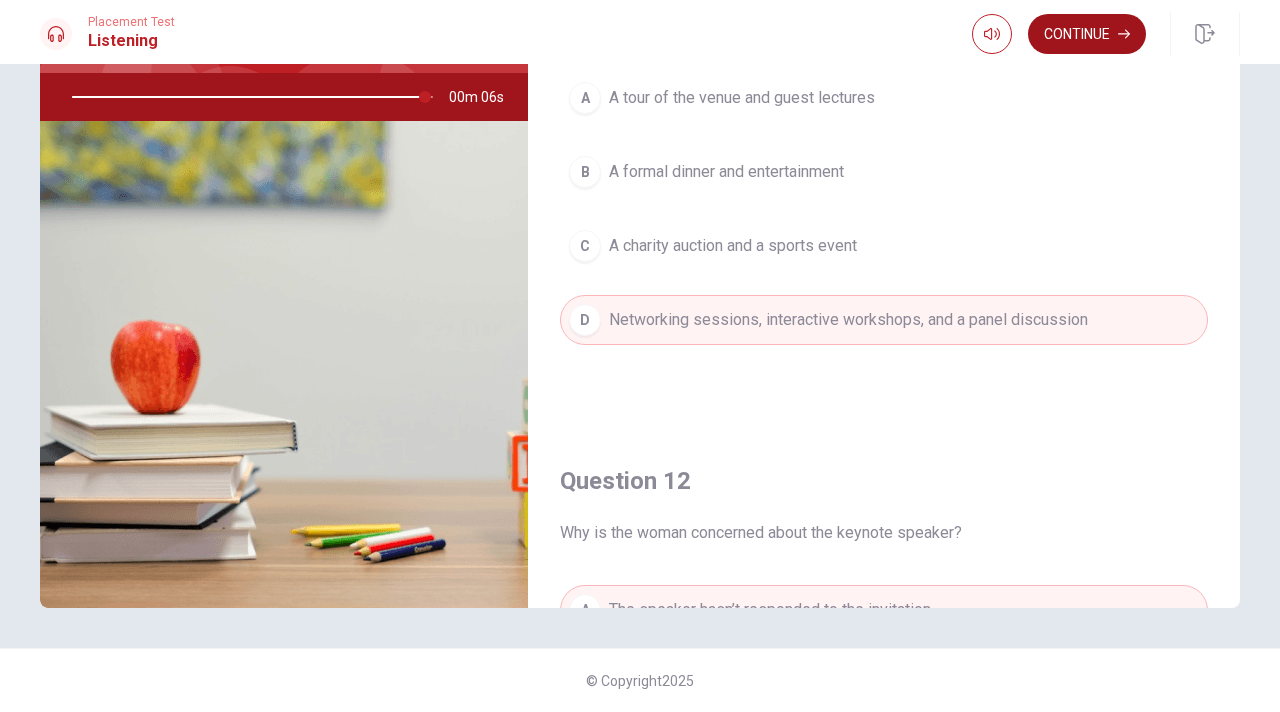 click on "Continue" at bounding box center [1087, 34] 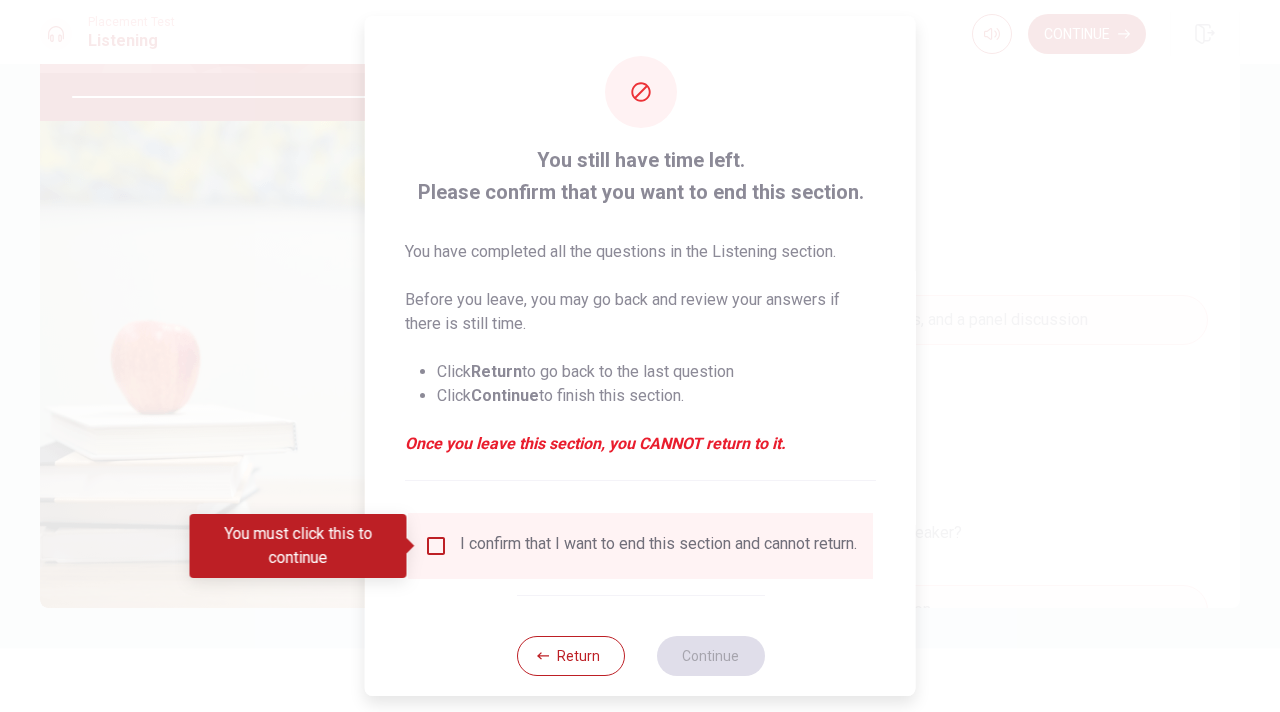 click at bounding box center (436, 546) 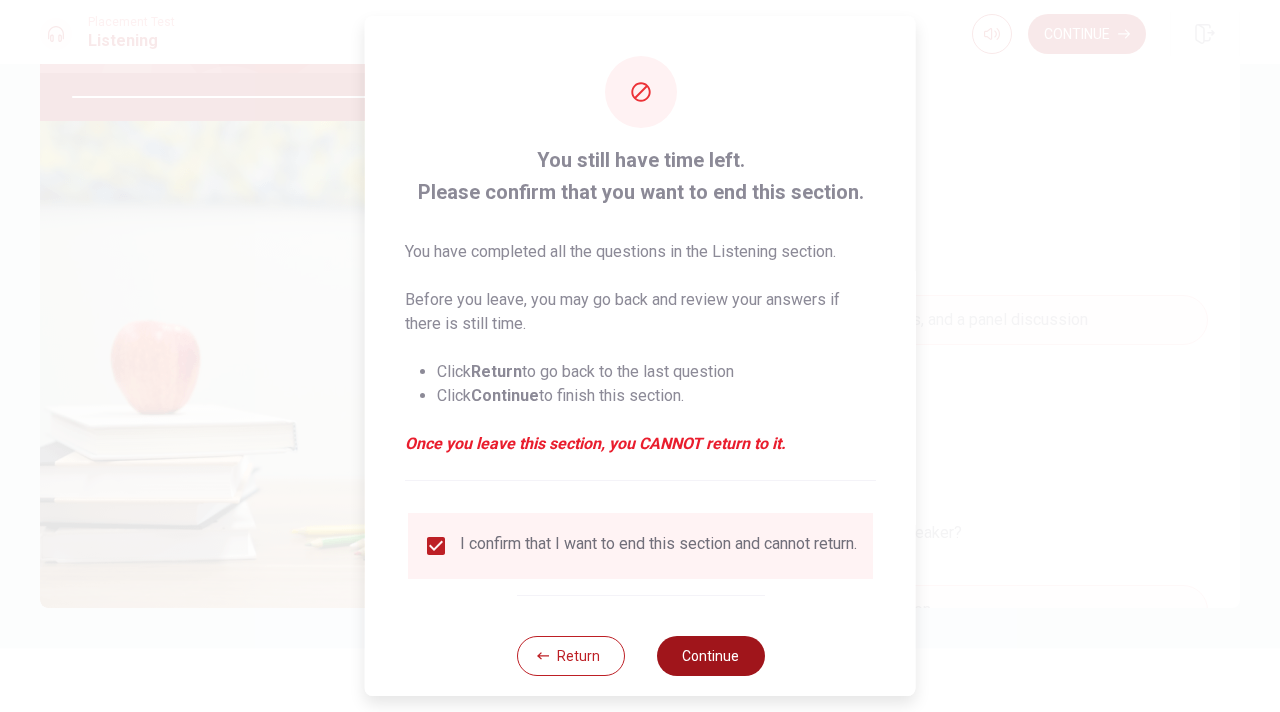 click on "Continue" at bounding box center [710, 656] 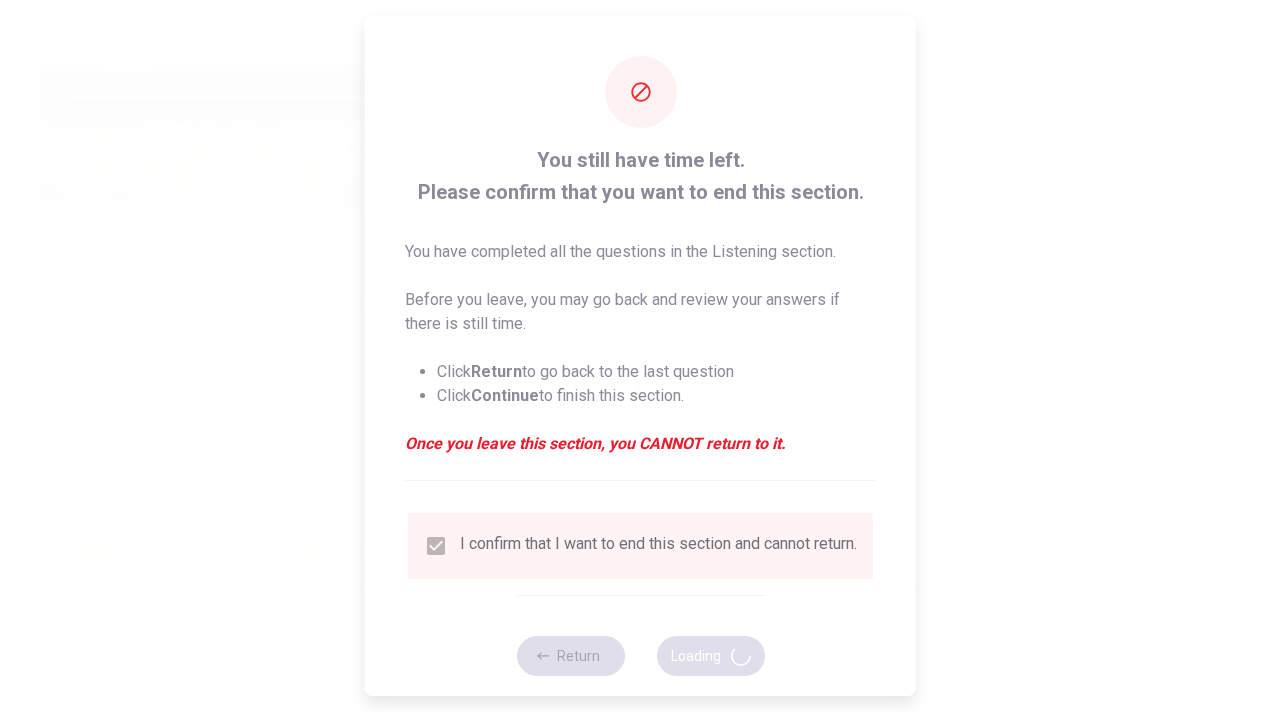 type on "99" 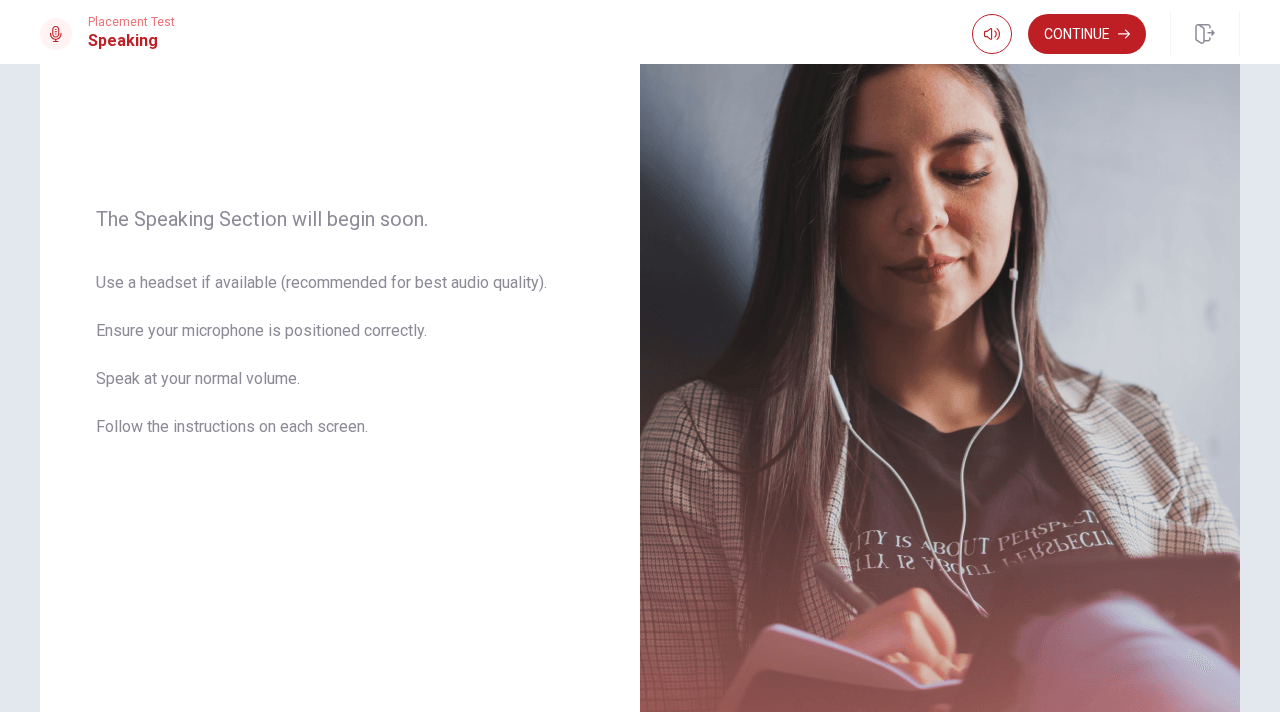 scroll, scrollTop: 368, scrollLeft: 0, axis: vertical 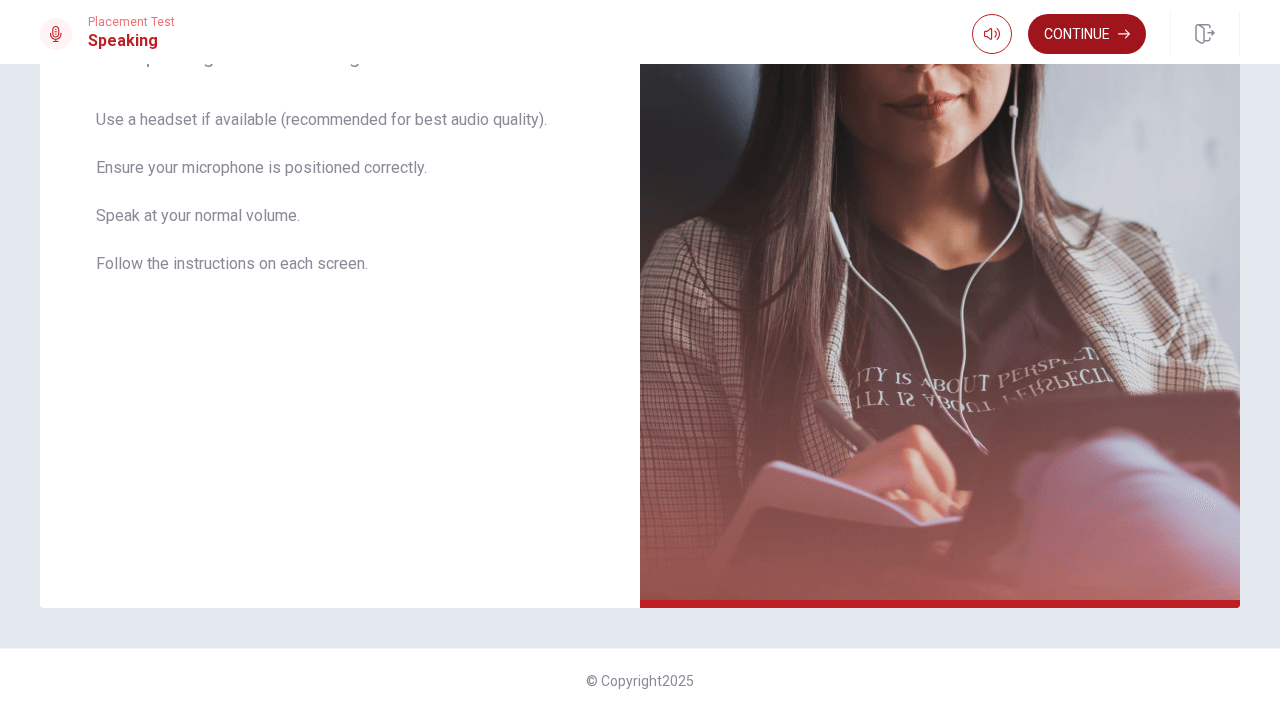 click on "Continue" at bounding box center [1087, 34] 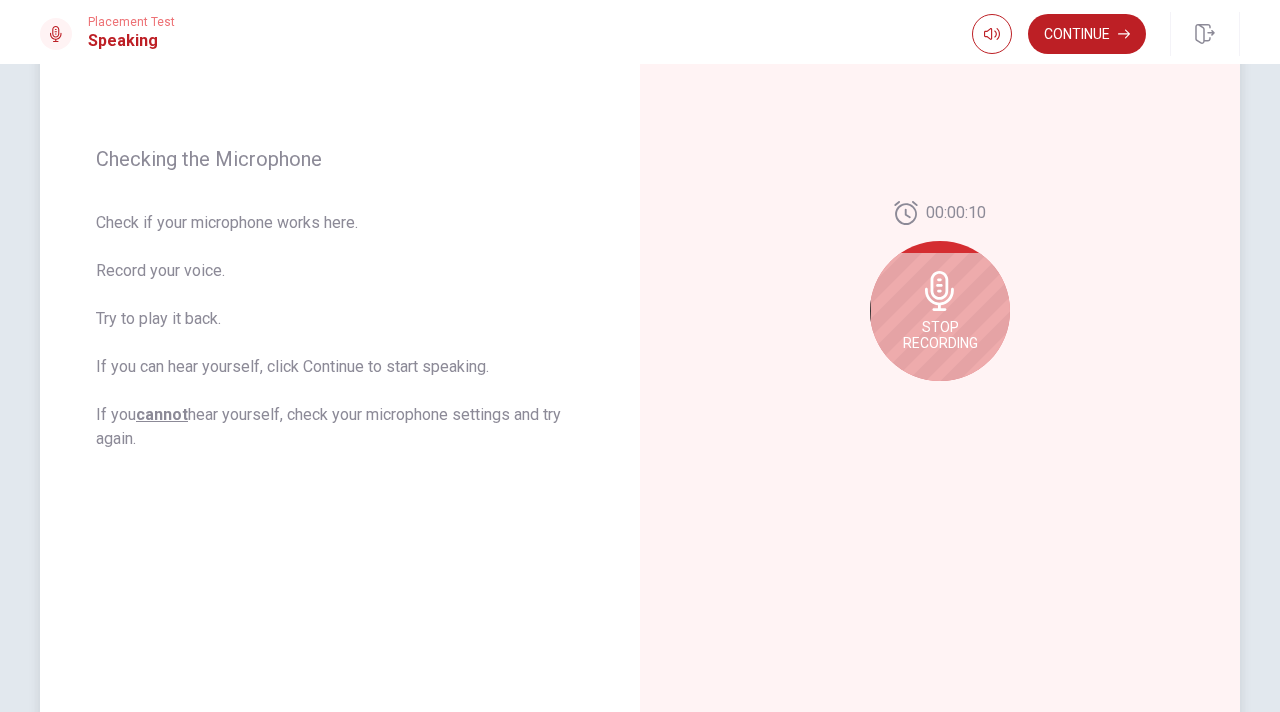scroll, scrollTop: 179, scrollLeft: 0, axis: vertical 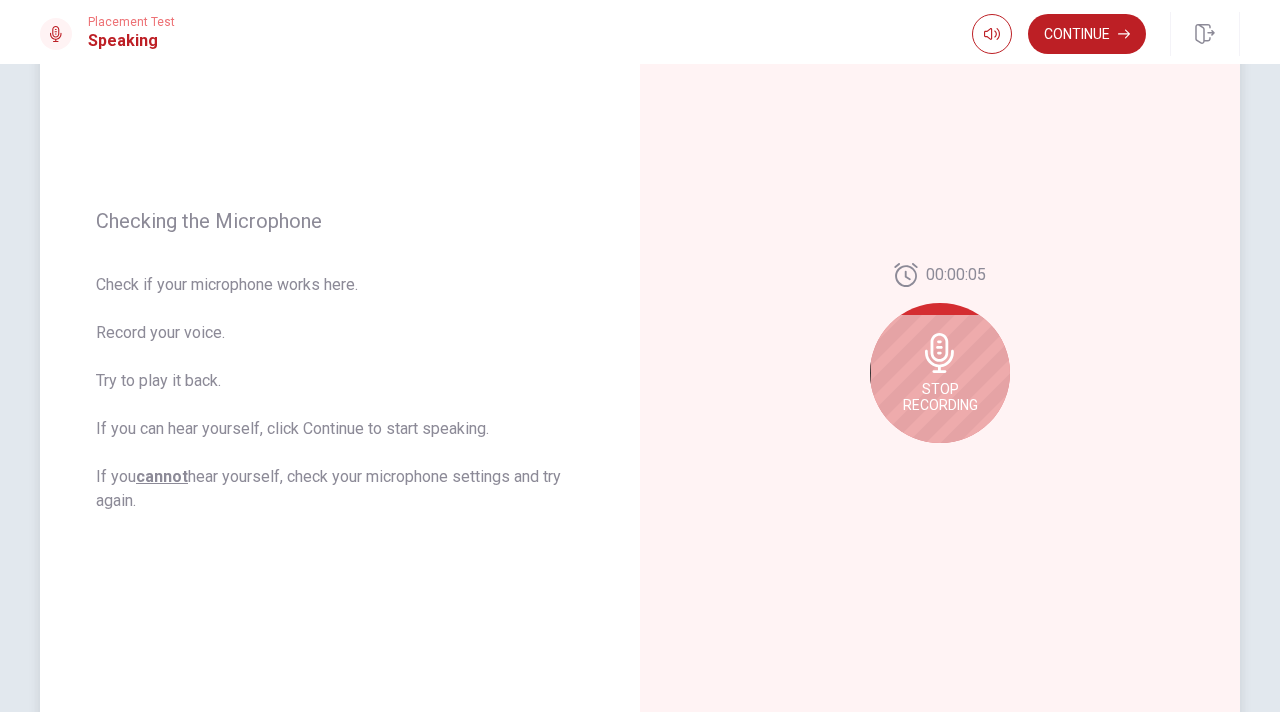 click on "Stop   Recording" at bounding box center (940, 397) 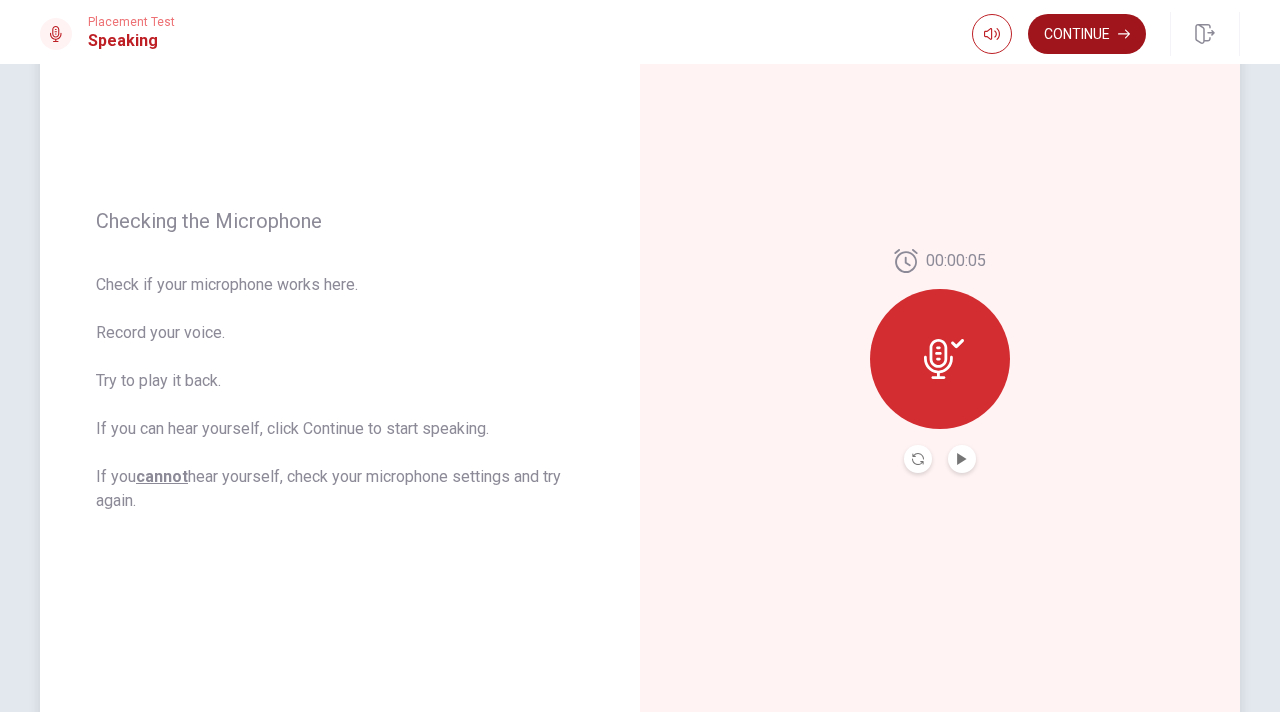 click on "Continue" at bounding box center (1087, 34) 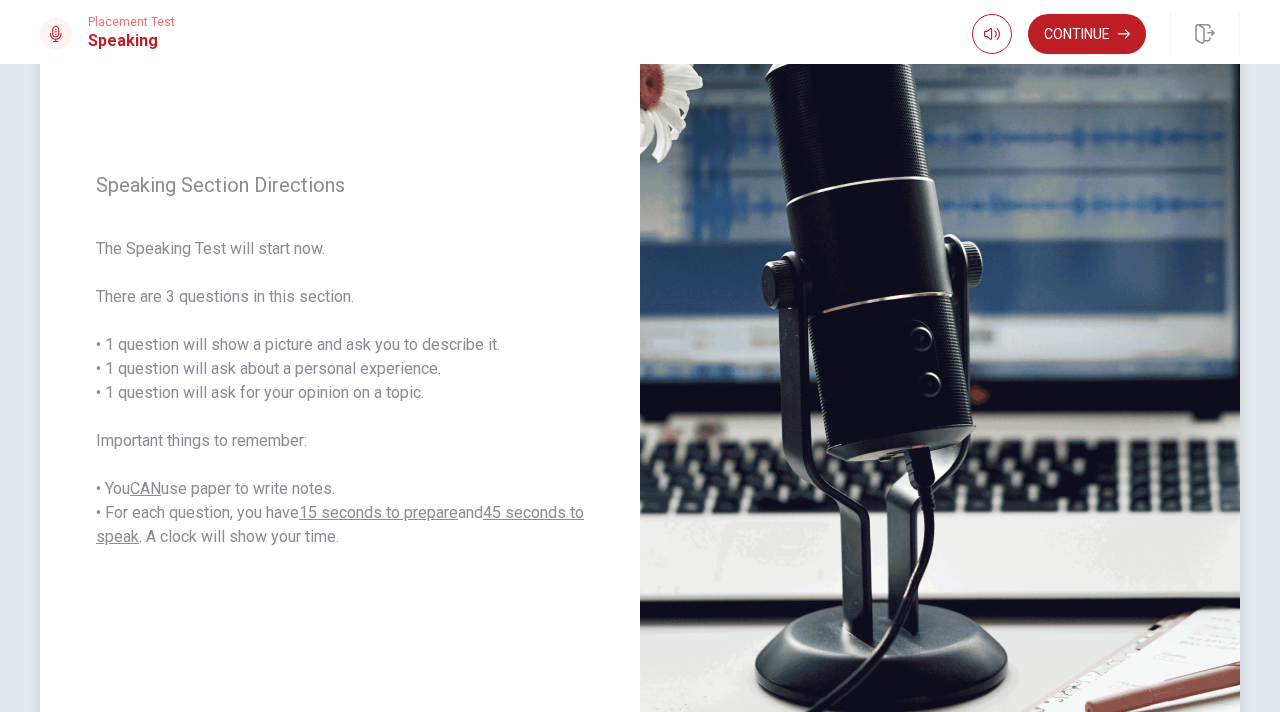 scroll, scrollTop: 304, scrollLeft: 0, axis: vertical 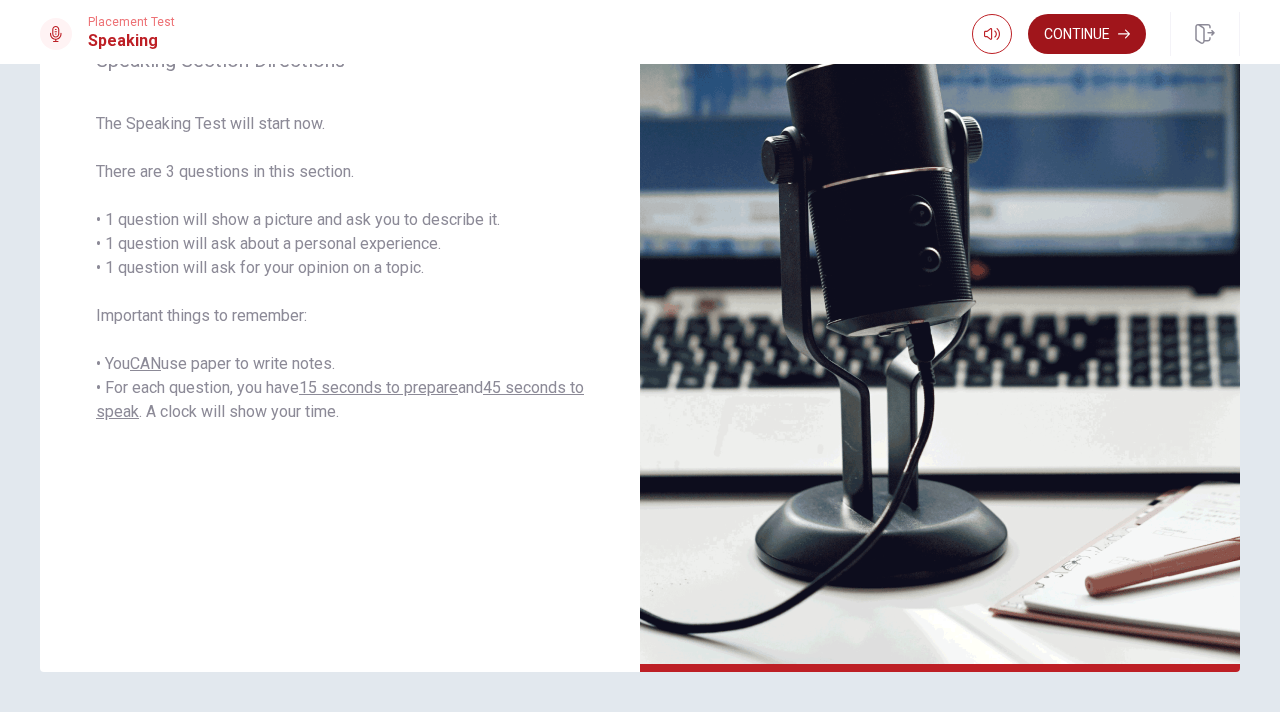 click on "Continue" at bounding box center [1087, 34] 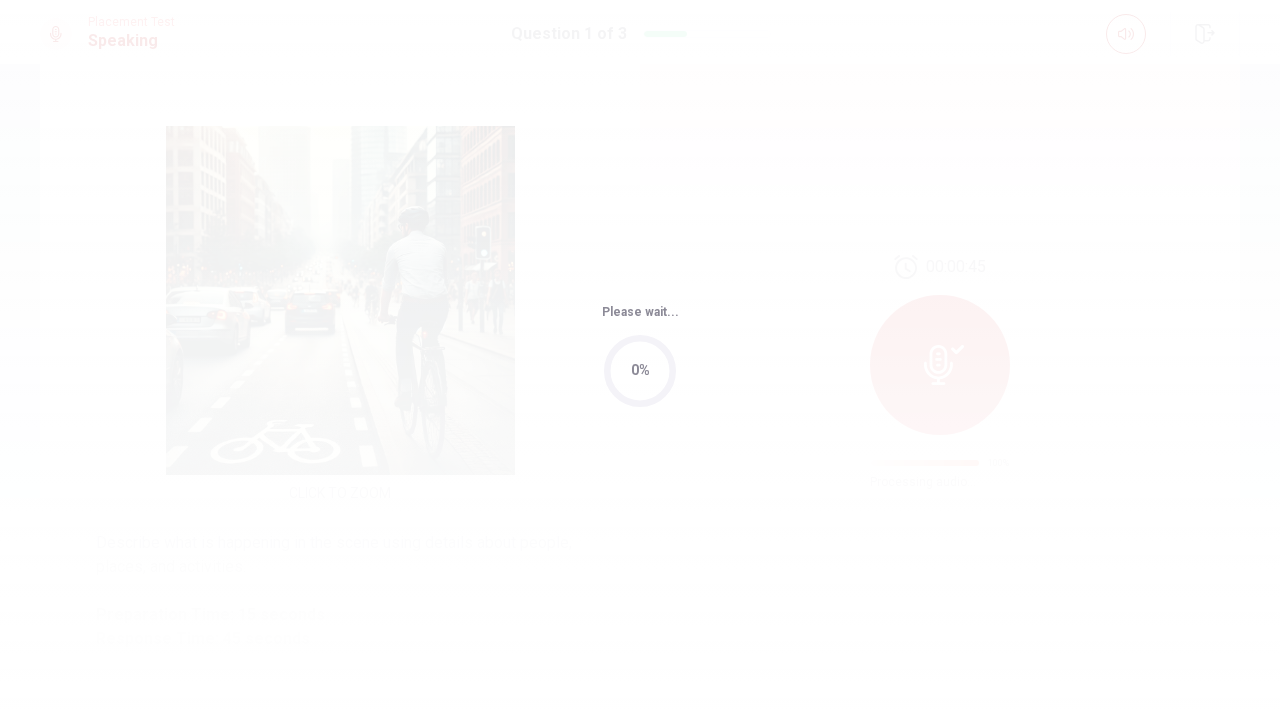 scroll, scrollTop: 0, scrollLeft: 0, axis: both 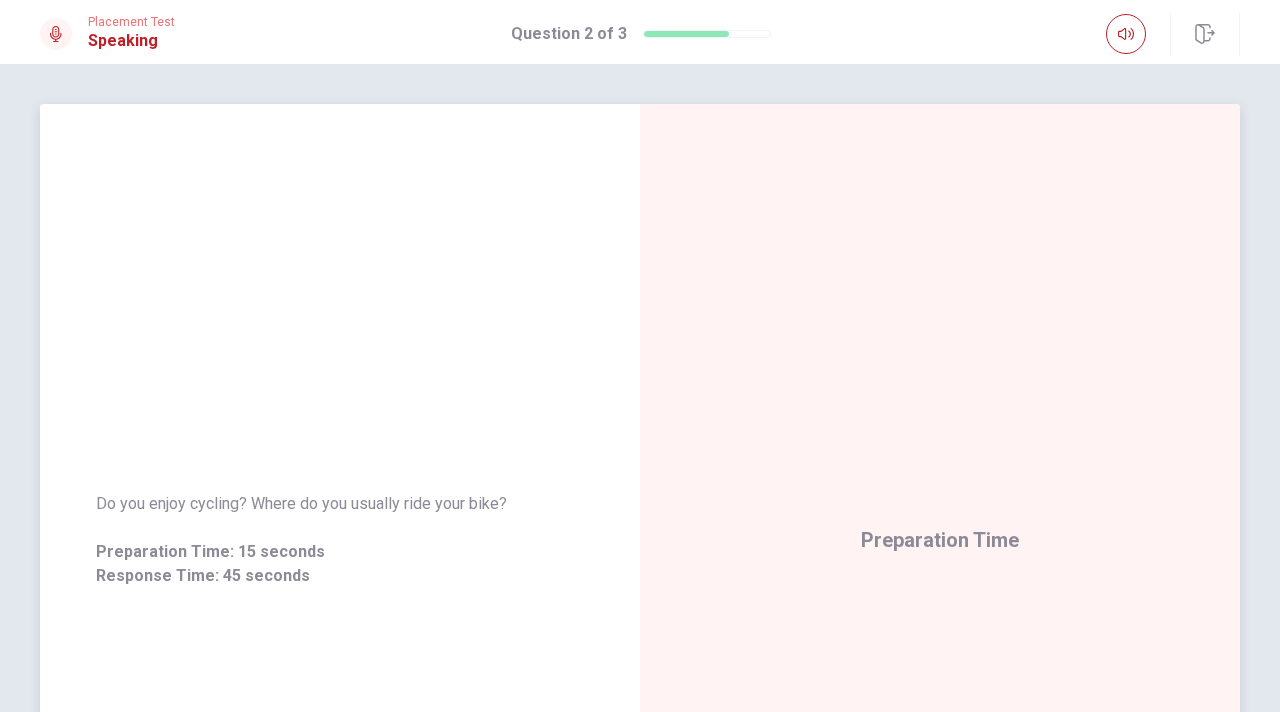drag, startPoint x: 101, startPoint y: 504, endPoint x: 304, endPoint y: 508, distance: 203.0394 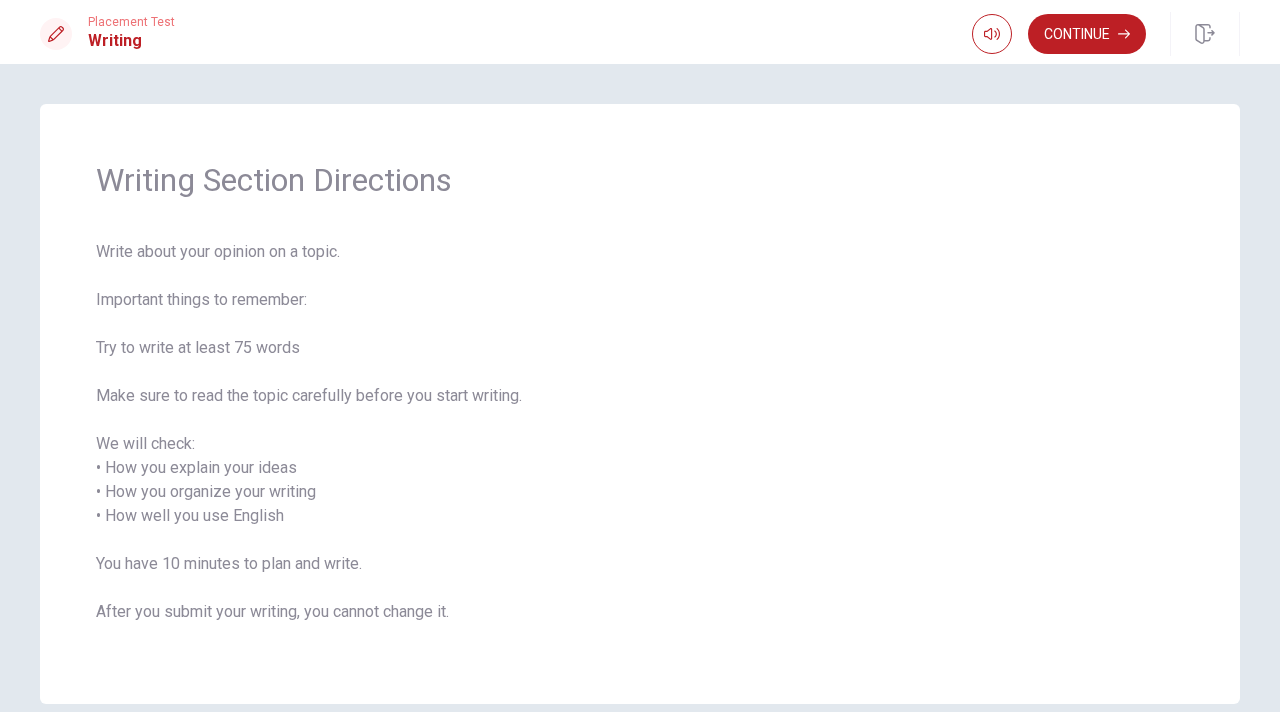 scroll, scrollTop: 96, scrollLeft: 0, axis: vertical 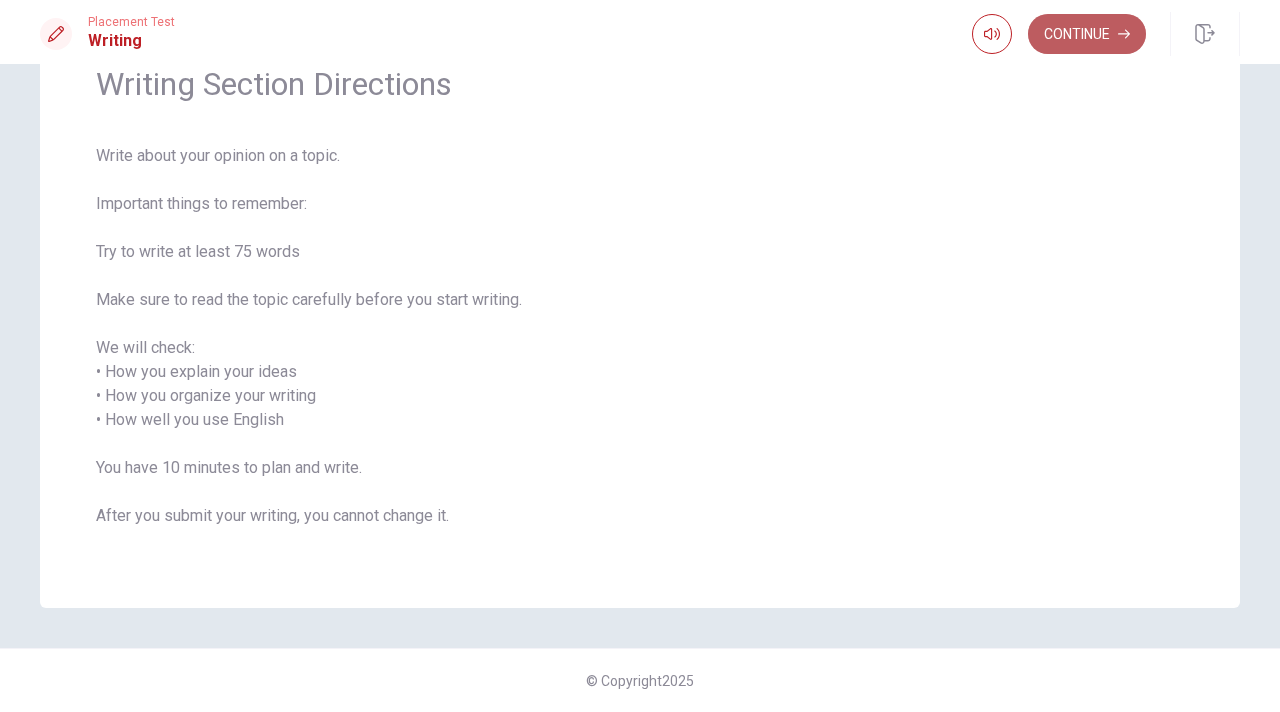 click on "Continue" at bounding box center (1087, 34) 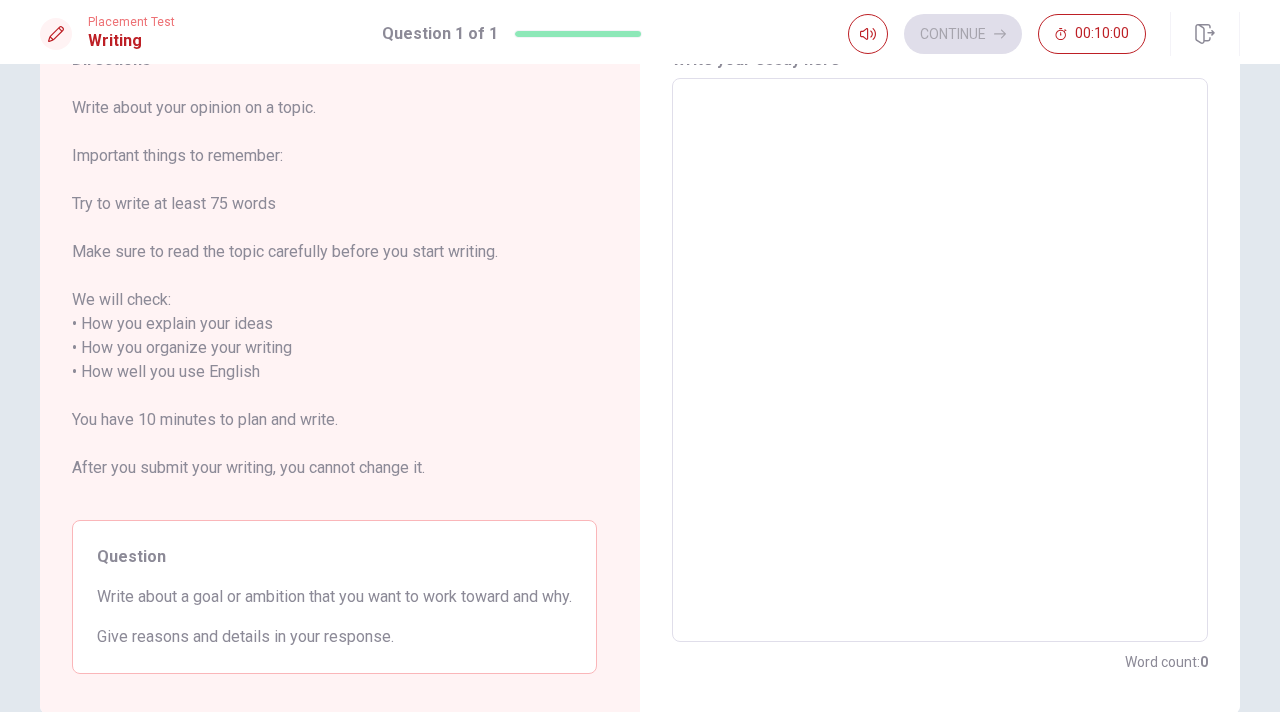 scroll, scrollTop: 0, scrollLeft: 0, axis: both 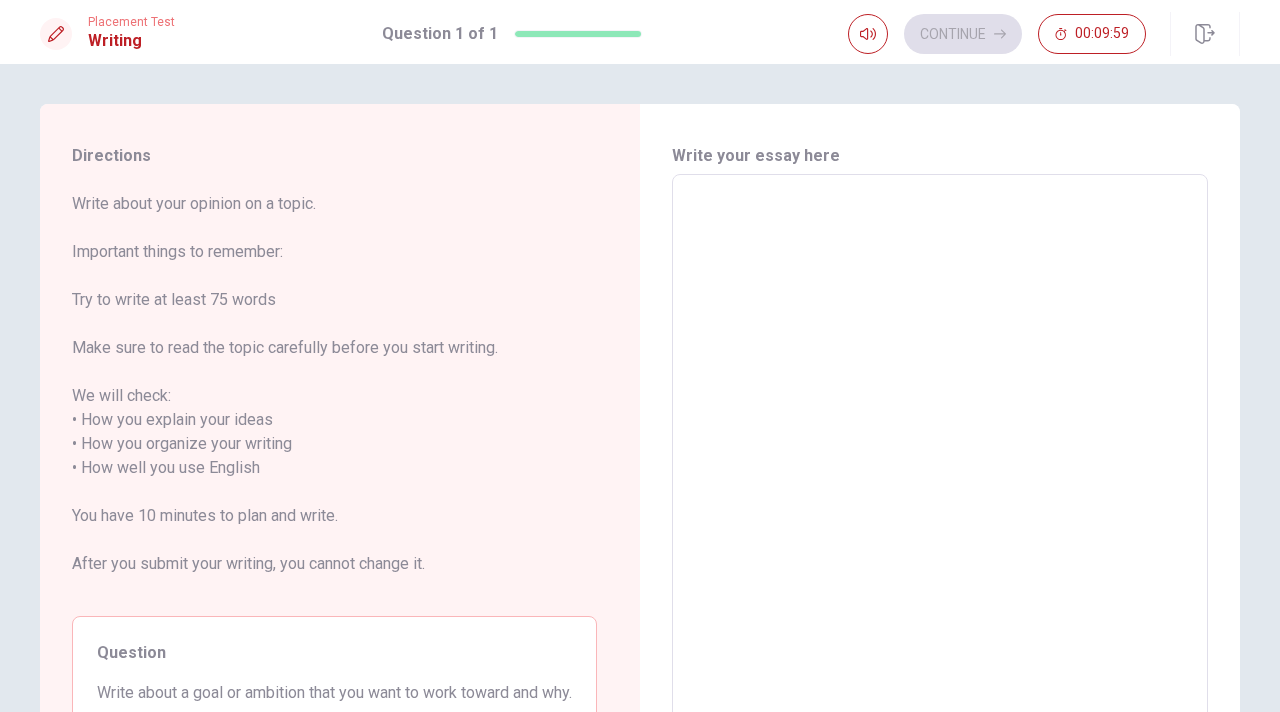 click at bounding box center [940, 456] 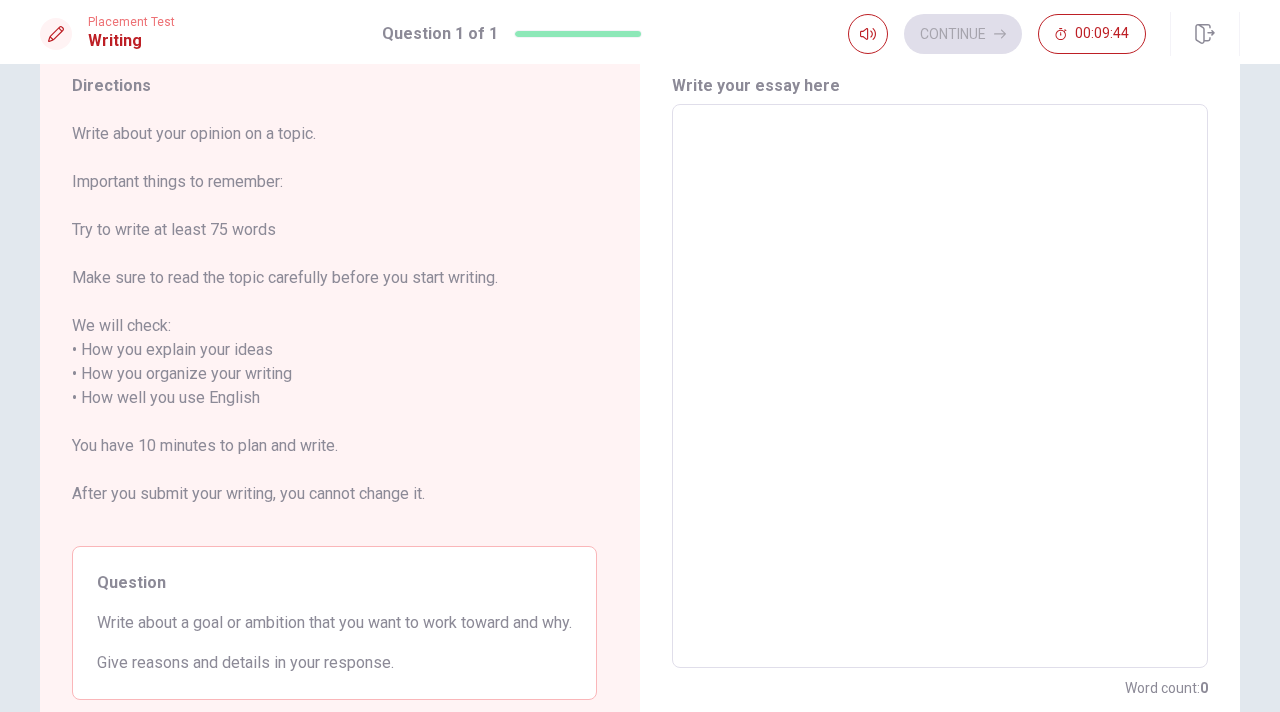 scroll, scrollTop: 68, scrollLeft: 0, axis: vertical 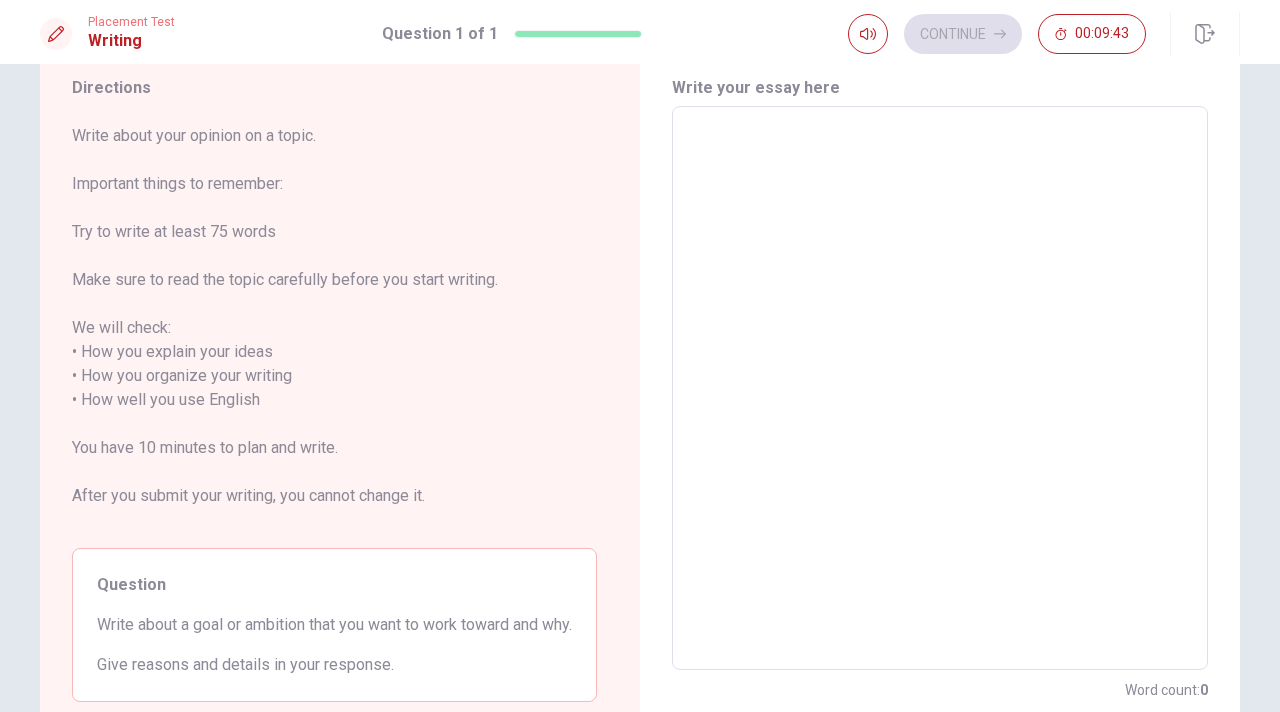 type on "ㅑ" 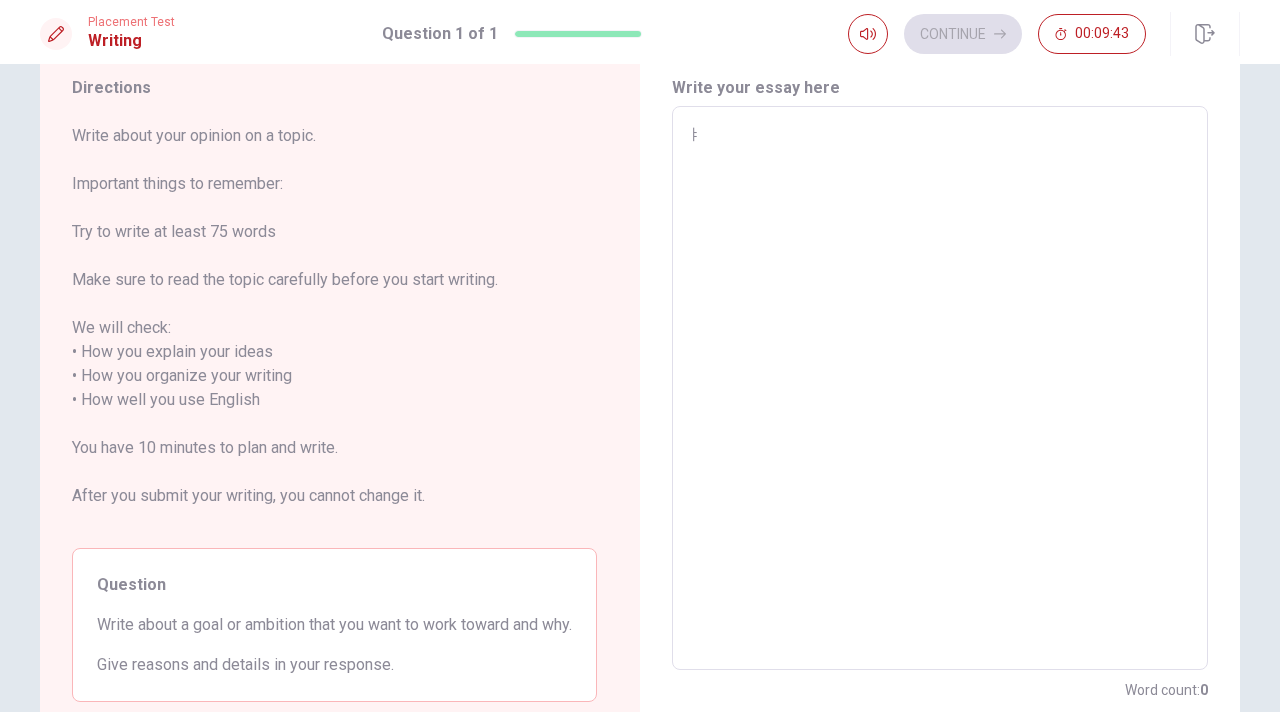 type on "x" 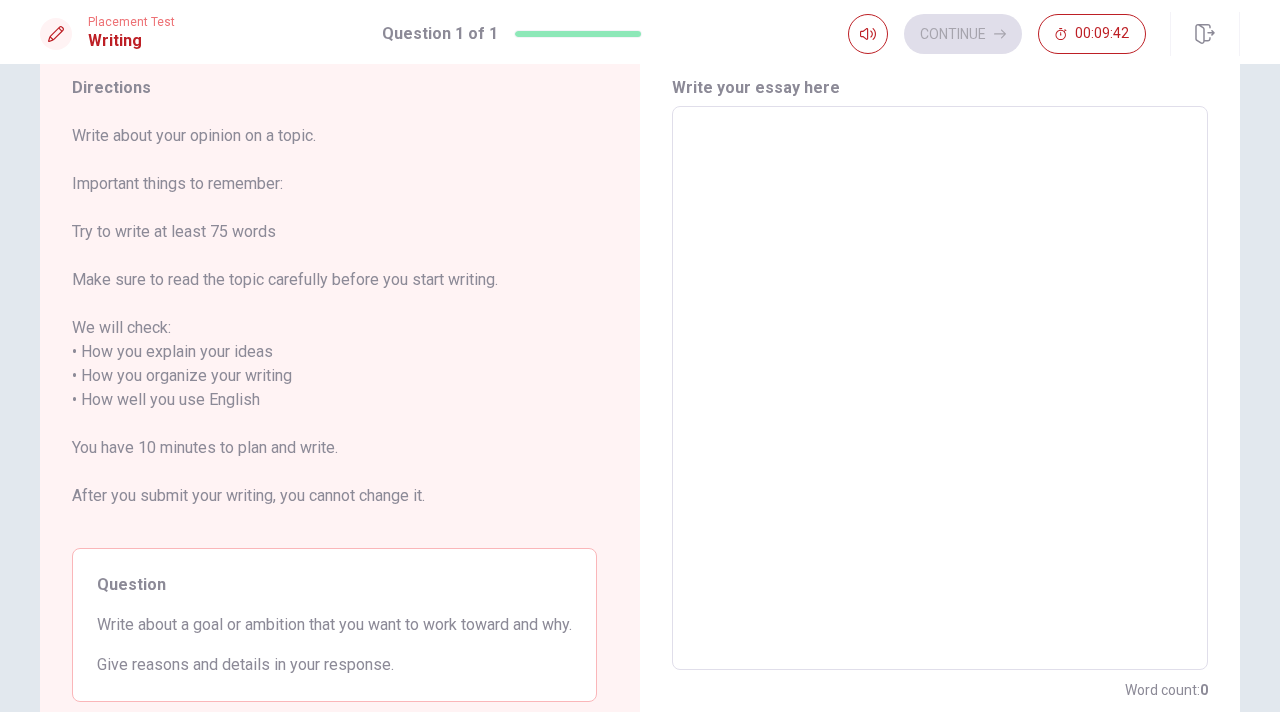 type on "i" 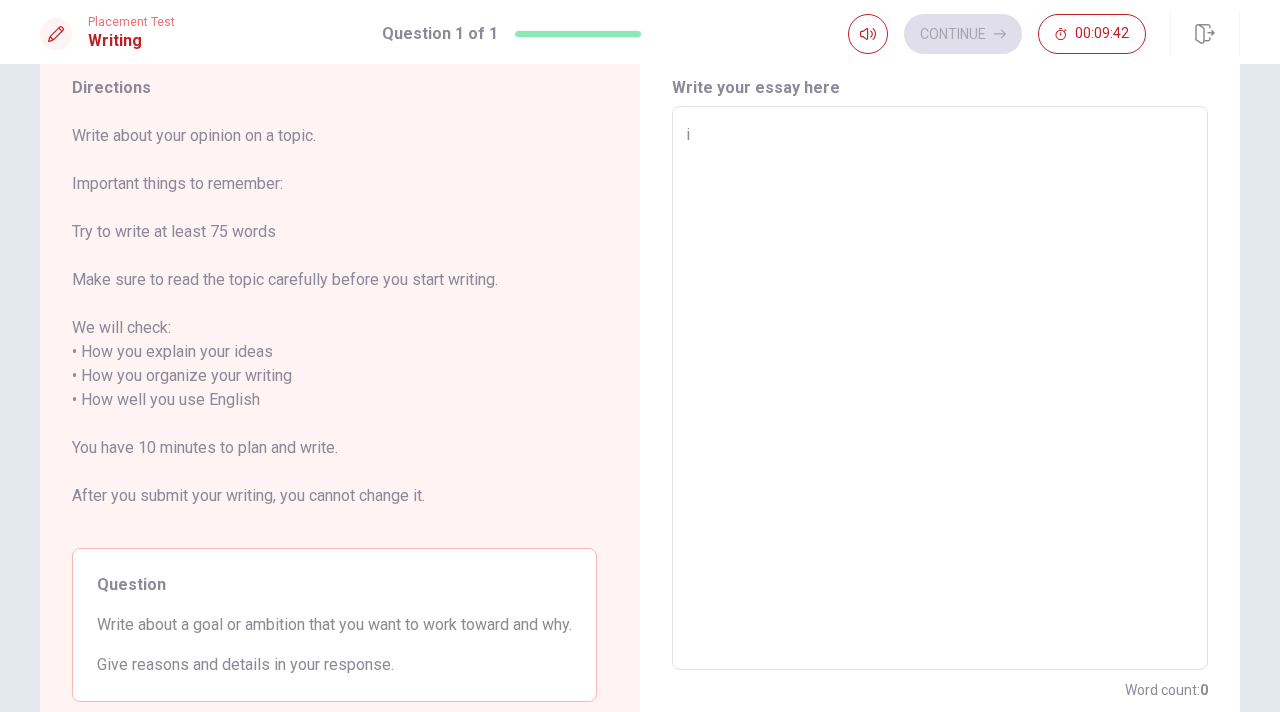 type on "x" 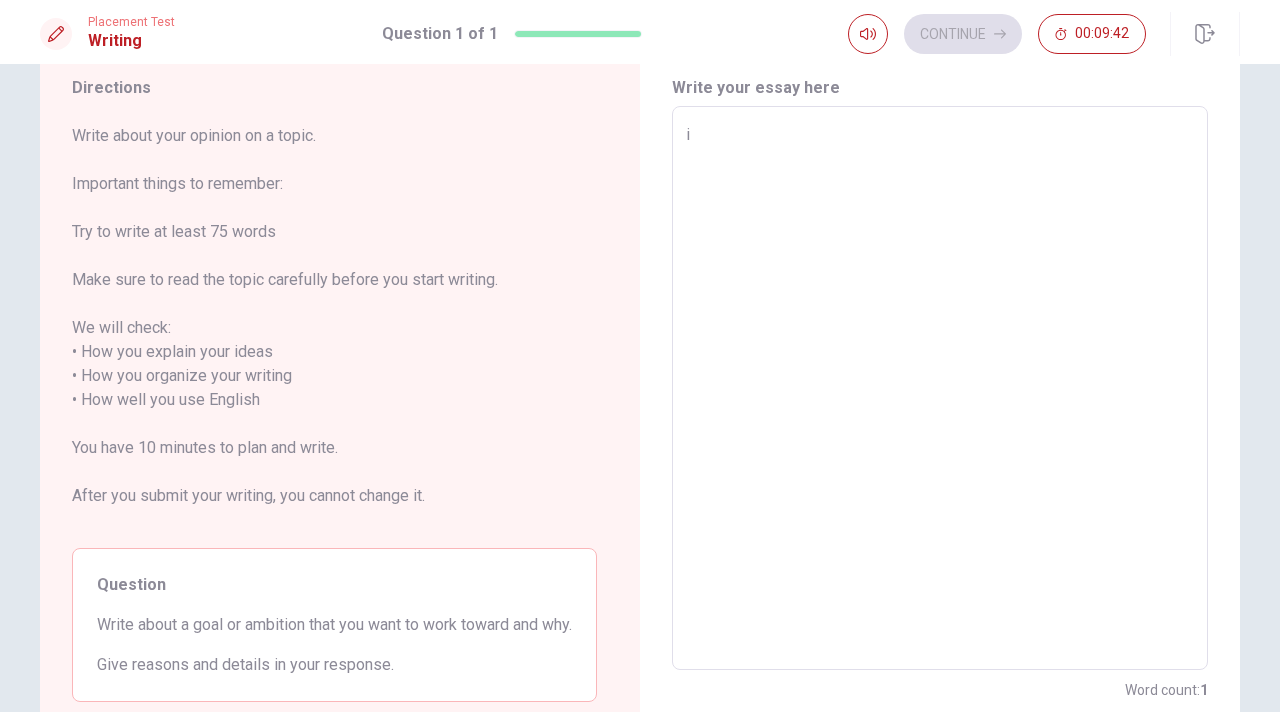 type on "iw" 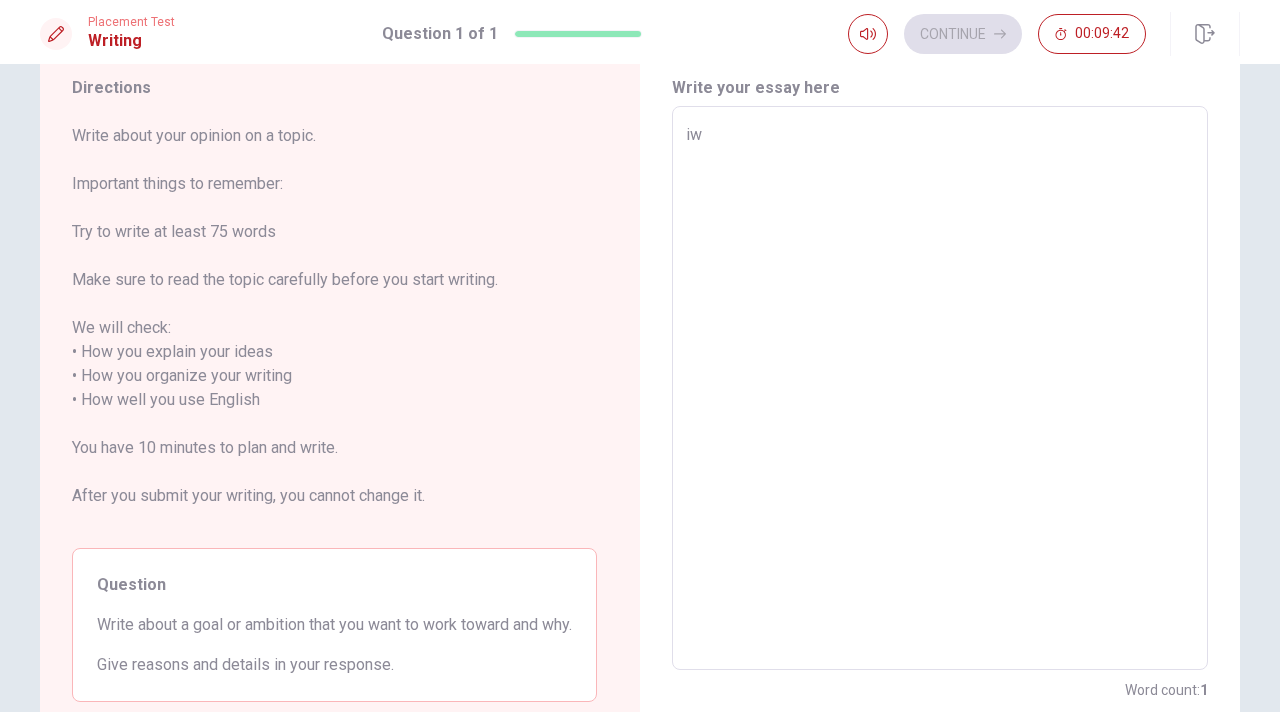 type on "x" 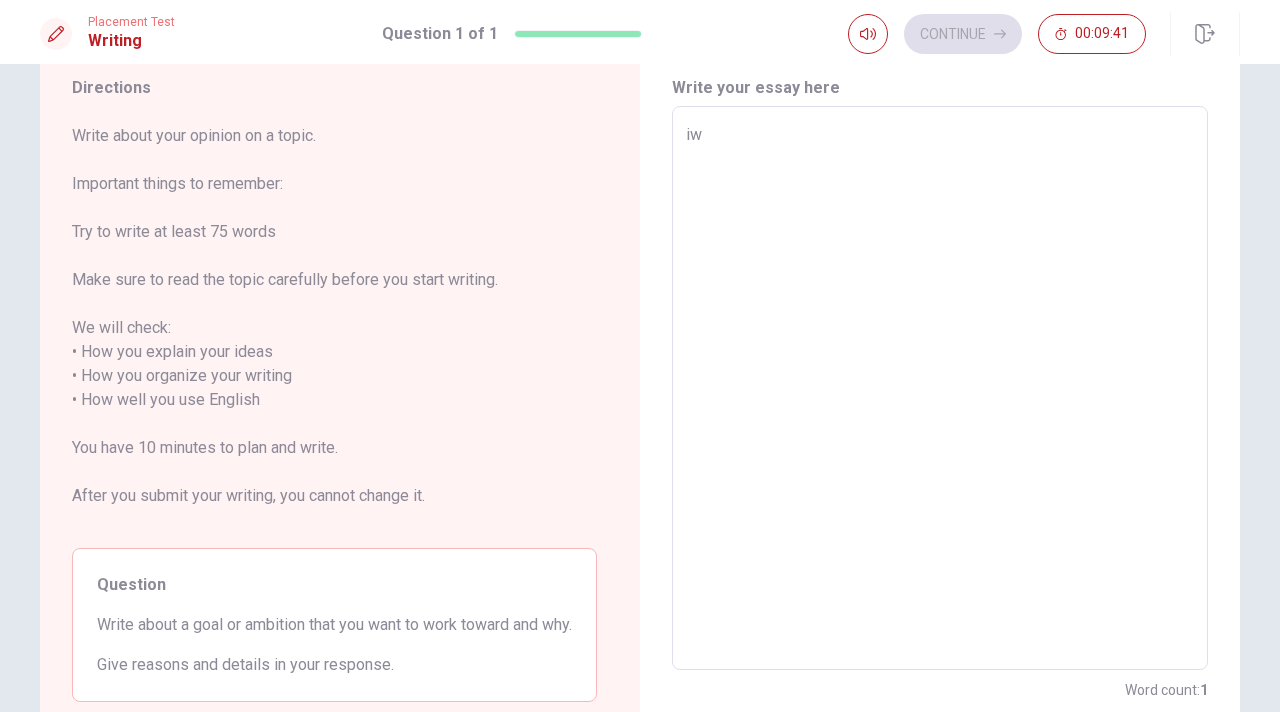 type on "i" 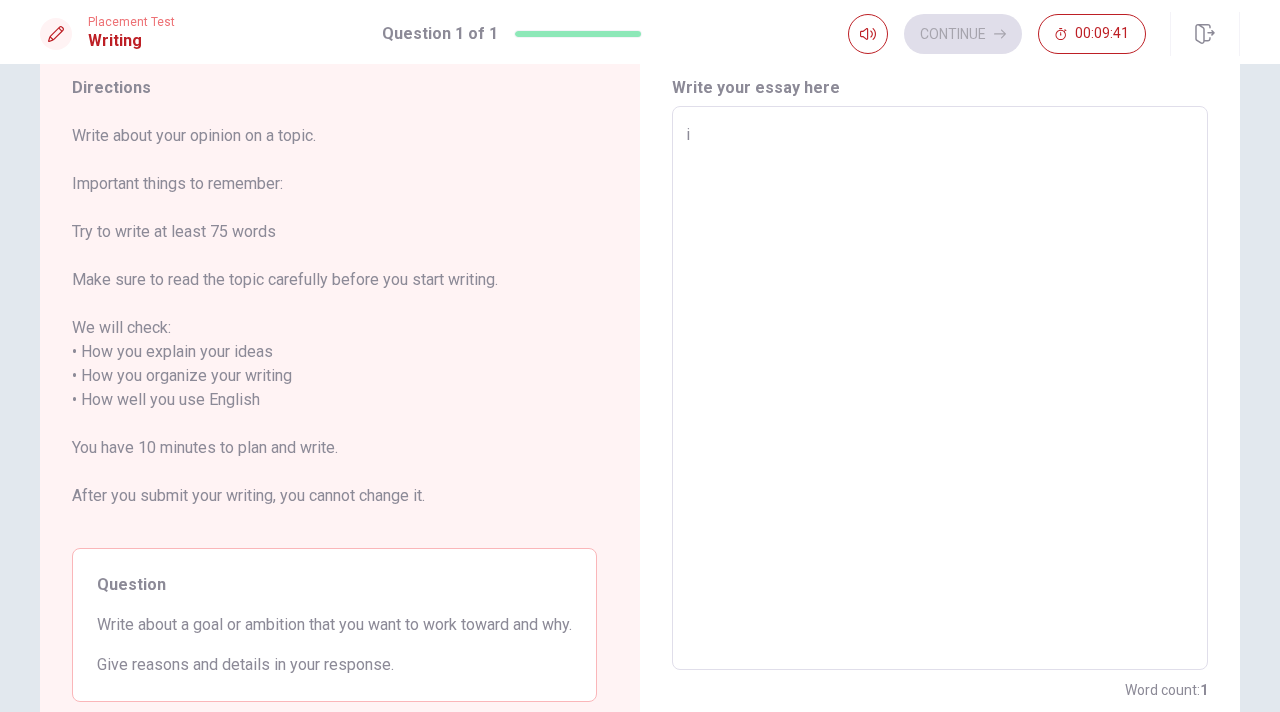 type on "x" 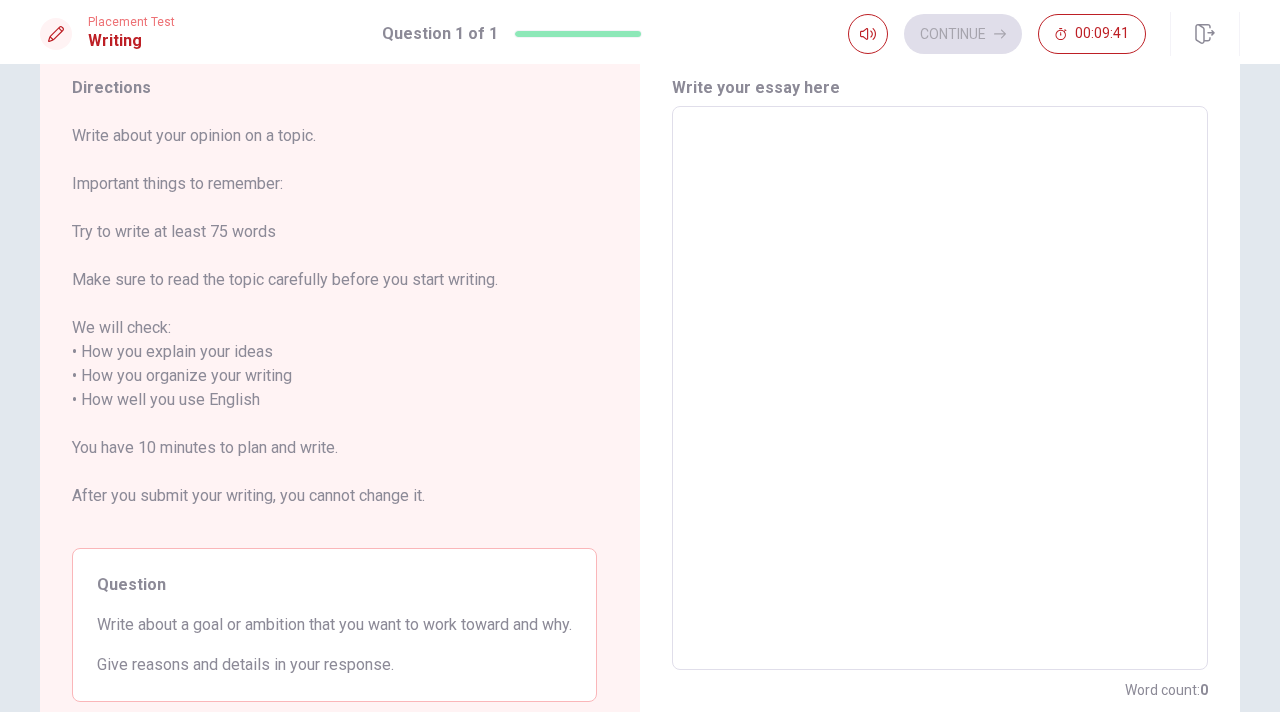type 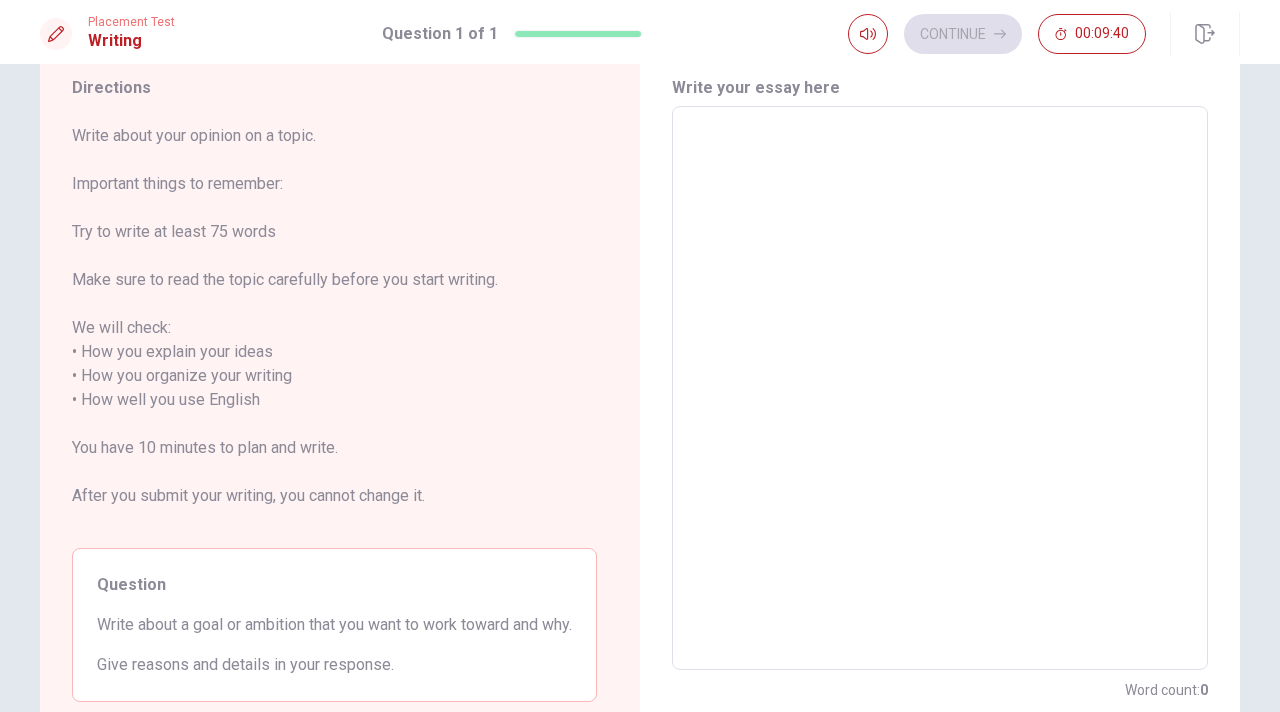 type on "I" 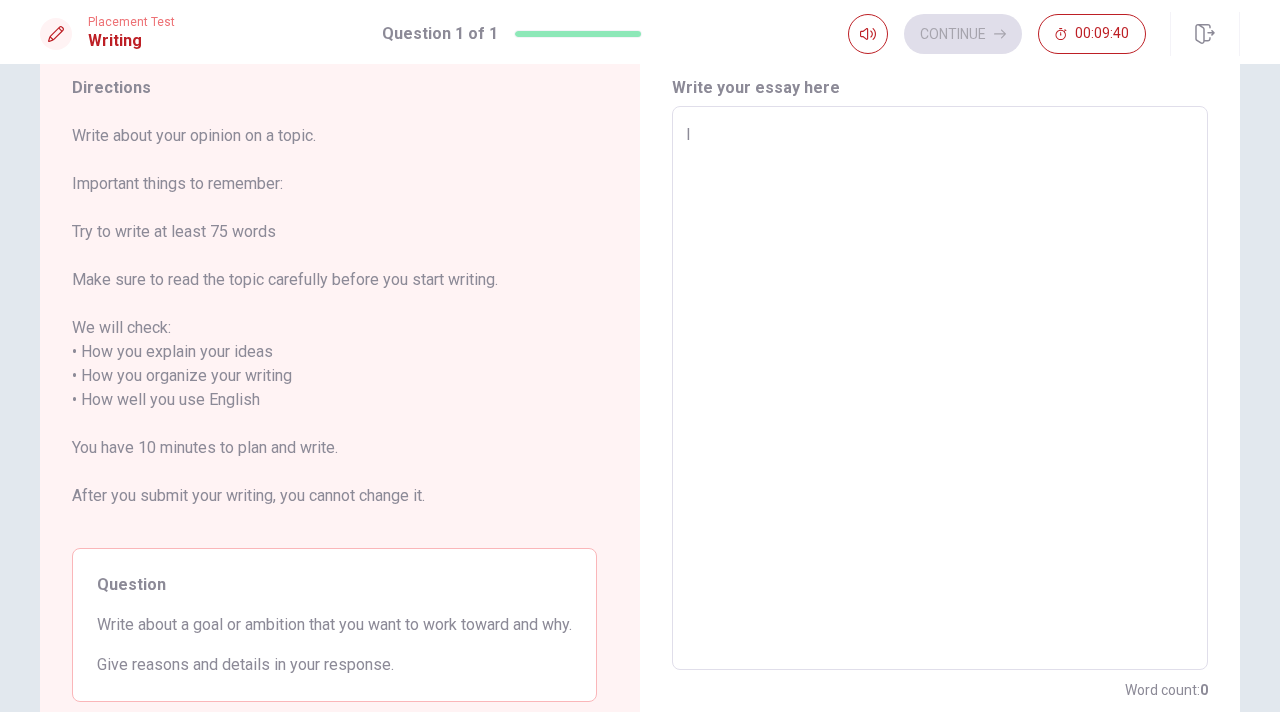 type on "x" 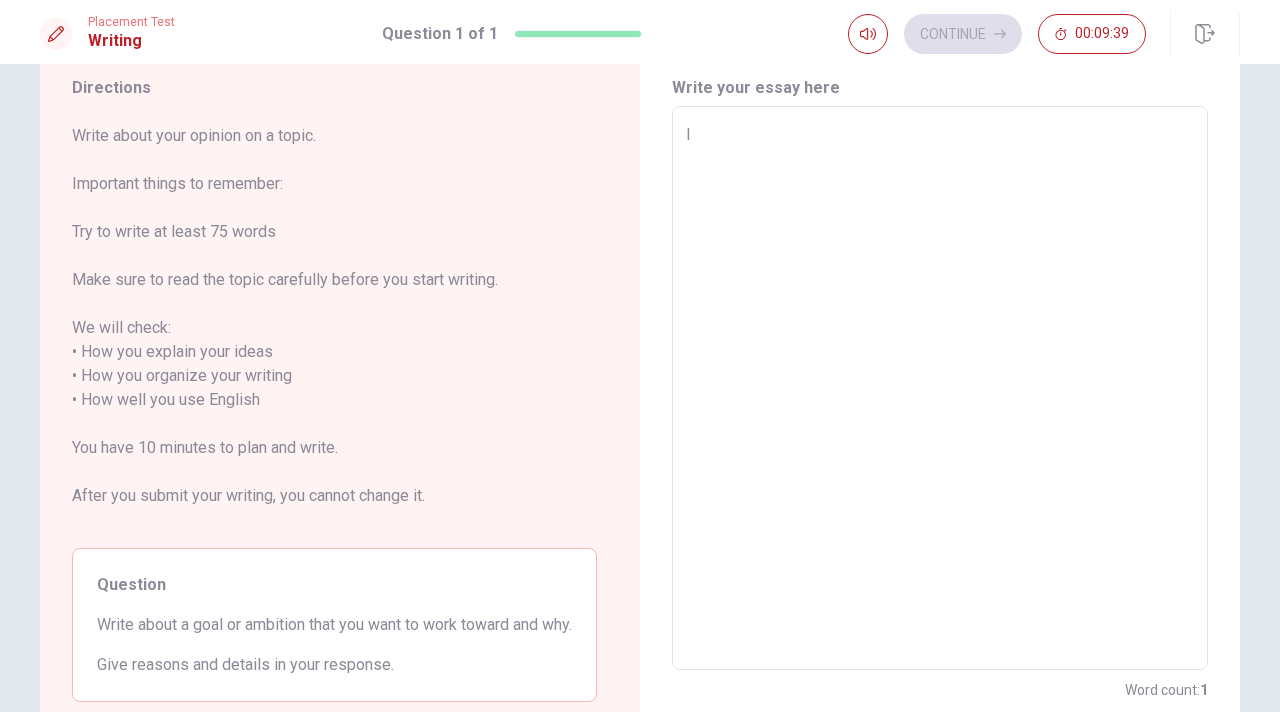 type on "I" 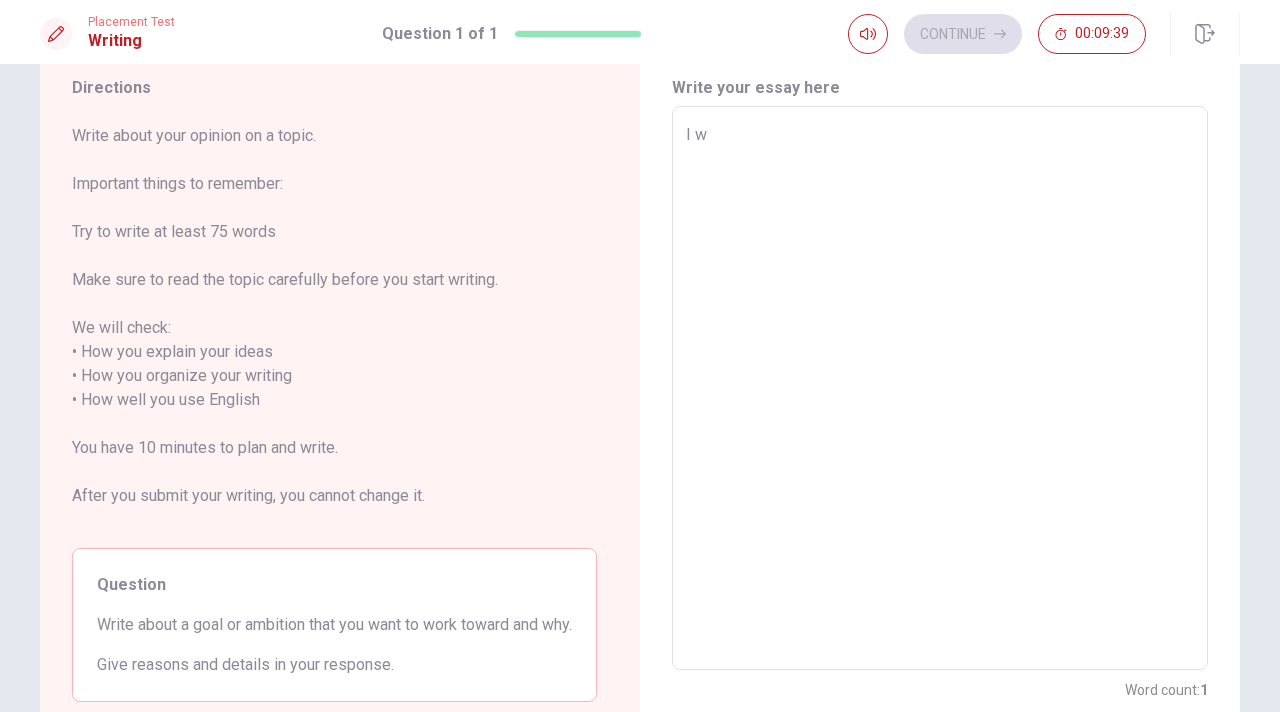type on "x" 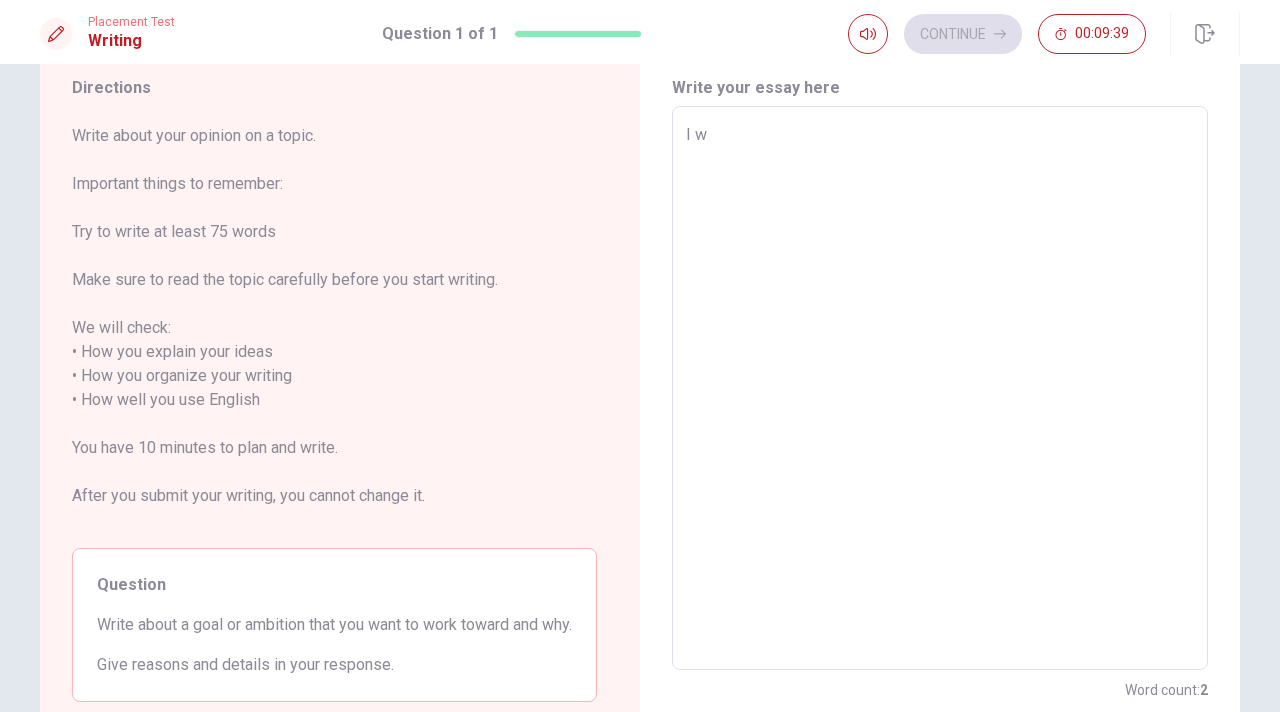 type on "I wa" 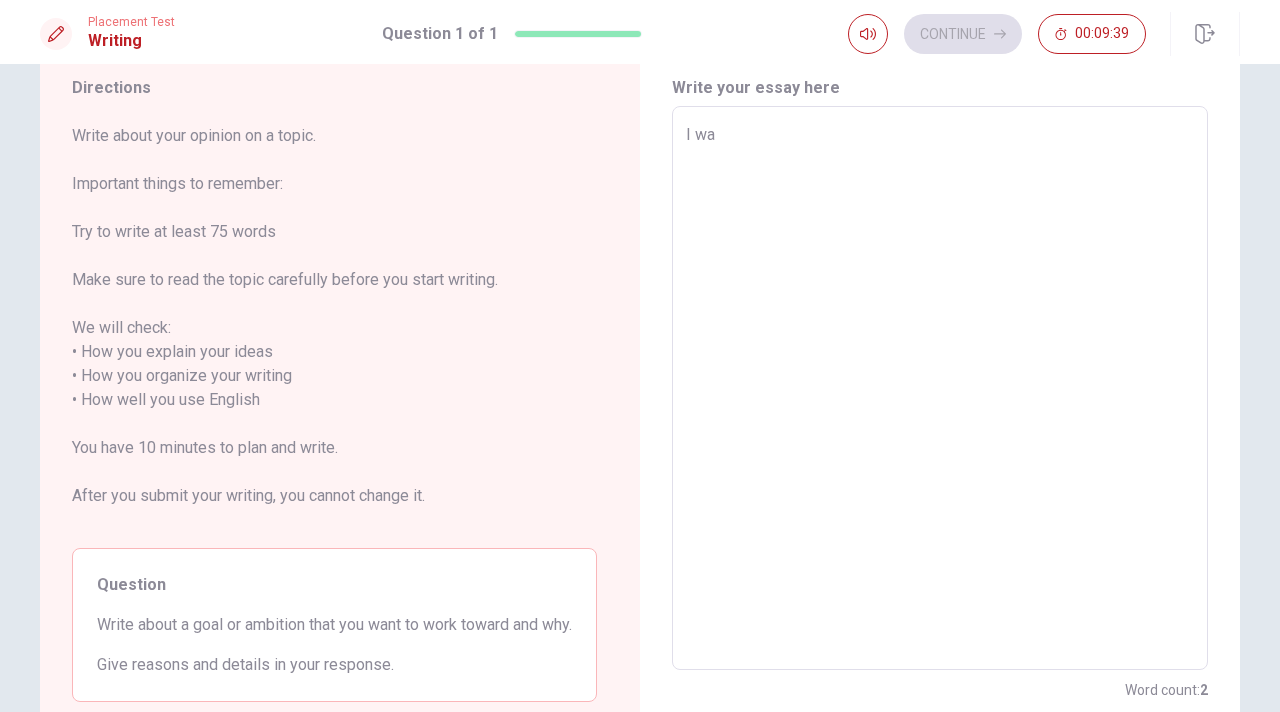 type on "I wab" 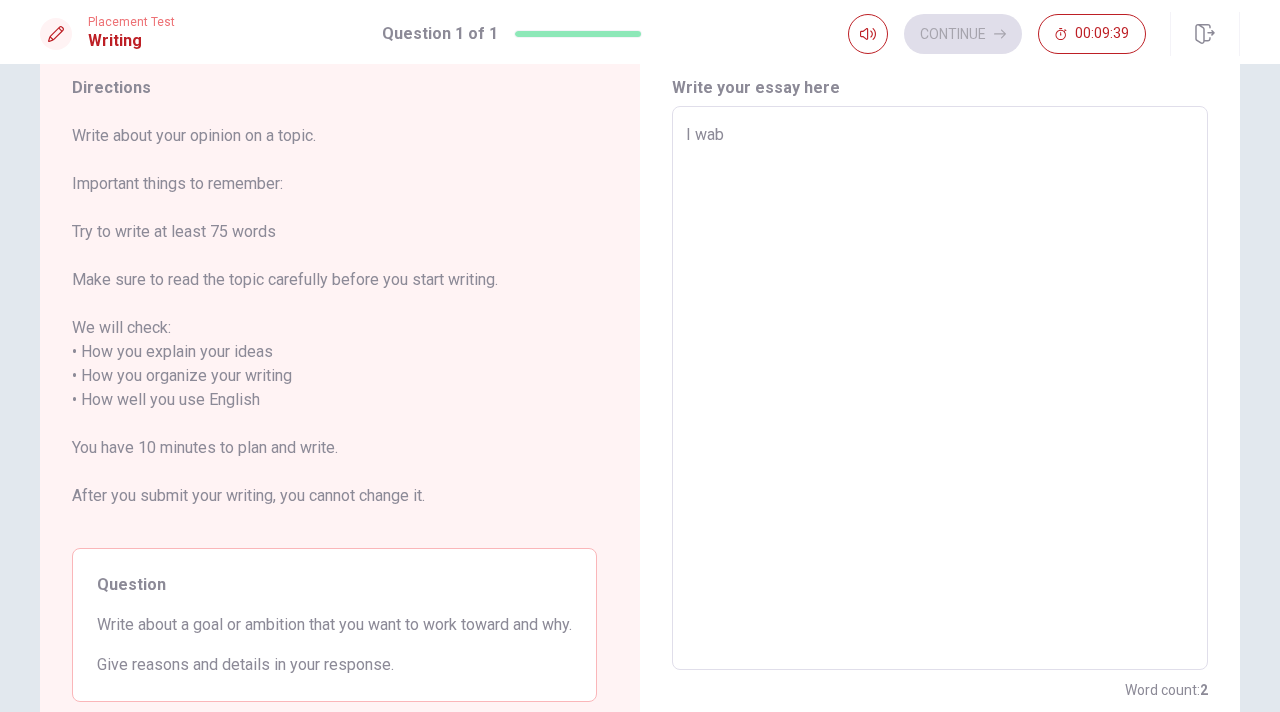 type on "x" 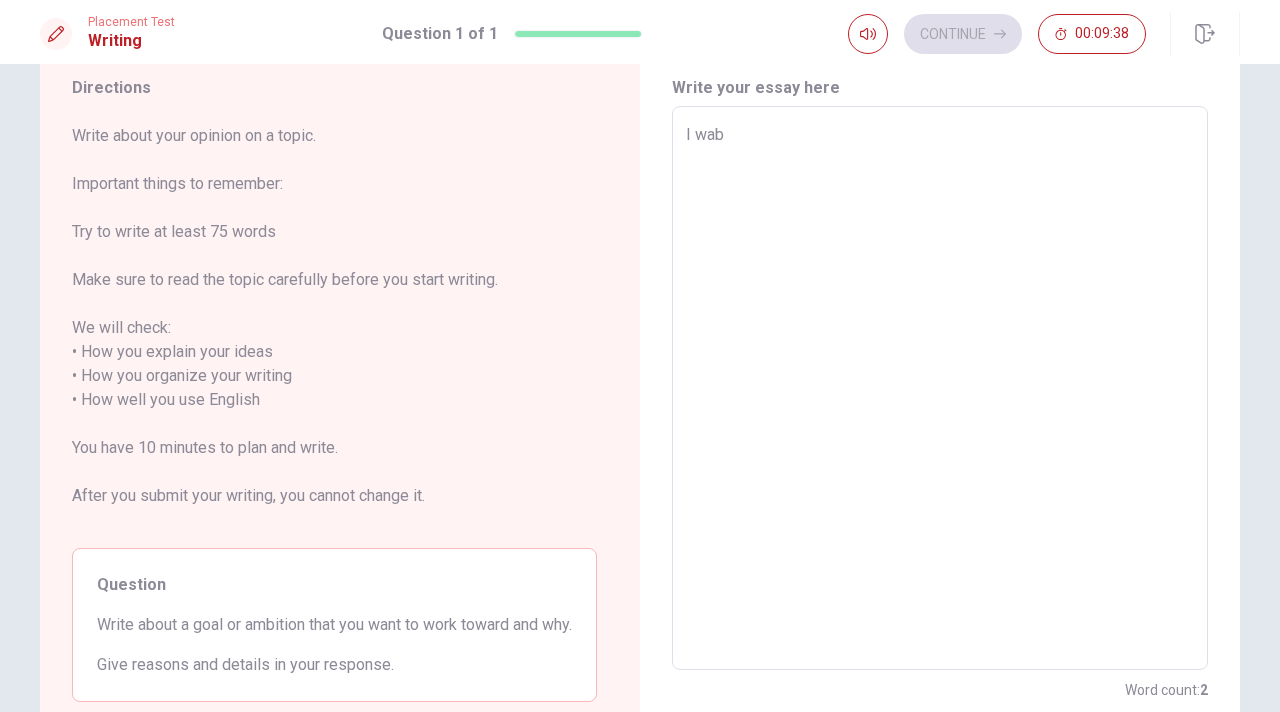 type on "I wa" 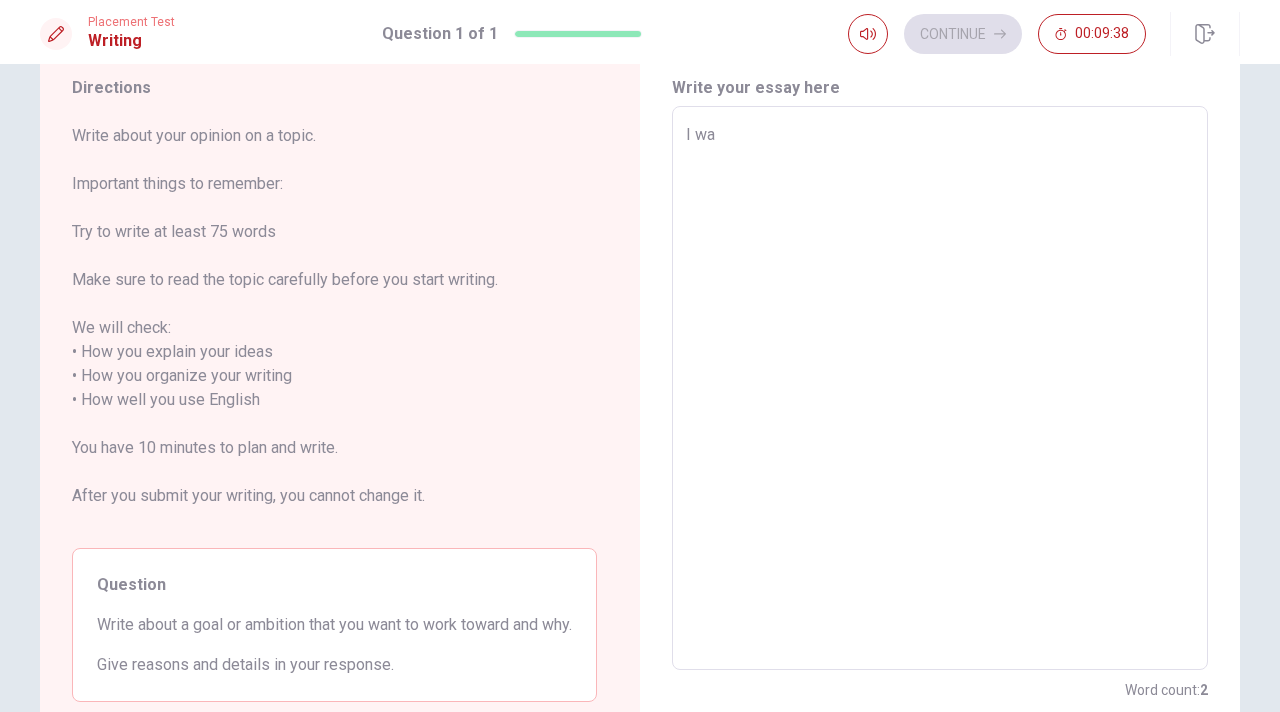 type on "x" 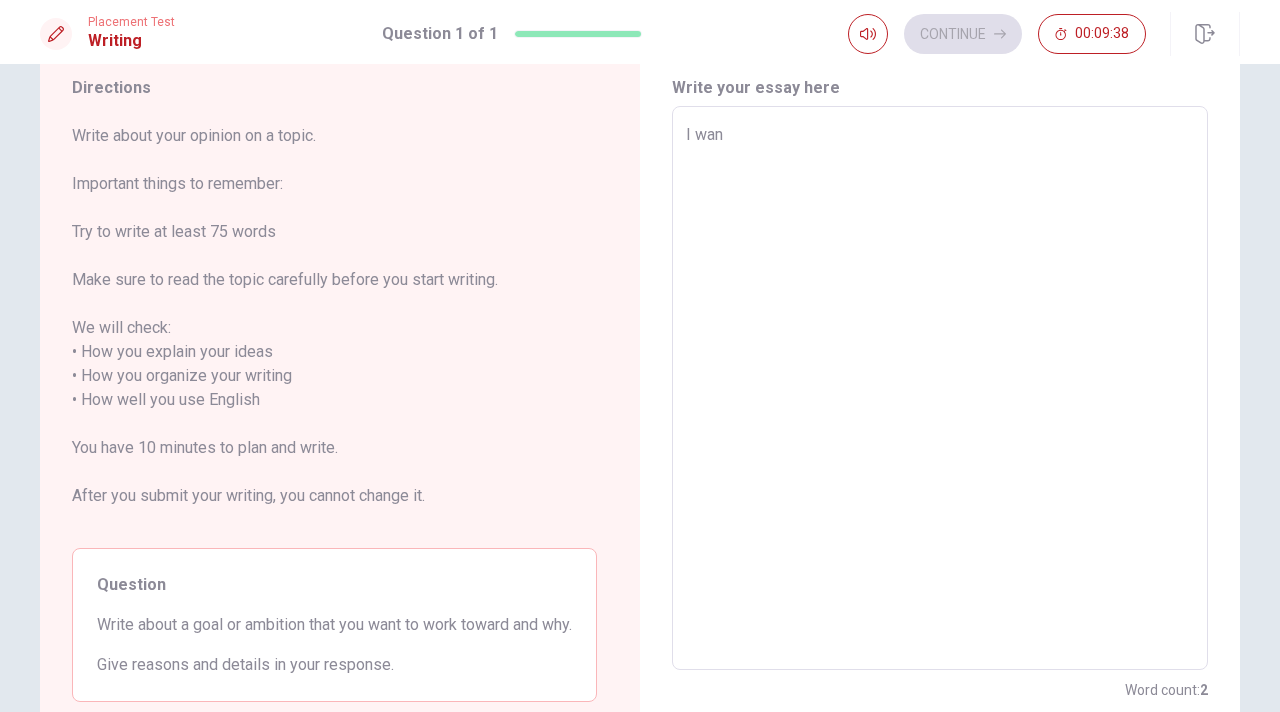 type on "x" 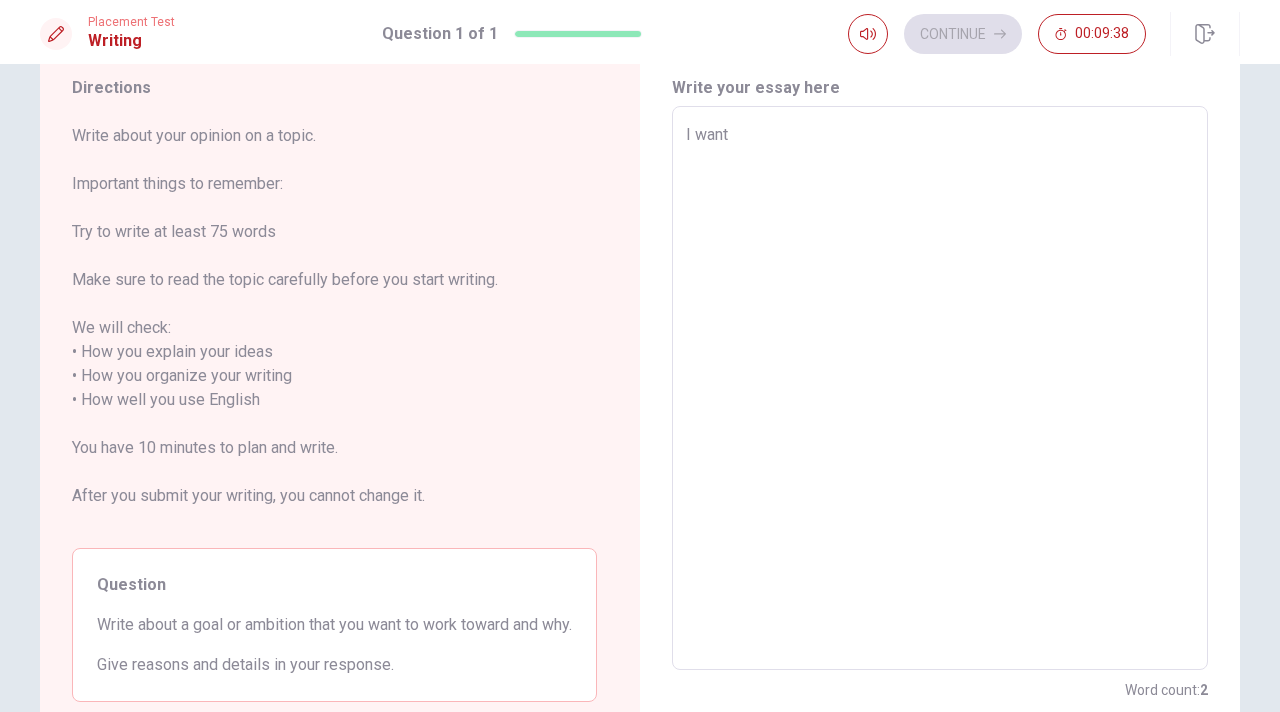 type on "I want" 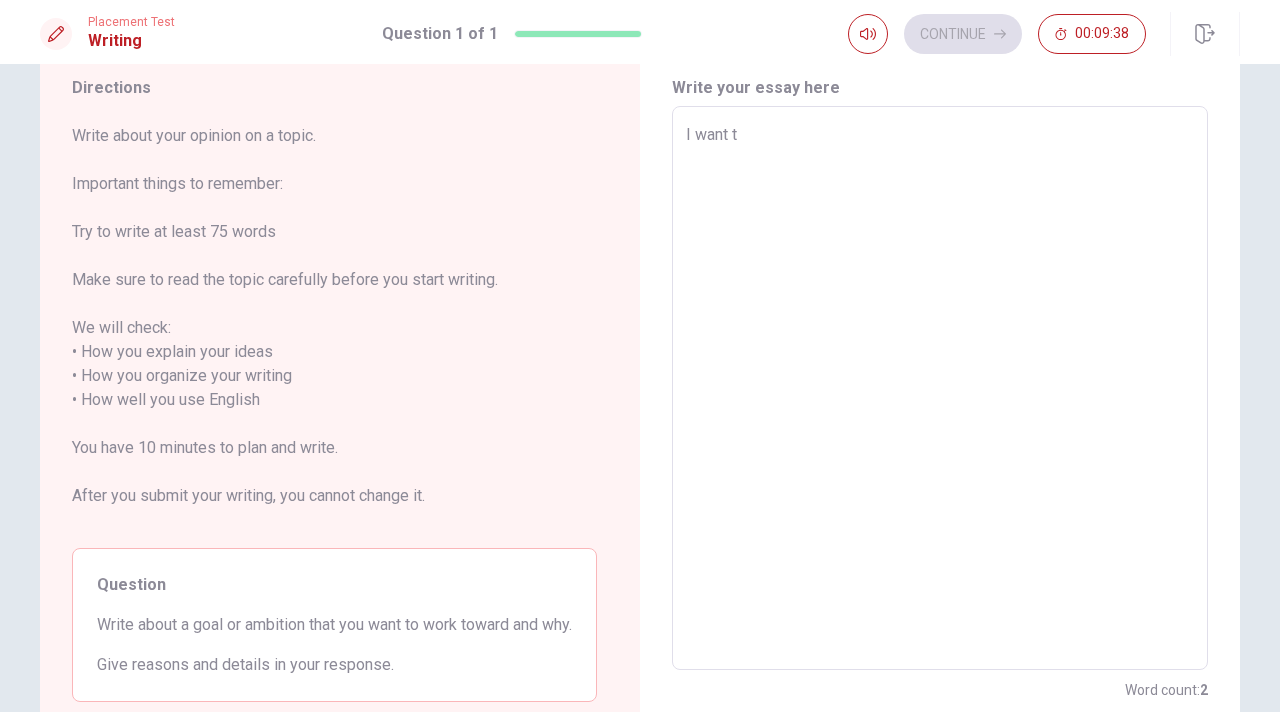 type on "x" 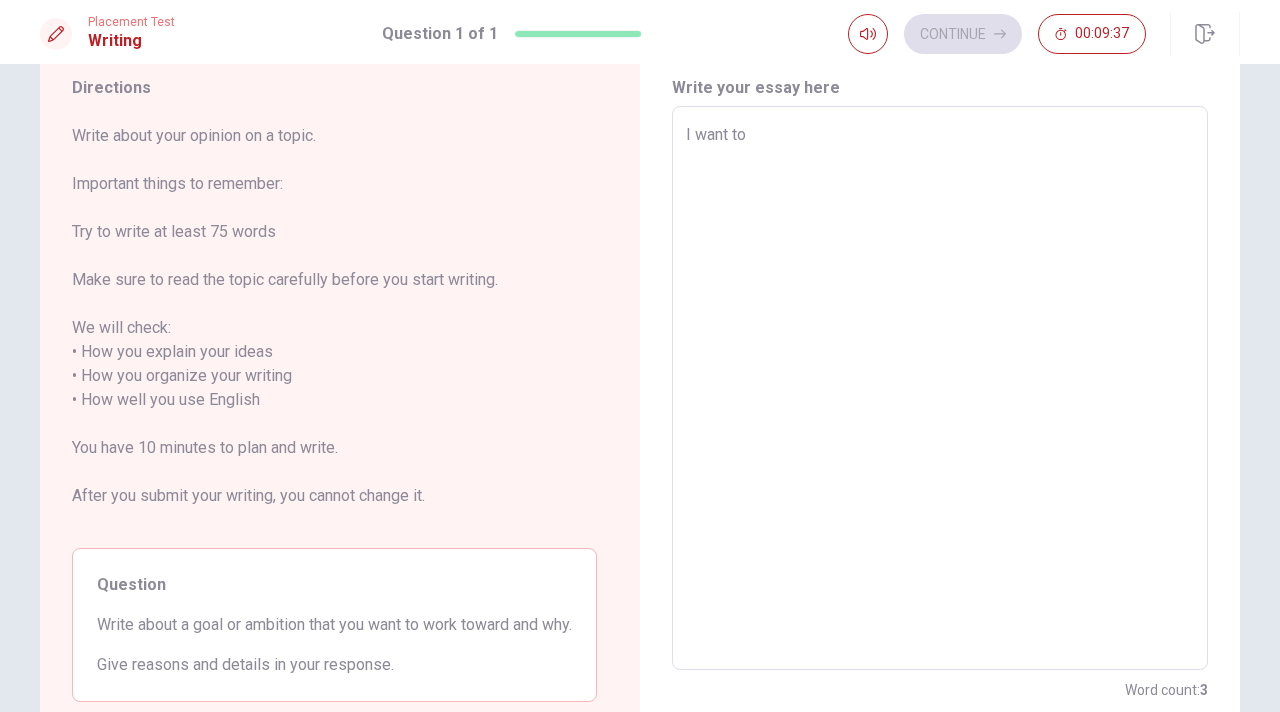 type on "x" 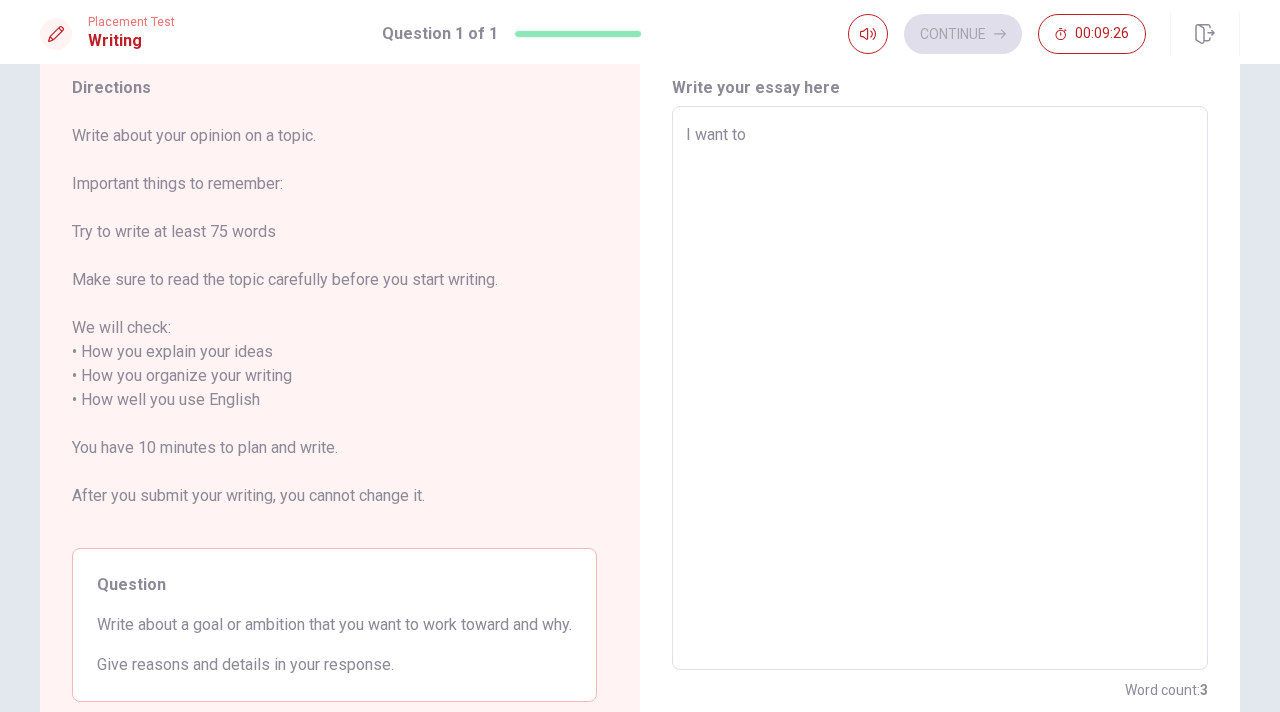 type on "x" 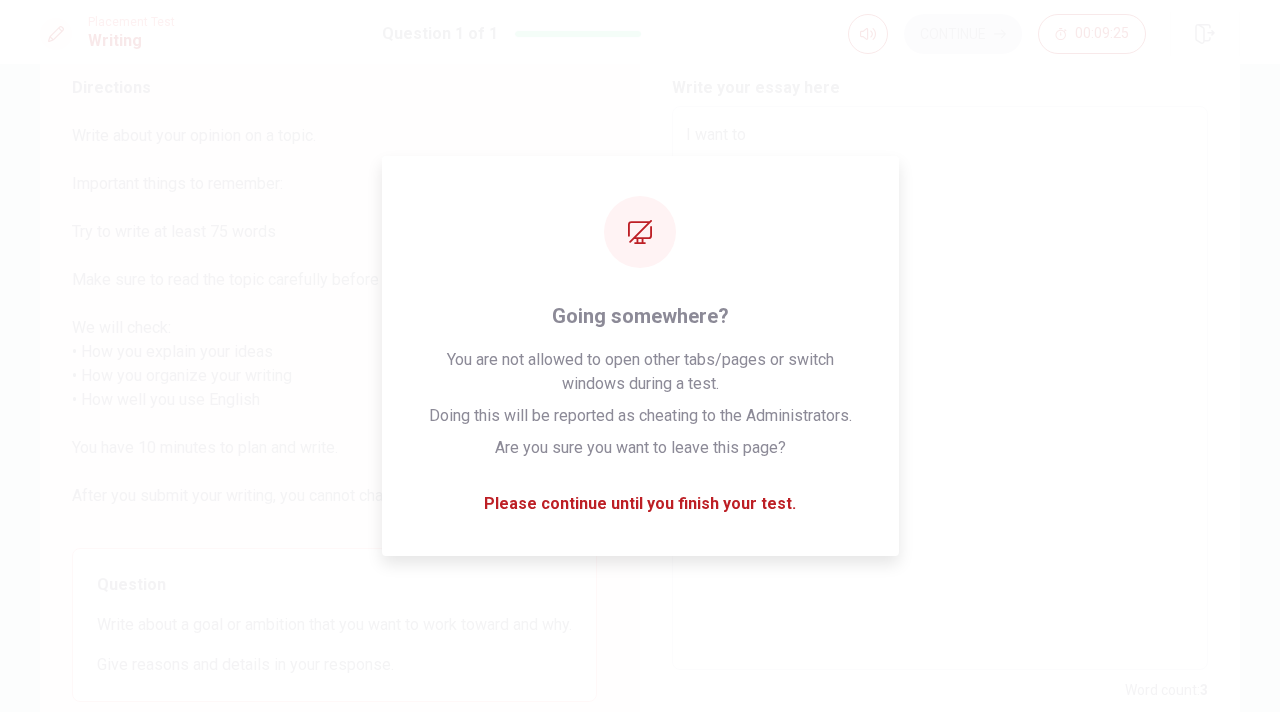 type on "I want to" 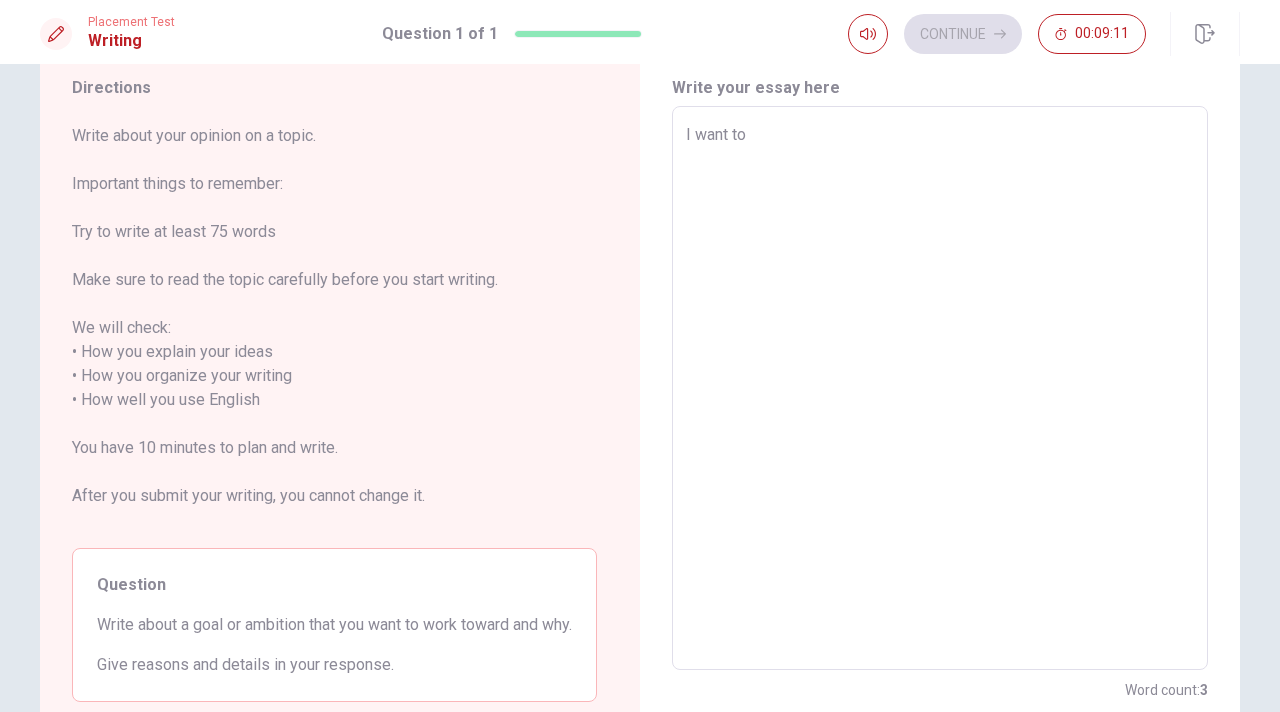 click on "I want to" at bounding box center [940, 388] 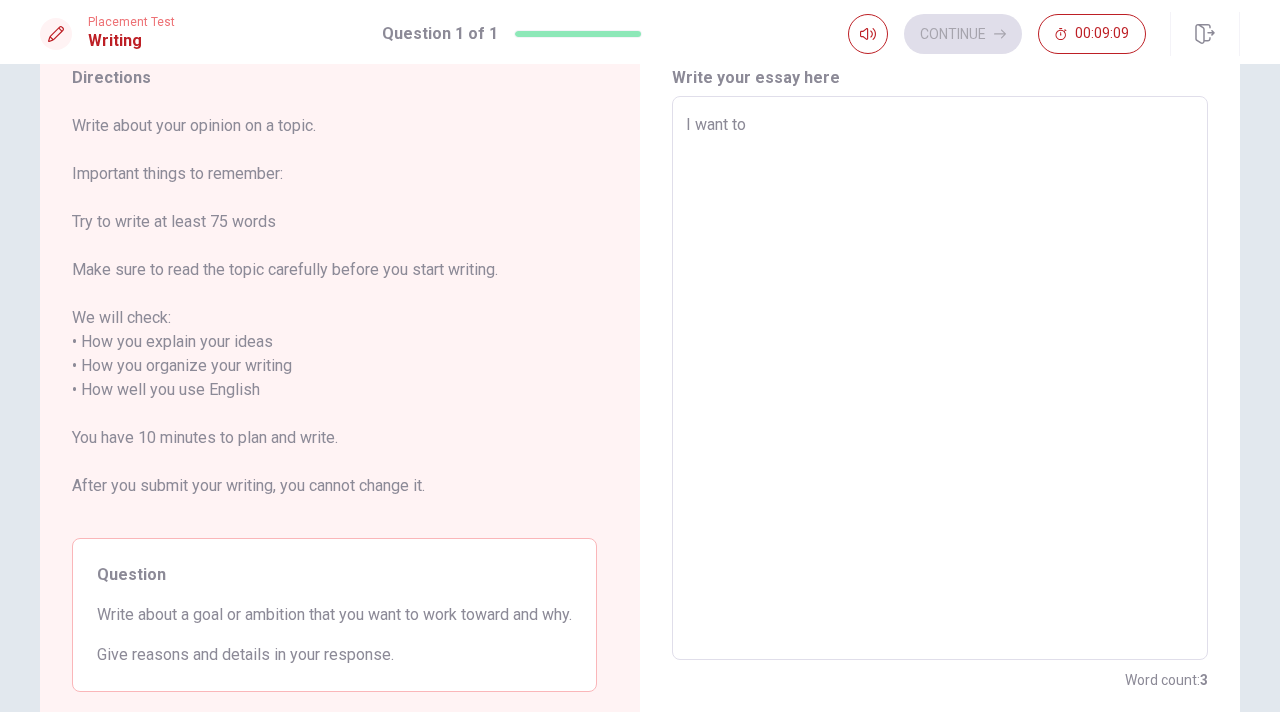 scroll, scrollTop: 76, scrollLeft: 0, axis: vertical 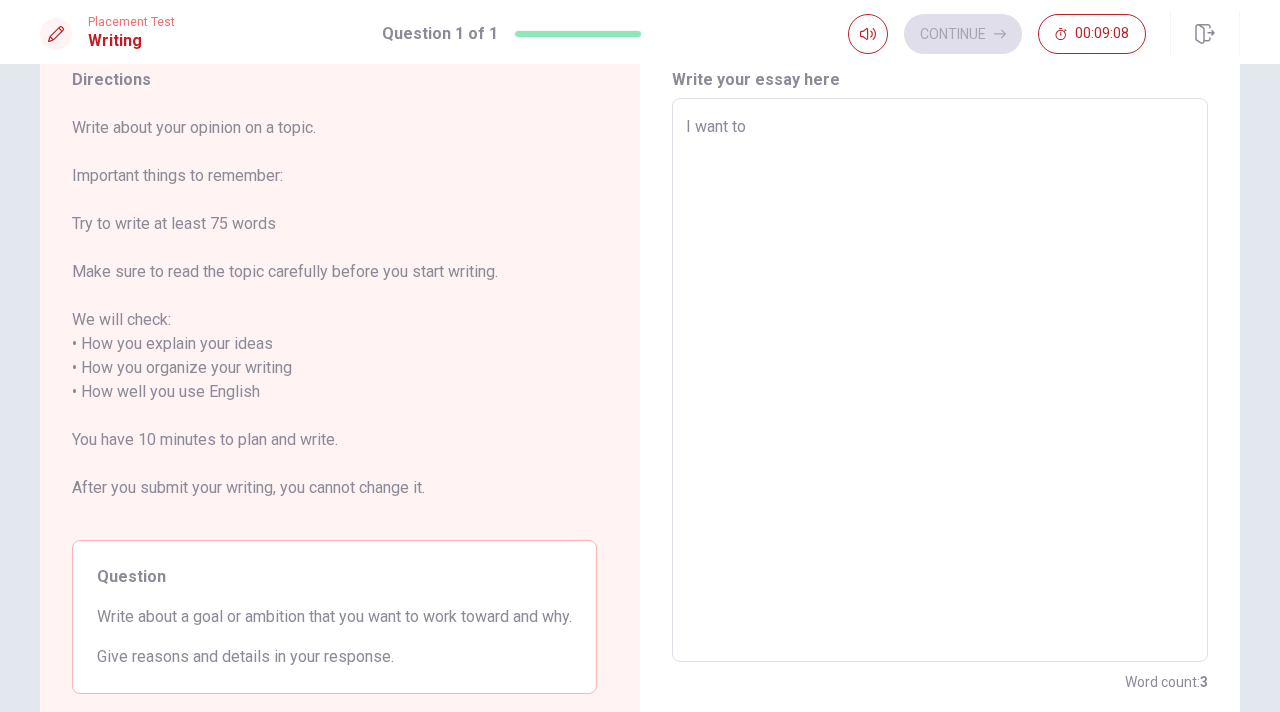 click on "I want to" at bounding box center [940, 380] 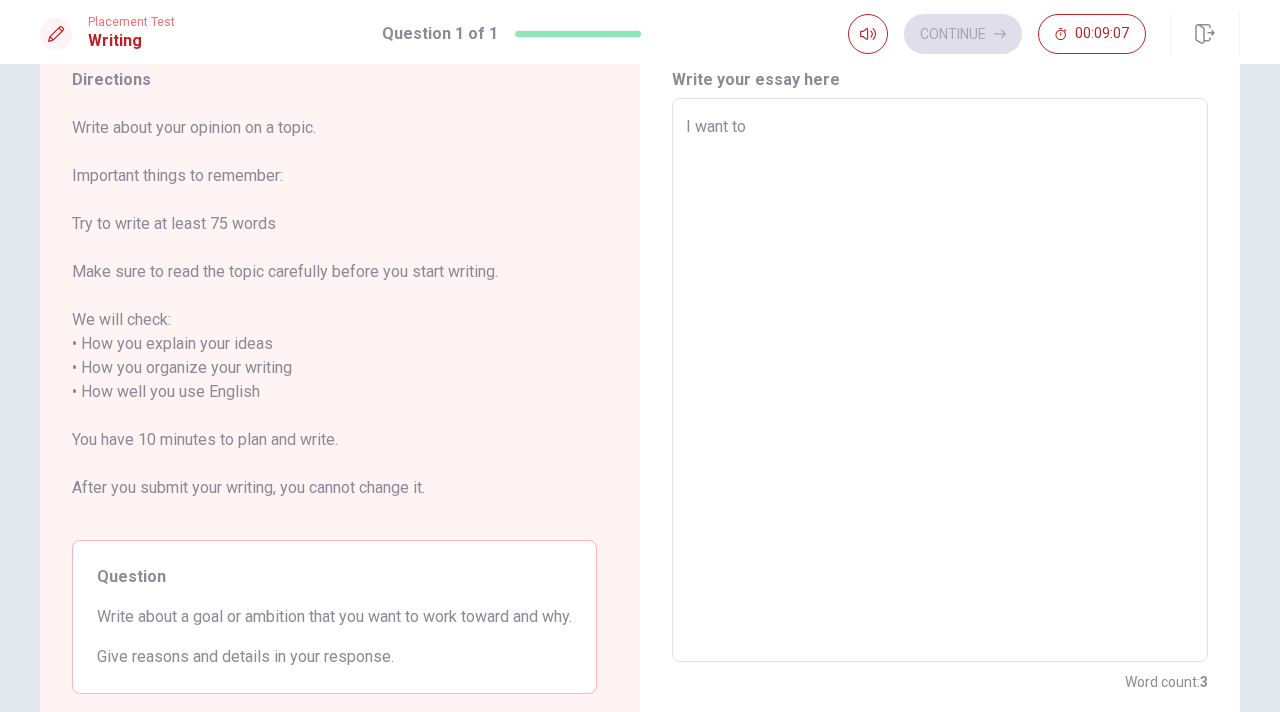 type on "I want to b" 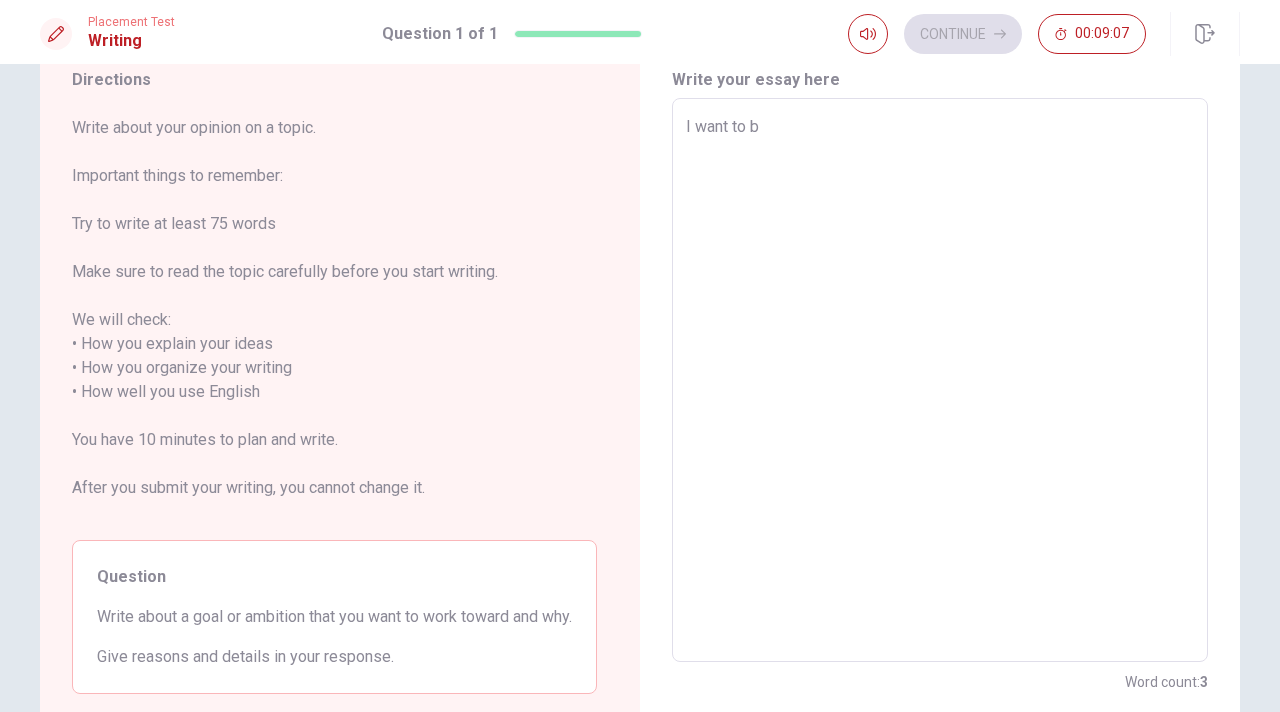 type on "x" 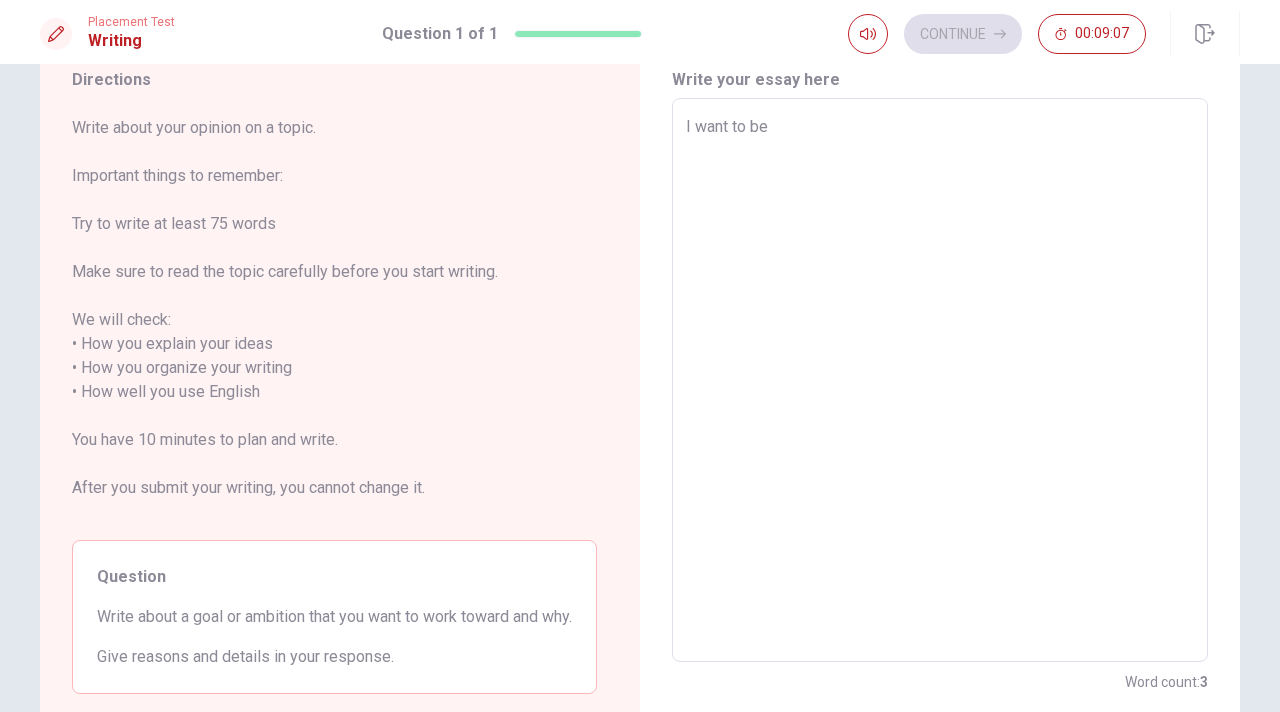 type on "x" 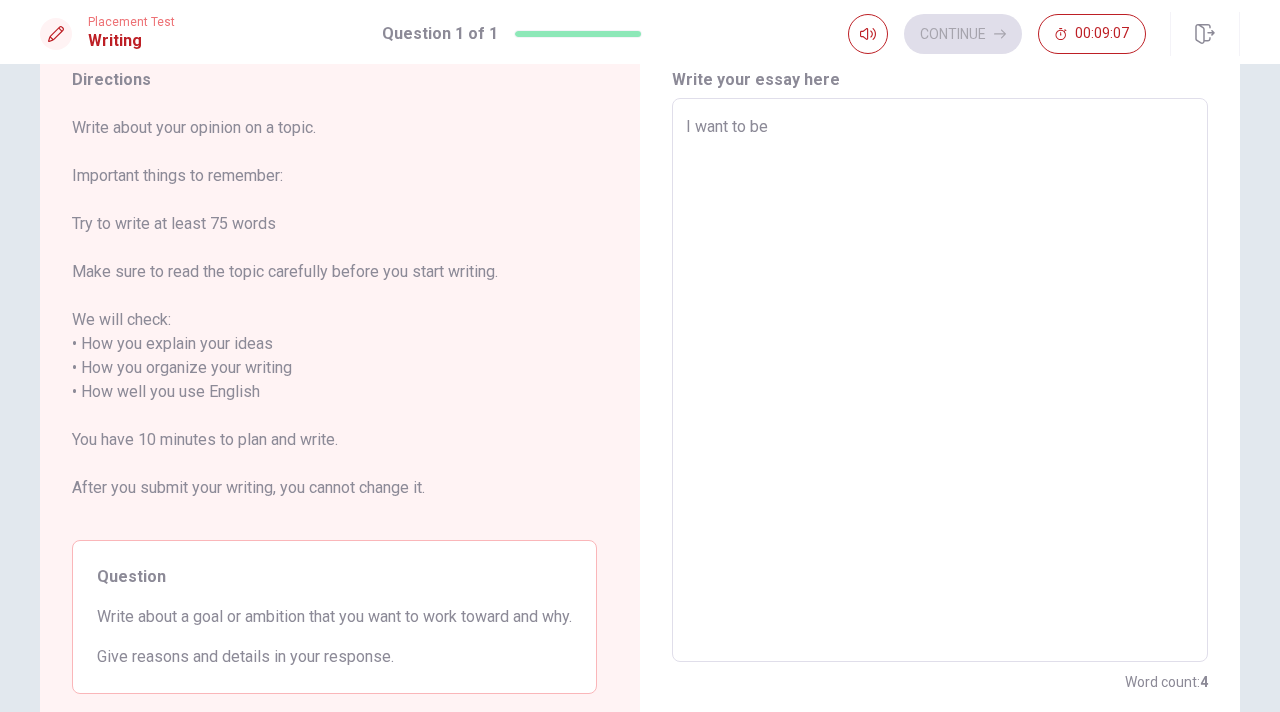 type on "I want to be" 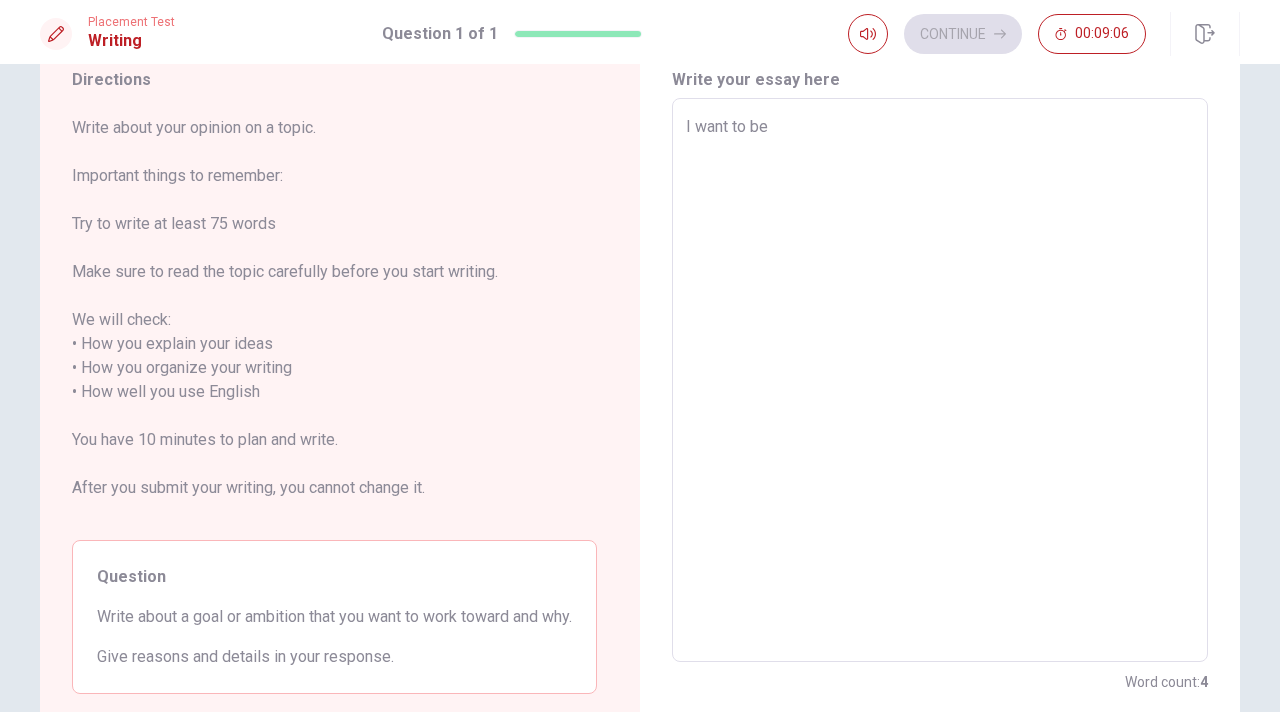 type on "I want to be a" 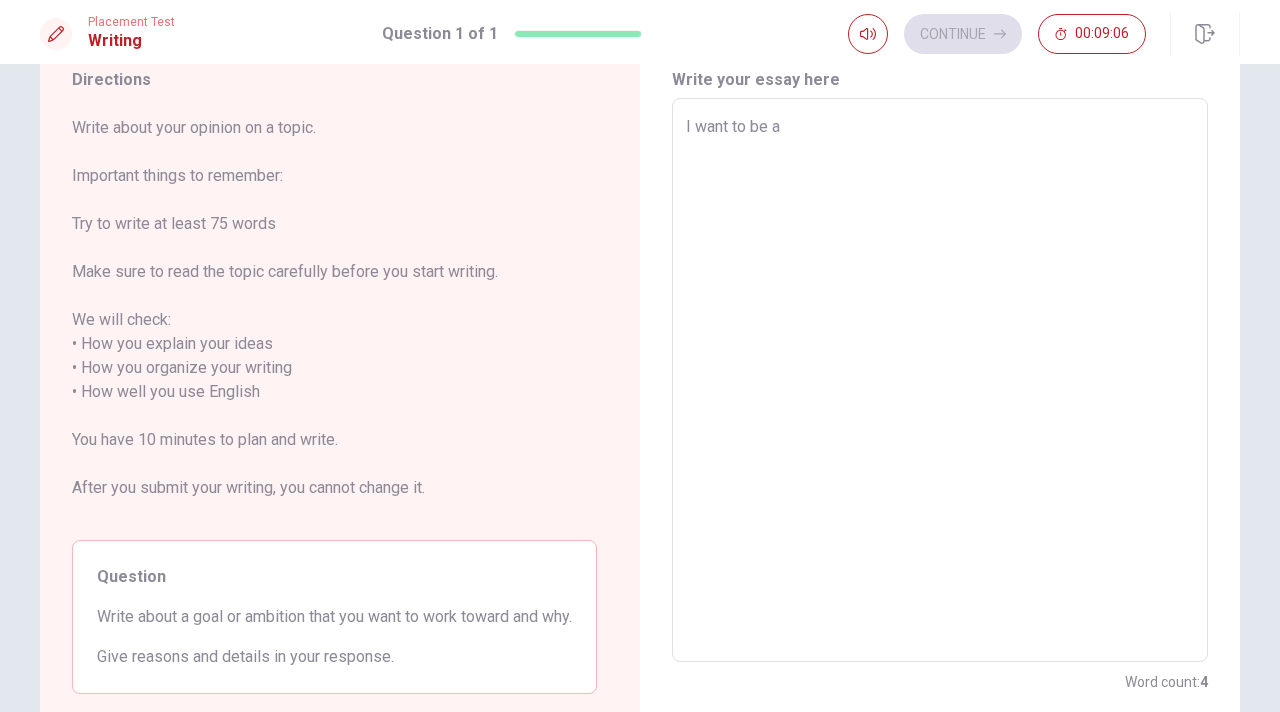 type on "x" 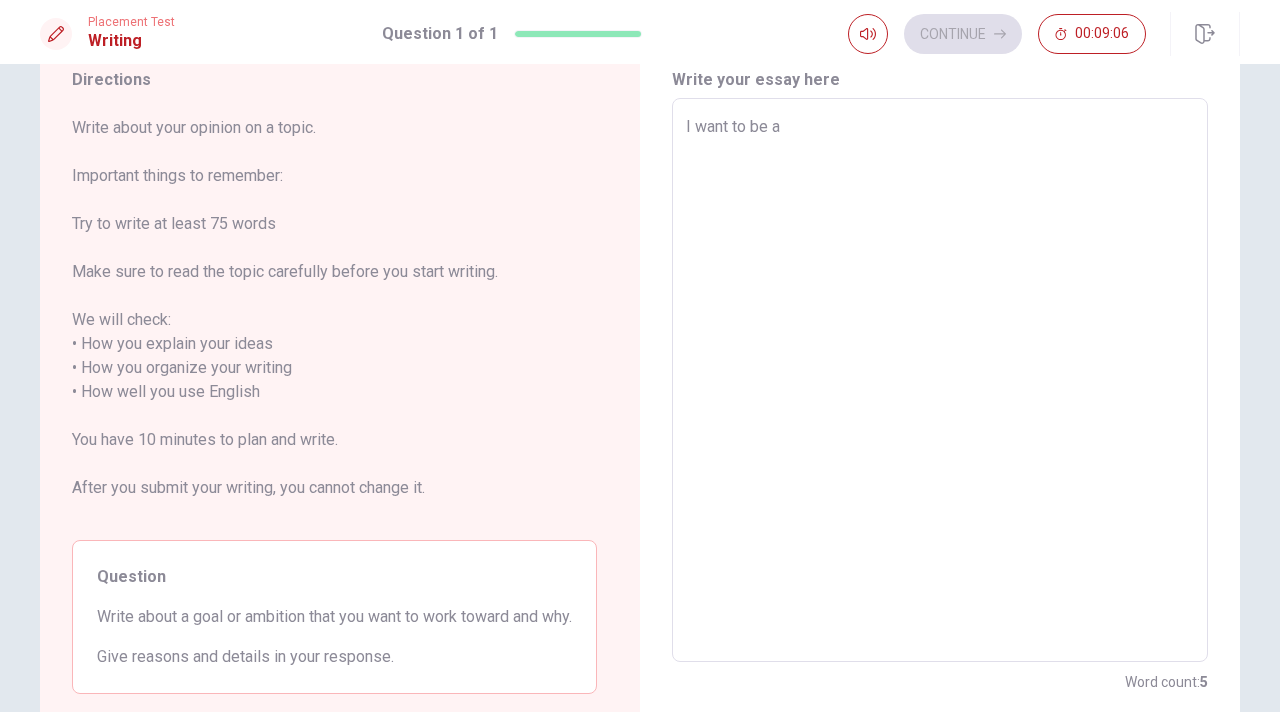type on "x" 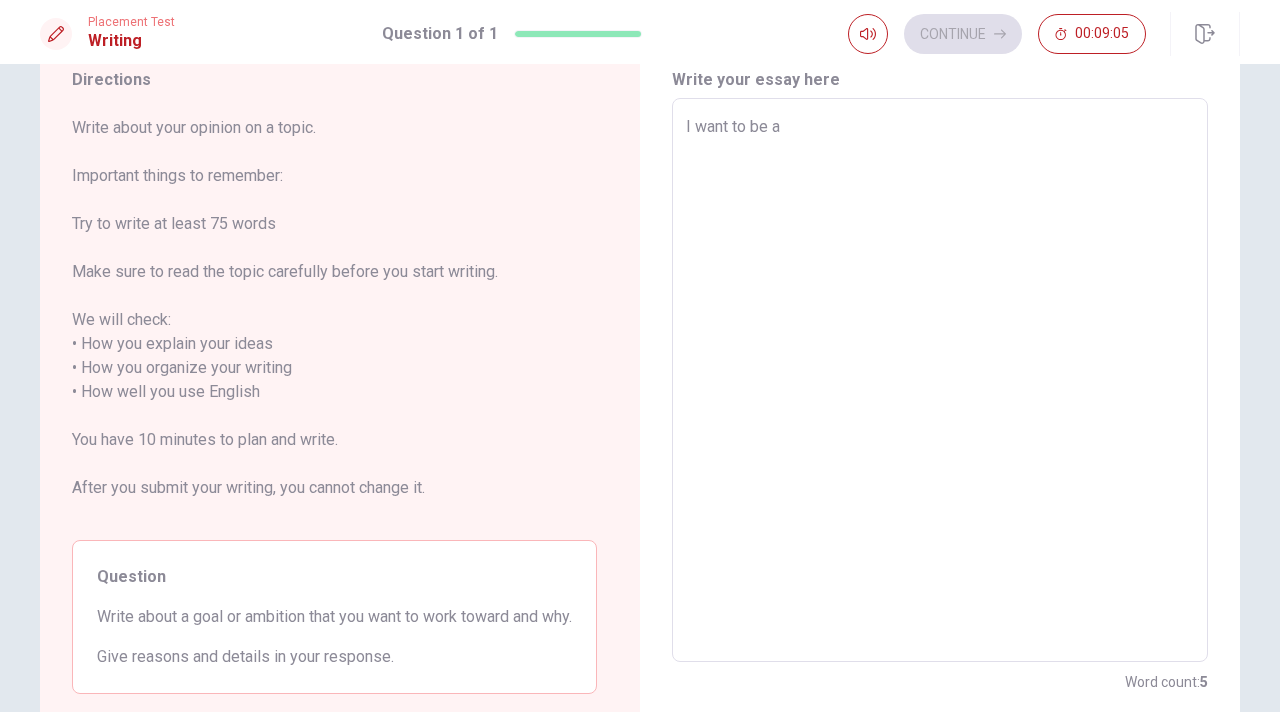 type on "I want to be a m" 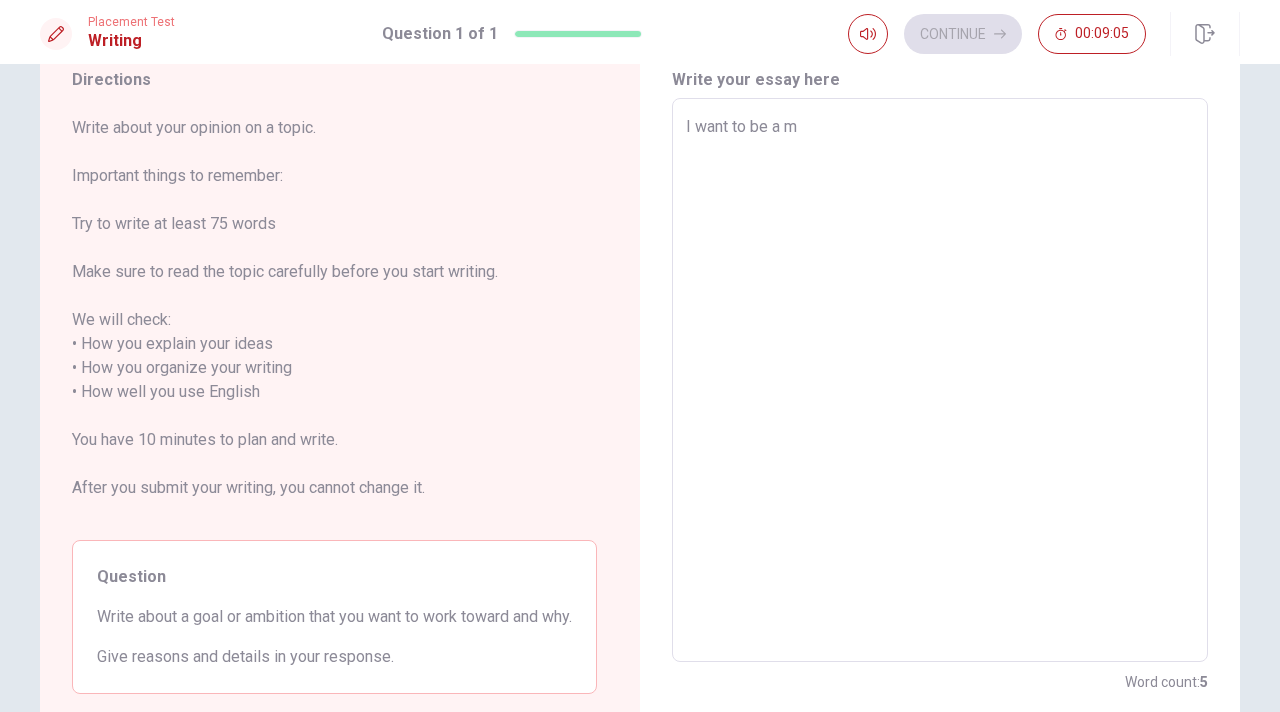 type on "x" 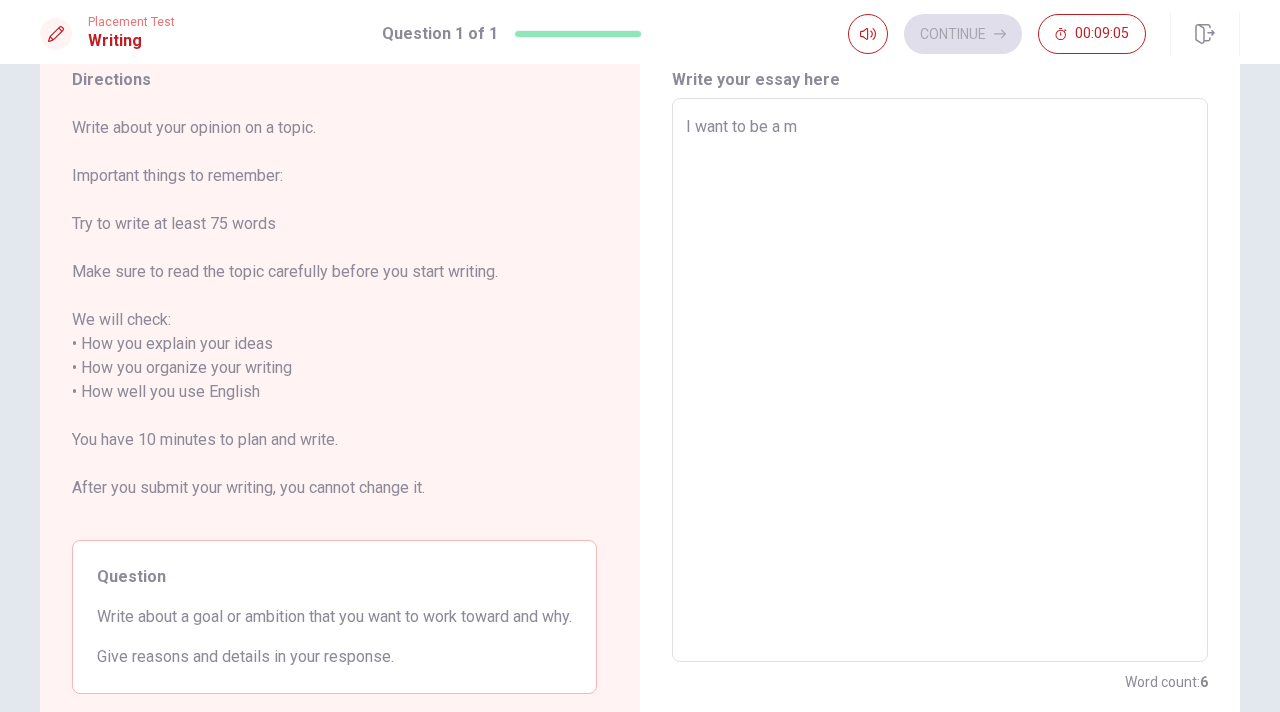 type on "I want to be a ma" 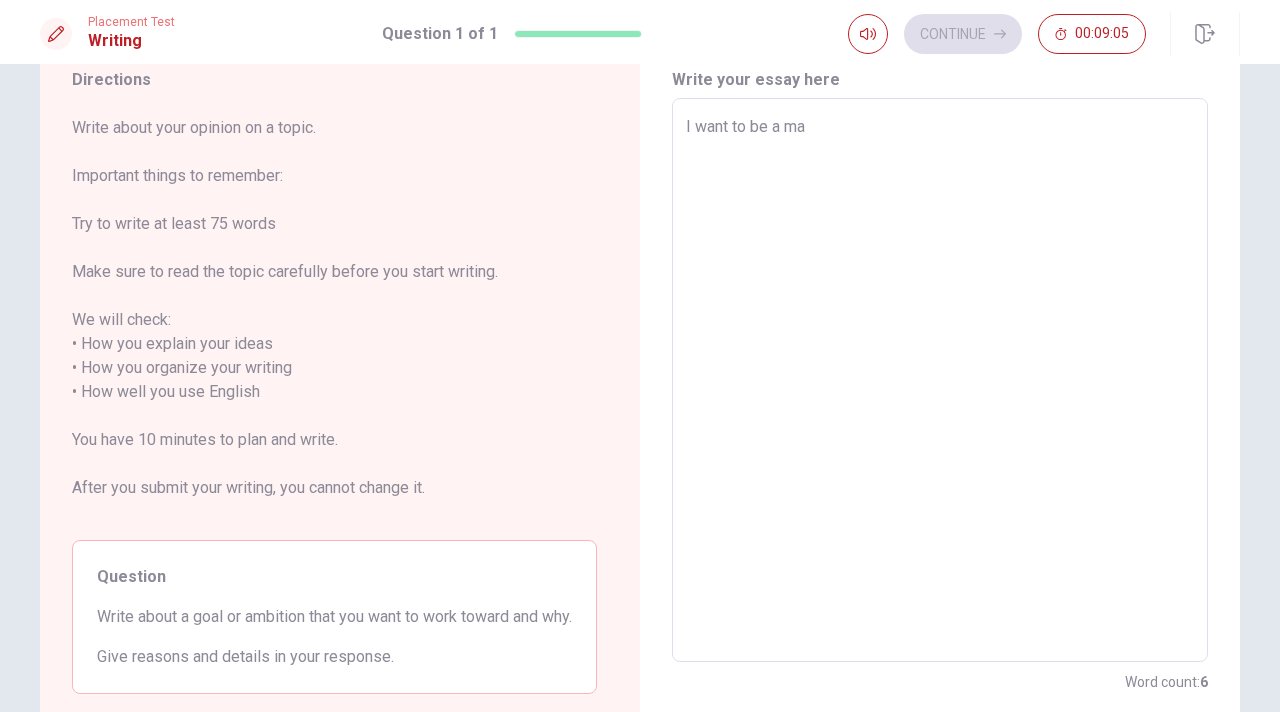 type on "x" 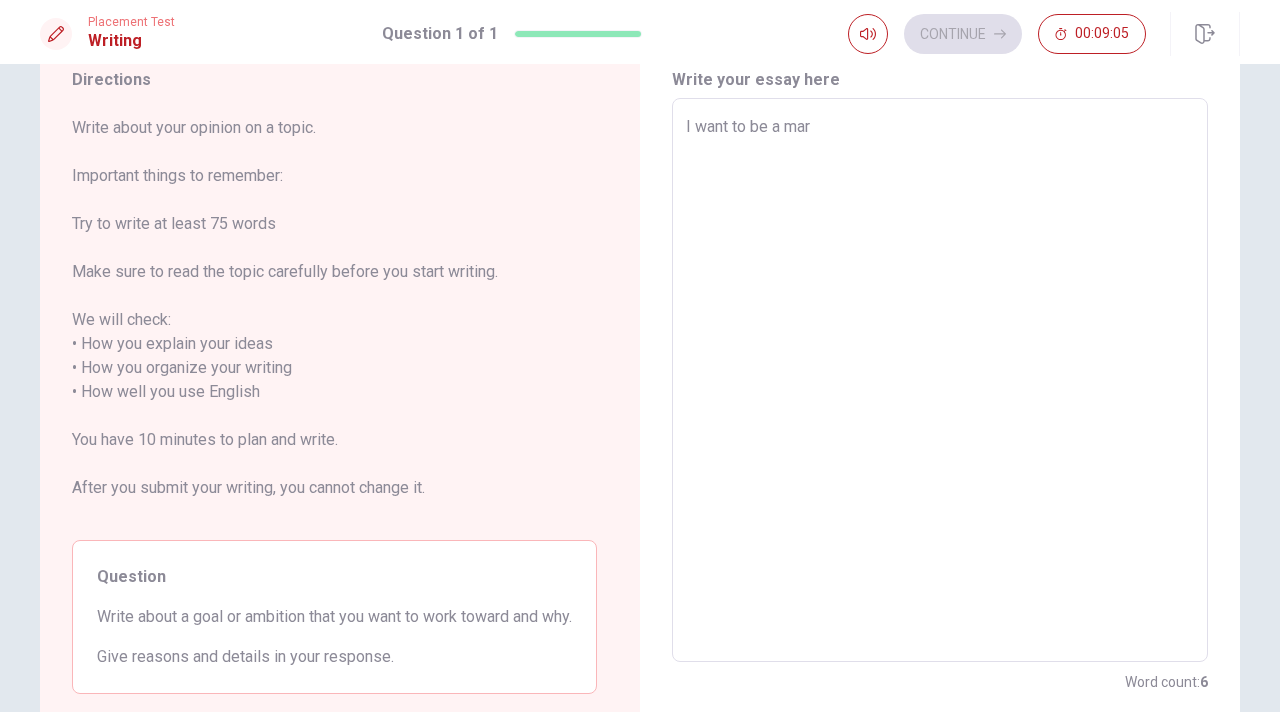 type on "x" 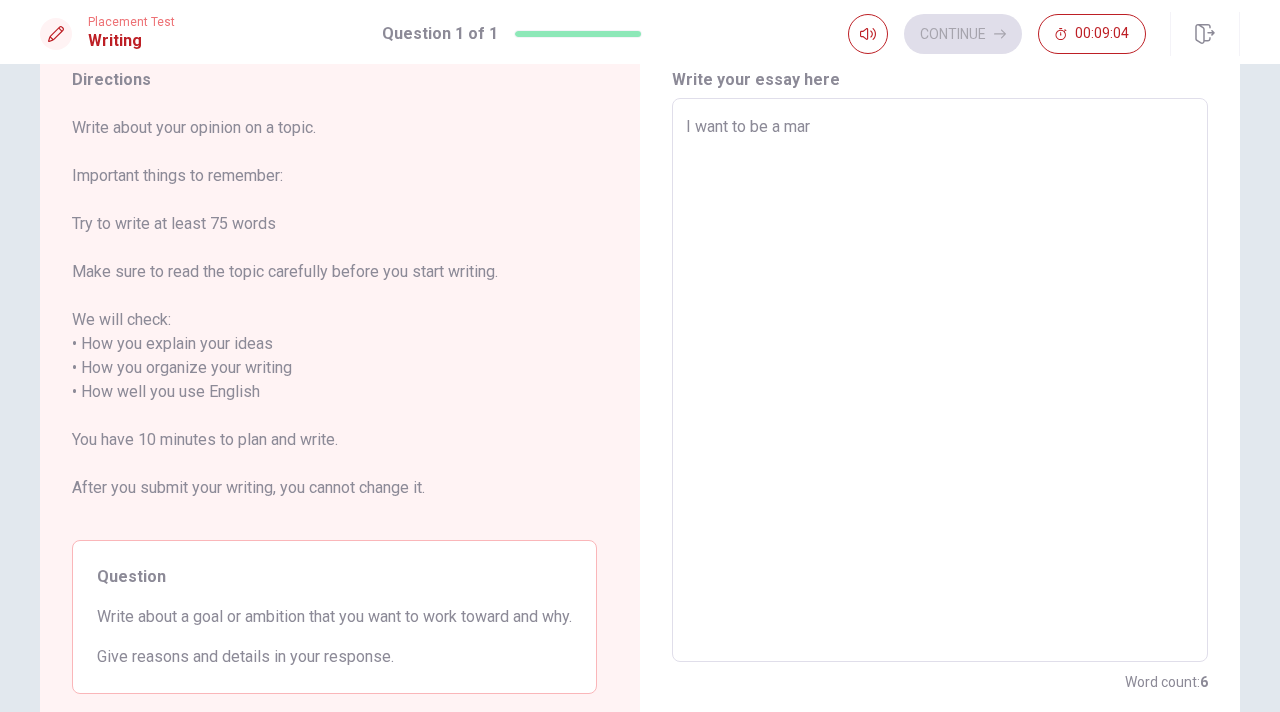 type on "I want to be a mark" 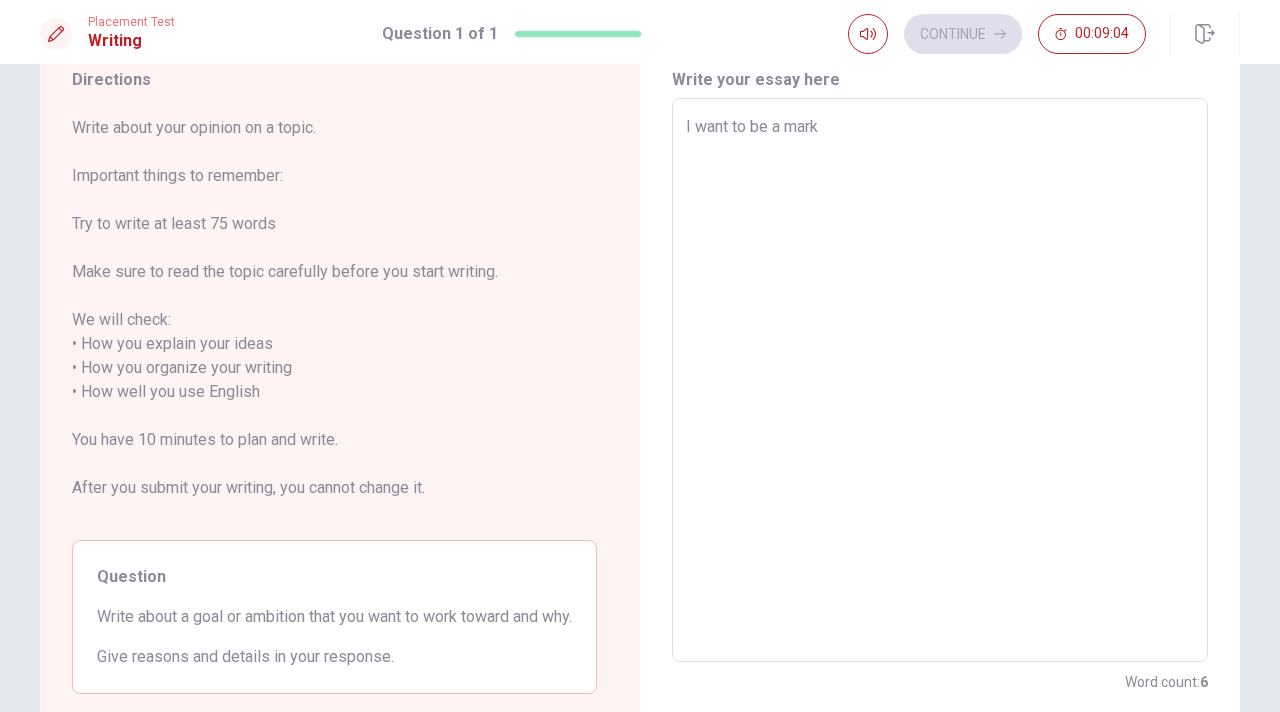 type on "x" 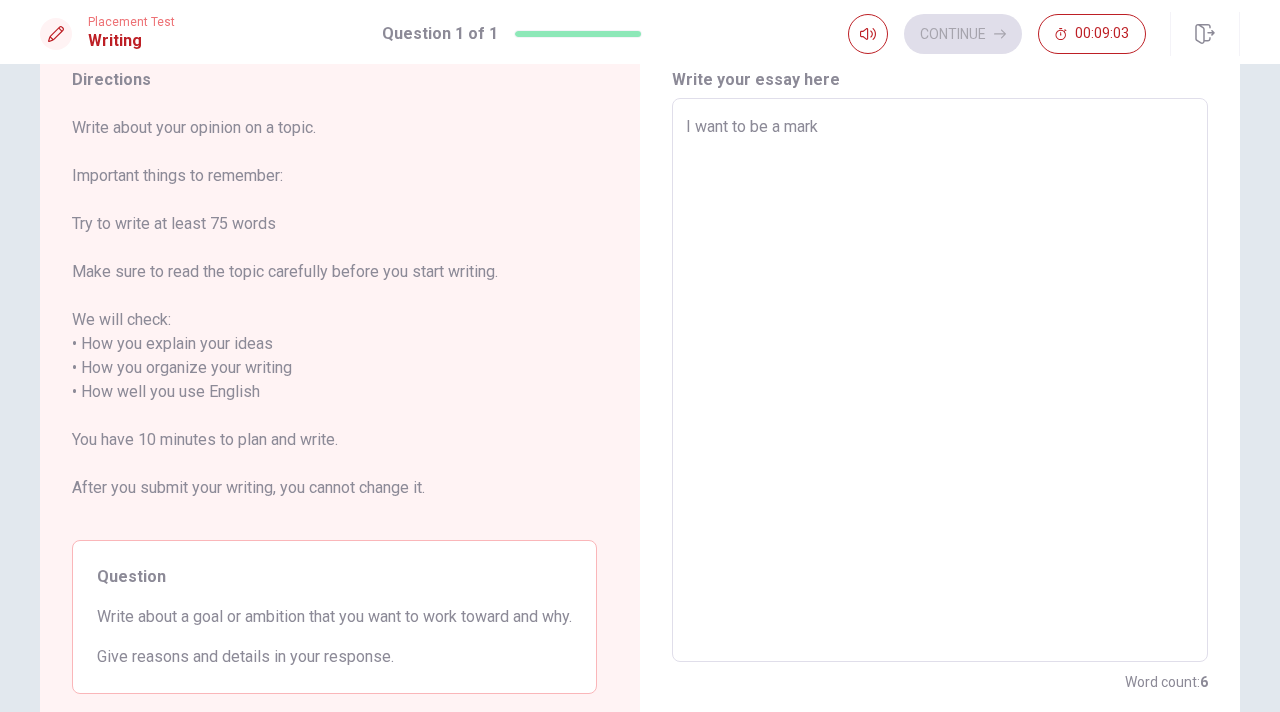 type on "I want to be a marke" 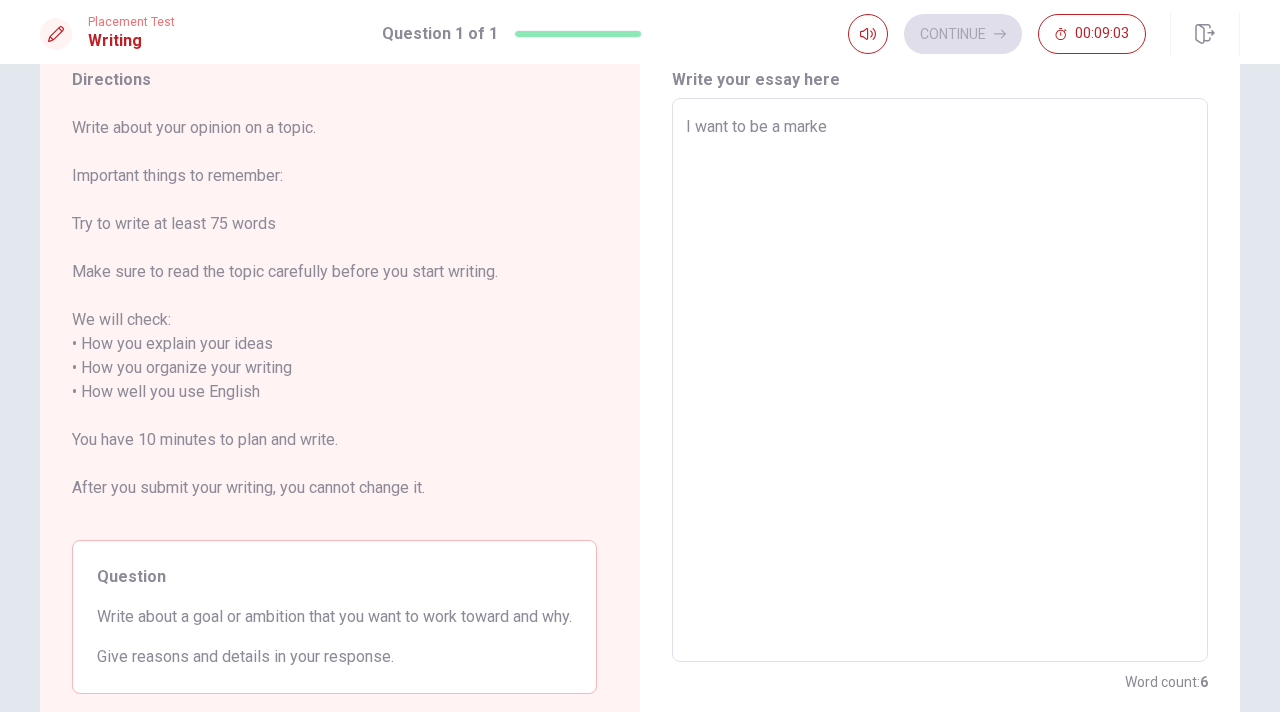 type on "x" 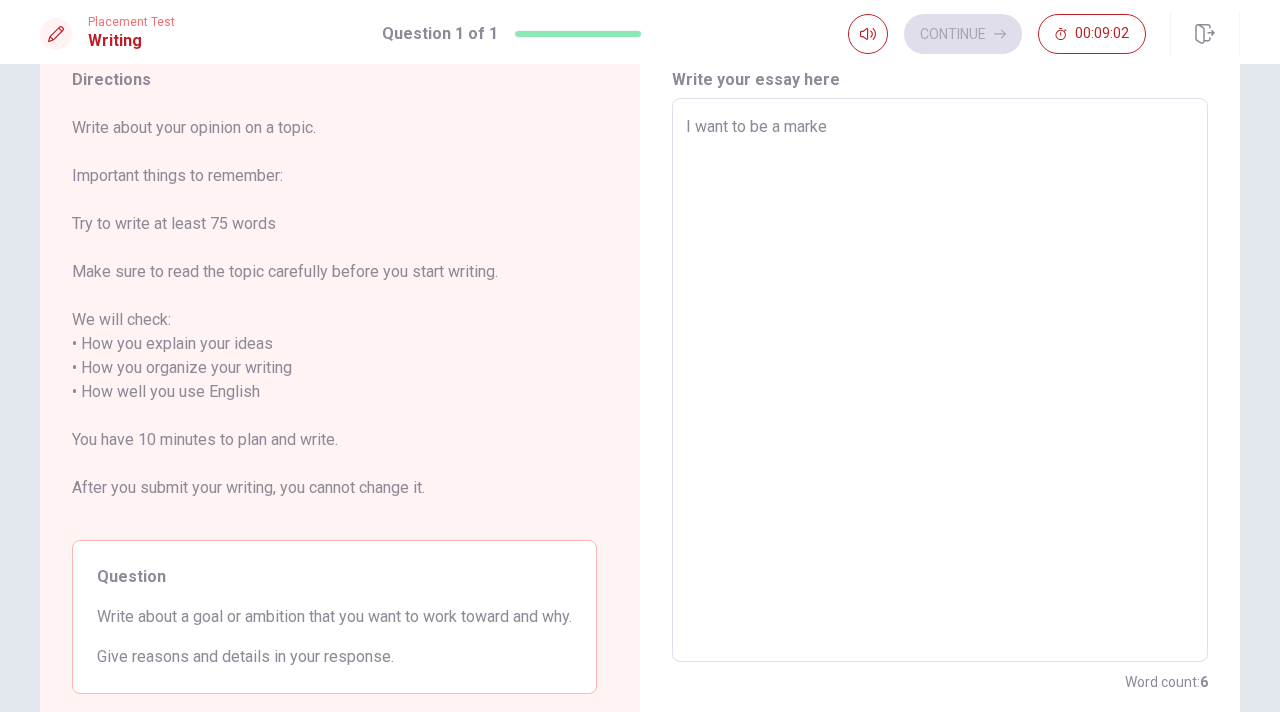 type on "I want to be a market" 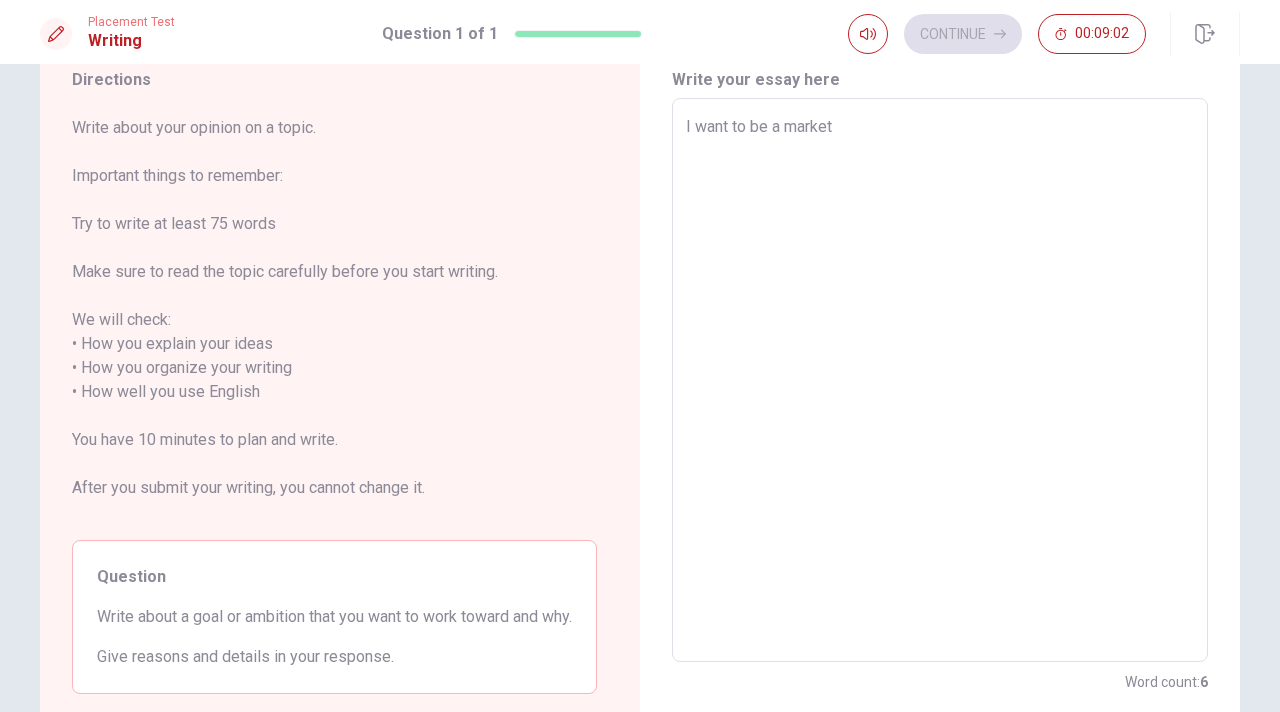type on "x" 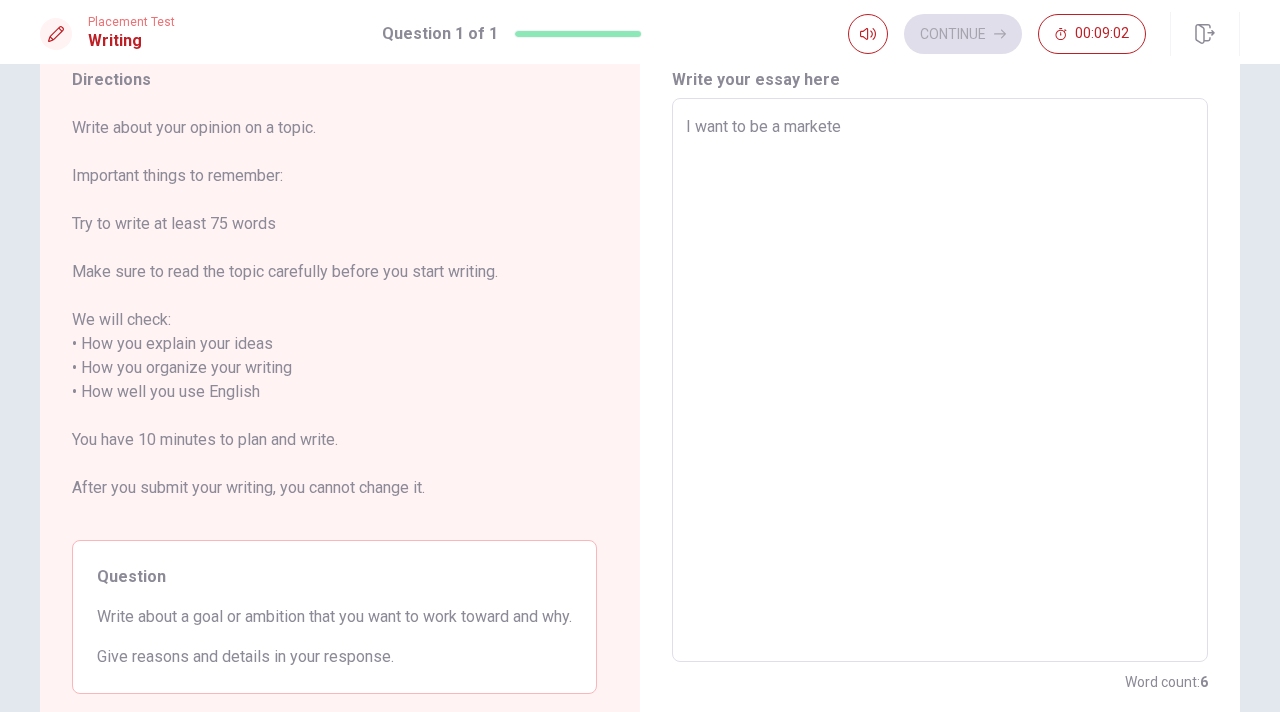 type on "x" 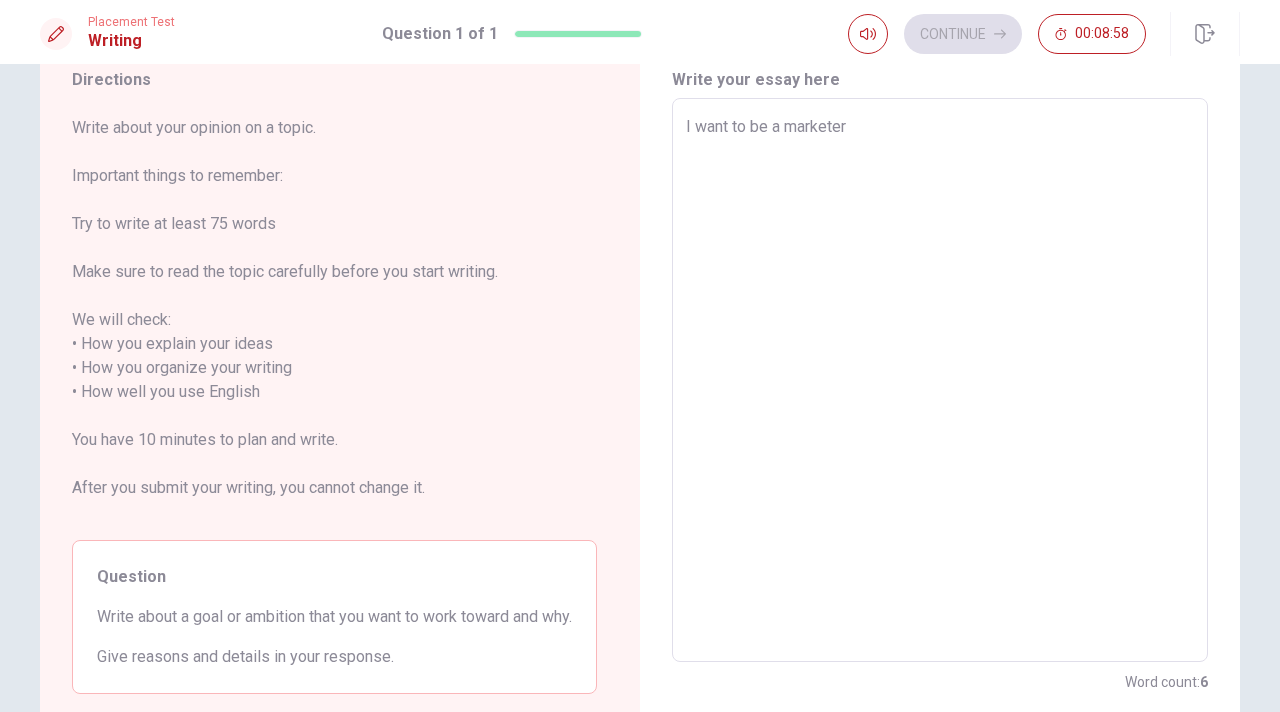 type on "x" 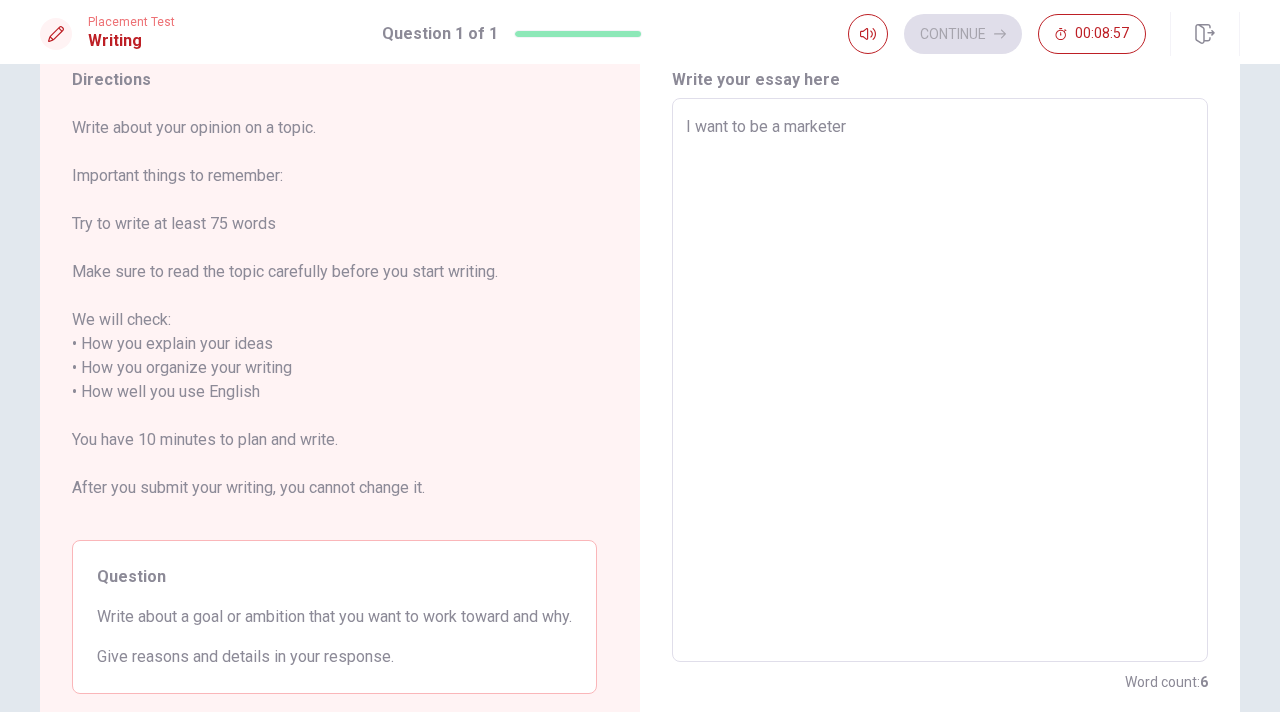 click on "I want to be a marketer" at bounding box center (940, 380) 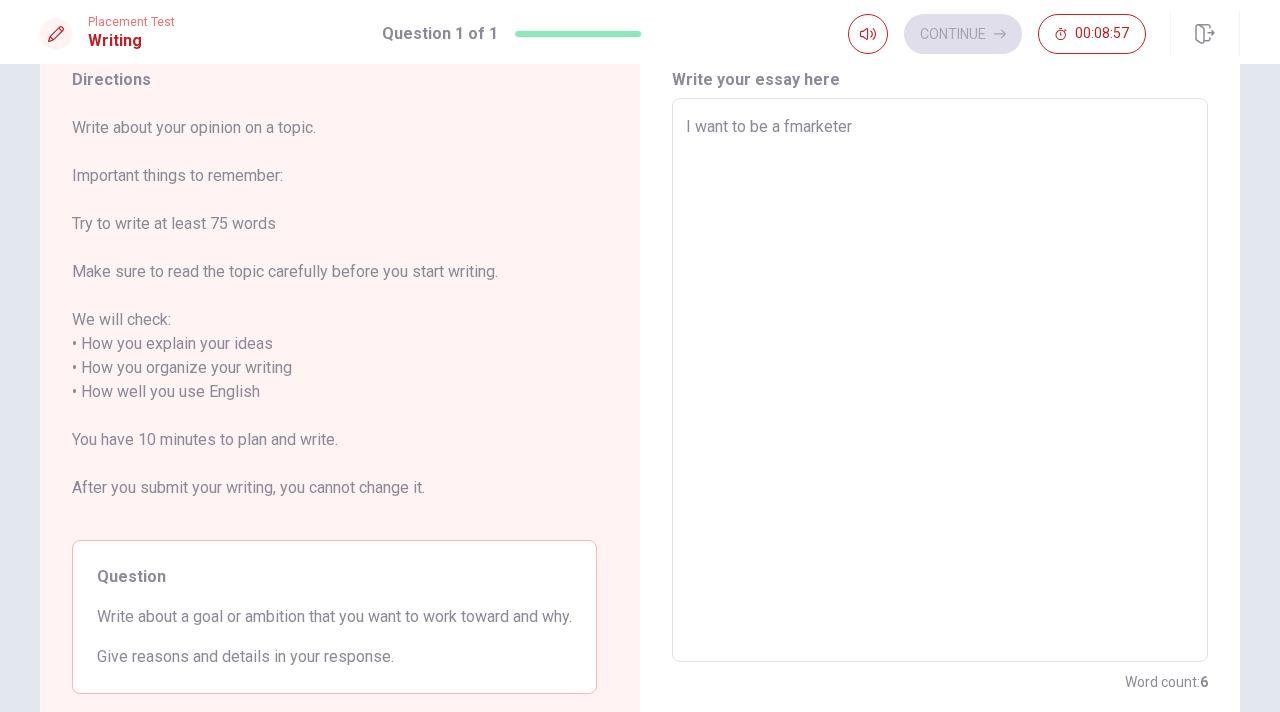 type on "x" 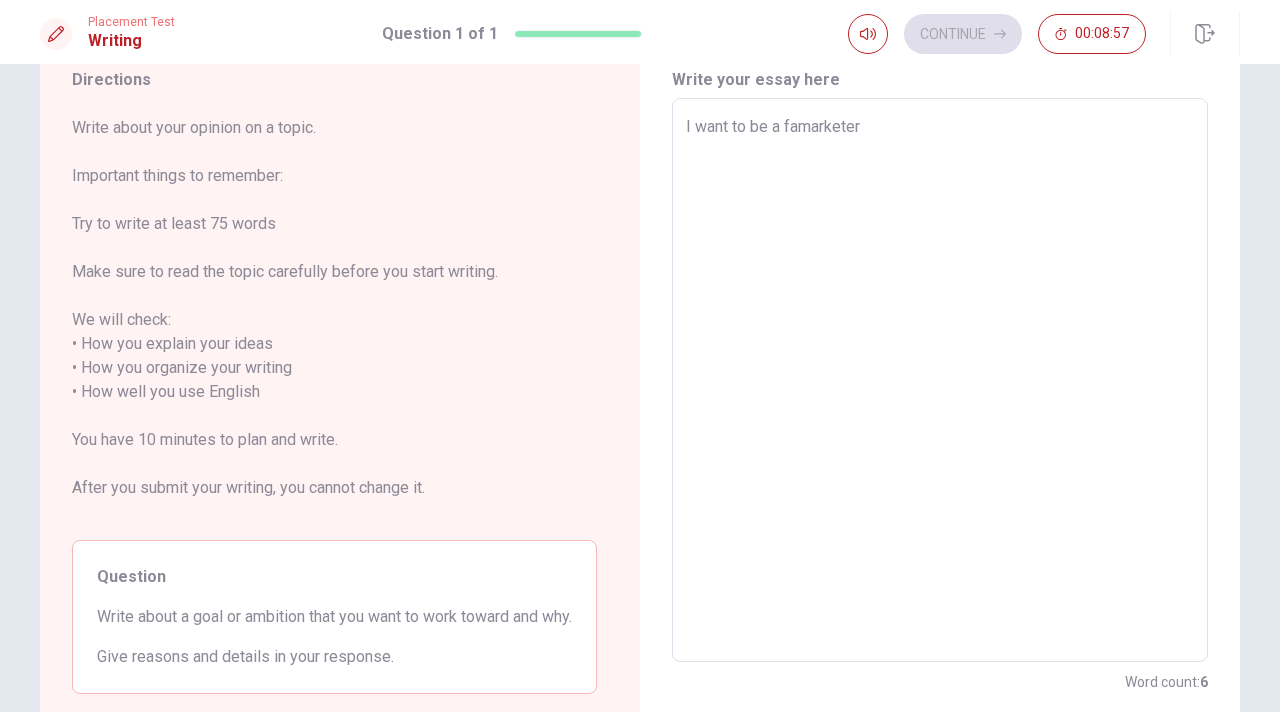 type on "x" 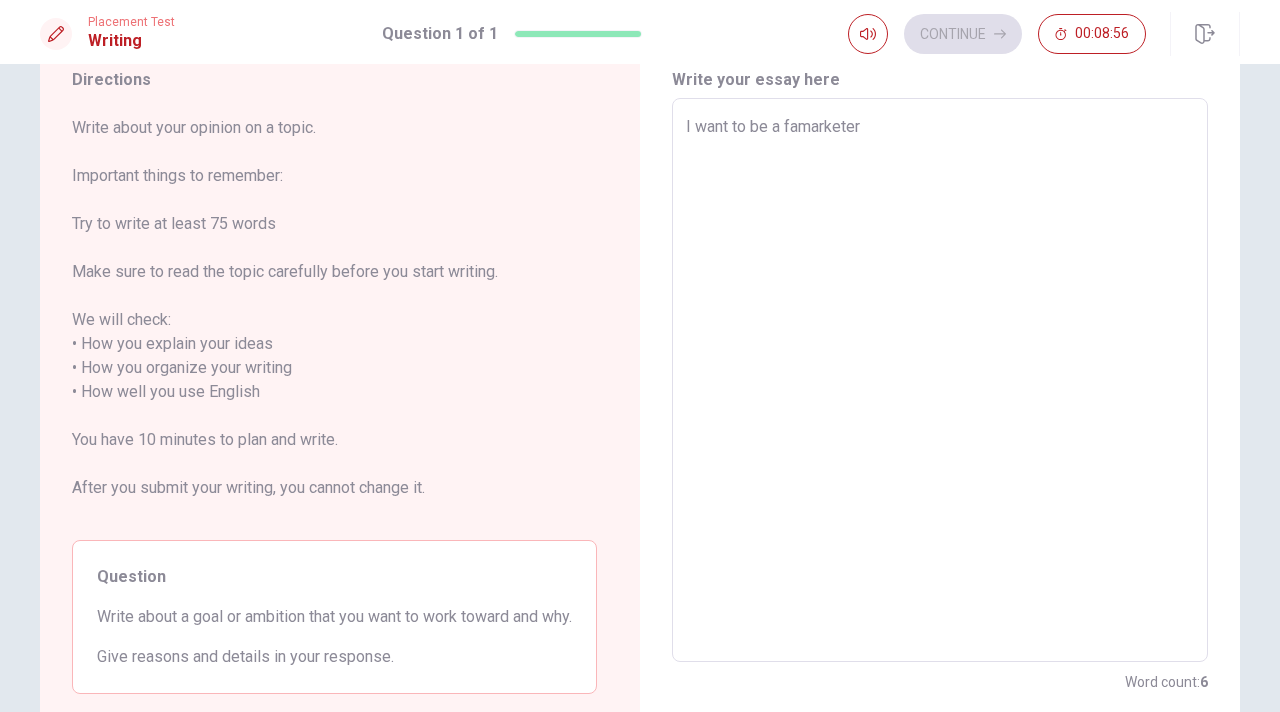type on "I want to be a fammarketer" 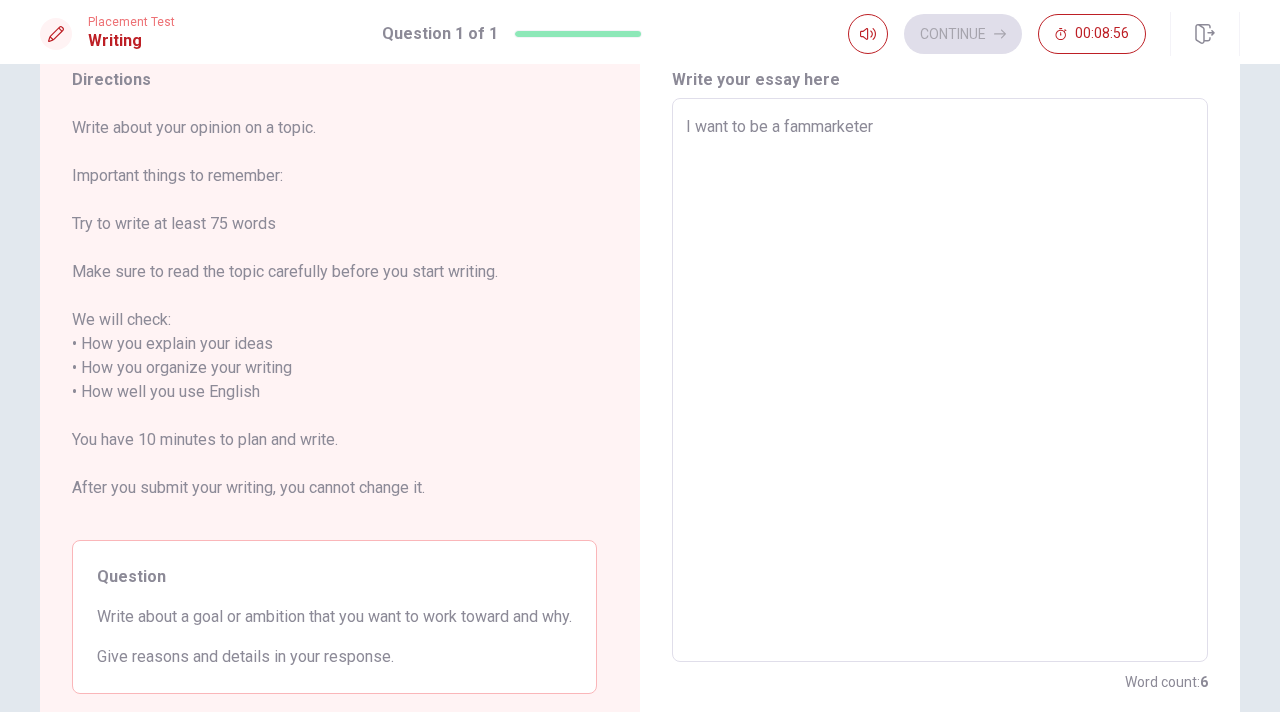 type on "x" 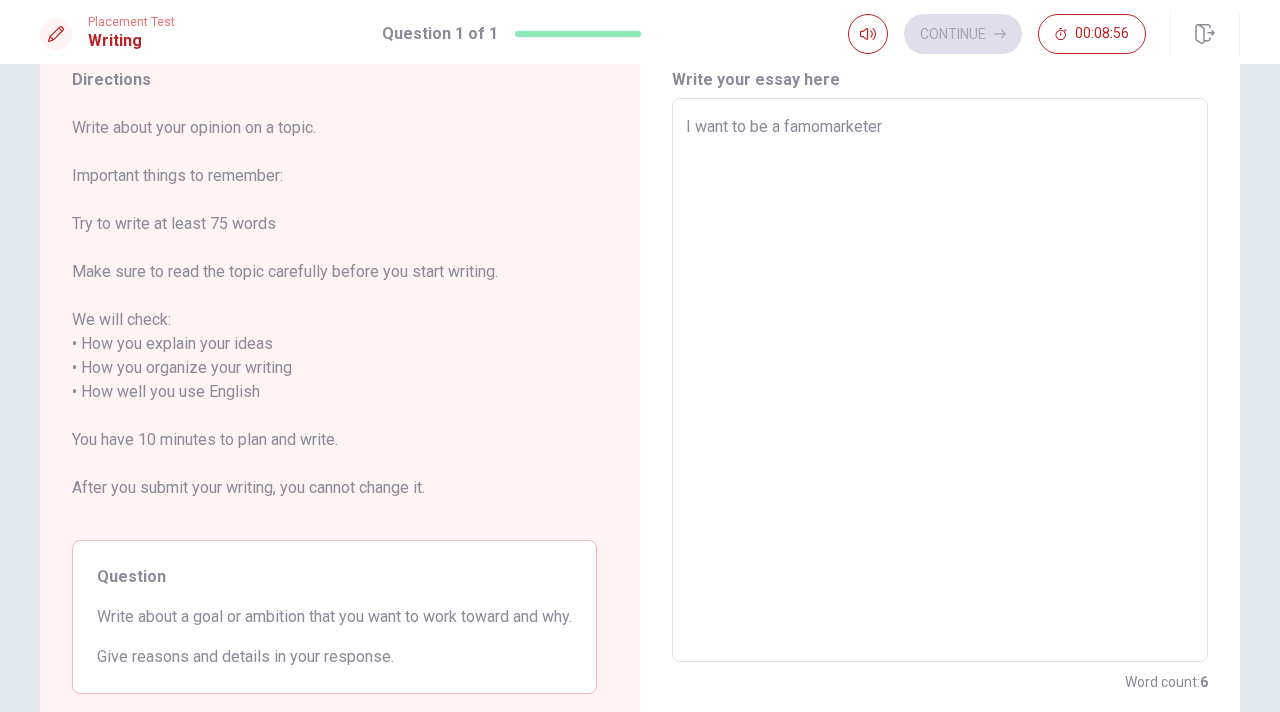 type on "x" 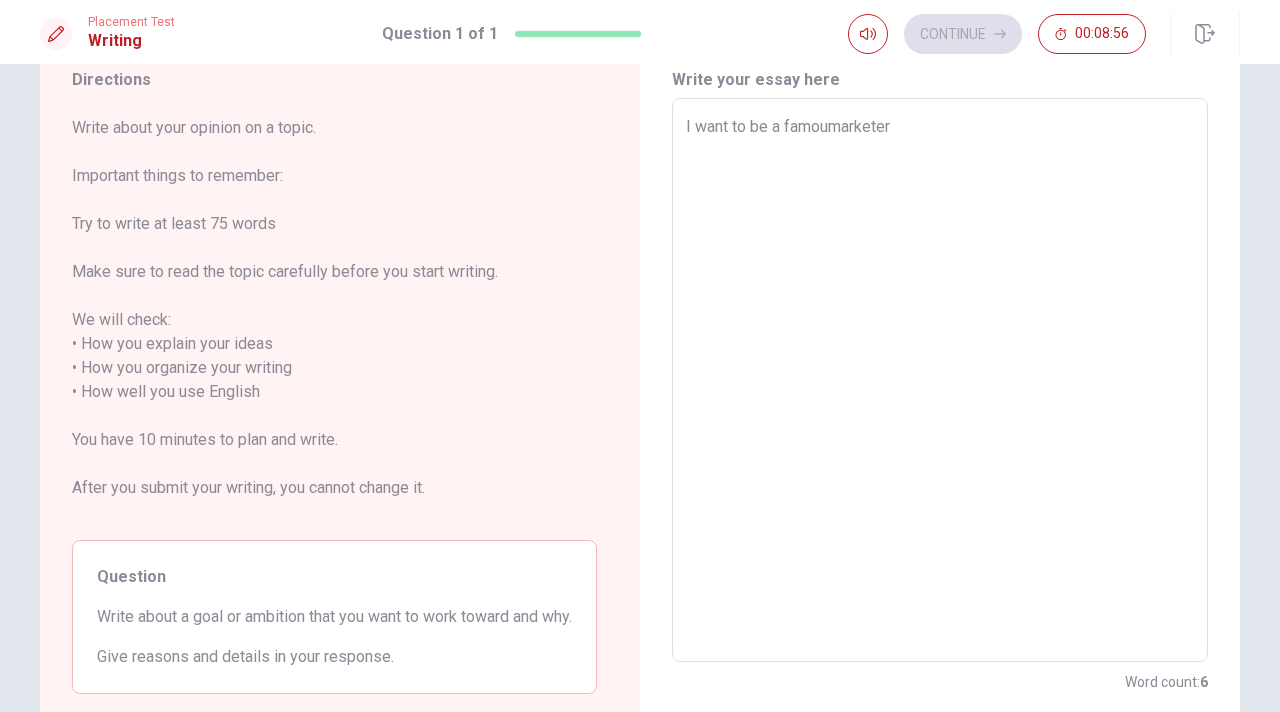 type on "x" 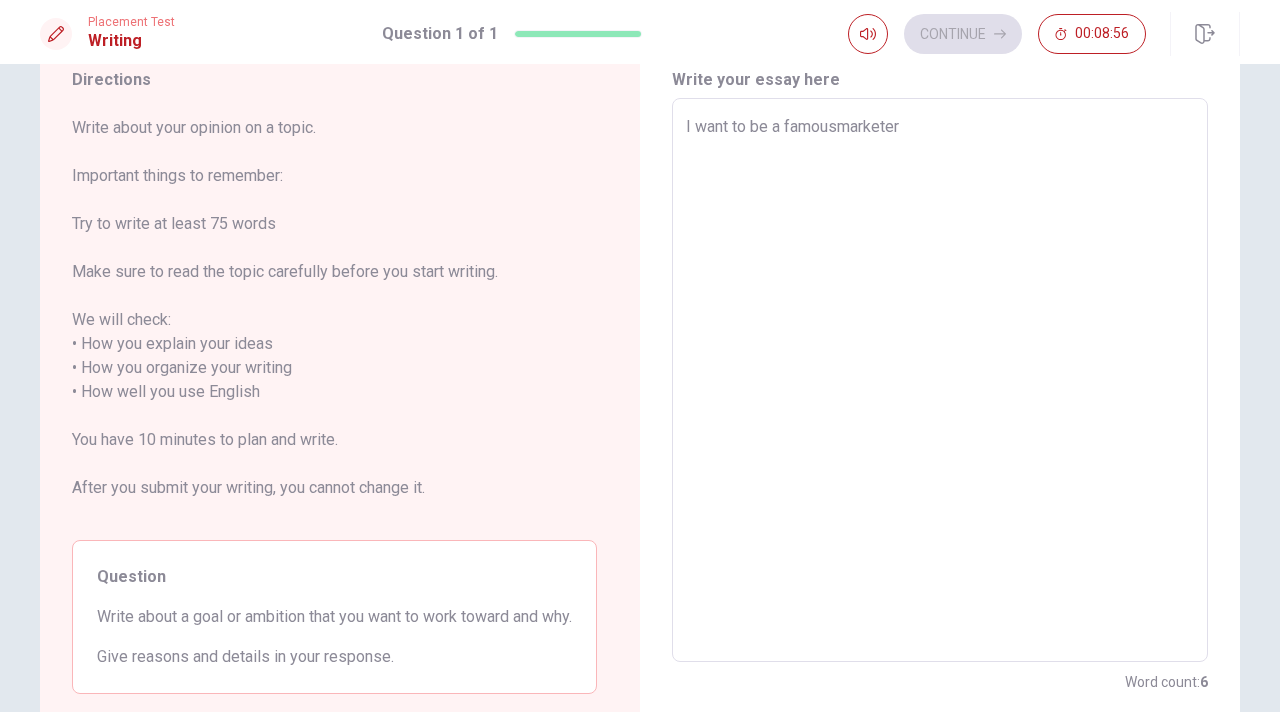 type on "I want to be a famoumarketer" 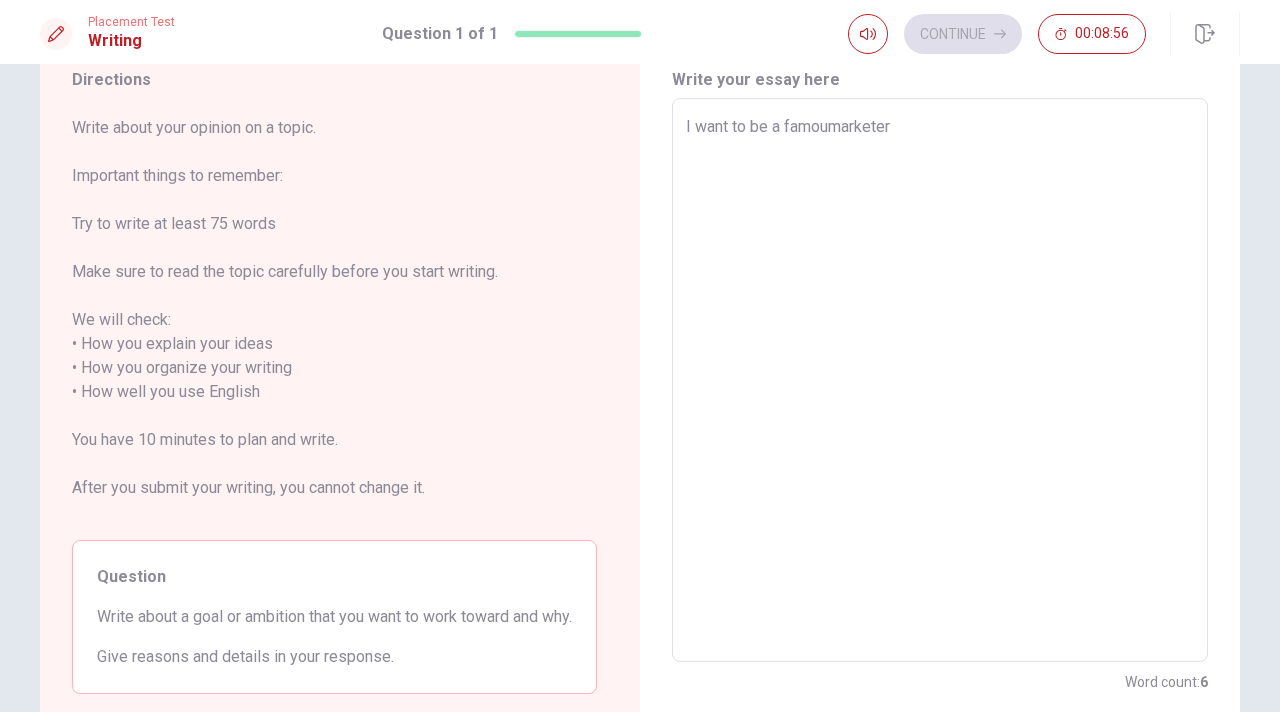 type on "I want to be a famomarketer" 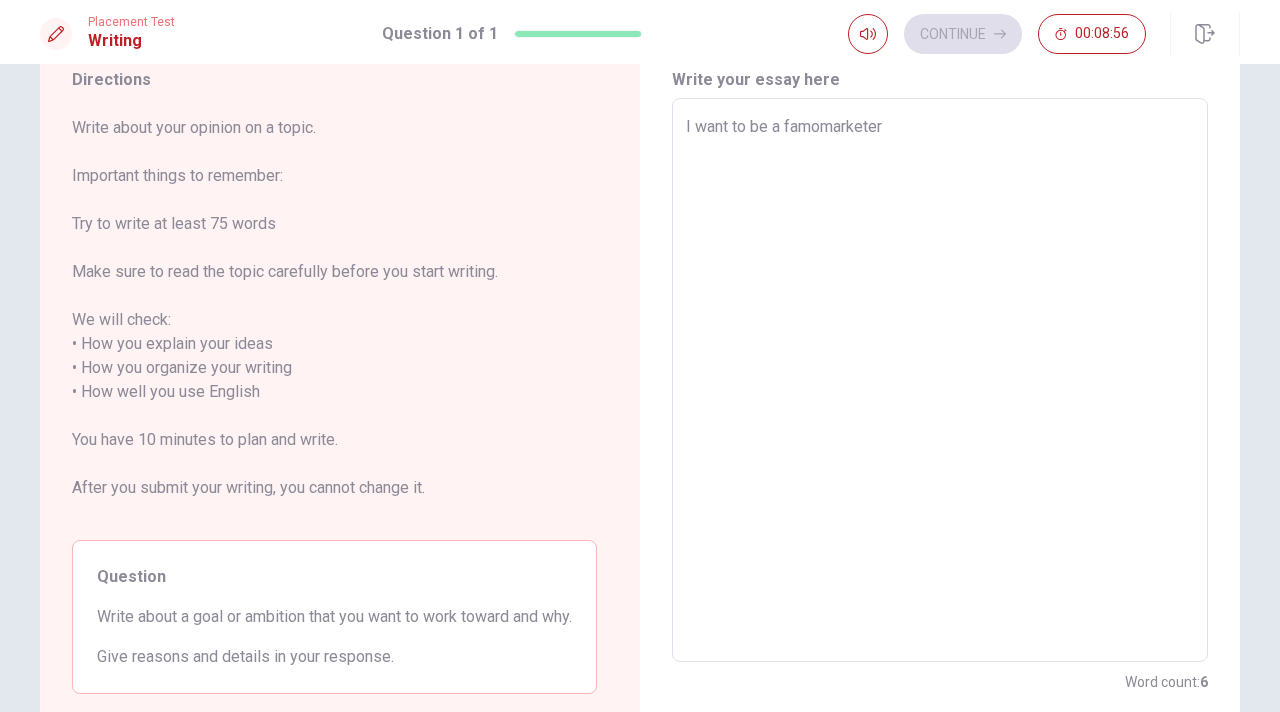 type on "x" 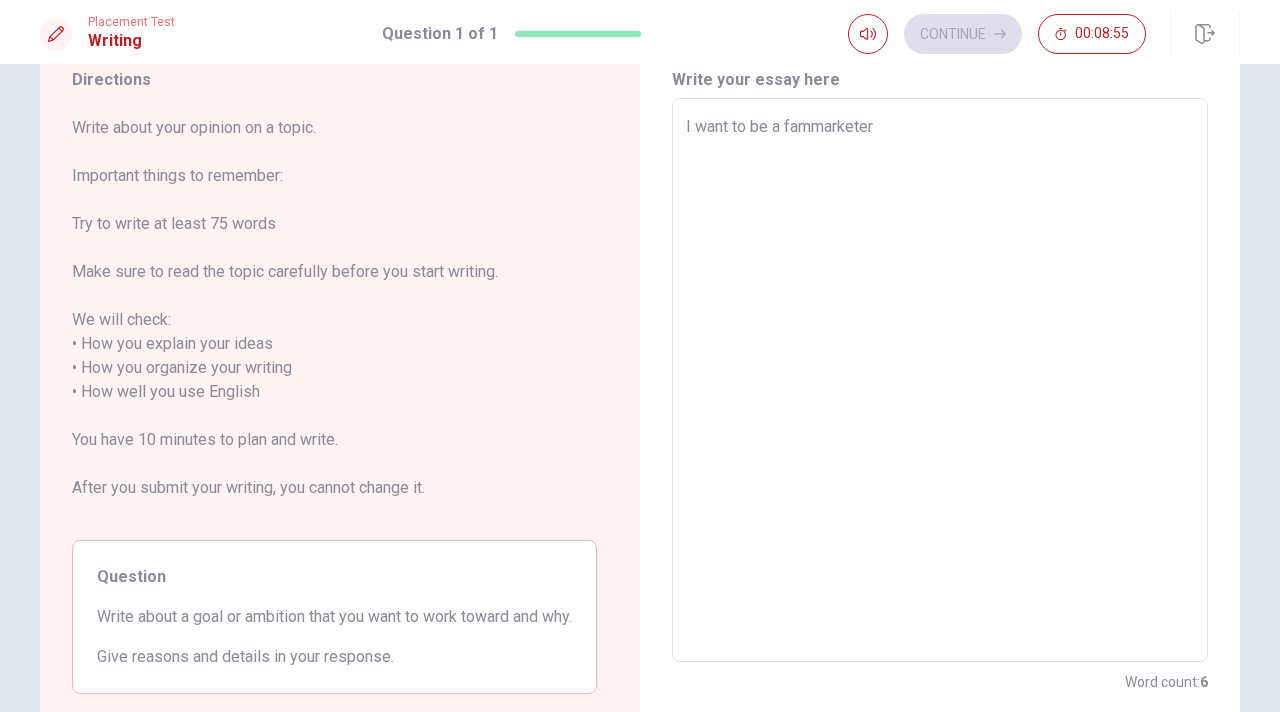 type on "I want to be a famarketer" 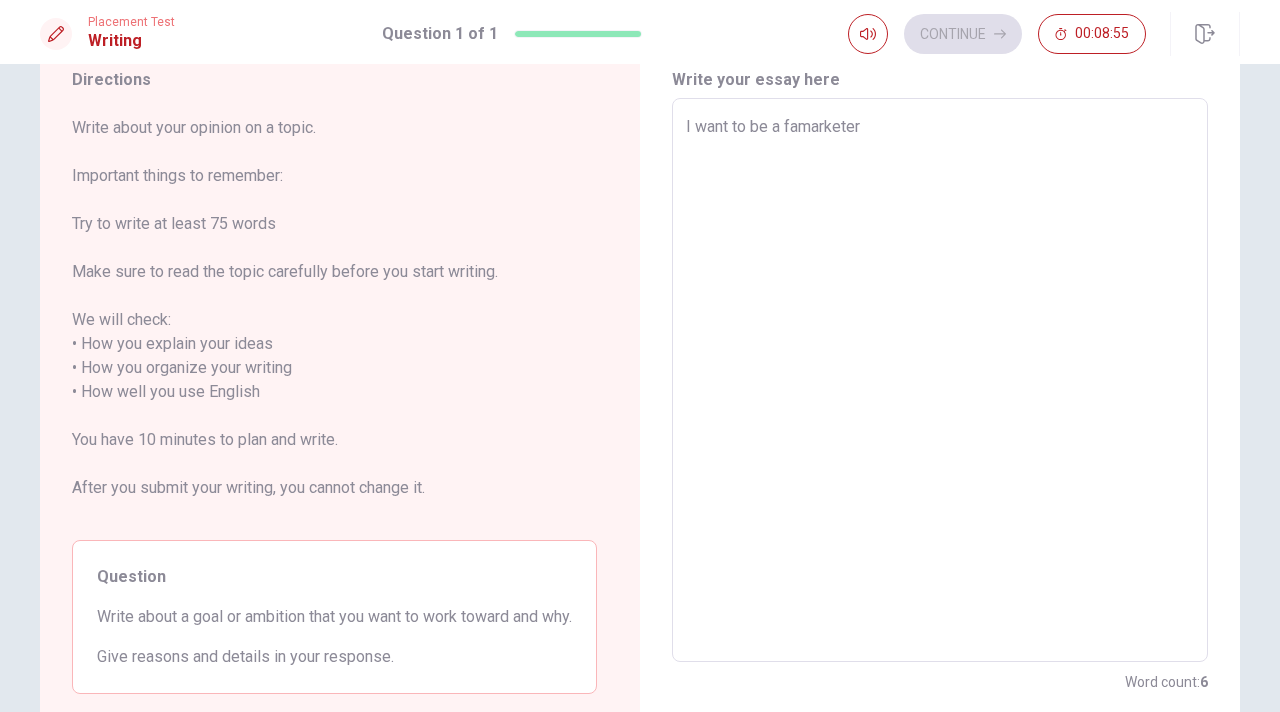 type on "I want to be a fmarketer" 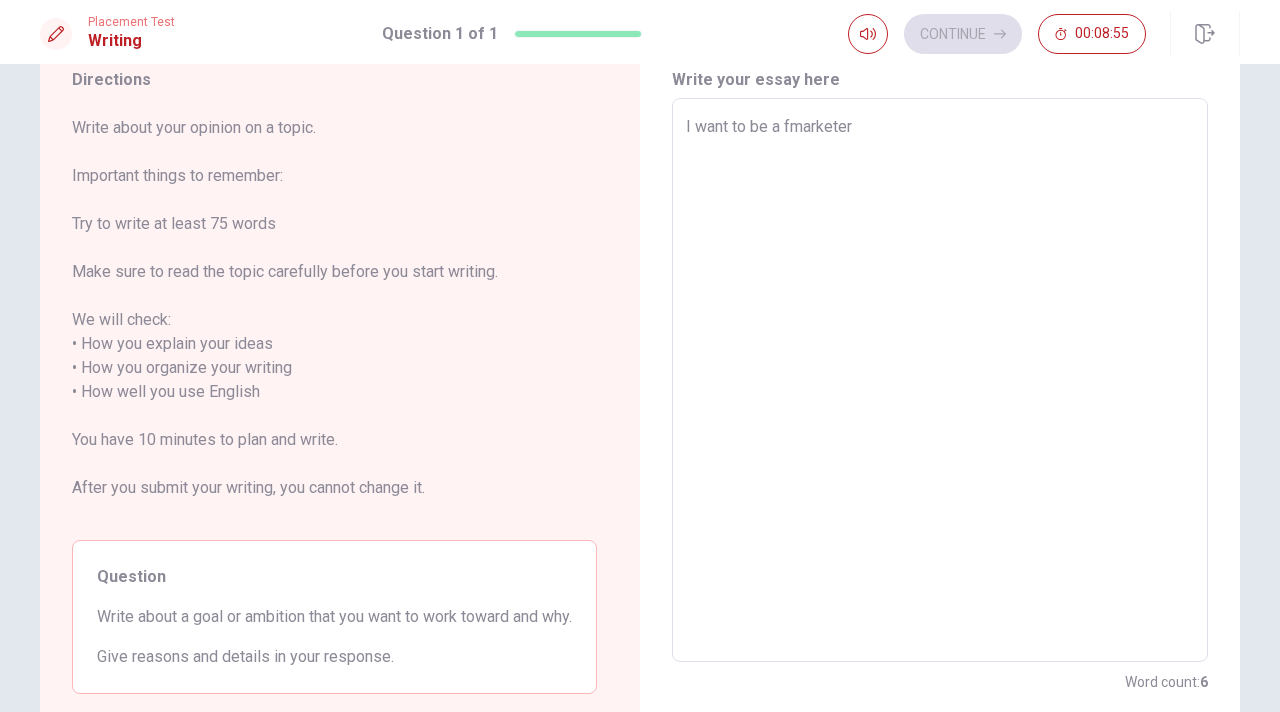 type on "x" 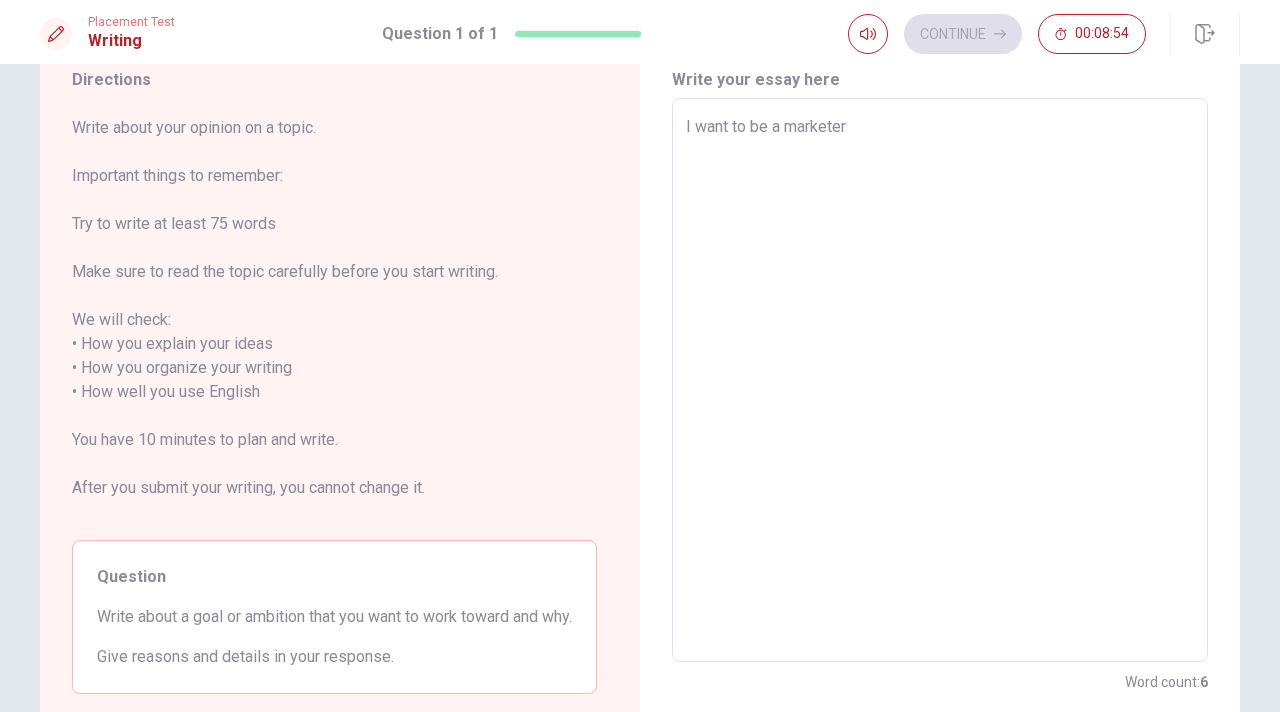 type on "x" 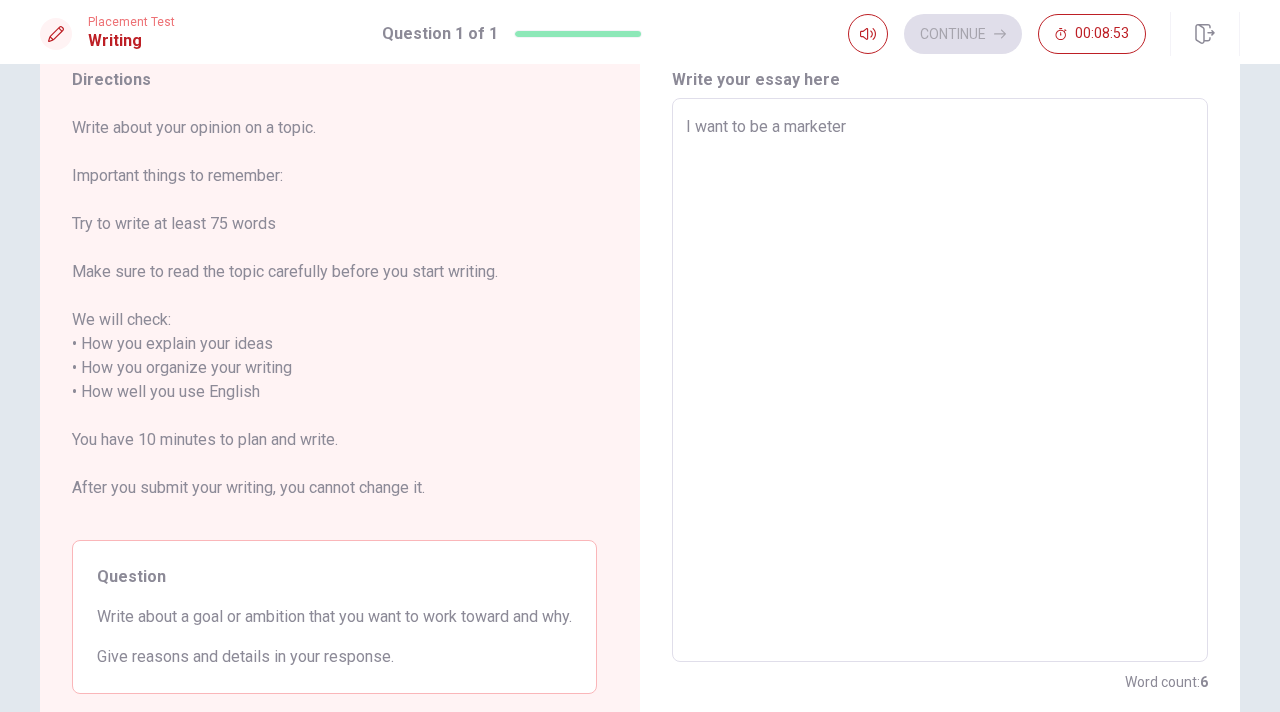 type on "I want to be a kmarketer" 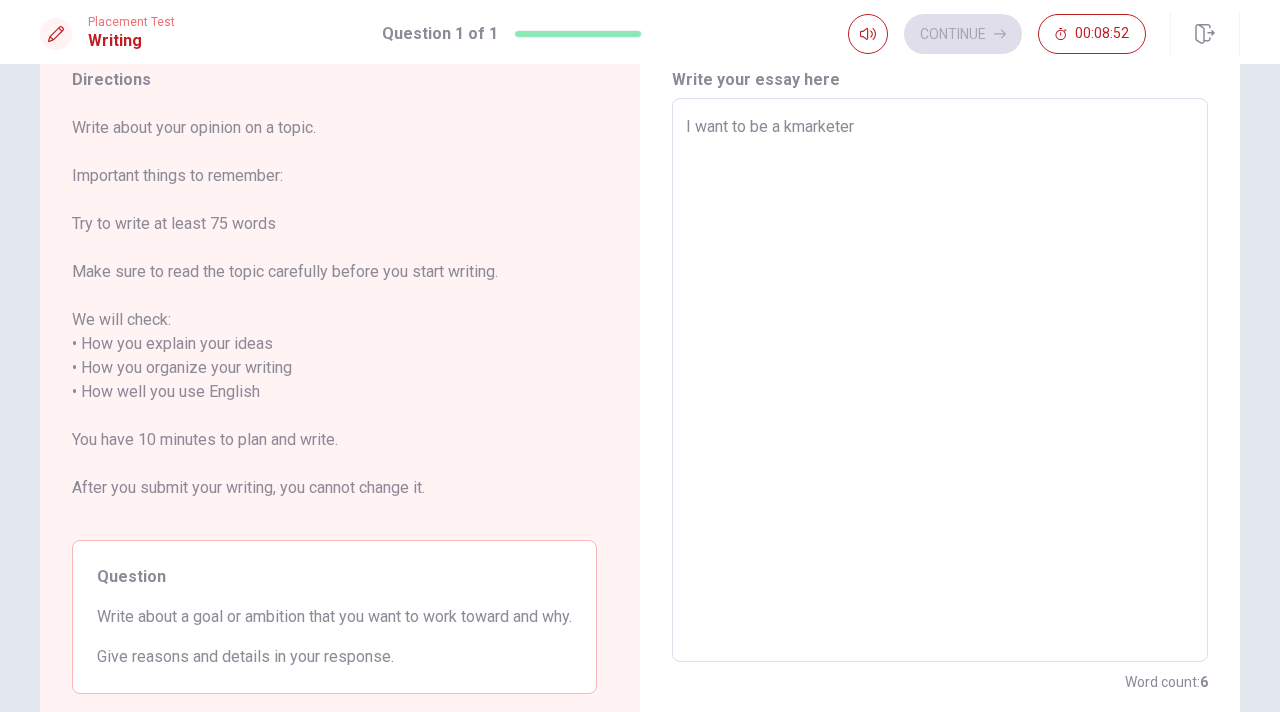 type on "x" 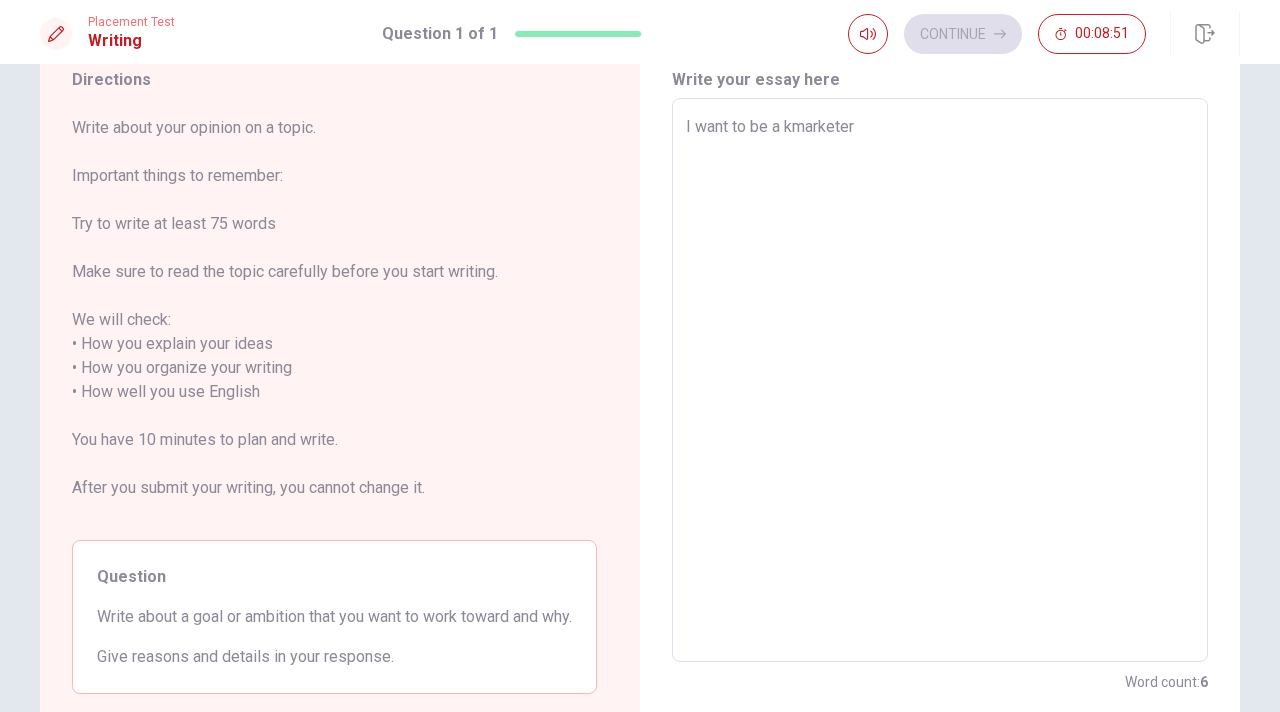 type on "I want to be a k-marketer" 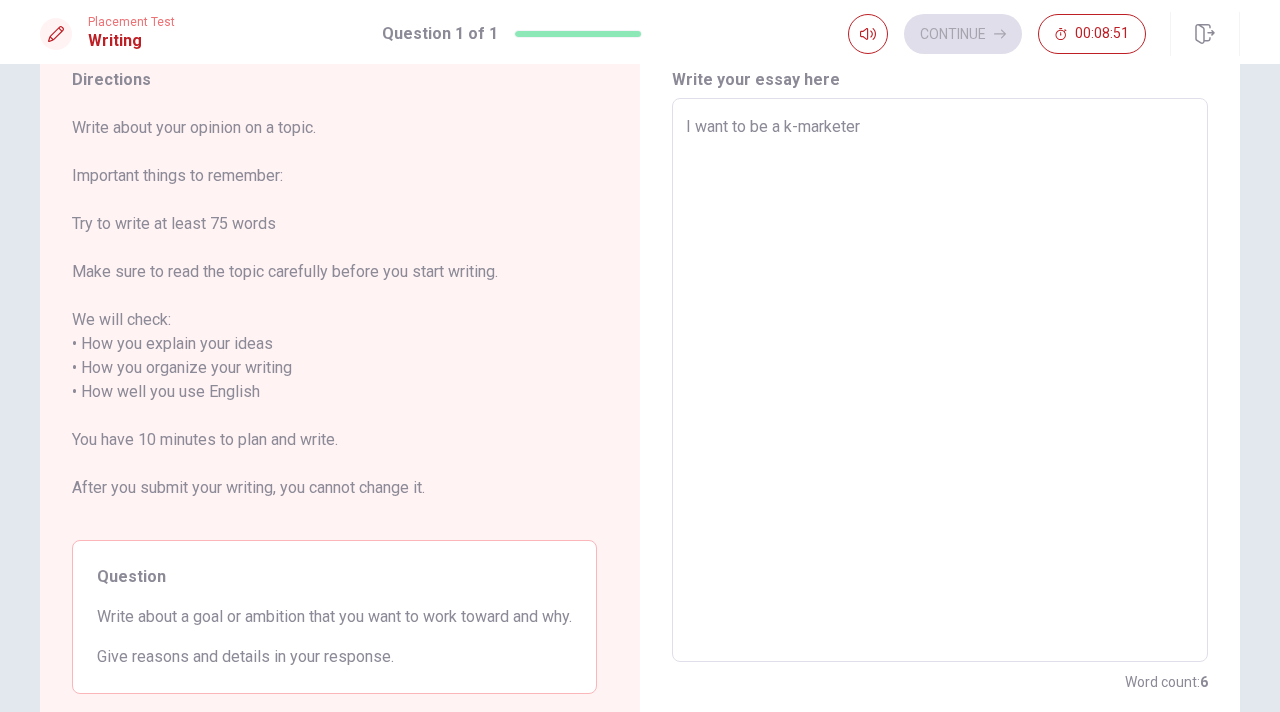 type on "x" 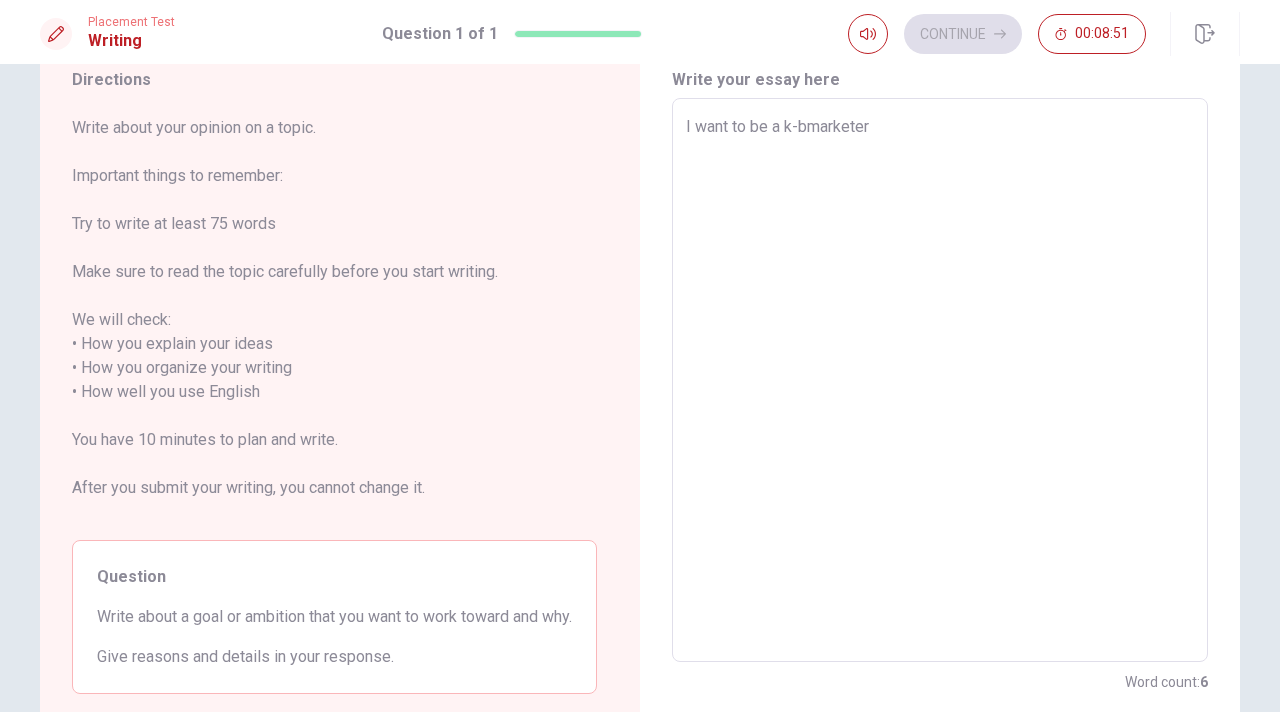 type on "x" 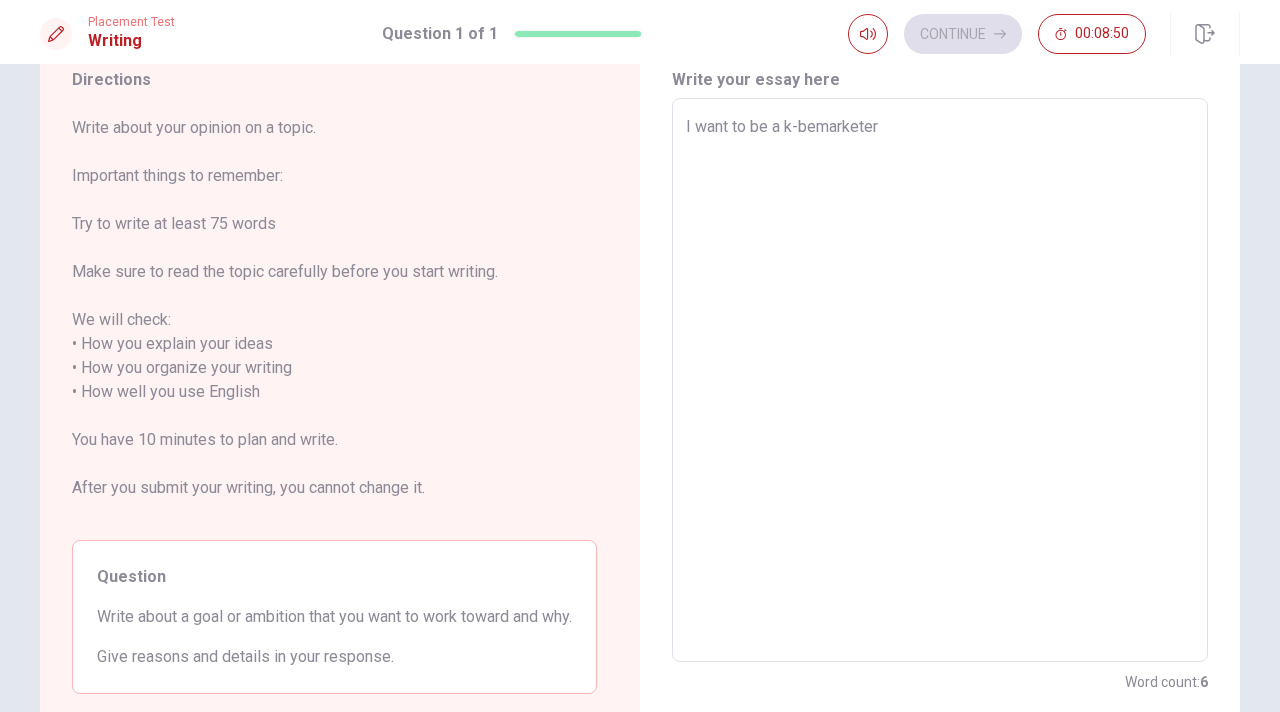 type on "I want to be a k-beamarketer" 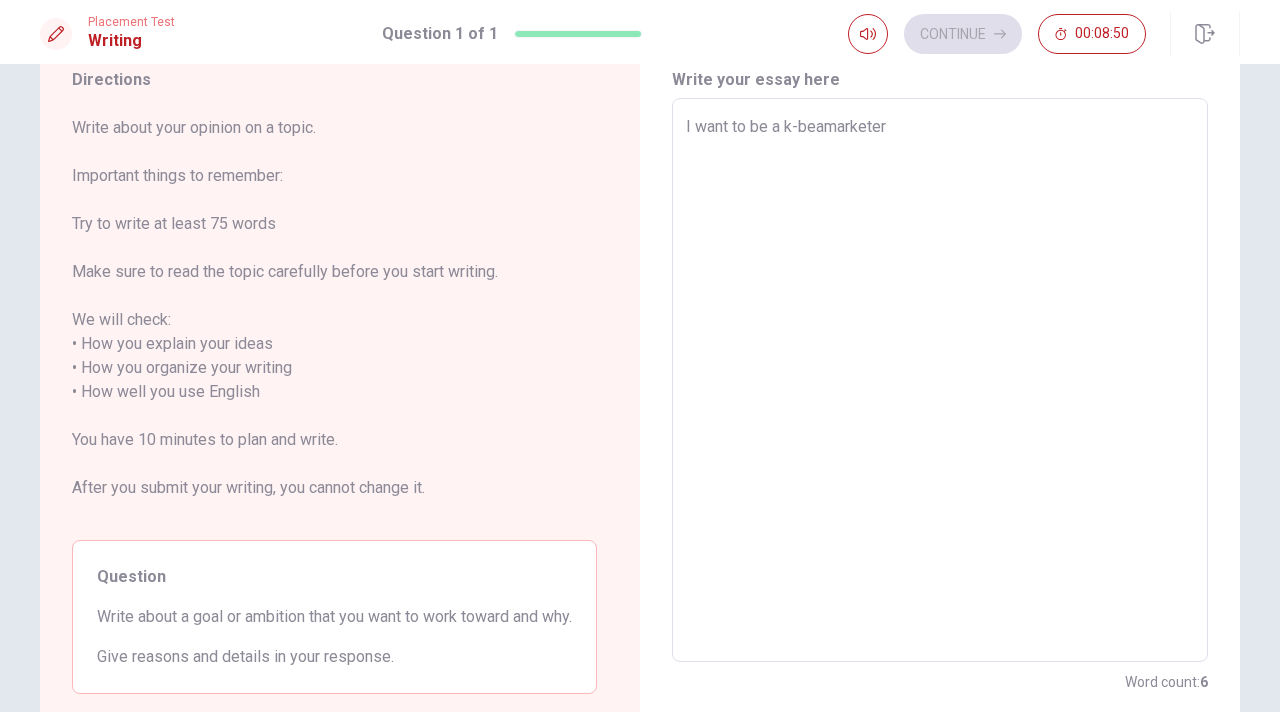 type on "x" 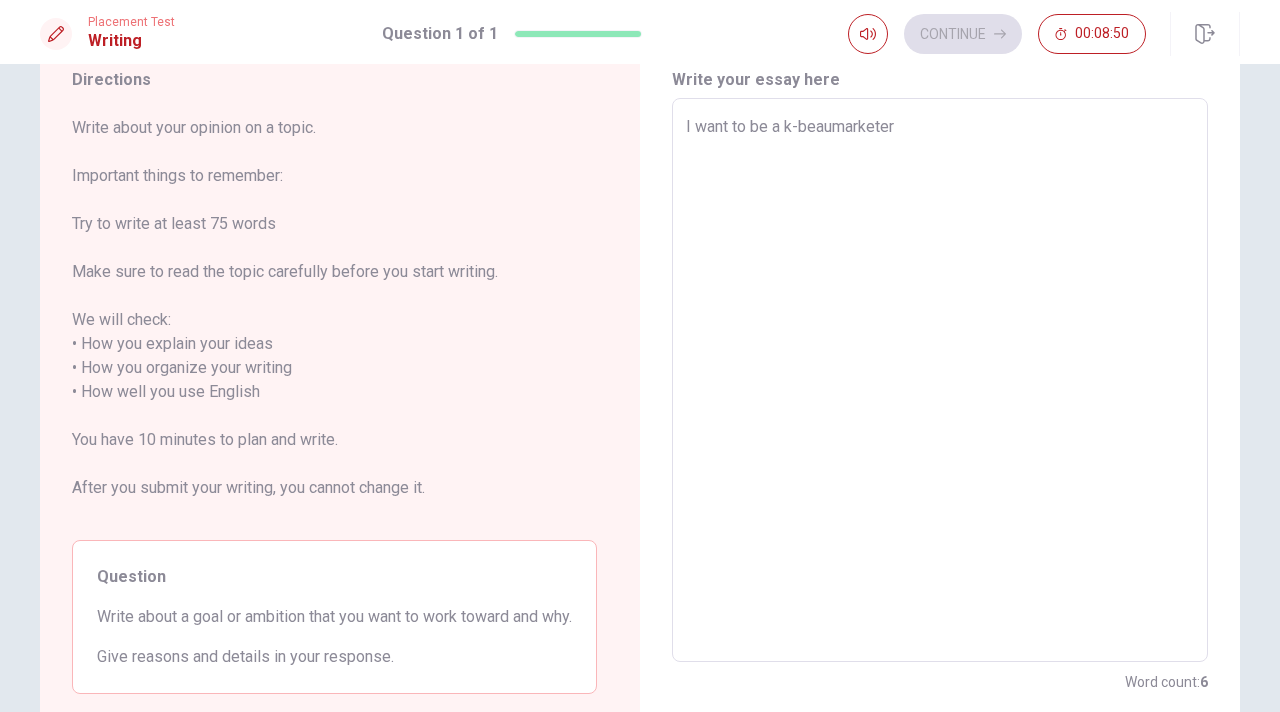 type on "x" 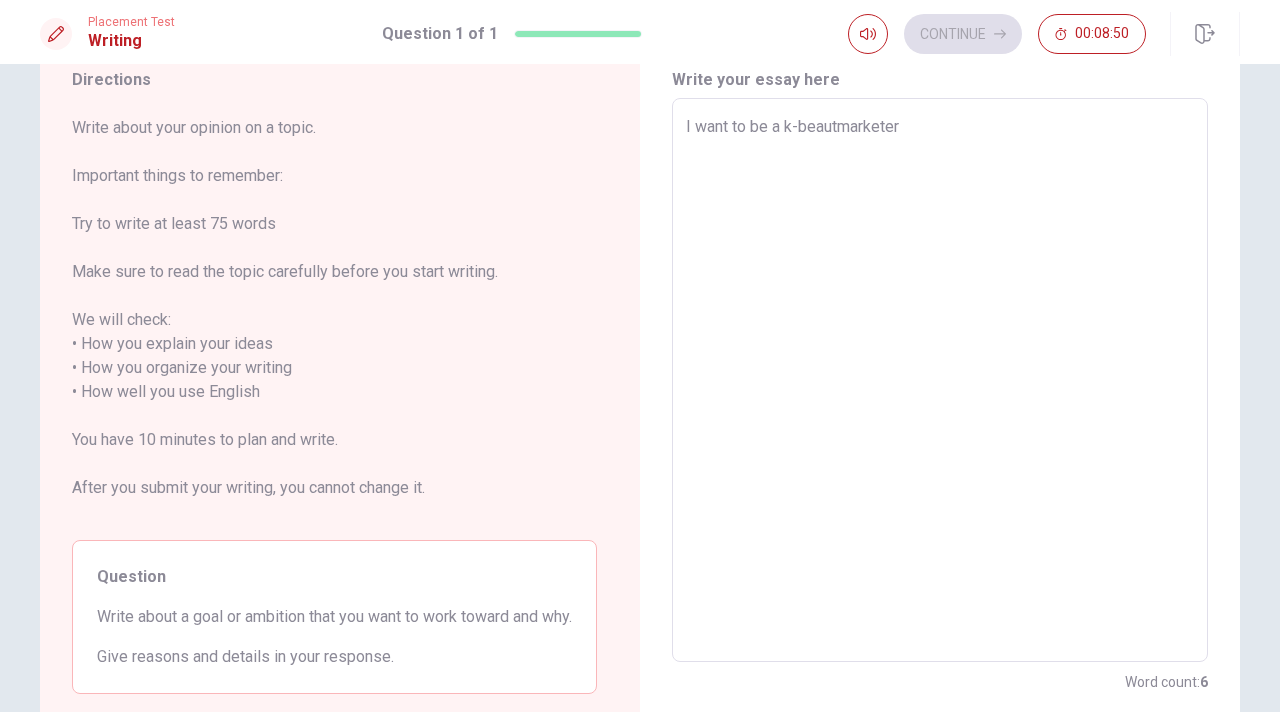 type on "x" 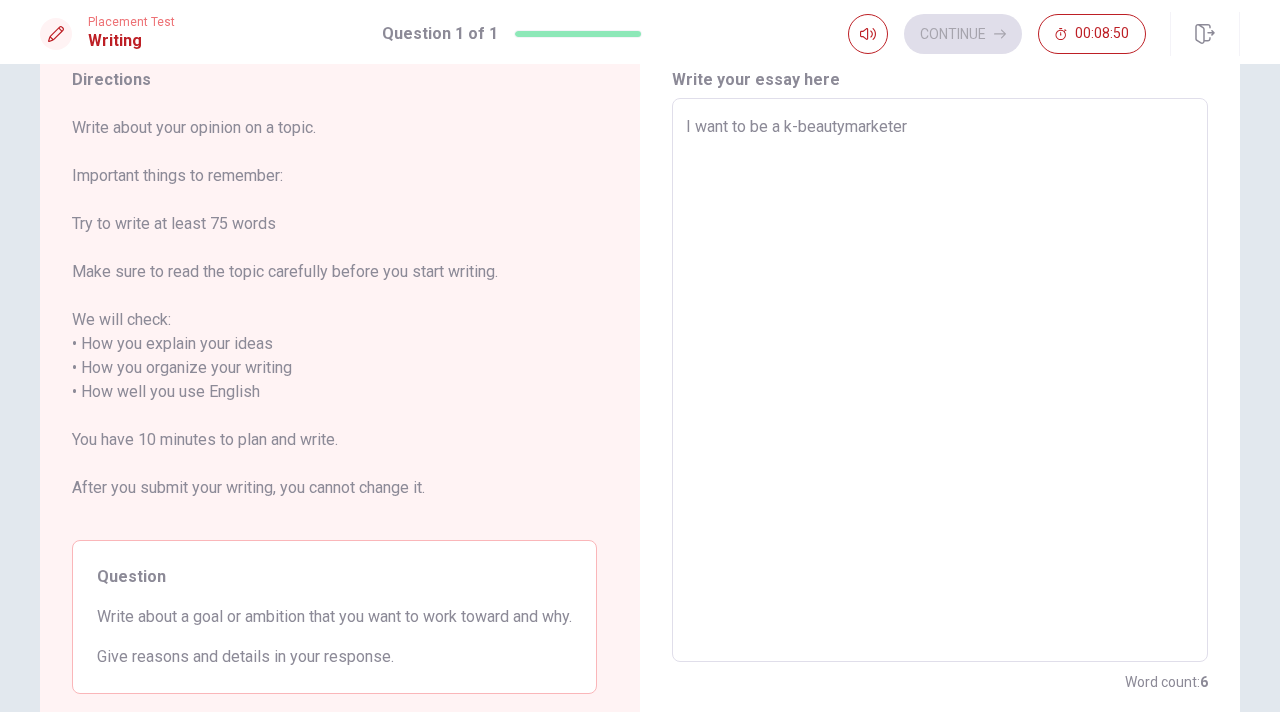 type on "x" 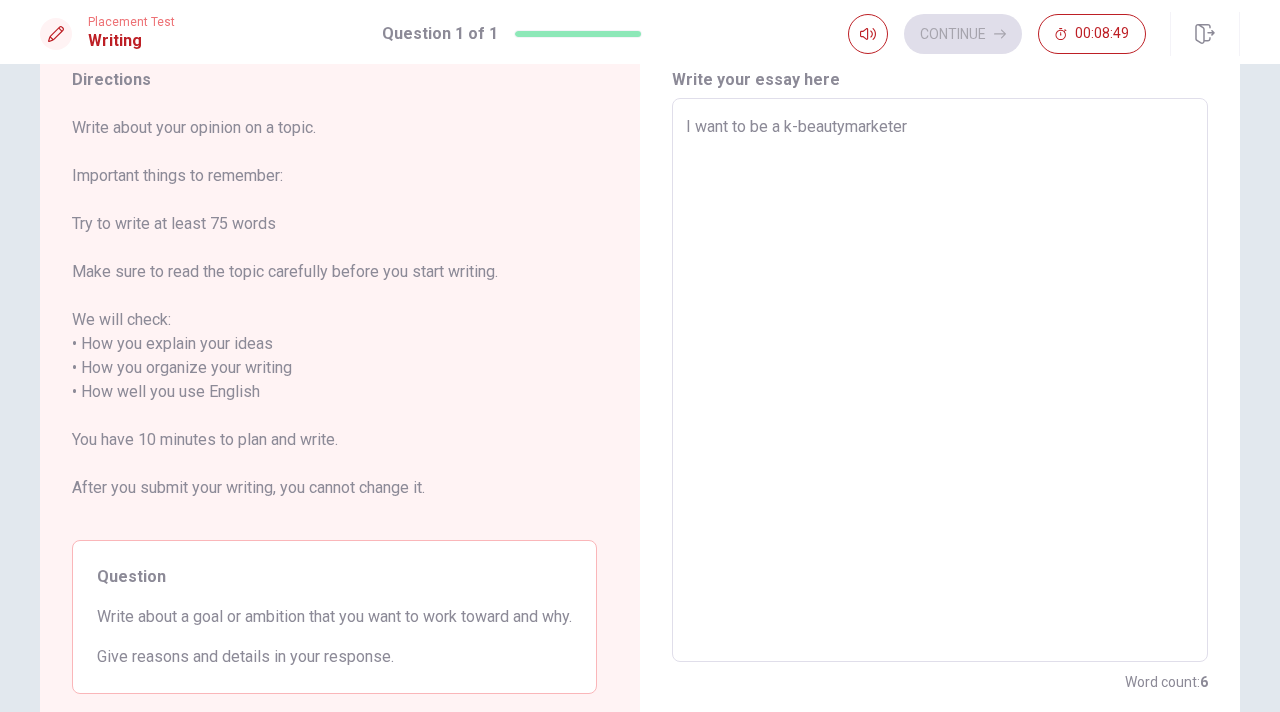 type on "I want to be a k-beauty marketer" 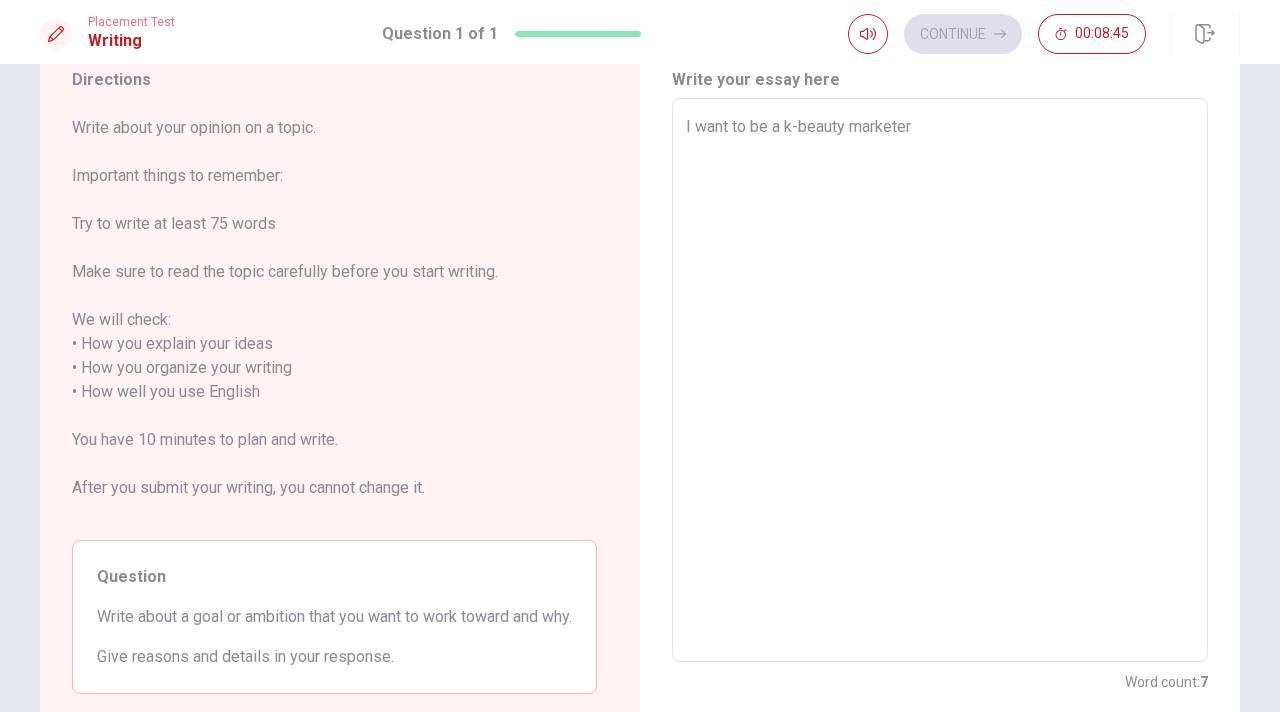 type on "x" 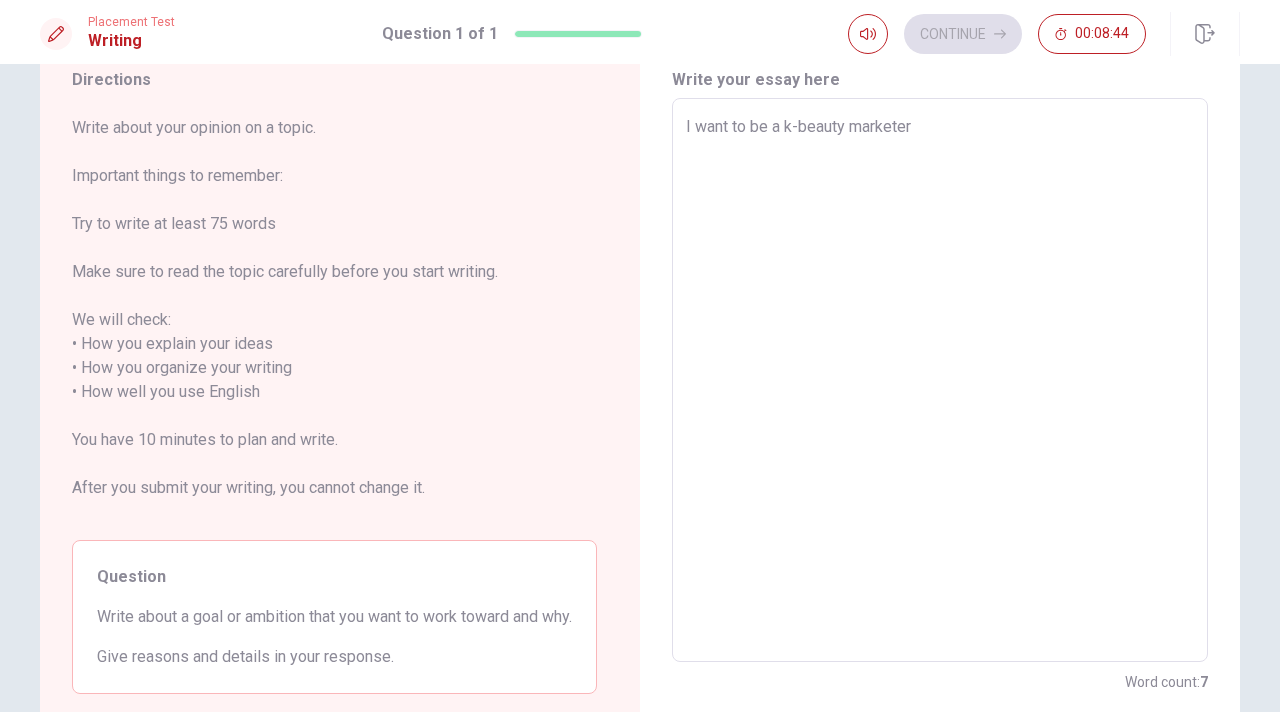 drag, startPoint x: 925, startPoint y: 126, endPoint x: 784, endPoint y: 124, distance: 141.01419 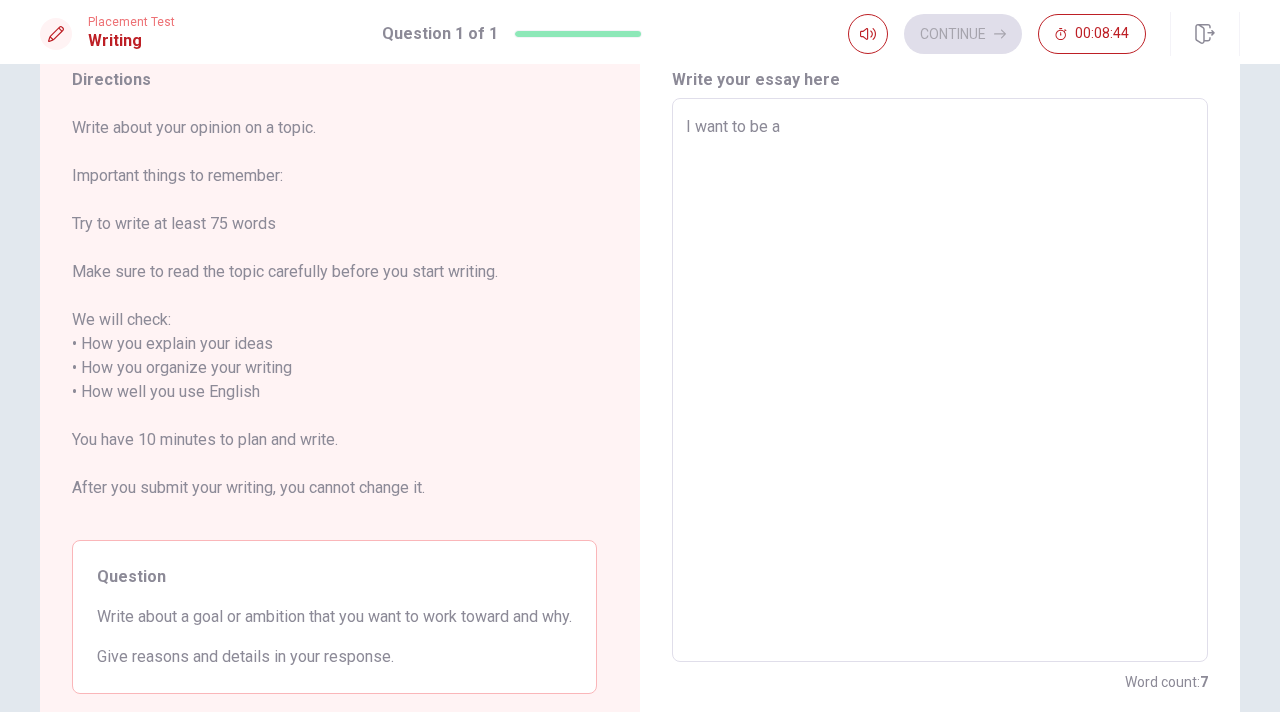 type on "x" 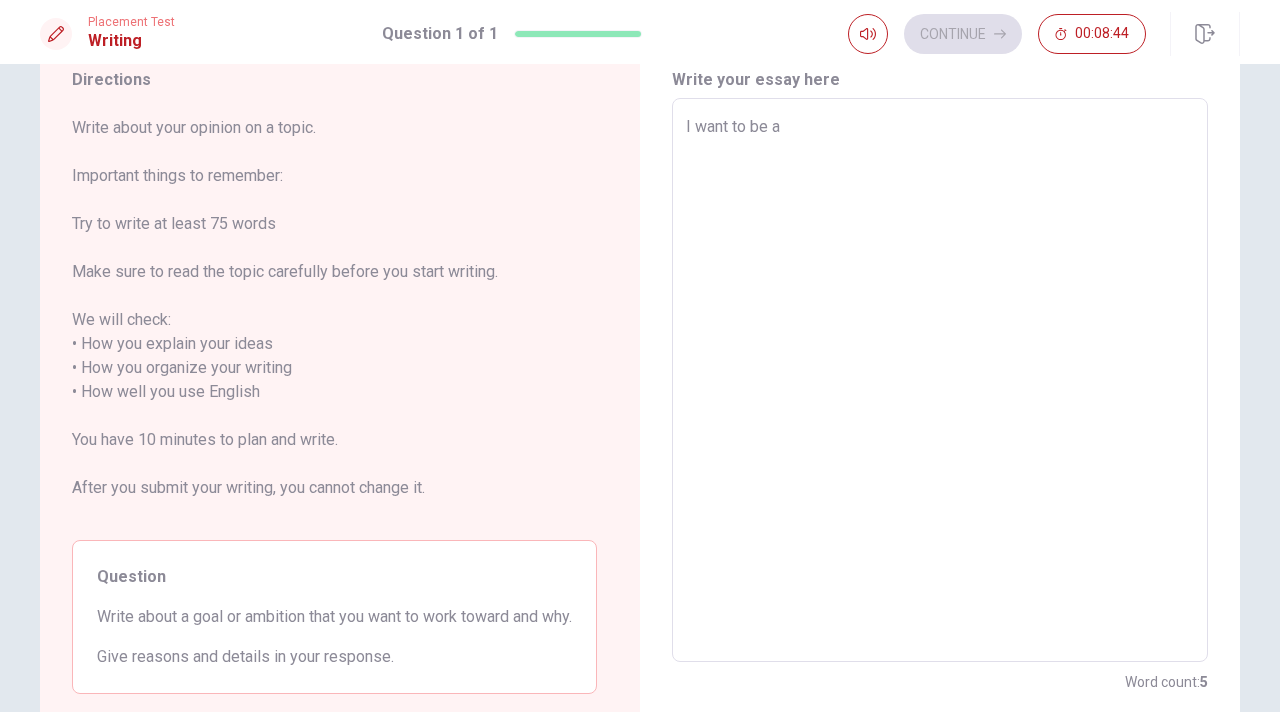 type on "I want to be a m" 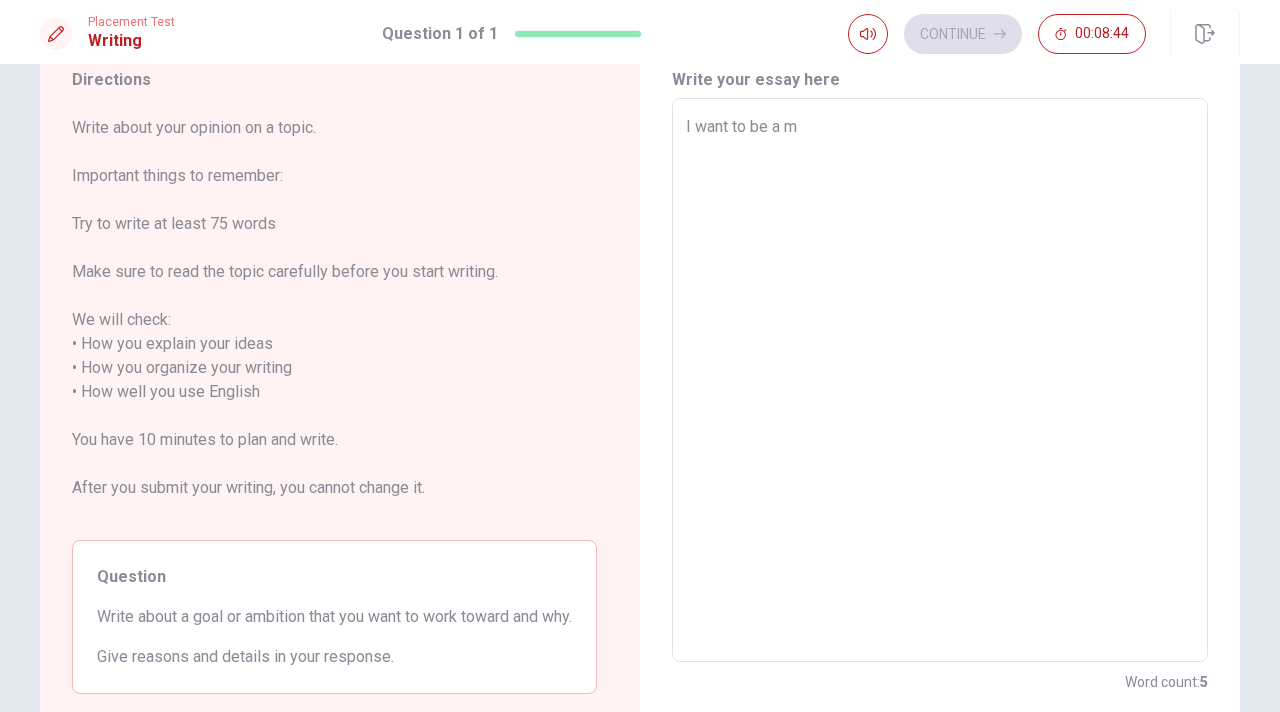 type on "x" 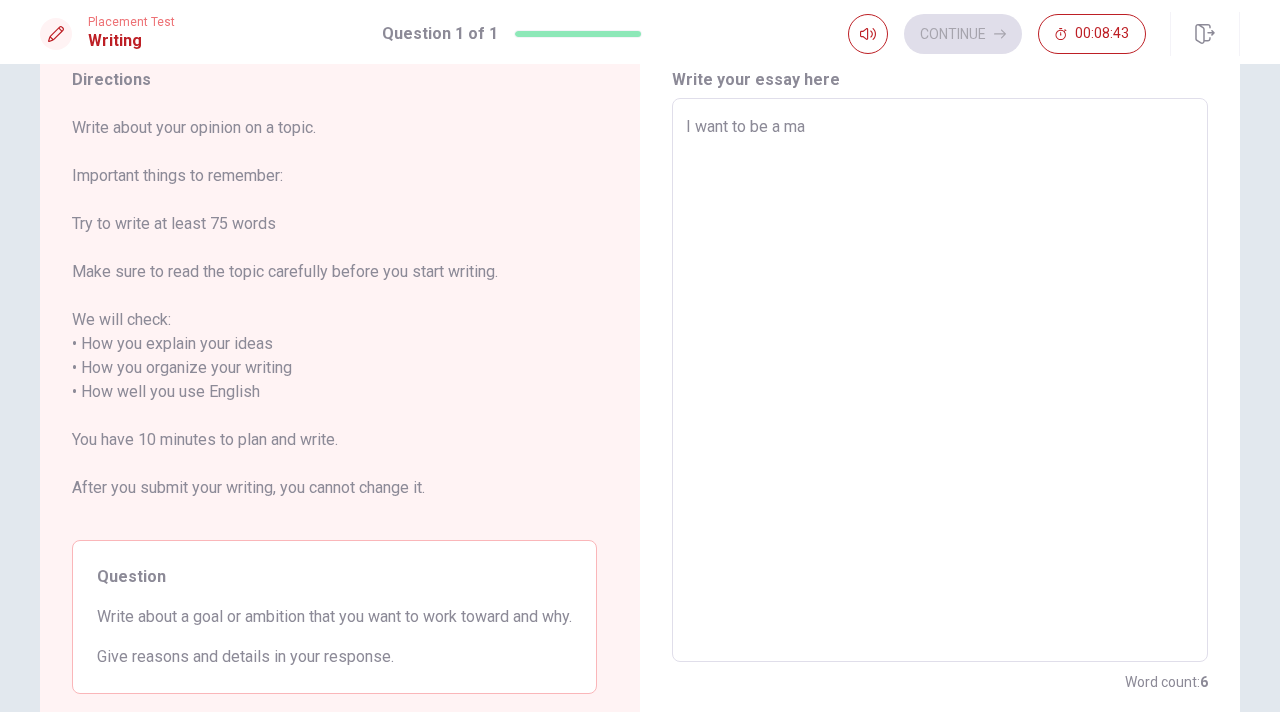type on "x" 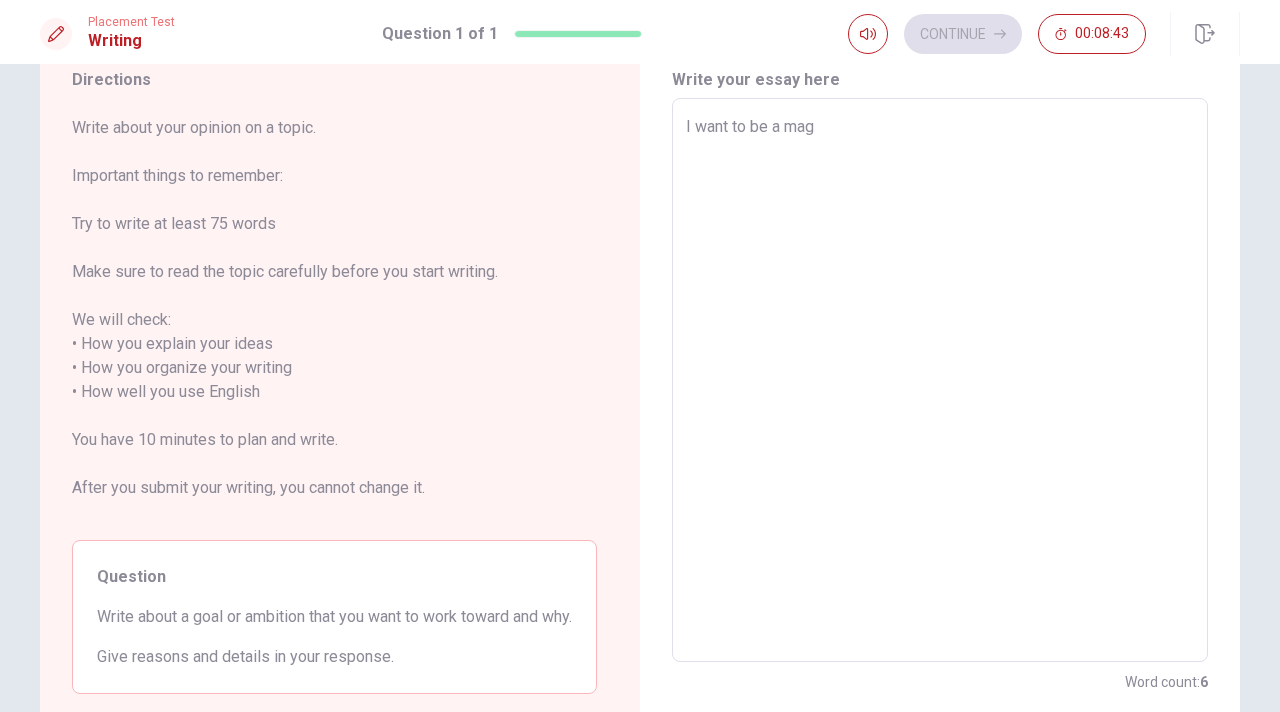 type on "x" 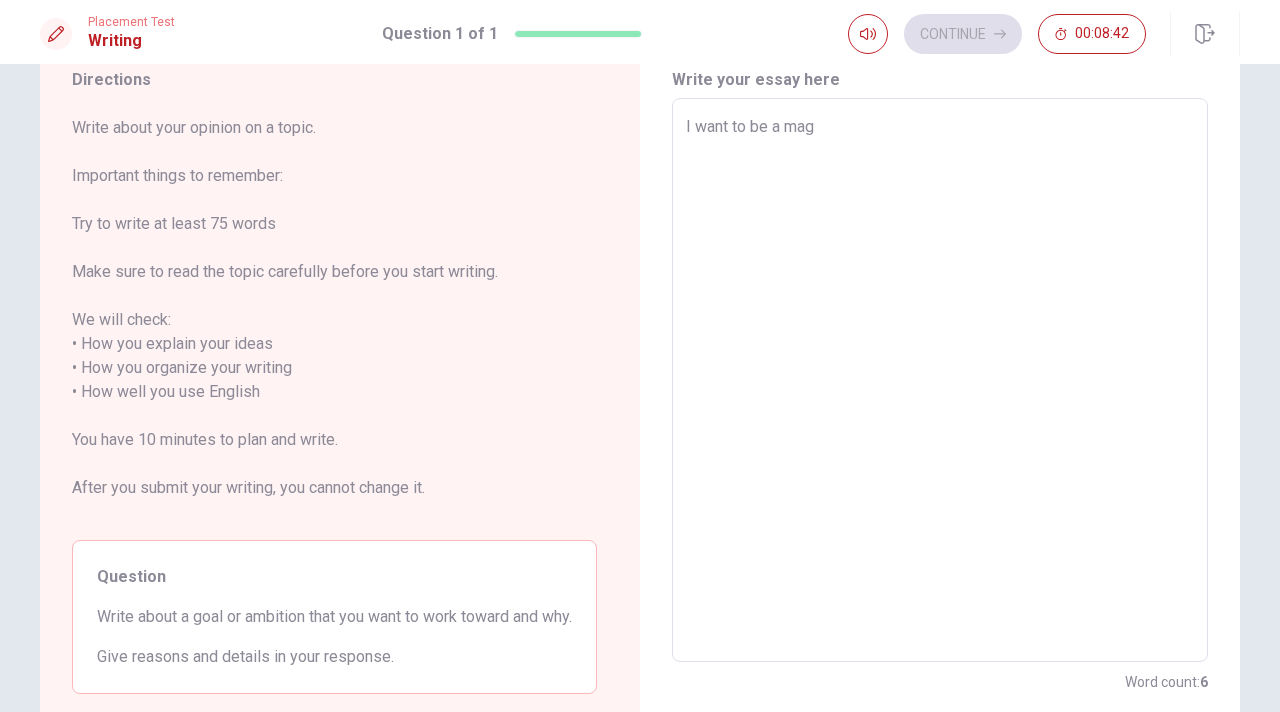 type on "I want to be a maga" 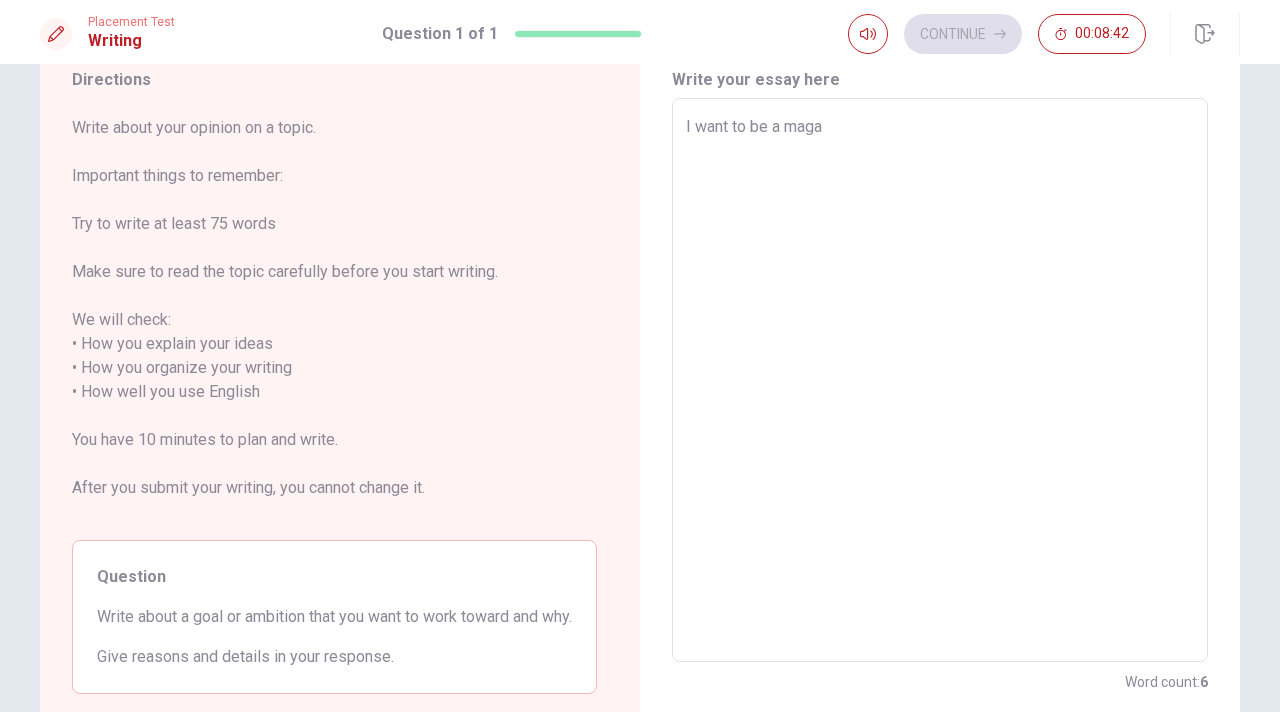 type on "x" 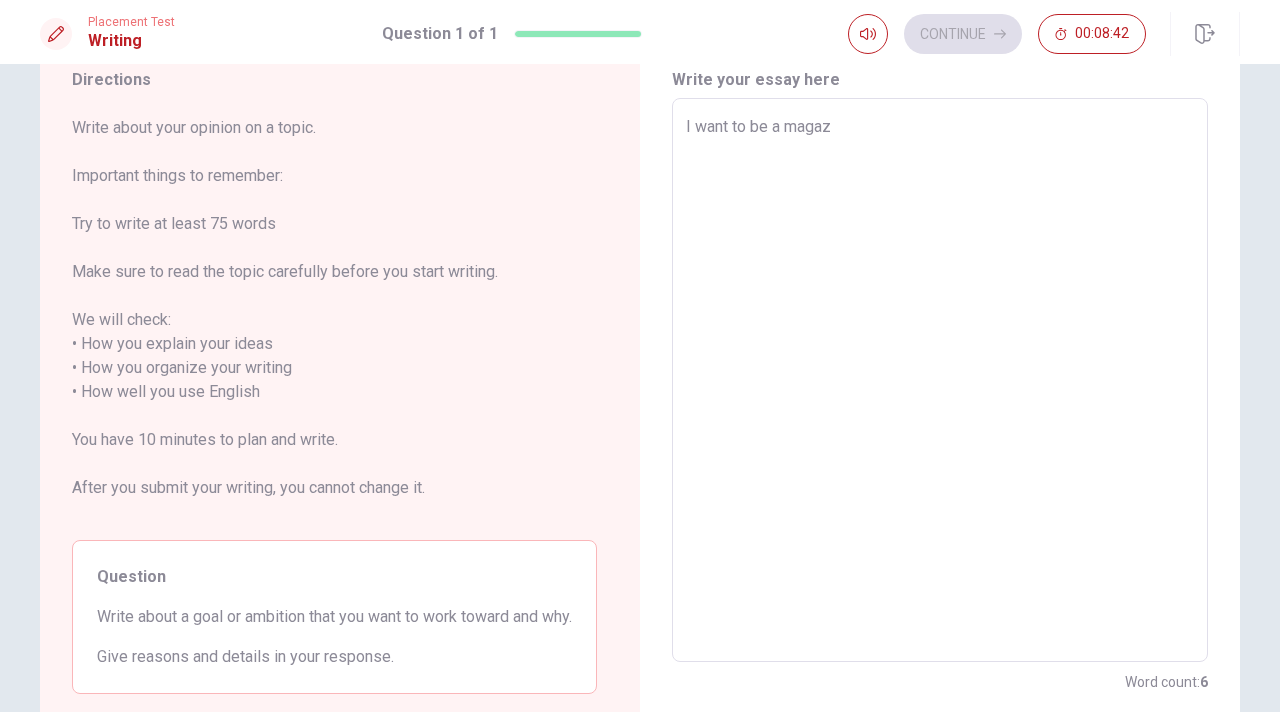 type on "x" 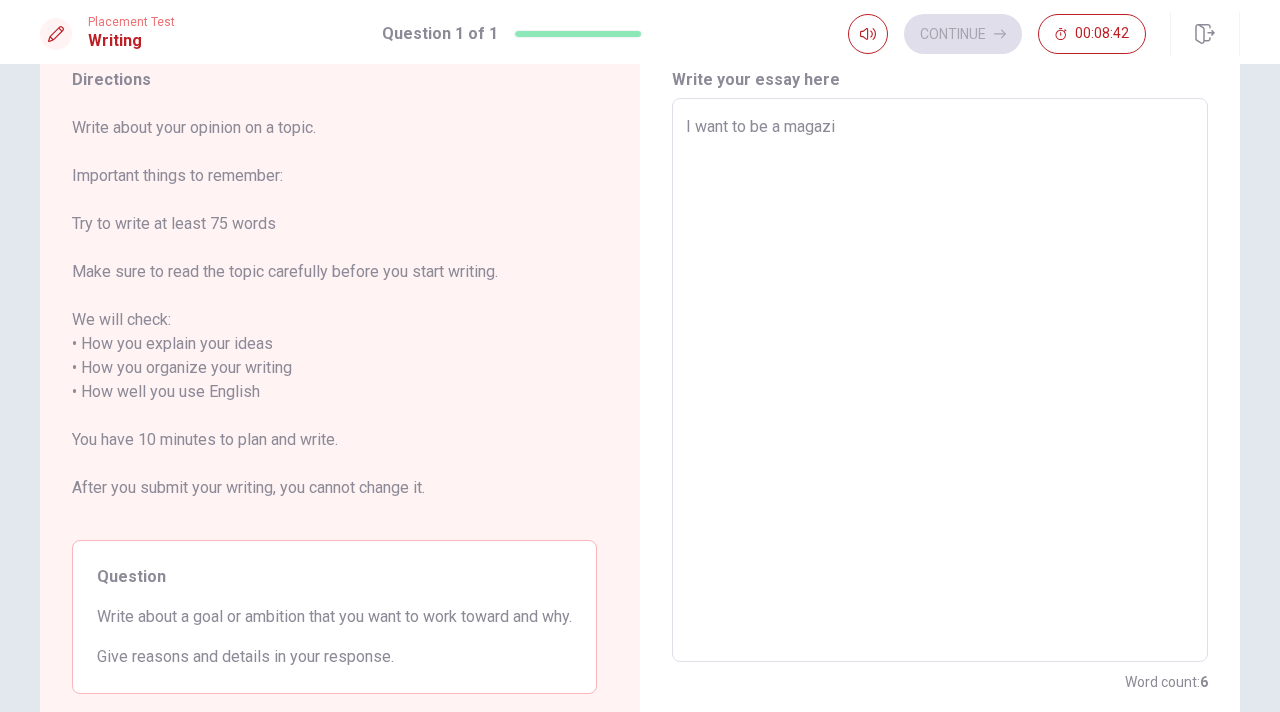 type on "x" 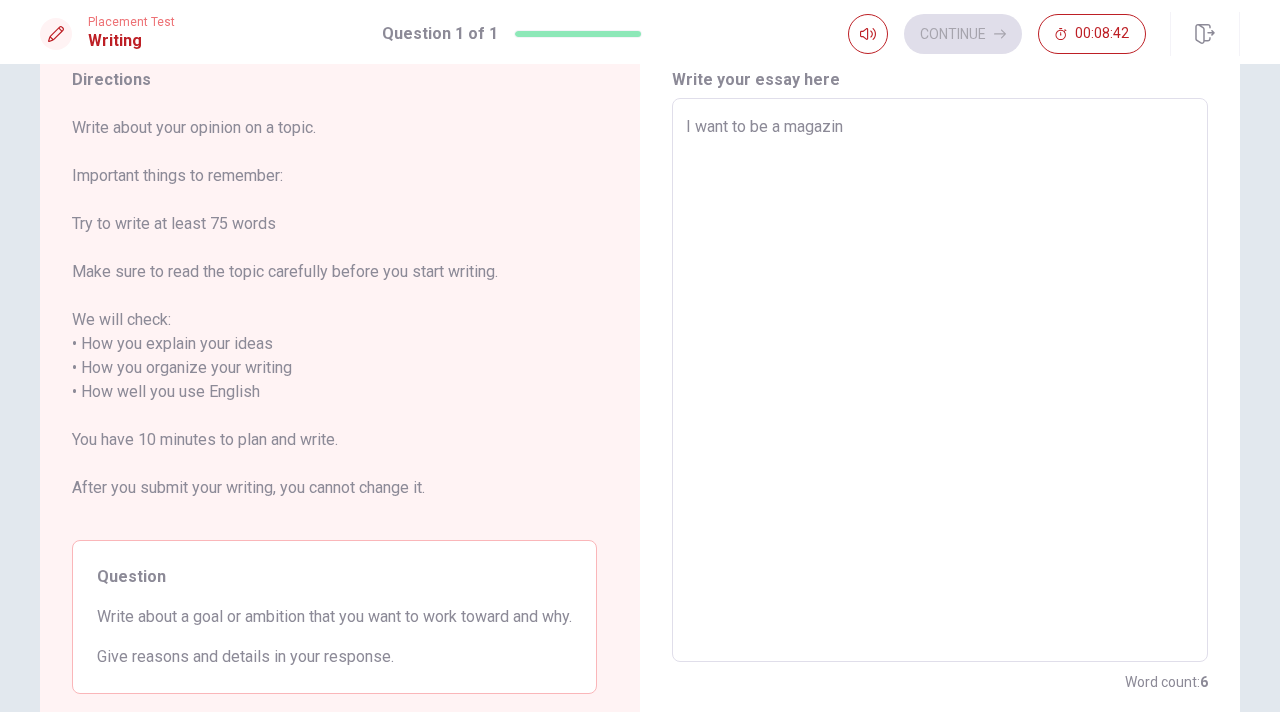 type on "x" 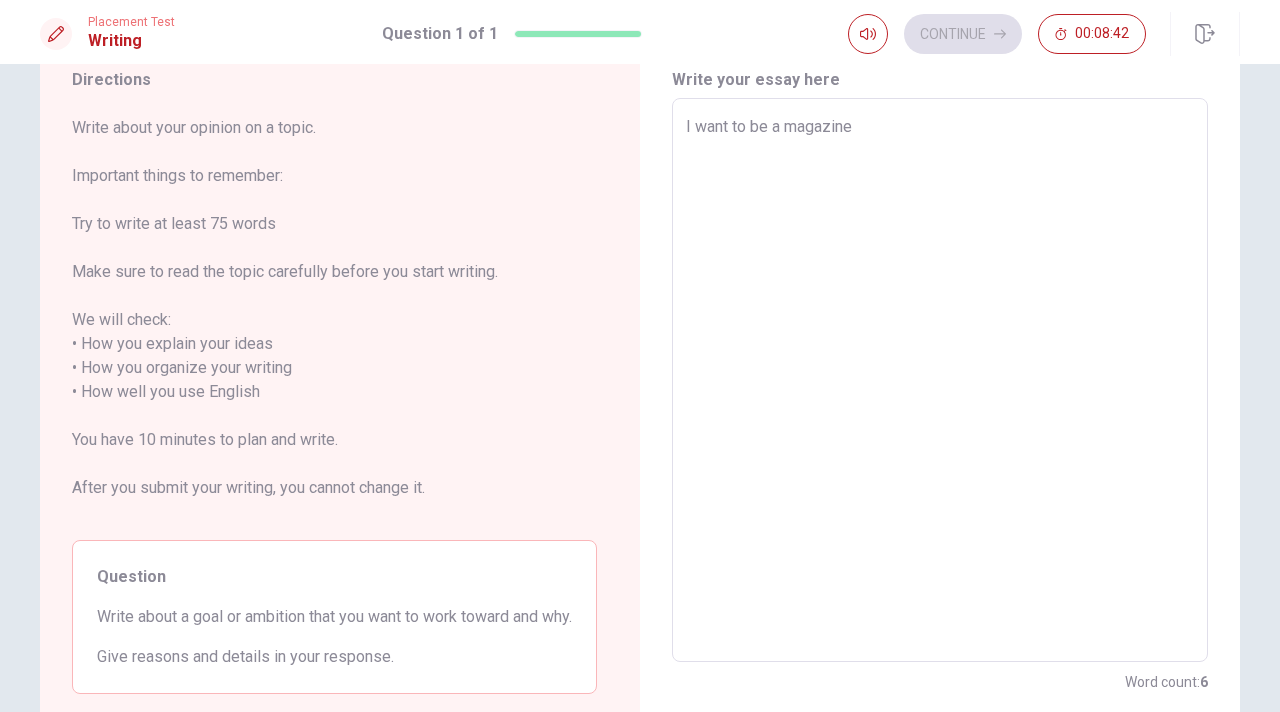 type on "x" 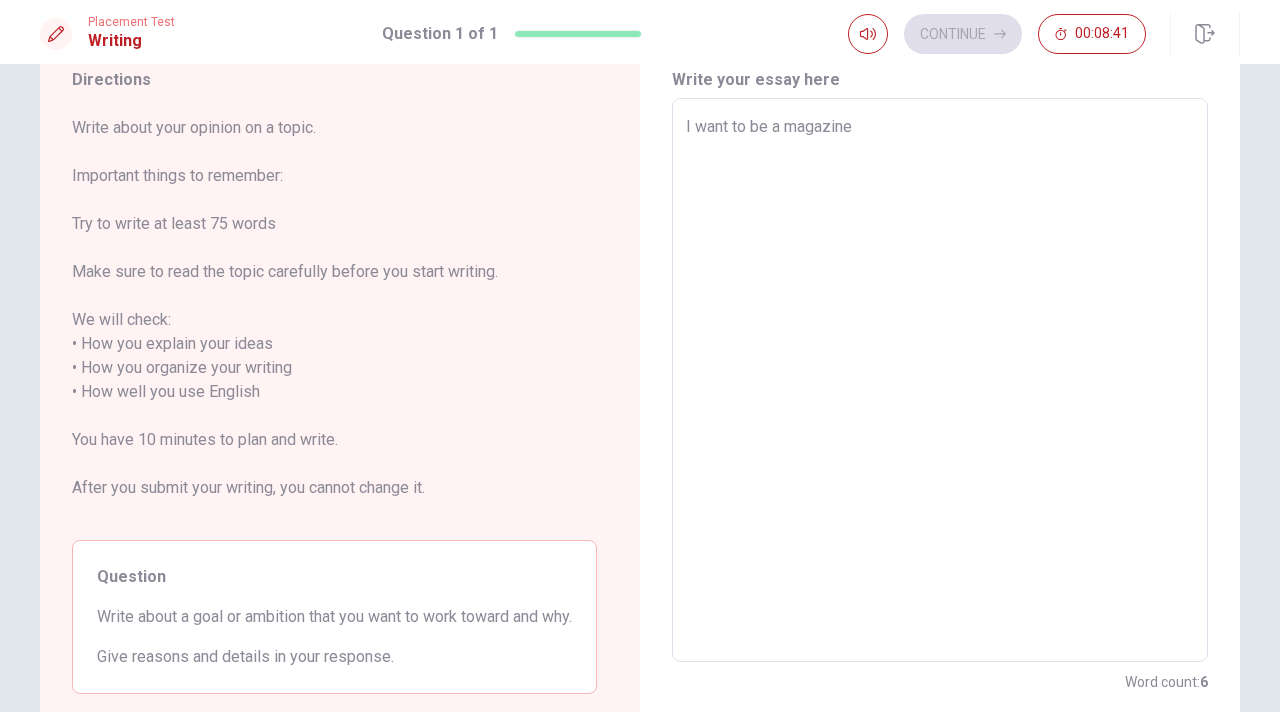 type on "I want to be a magazine" 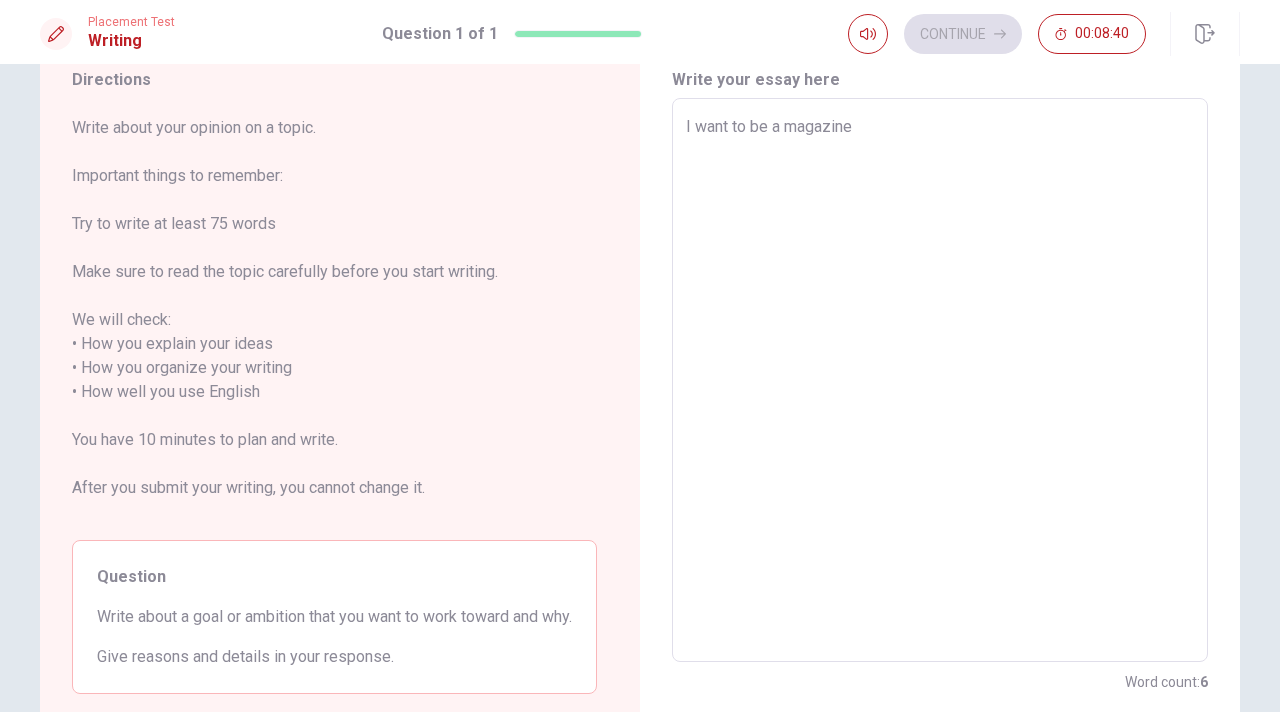type on "I want to be a magazine d" 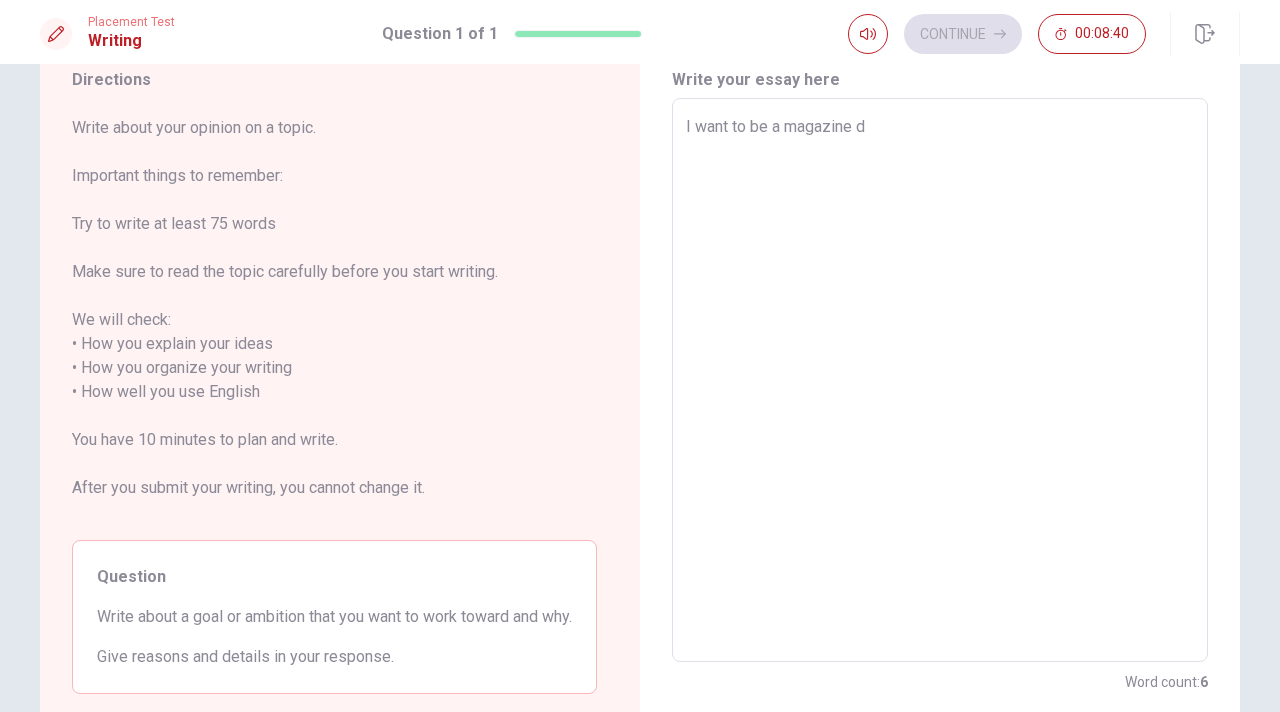 type on "x" 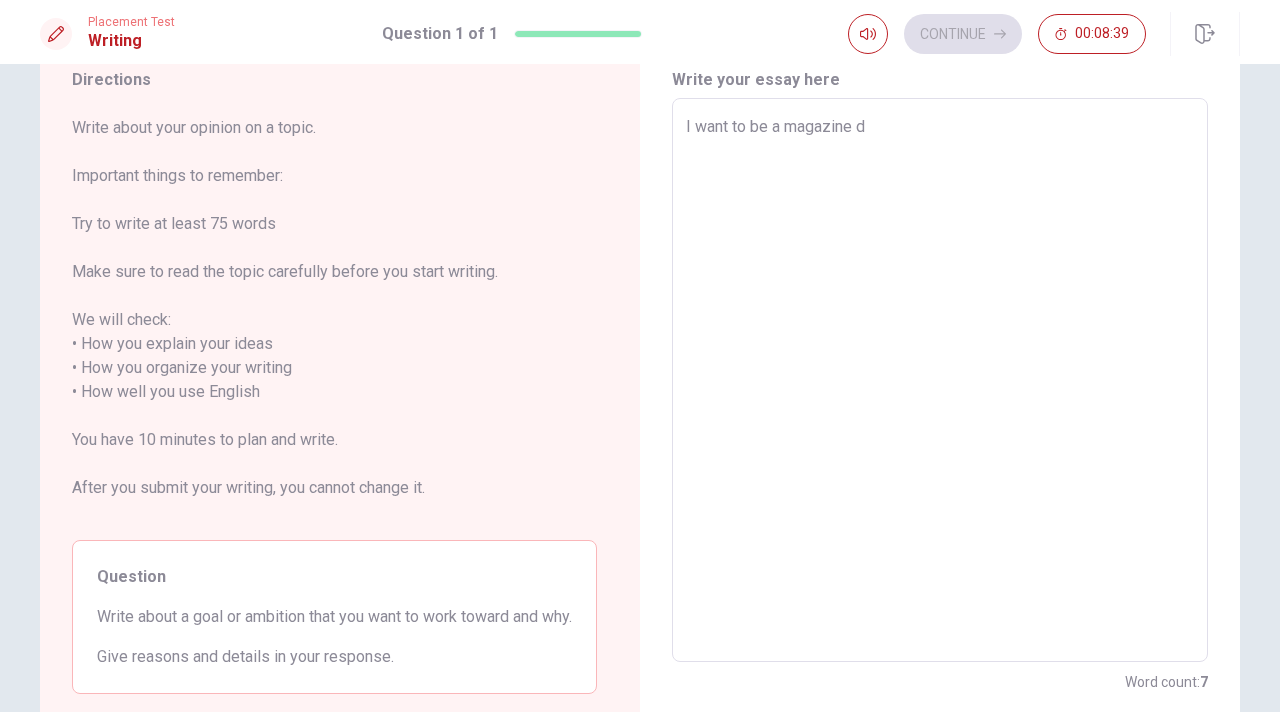 type on "I want to be a magazine de" 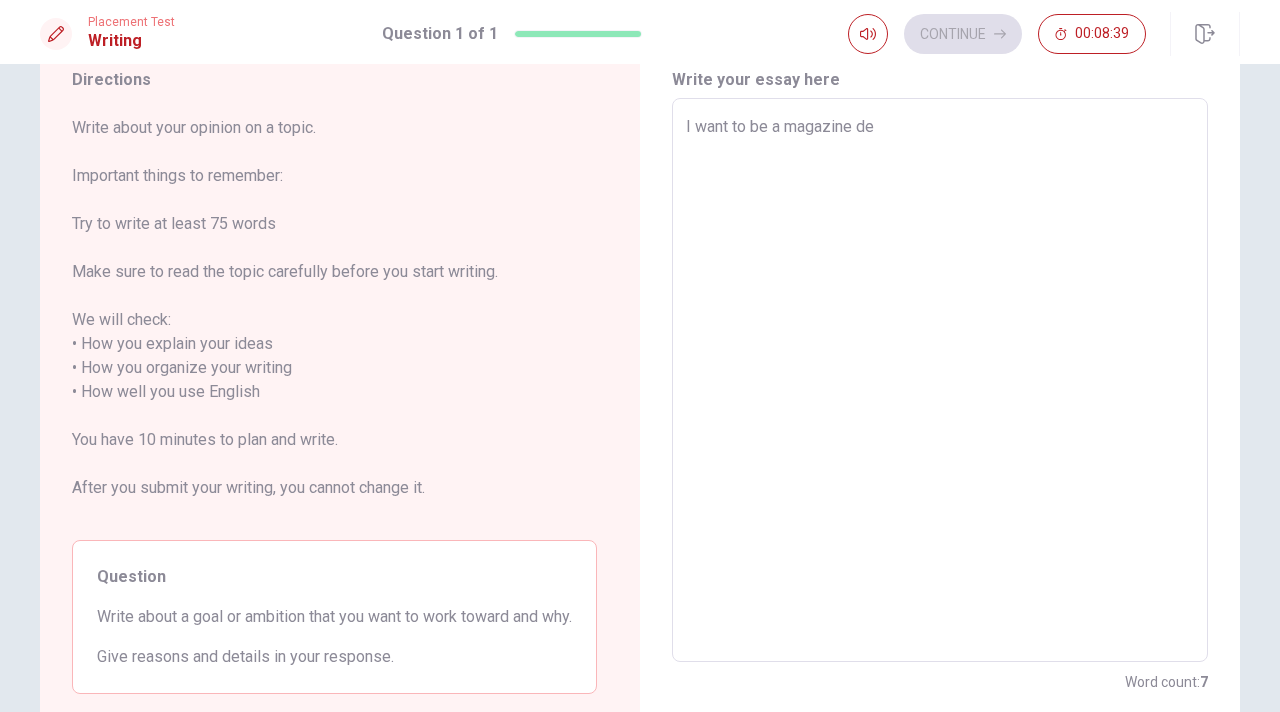 type on "x" 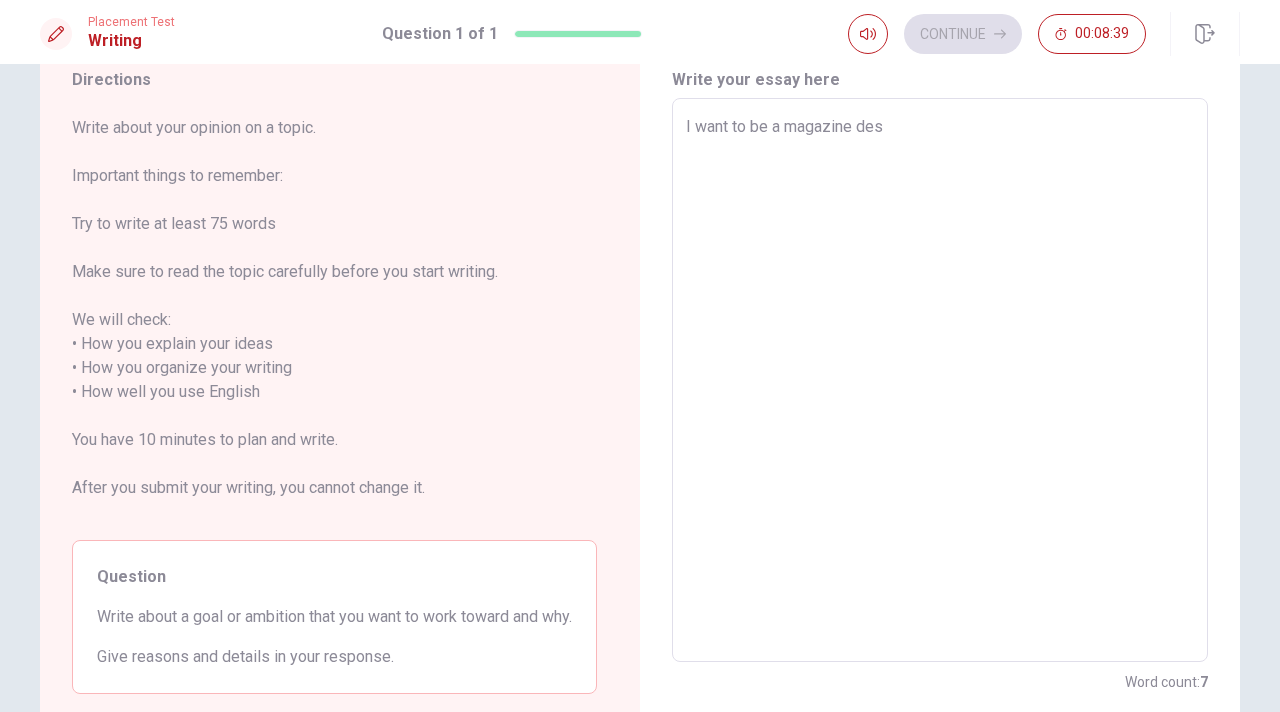 type on "x" 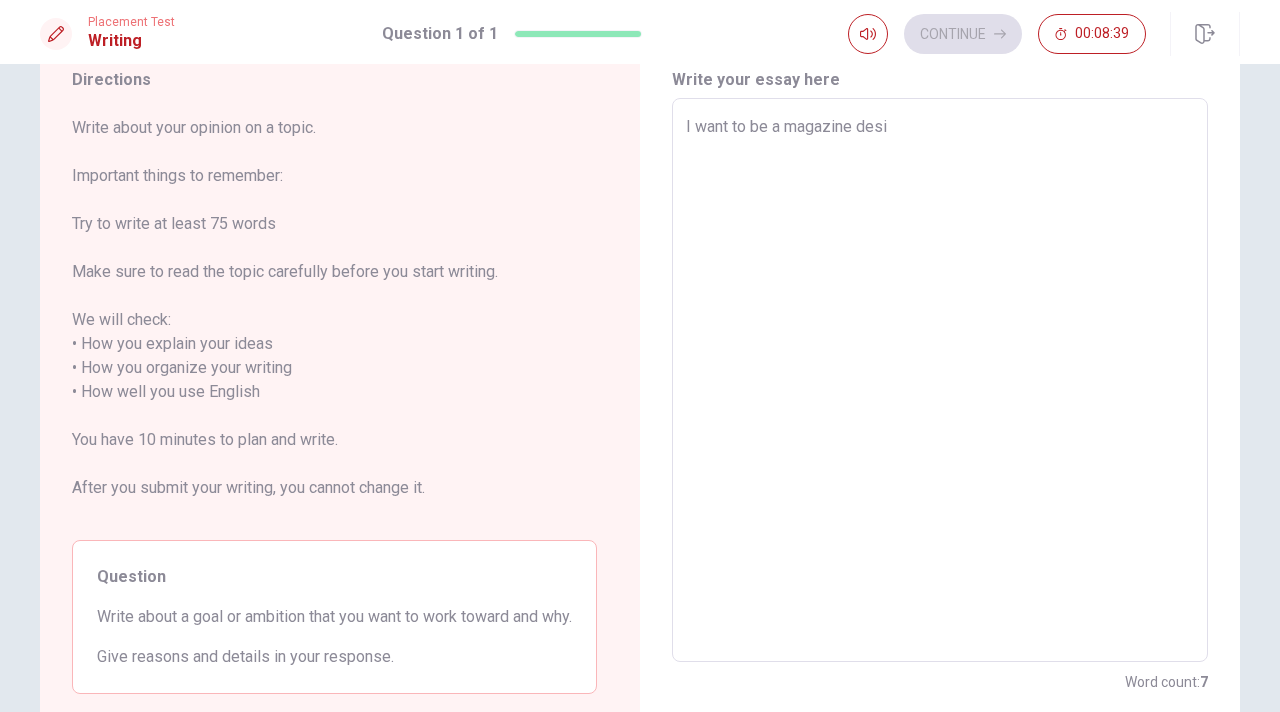 type on "x" 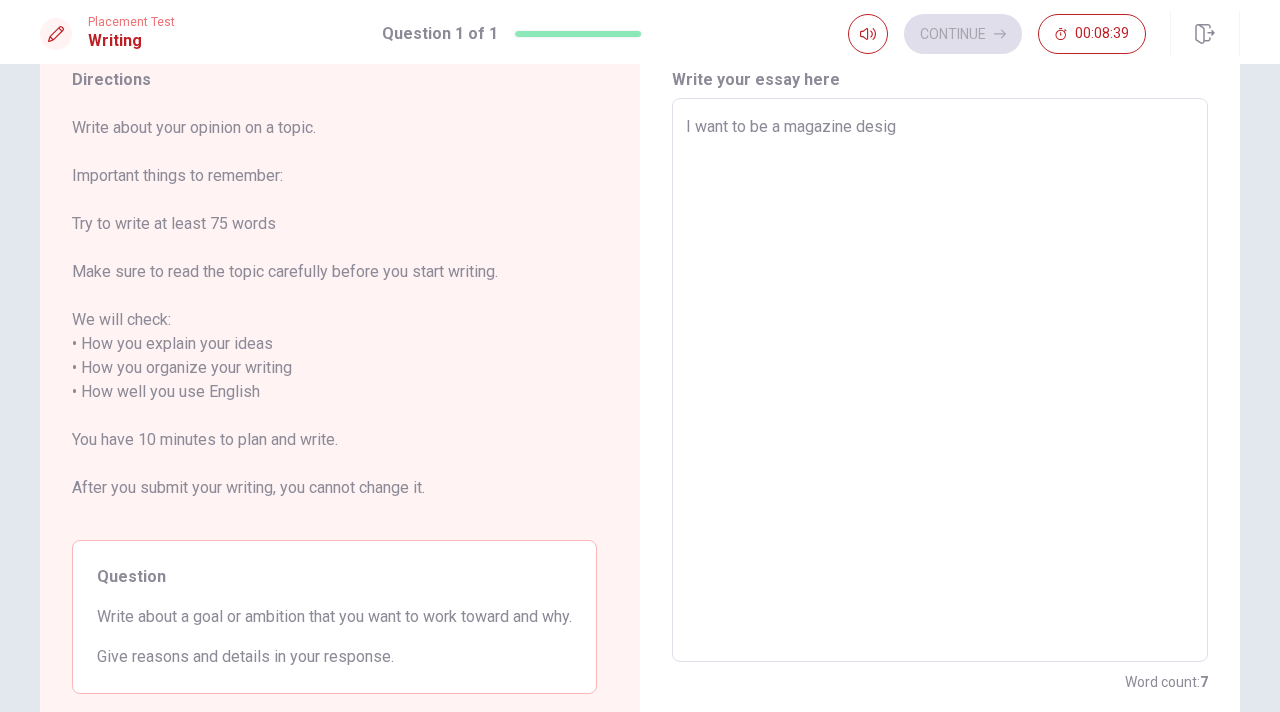 type on "x" 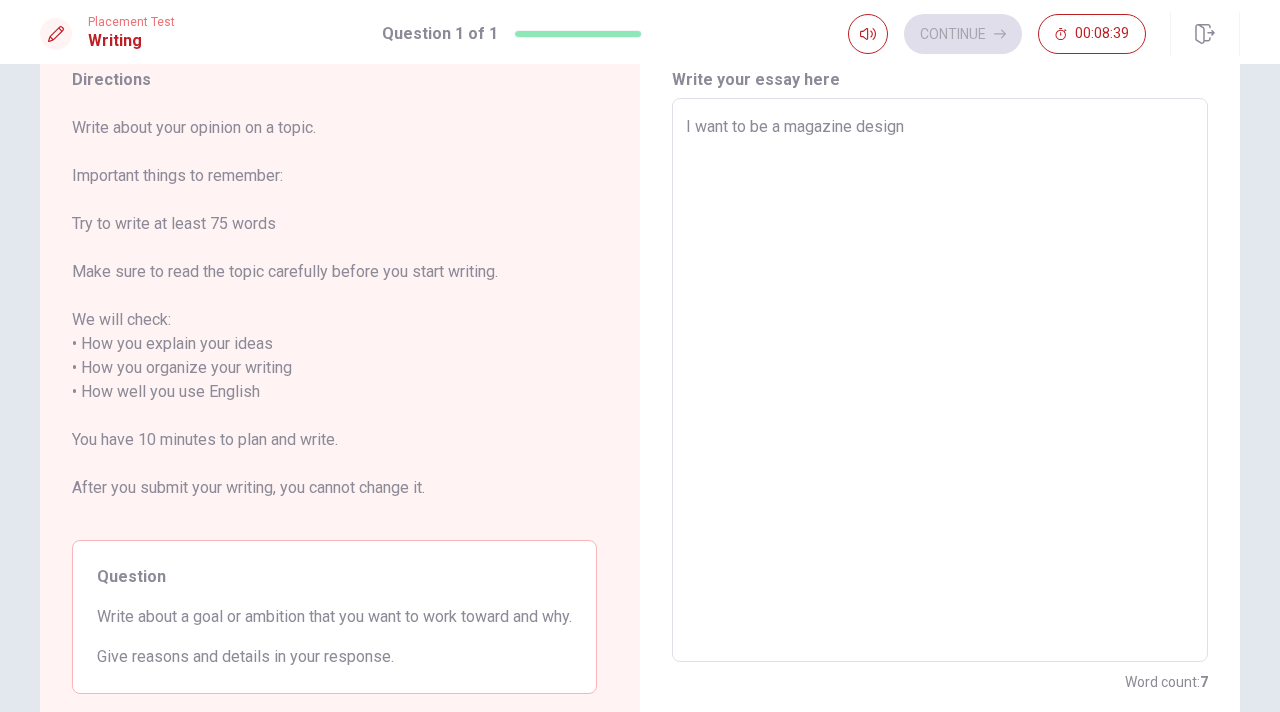 type on "x" 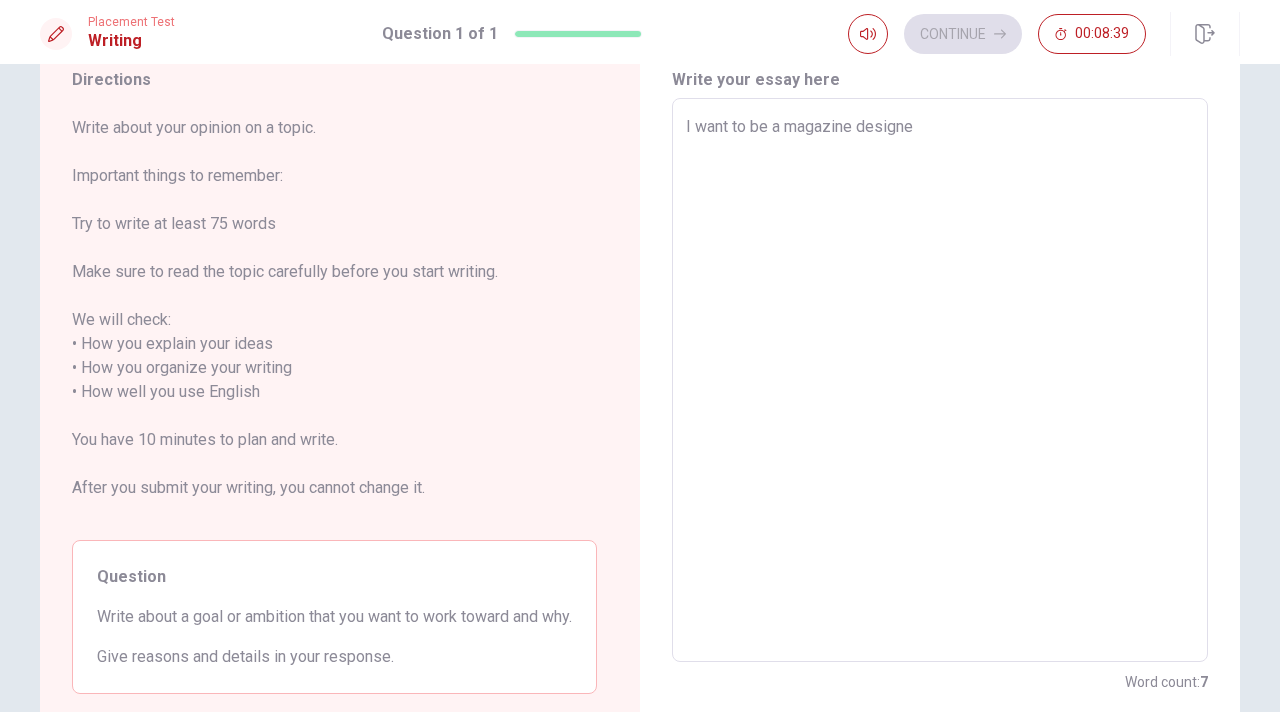 type on "x" 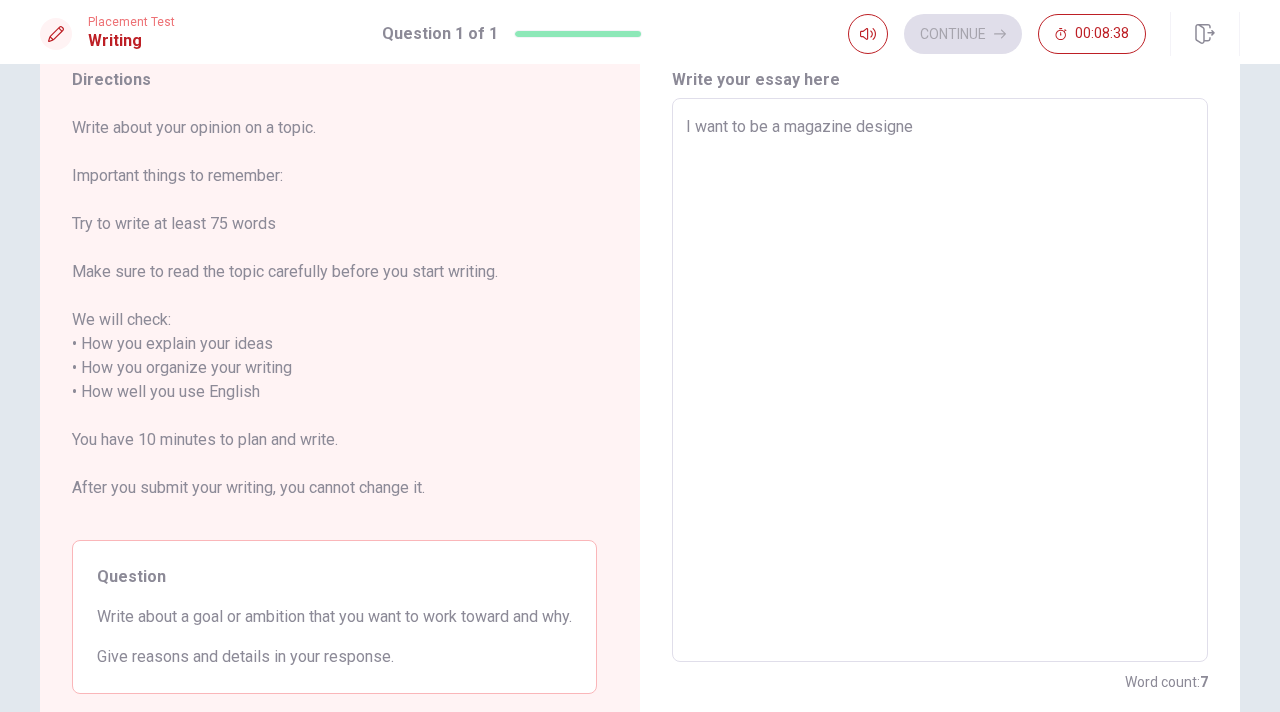 type on "I want to be a magazine designer" 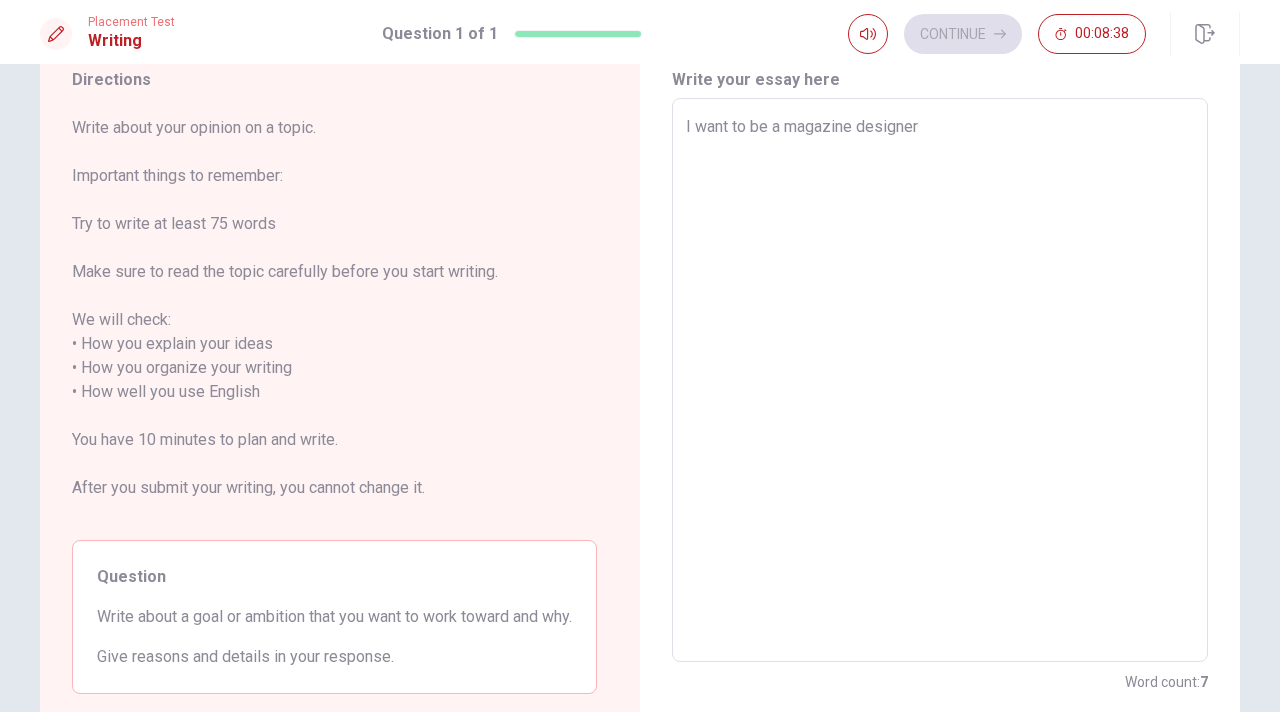 type on "x" 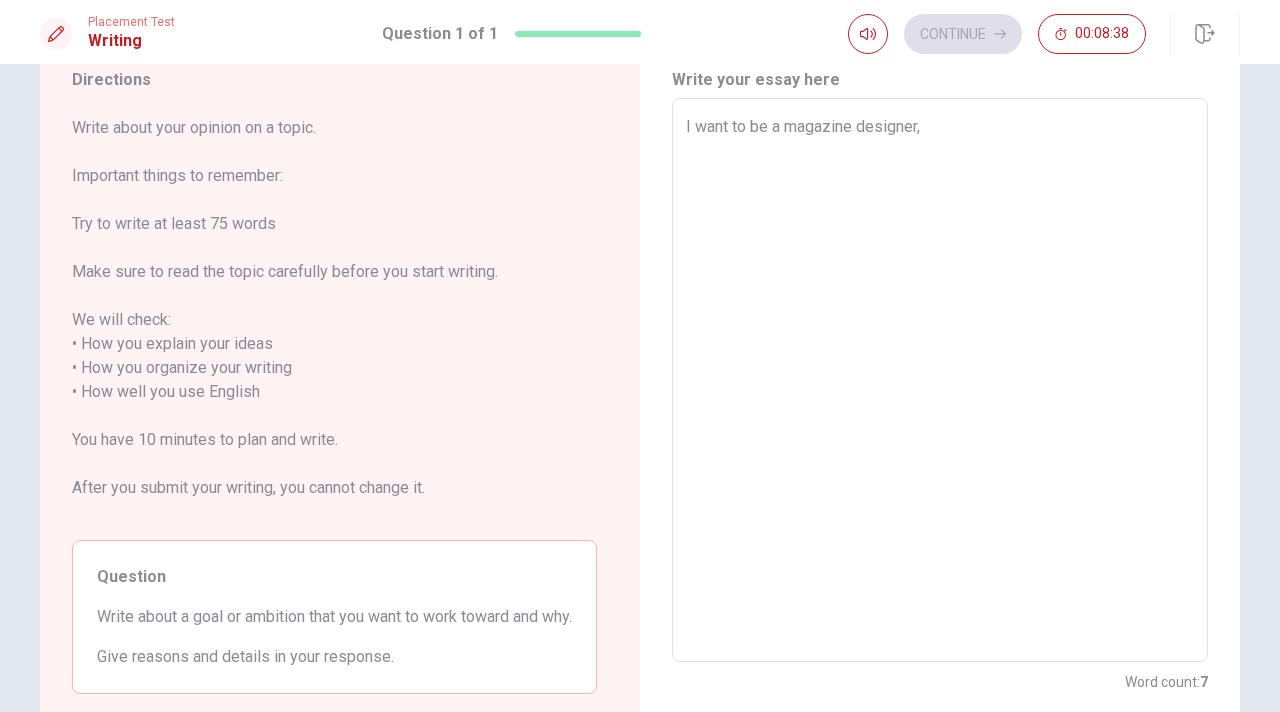 type on "x" 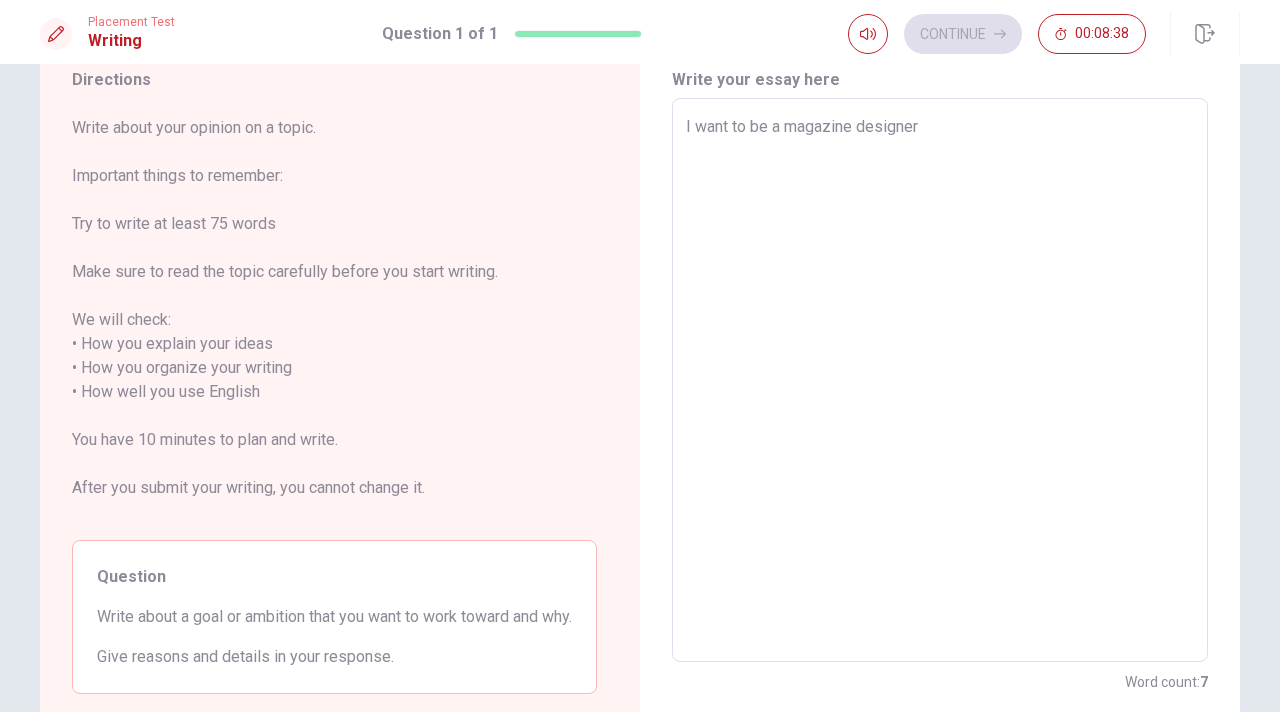 type on "x" 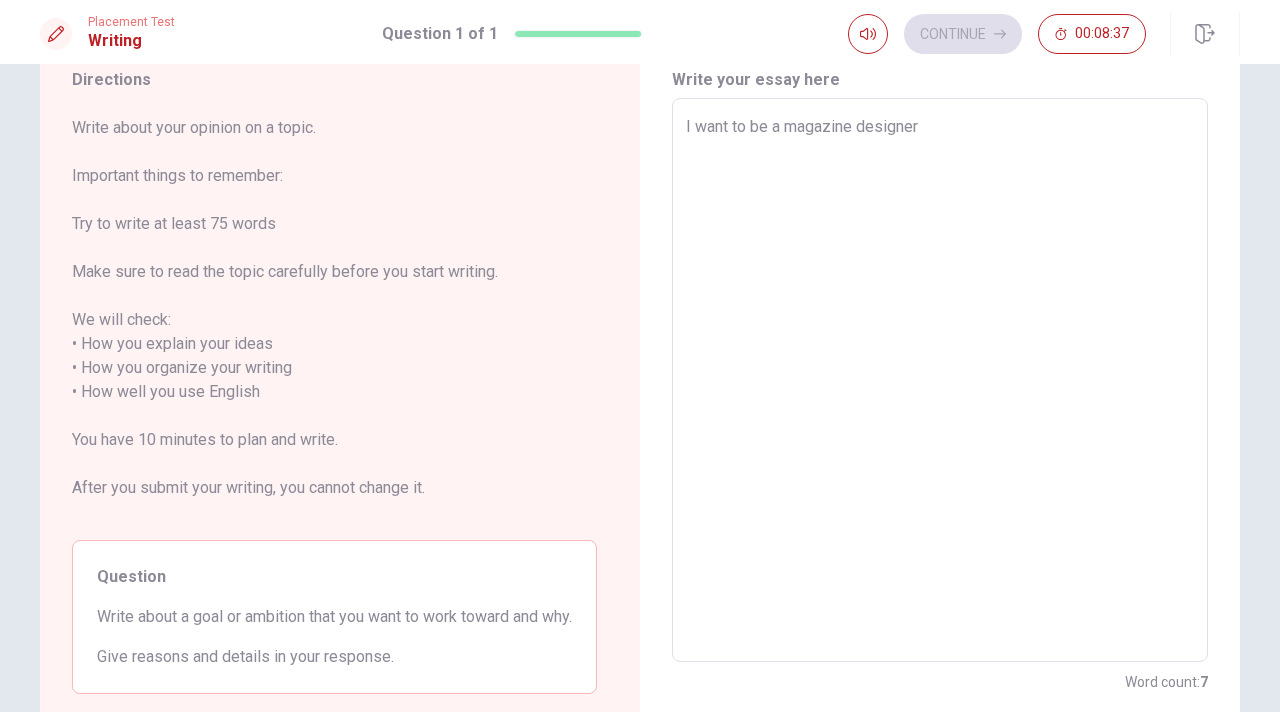 type on "I want to be a magazine designer." 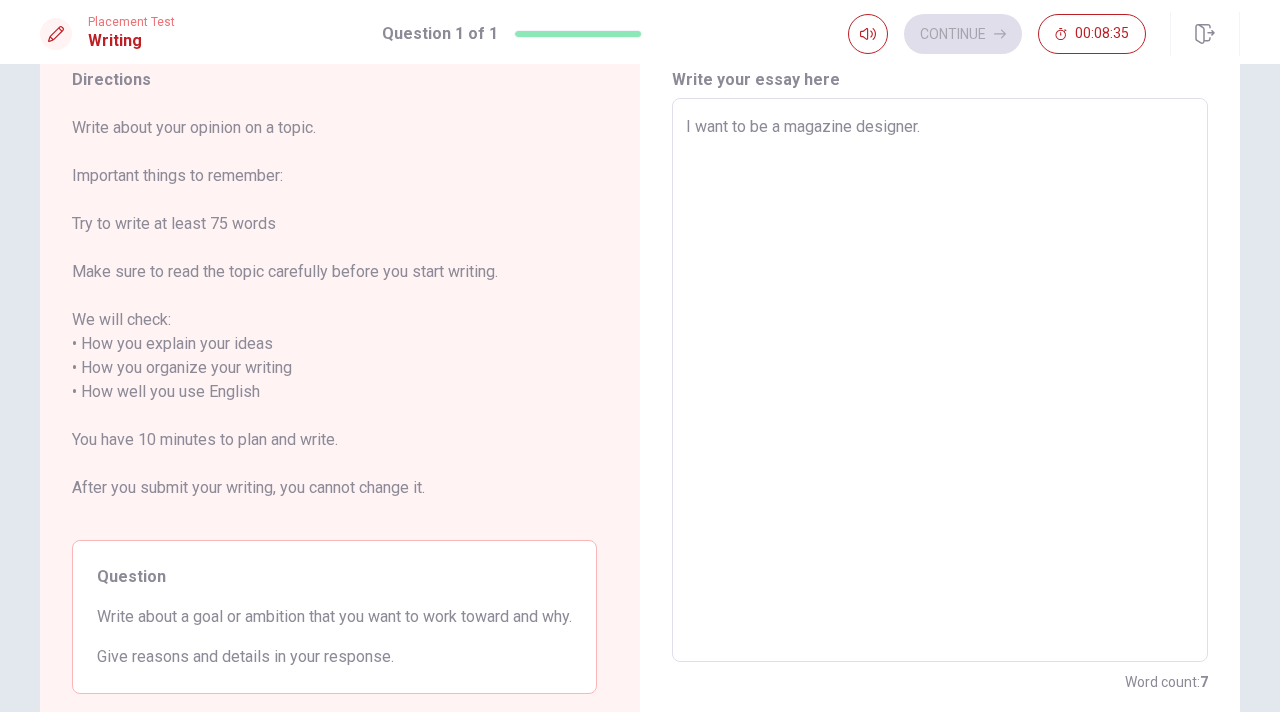 type on "x" 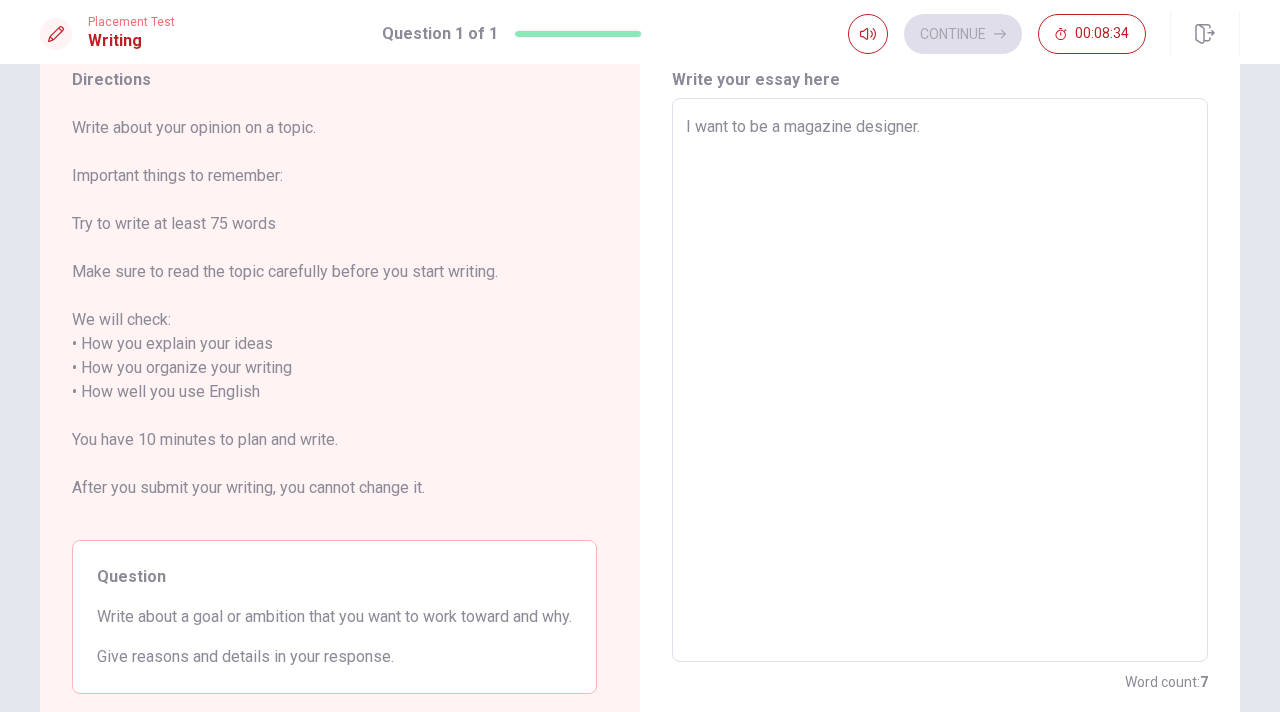 click on "I want to be a magazine designer." at bounding box center (940, 380) 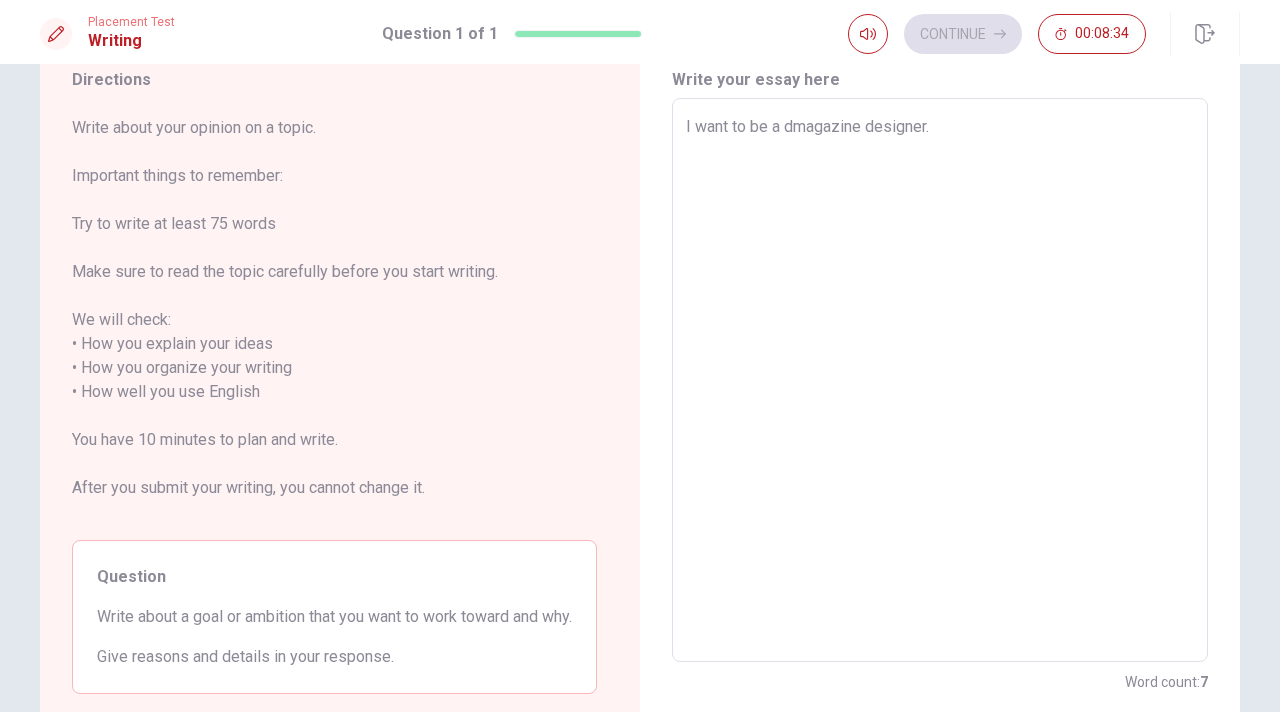 type on "x" 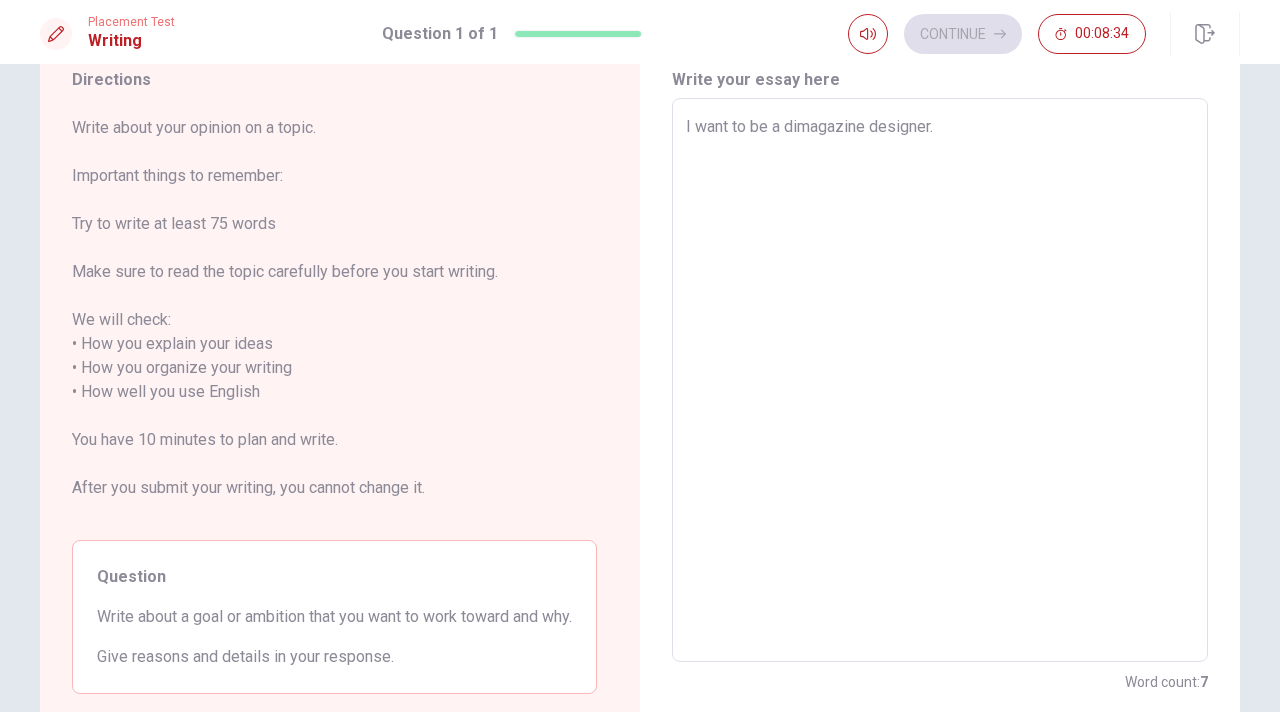 type on "x" 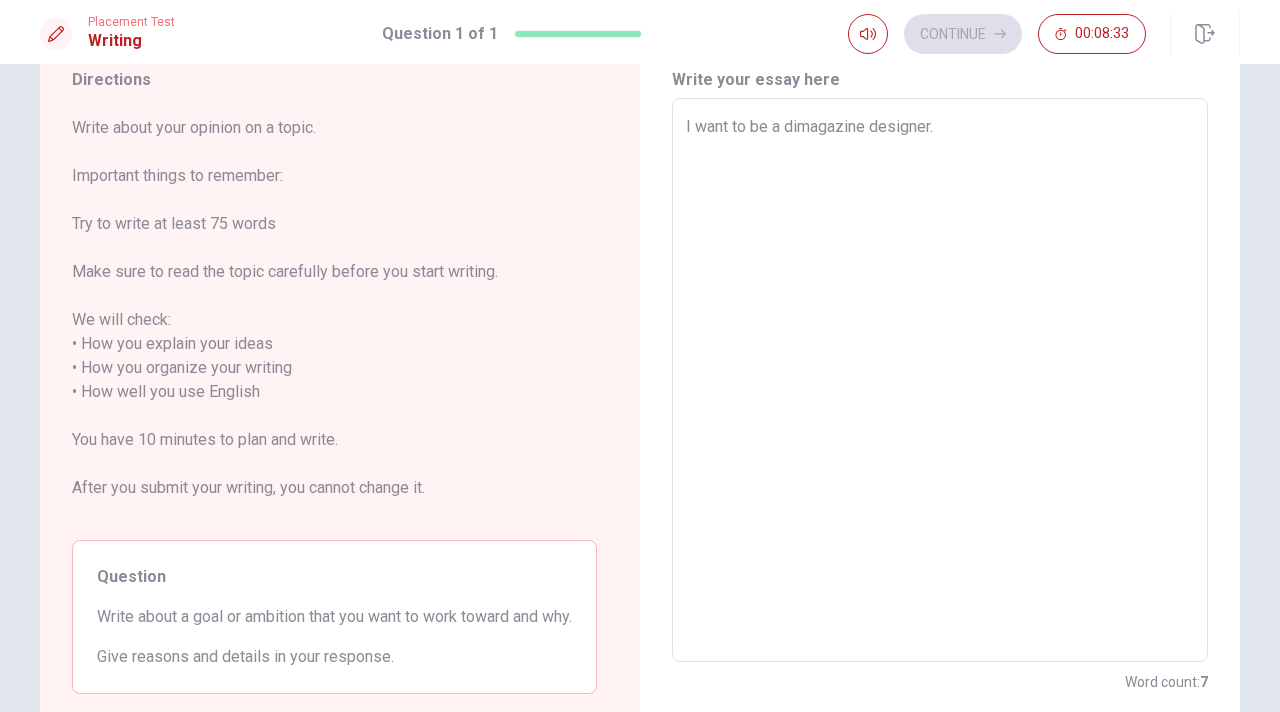 type on "I want to be a digmagazine designer." 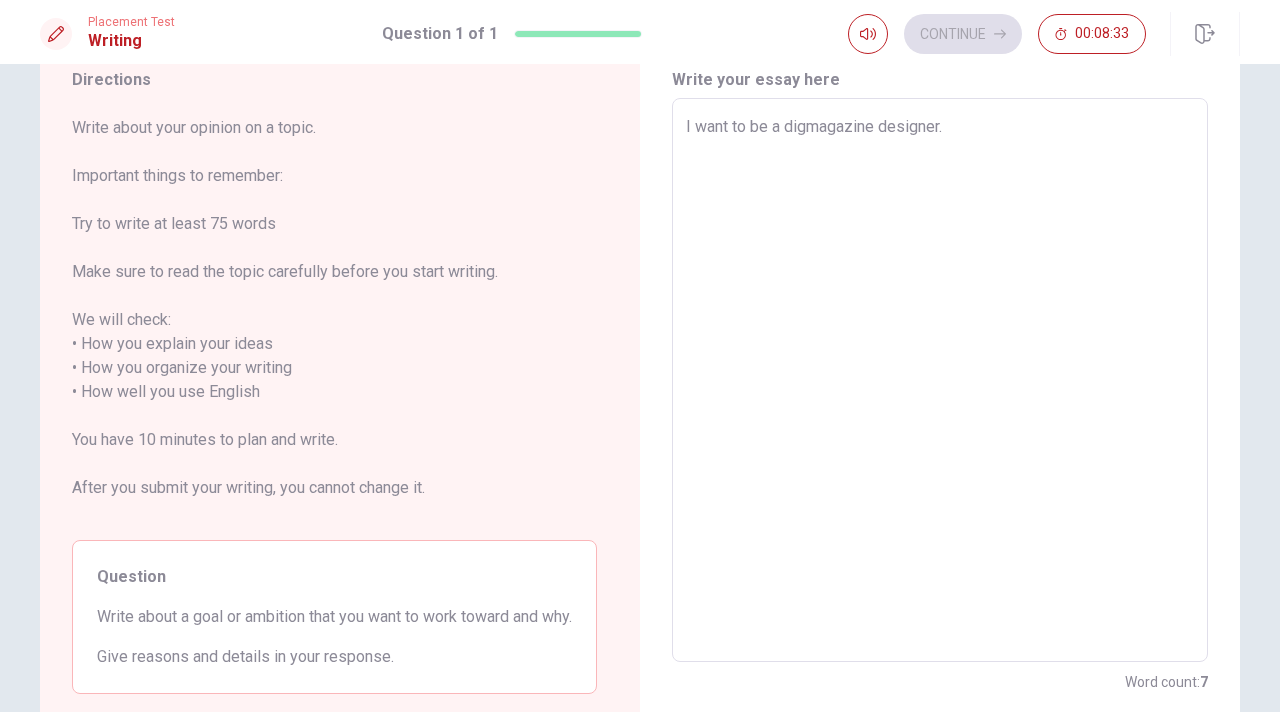 type on "x" 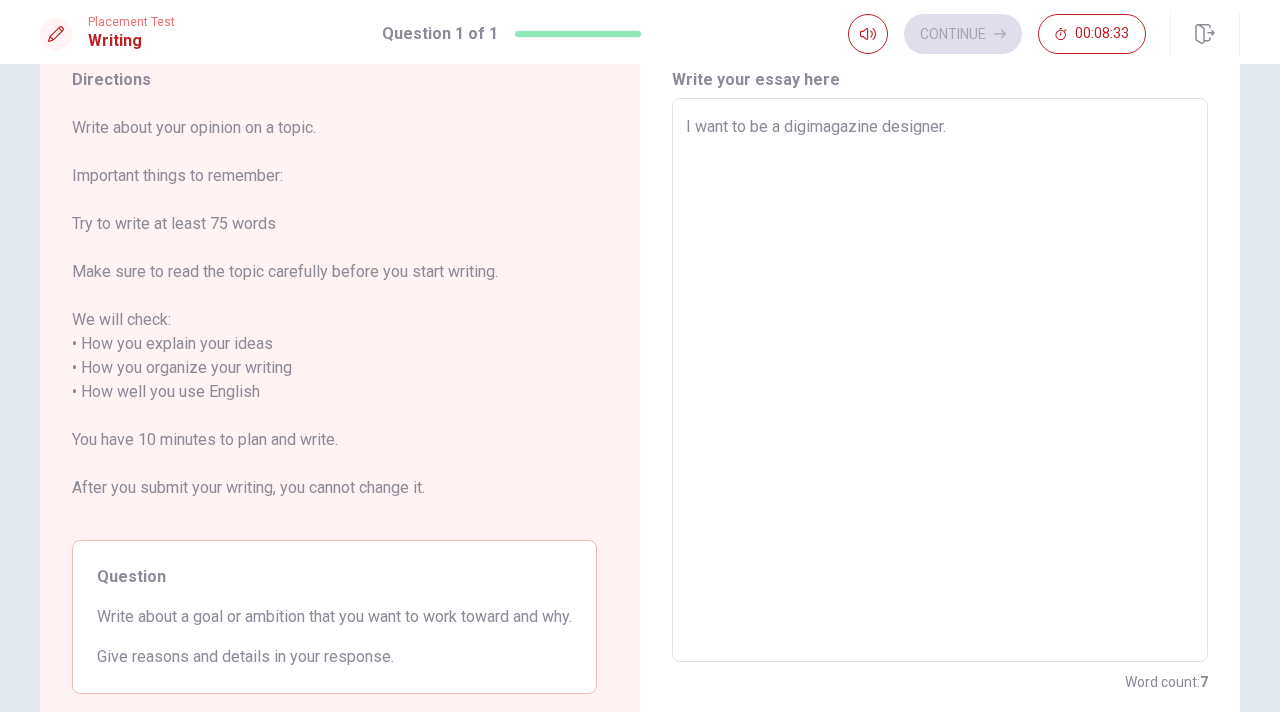 type on "x" 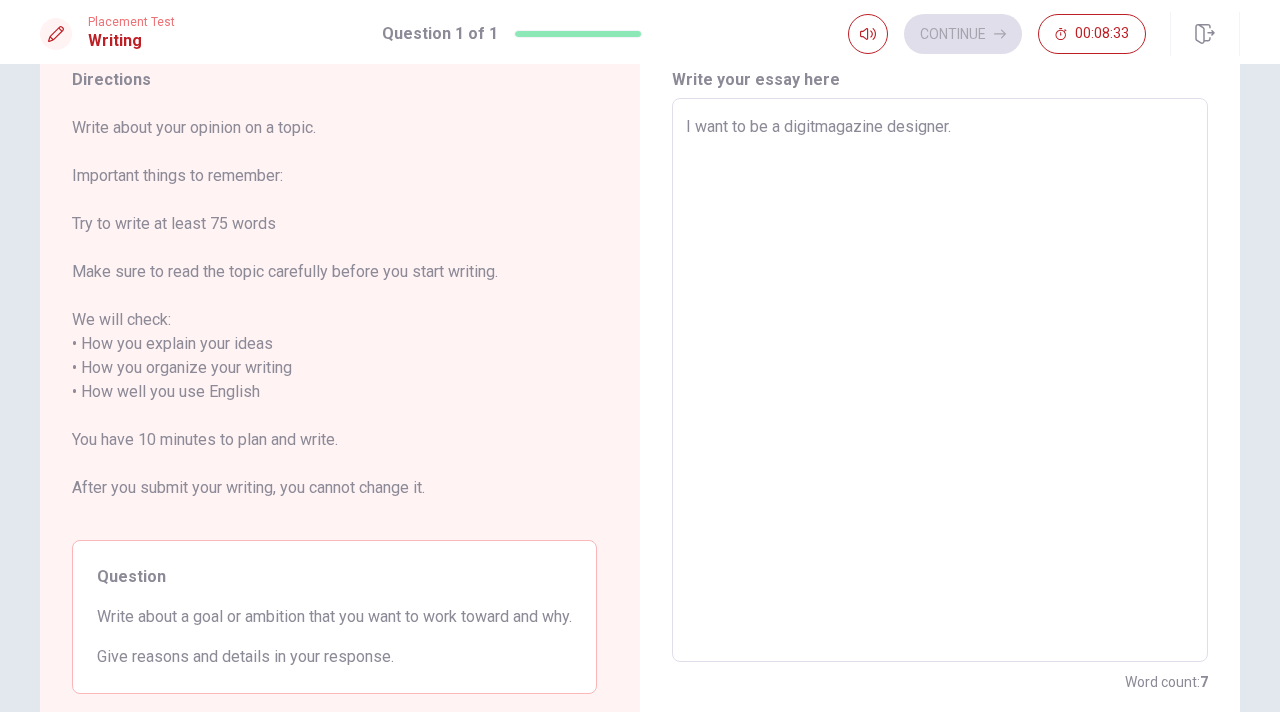 type on "x" 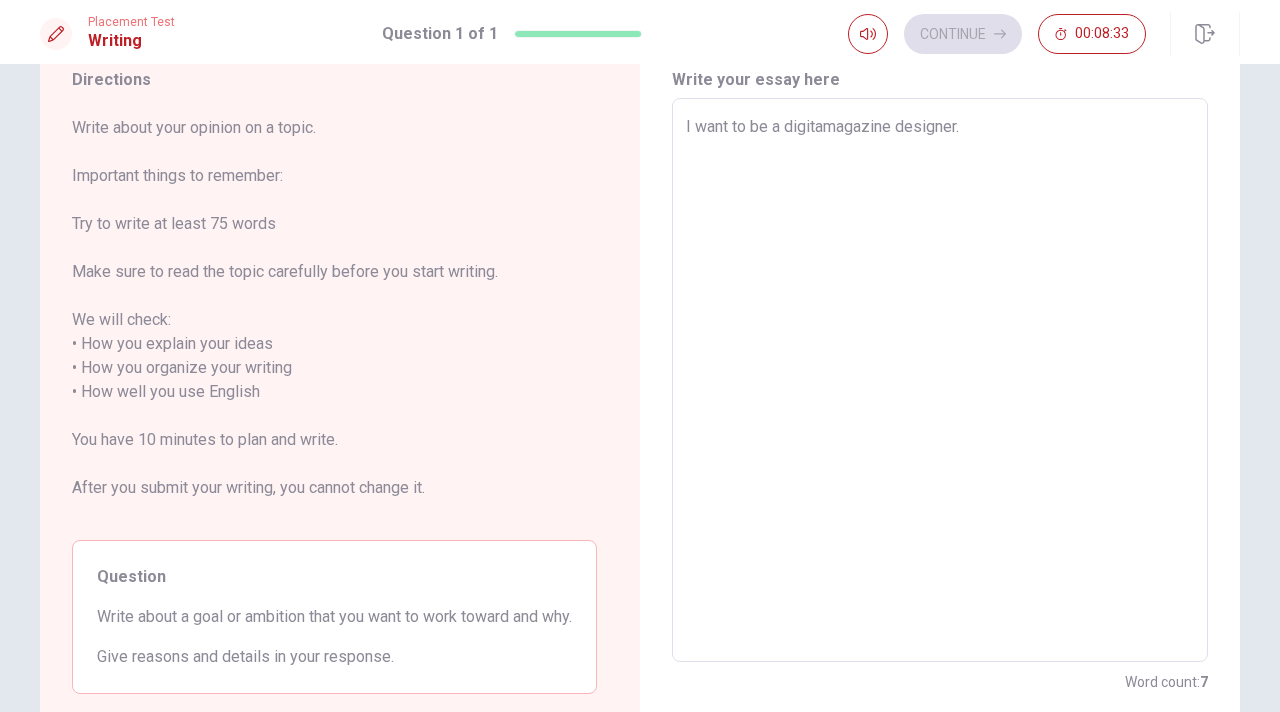 type on "x" 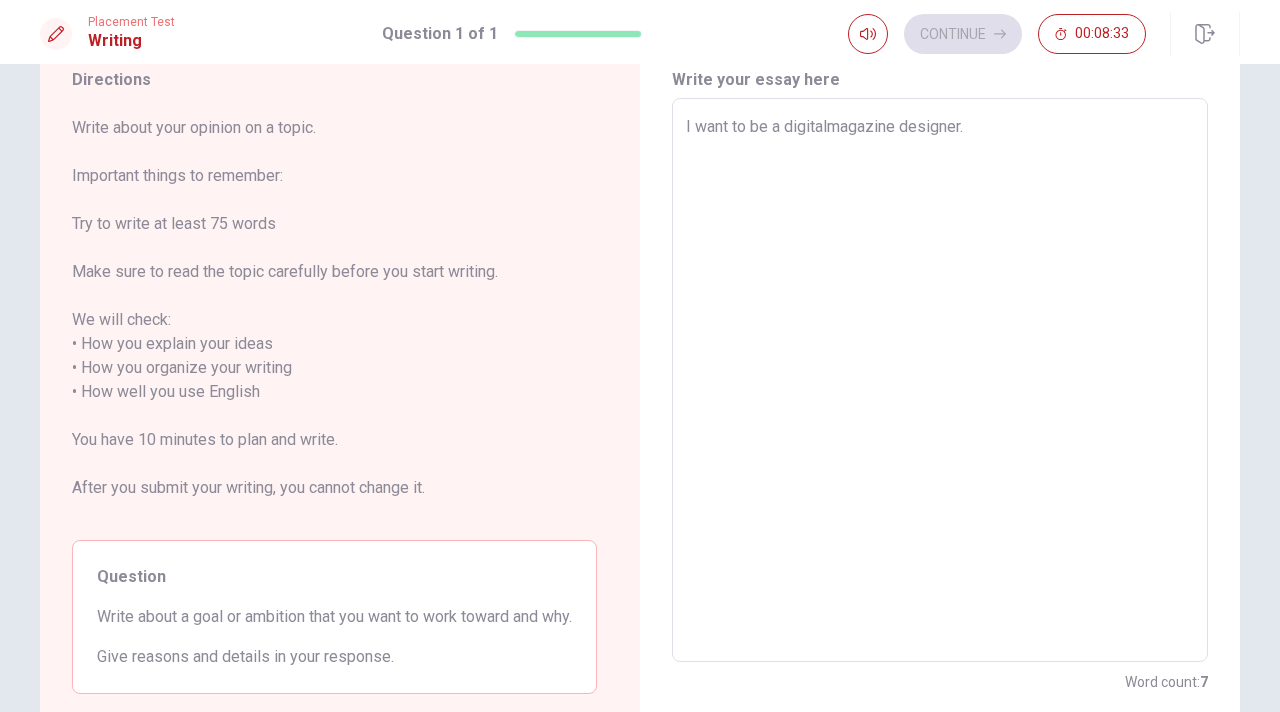 type on "x" 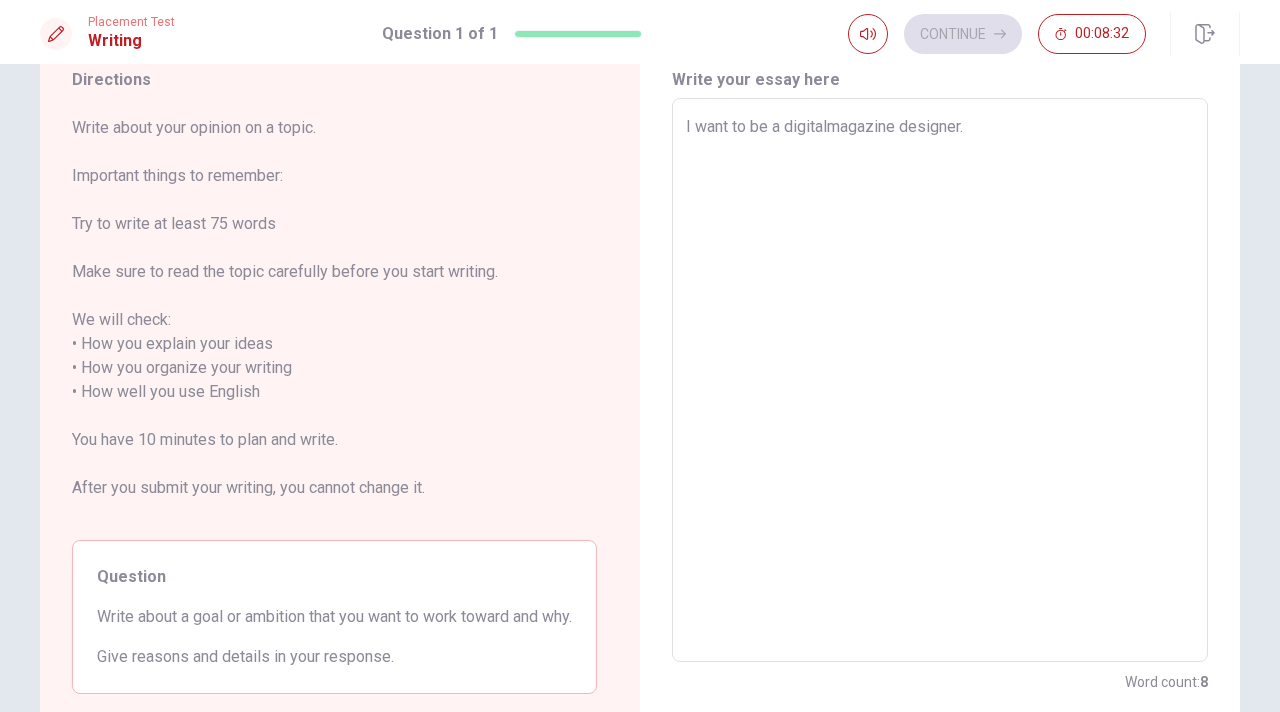type on "I want to be a digital magazine designer." 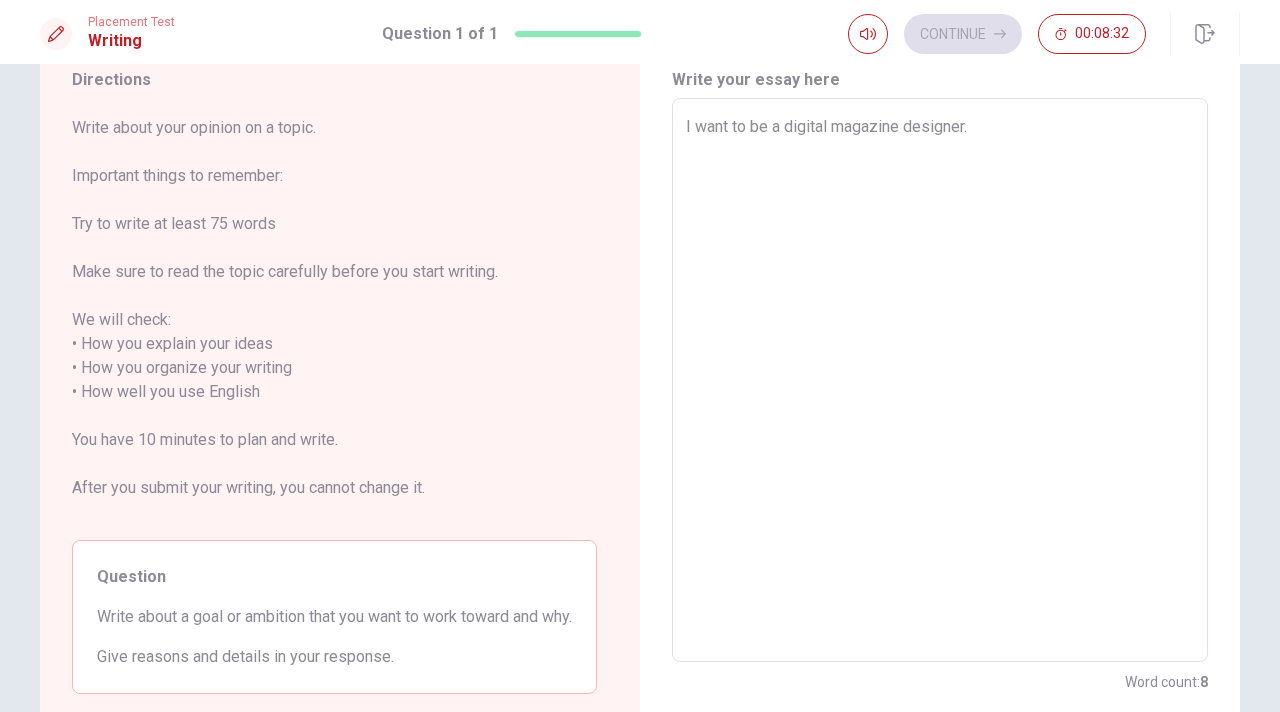 type on "x" 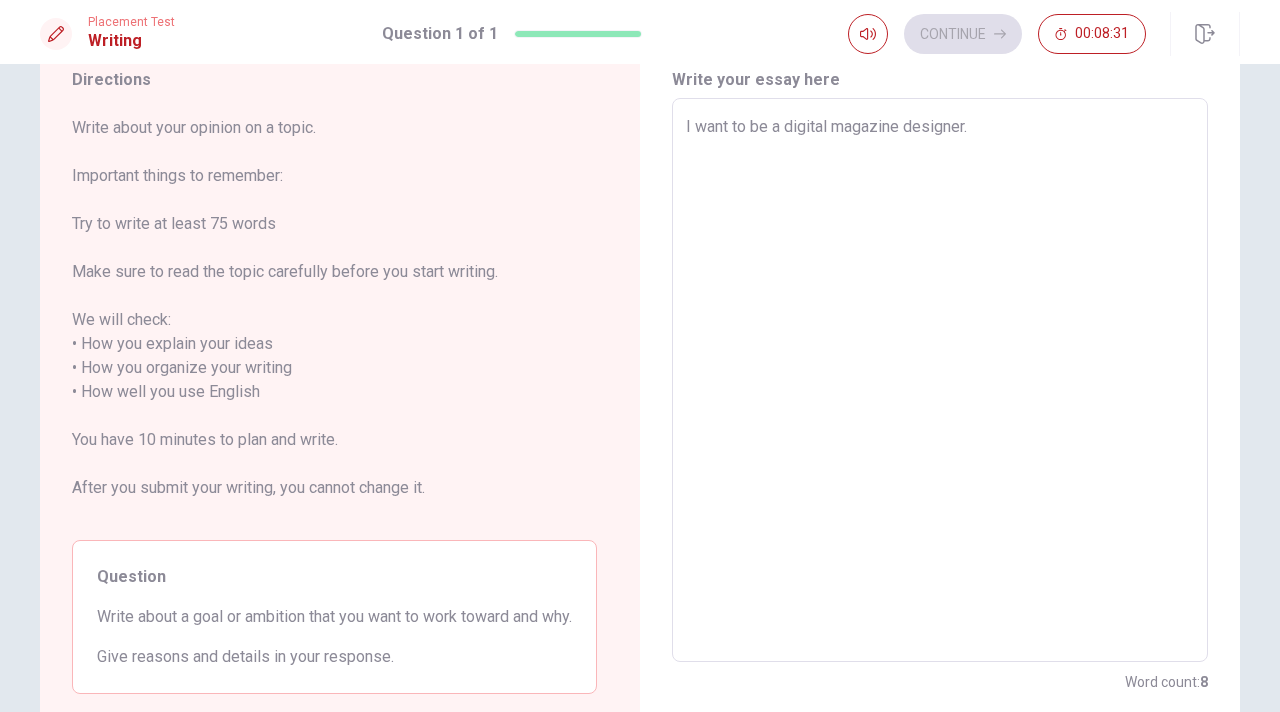 click on "I want to be a digital magazine designer." at bounding box center [940, 380] 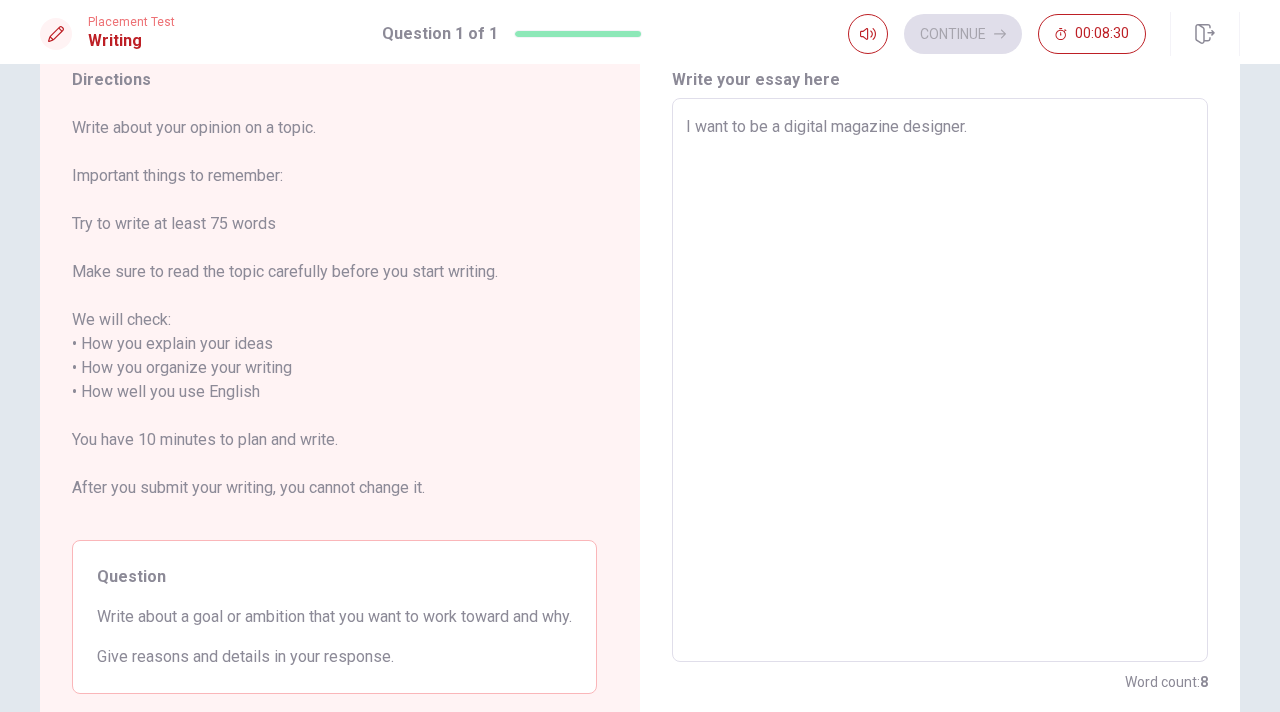 type on "x" 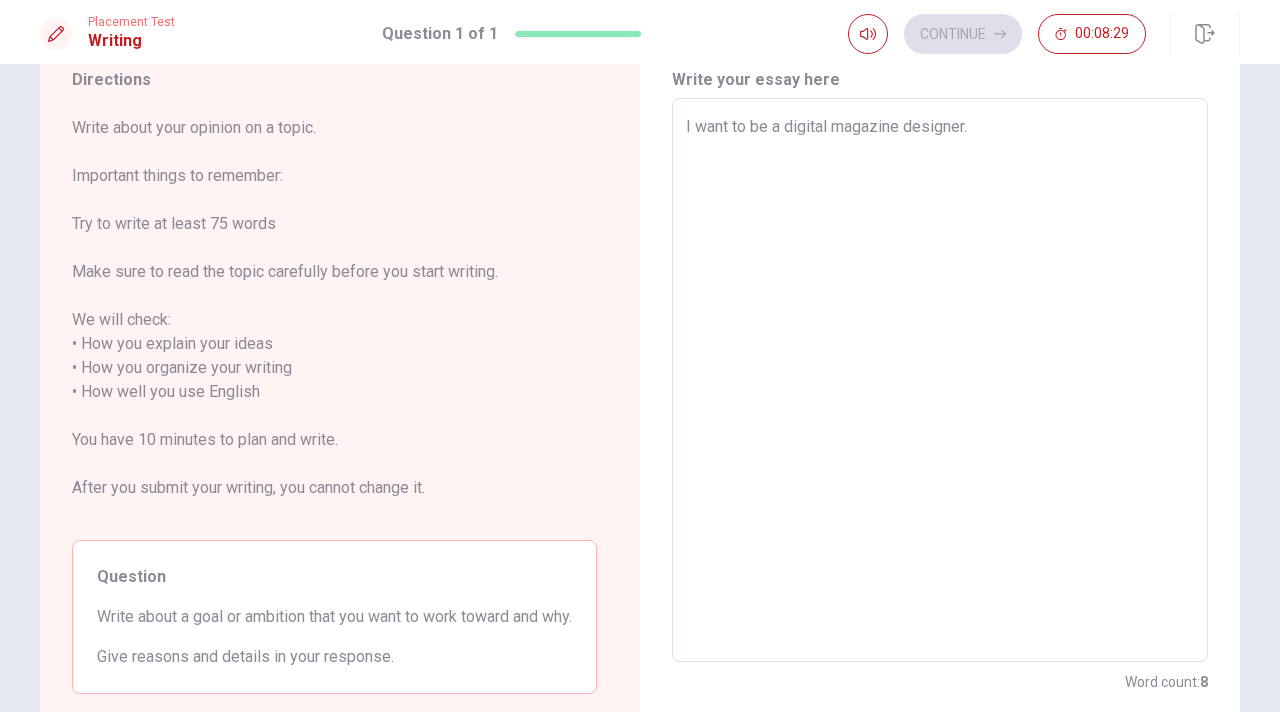 type on "I want to be a digital magazine designer. s" 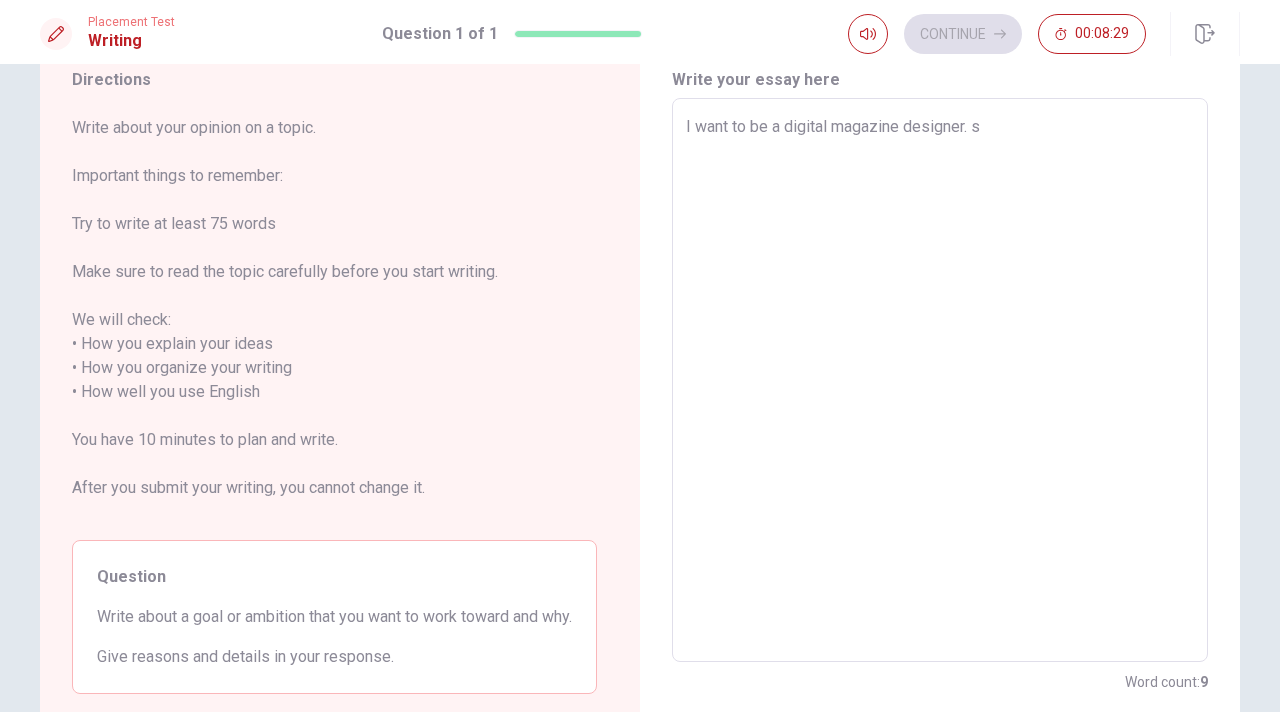 type on "x" 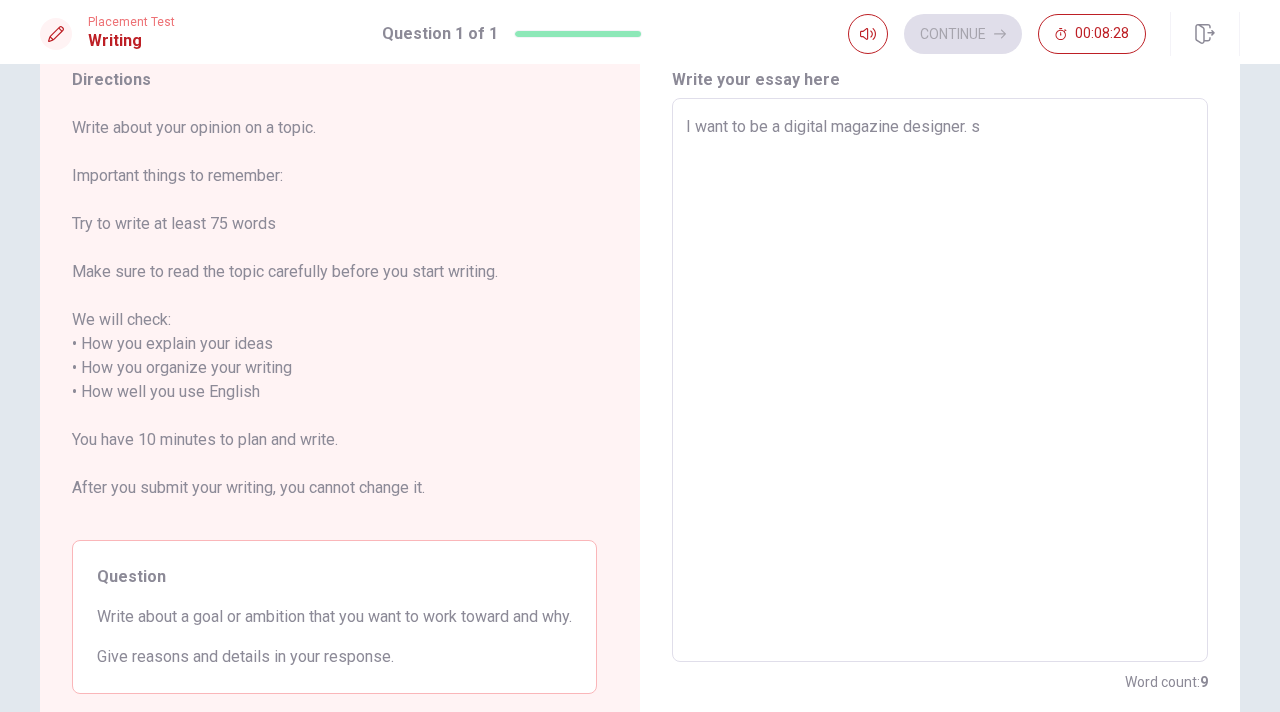 type on "I want to be a digital magazine designer." 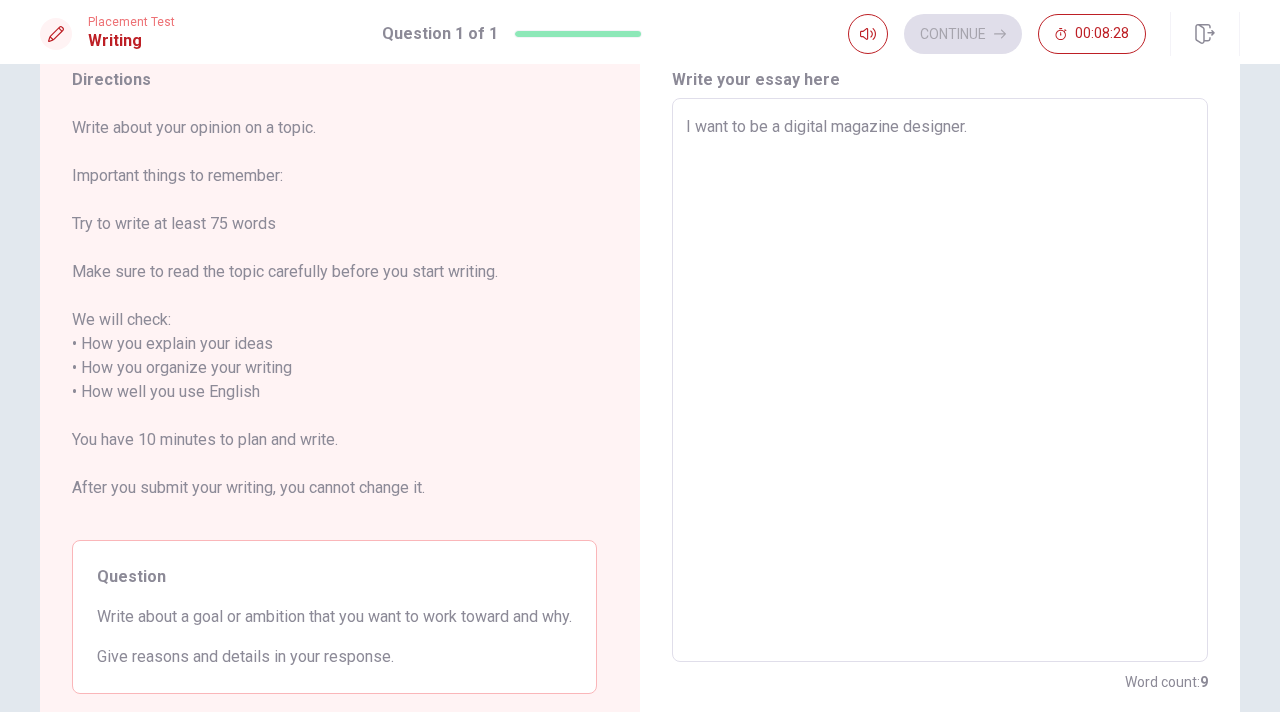 type on "x" 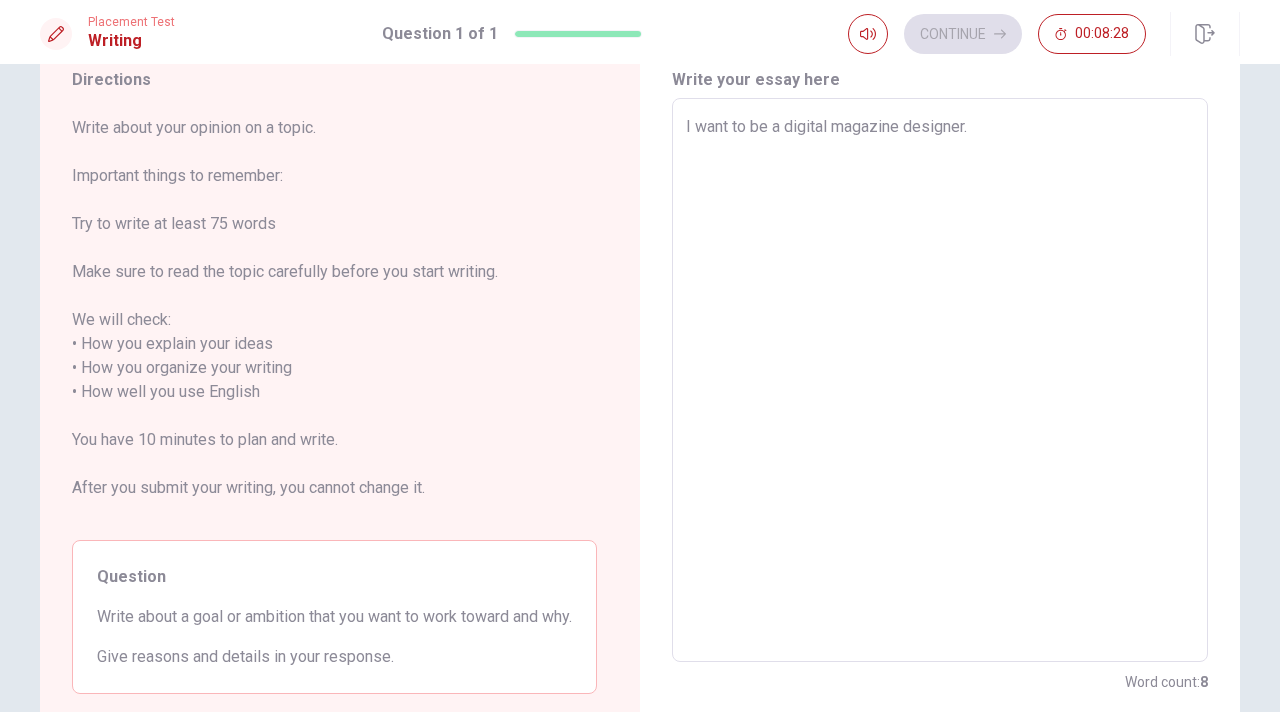 type on "I want to be a digital magazine designer." 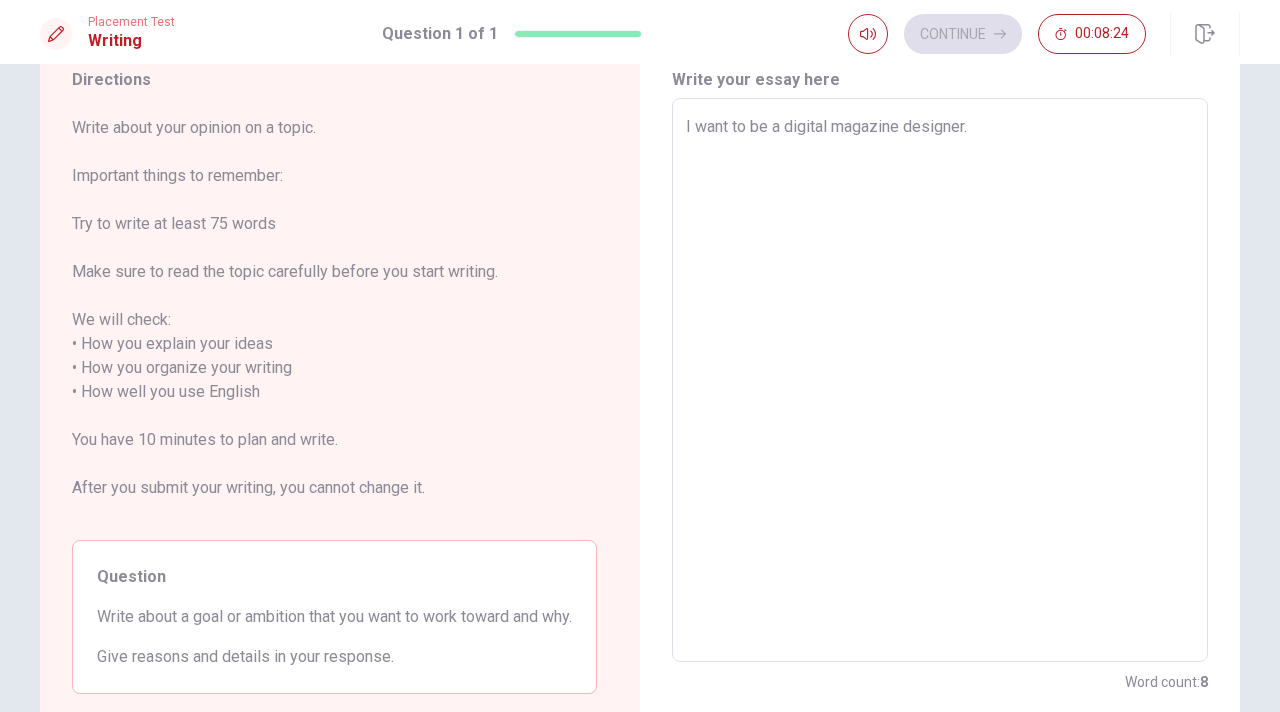 type on "x" 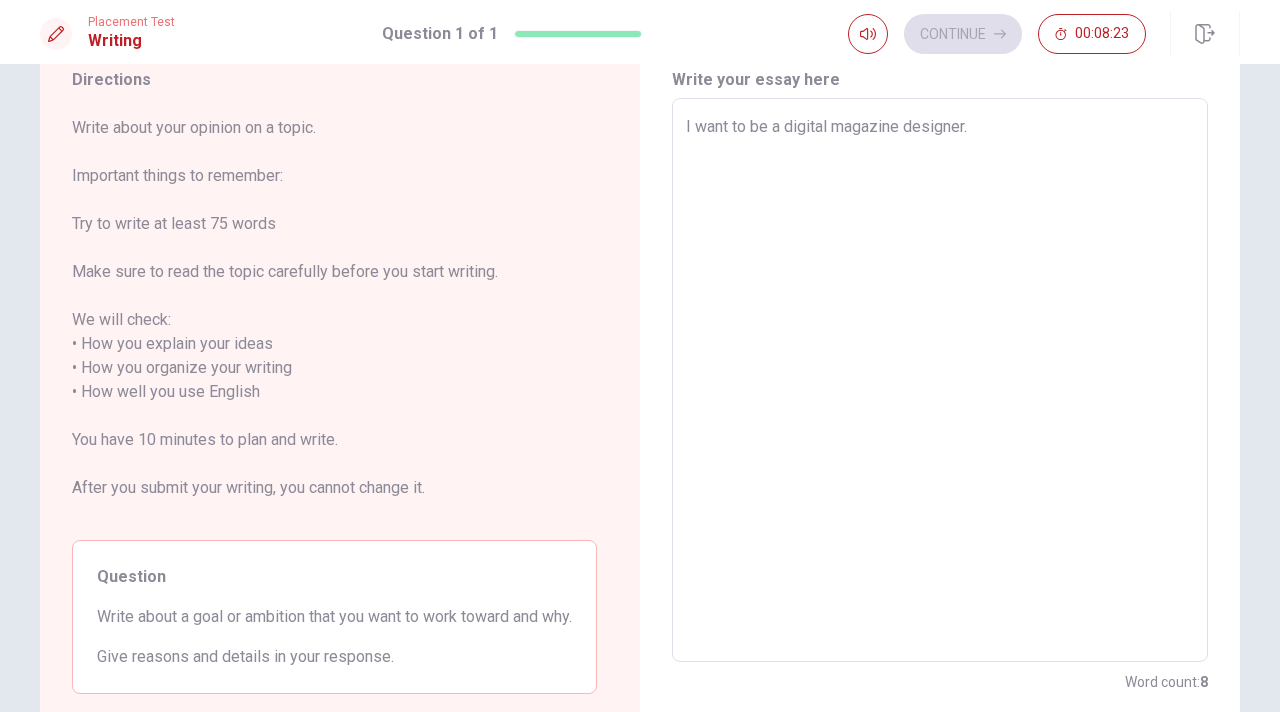 type on "I want to be a digital magazine designer. M" 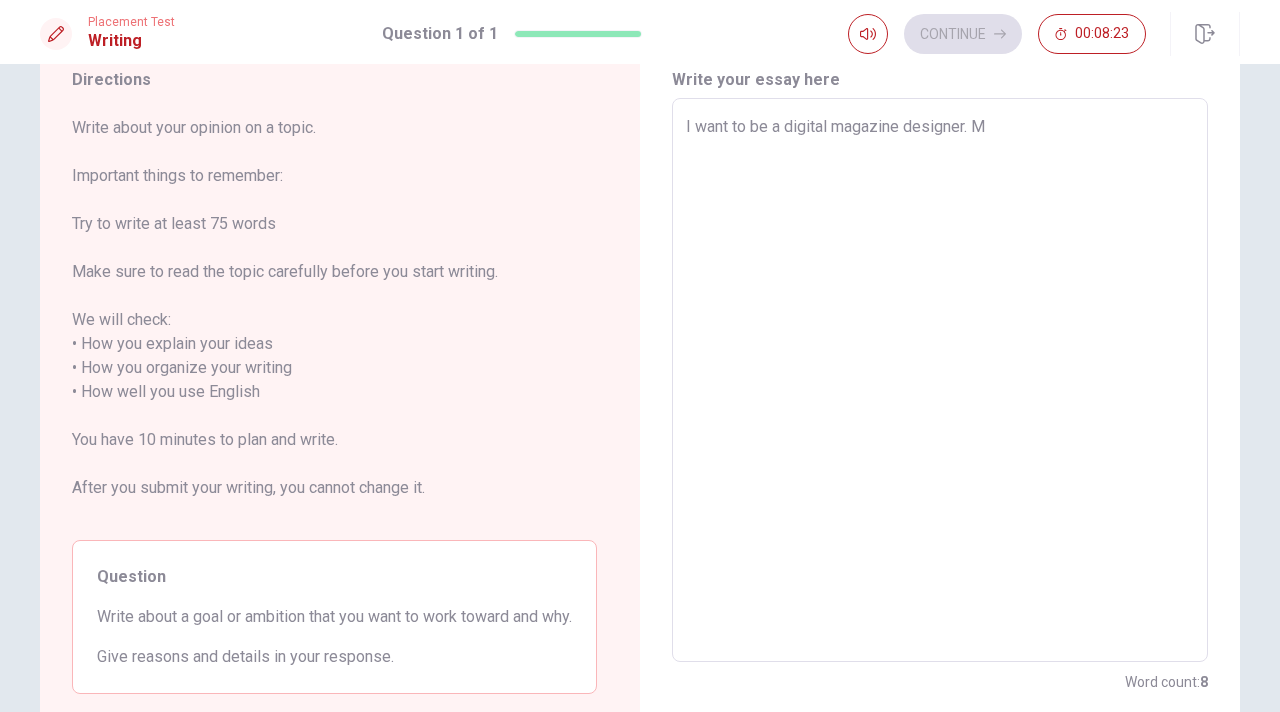 type on "x" 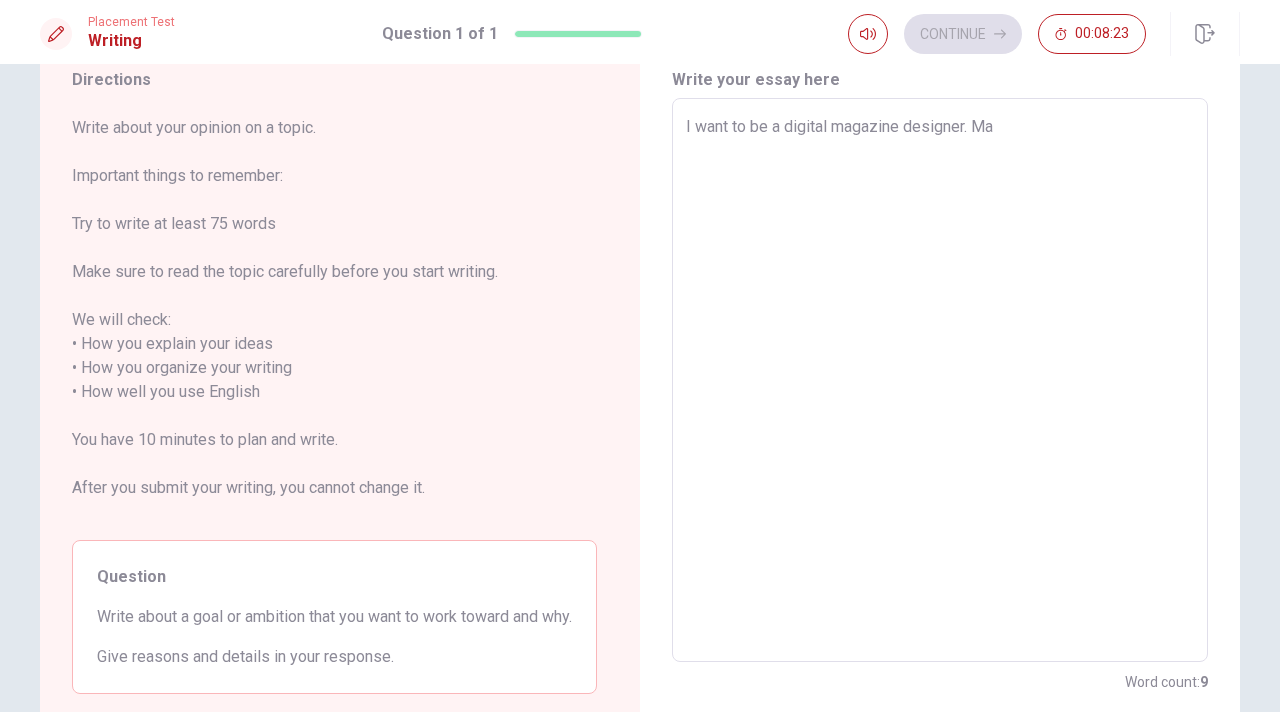 type on "x" 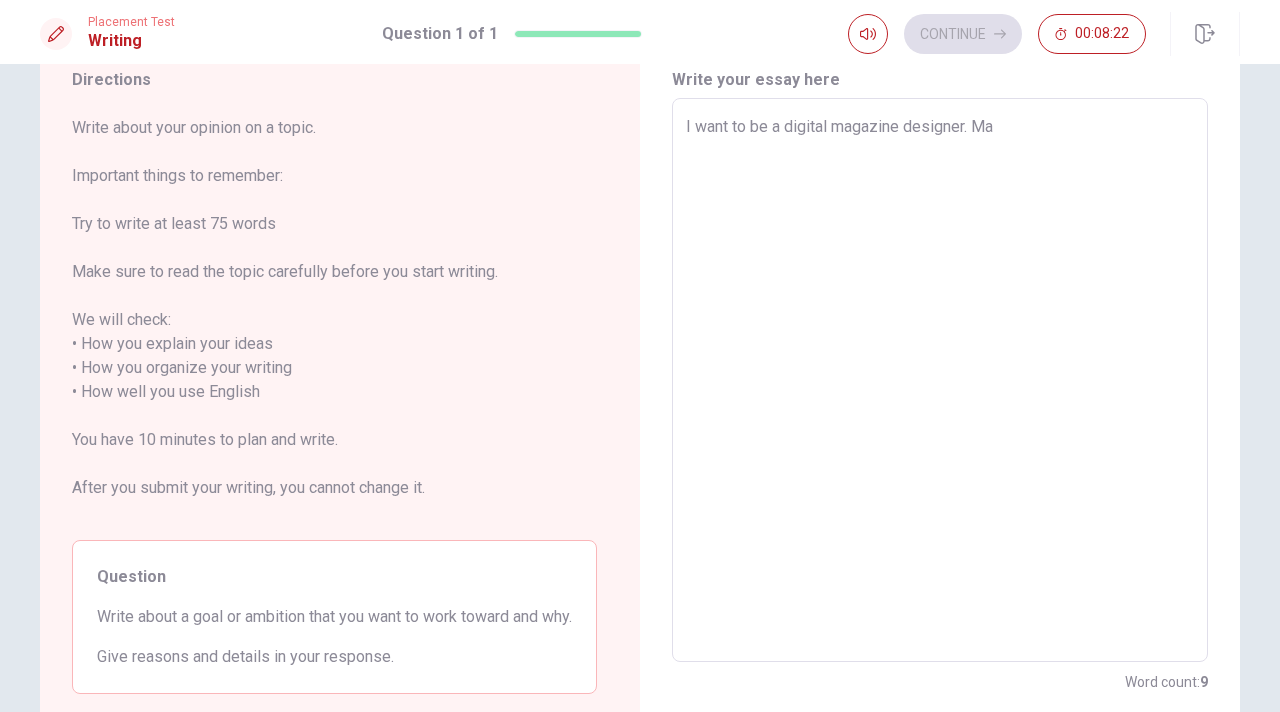 type on "I want to be a digital magazine designer. Mag" 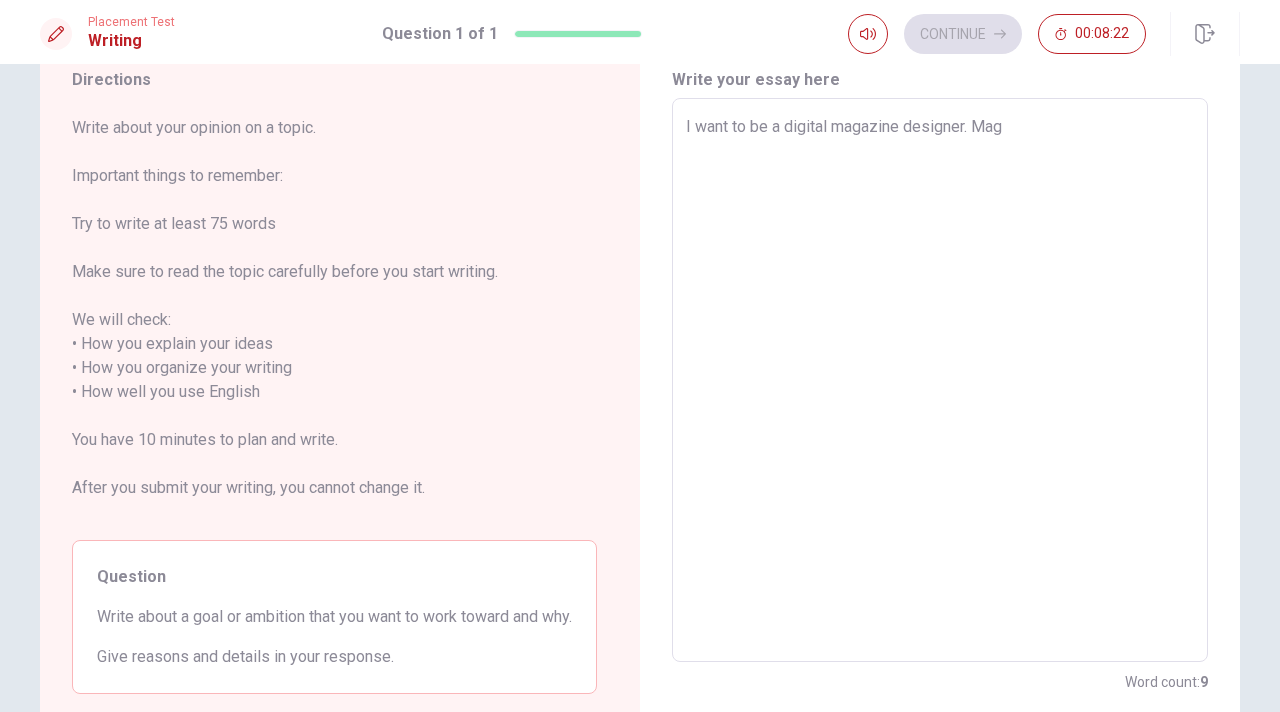 type on "x" 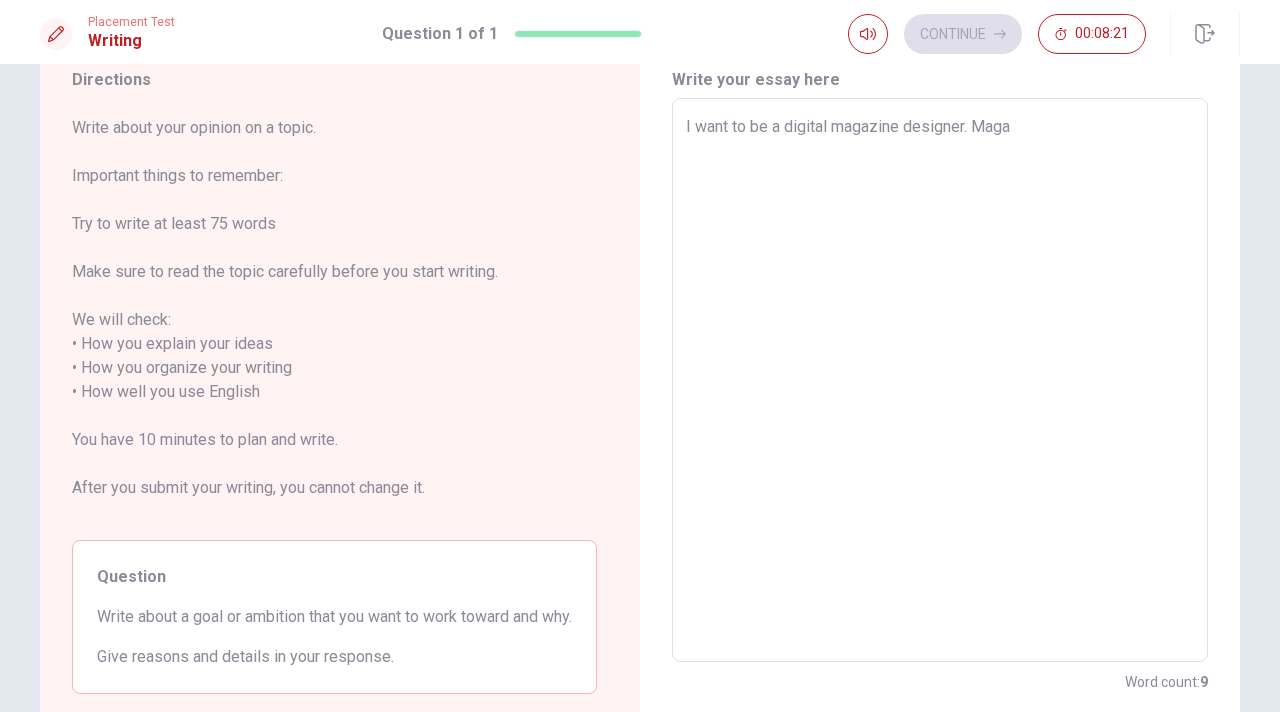 type on "x" 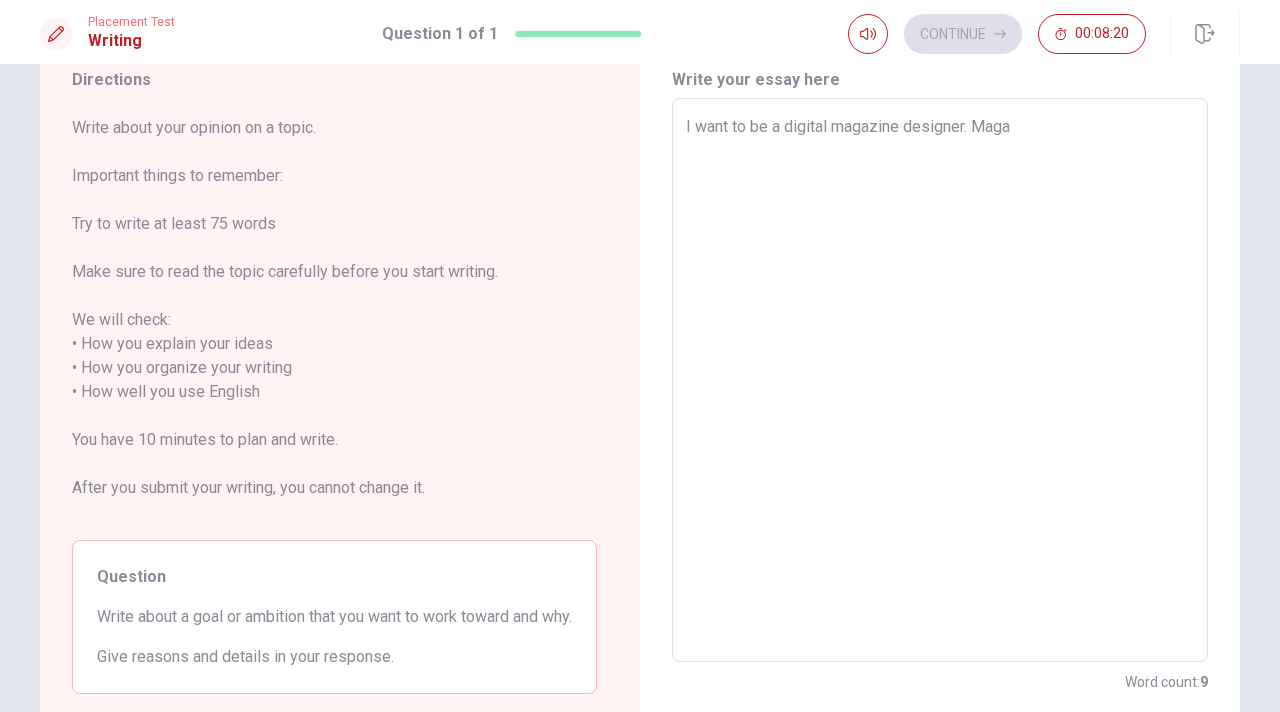 type on "I want to be a digital magazine designer. Magaz" 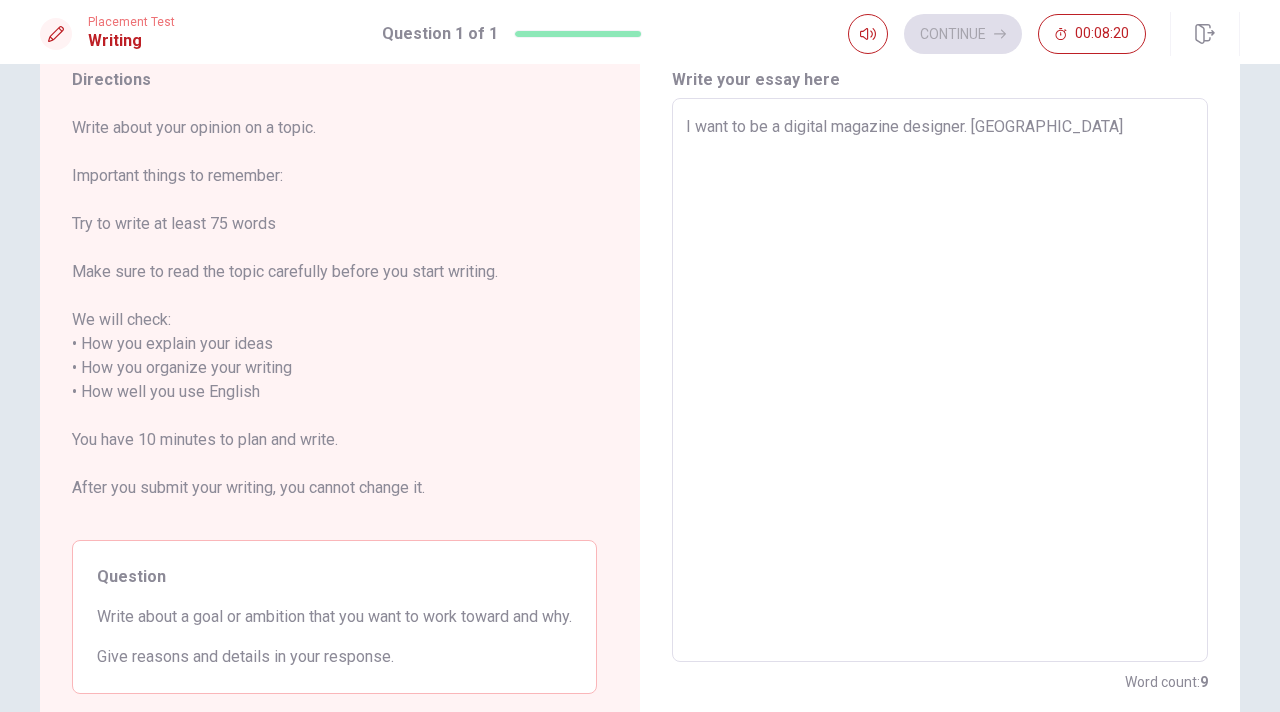 type on "x" 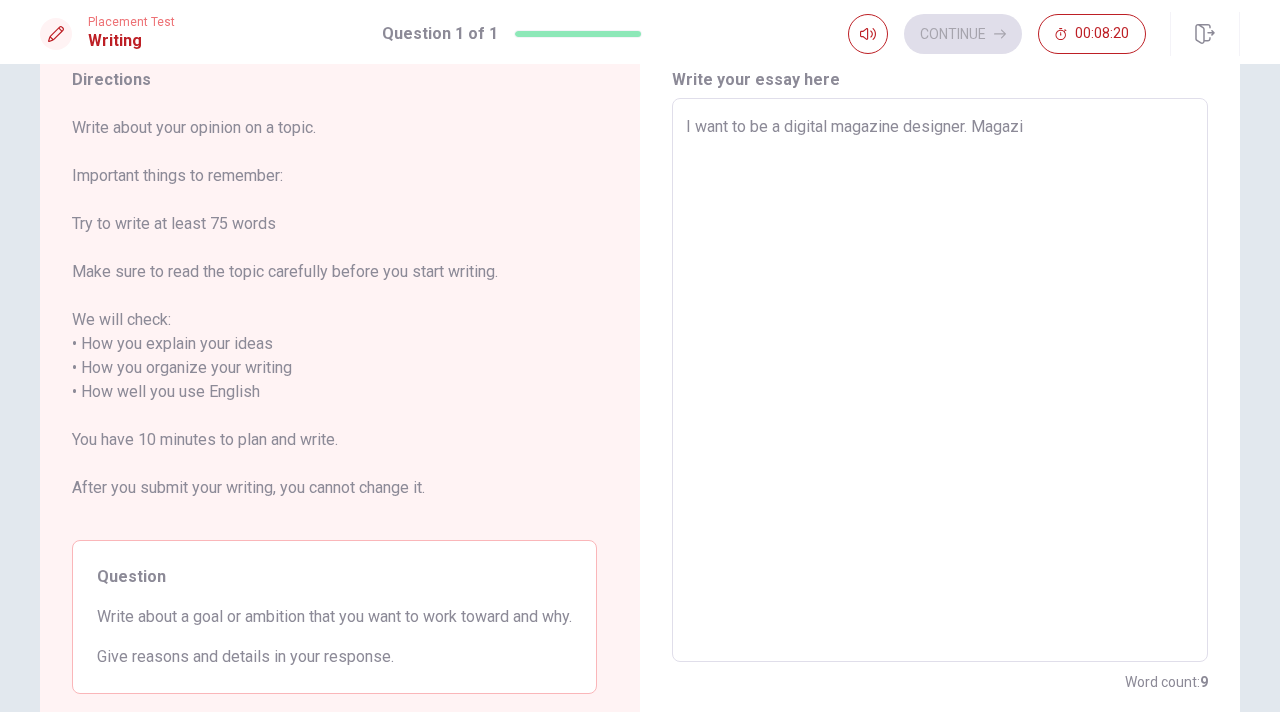 type on "x" 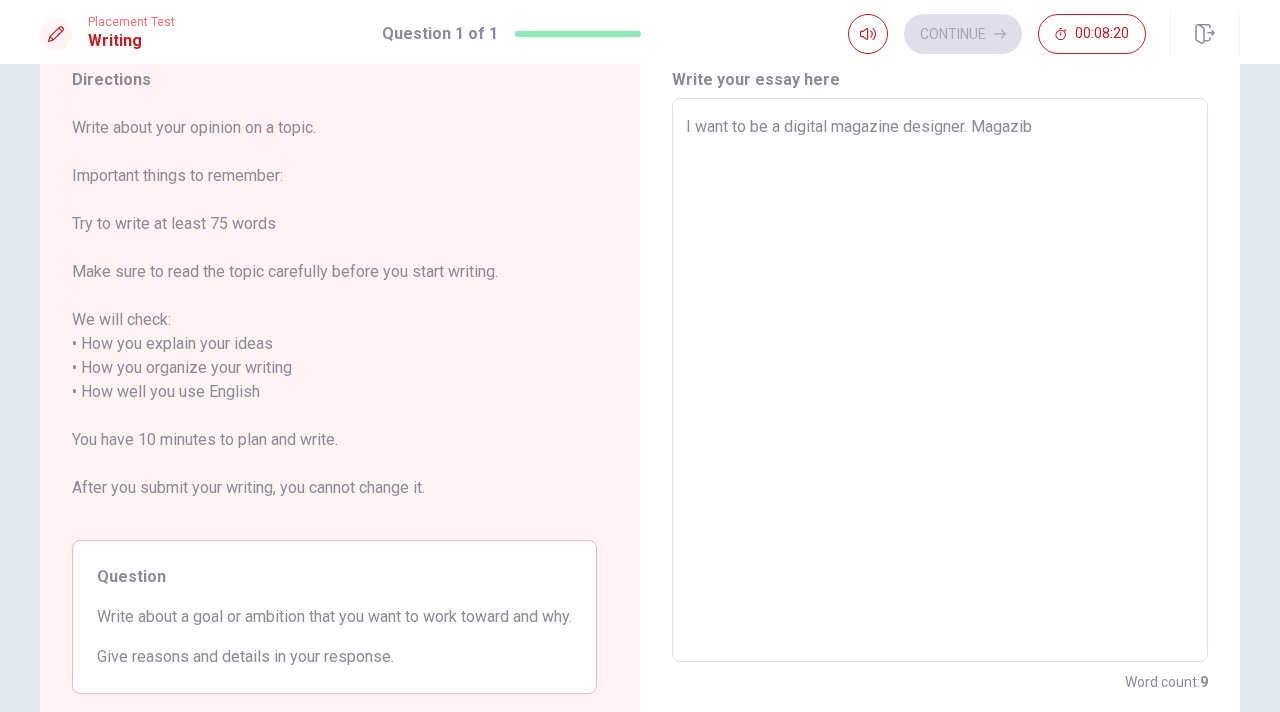 type on "x" 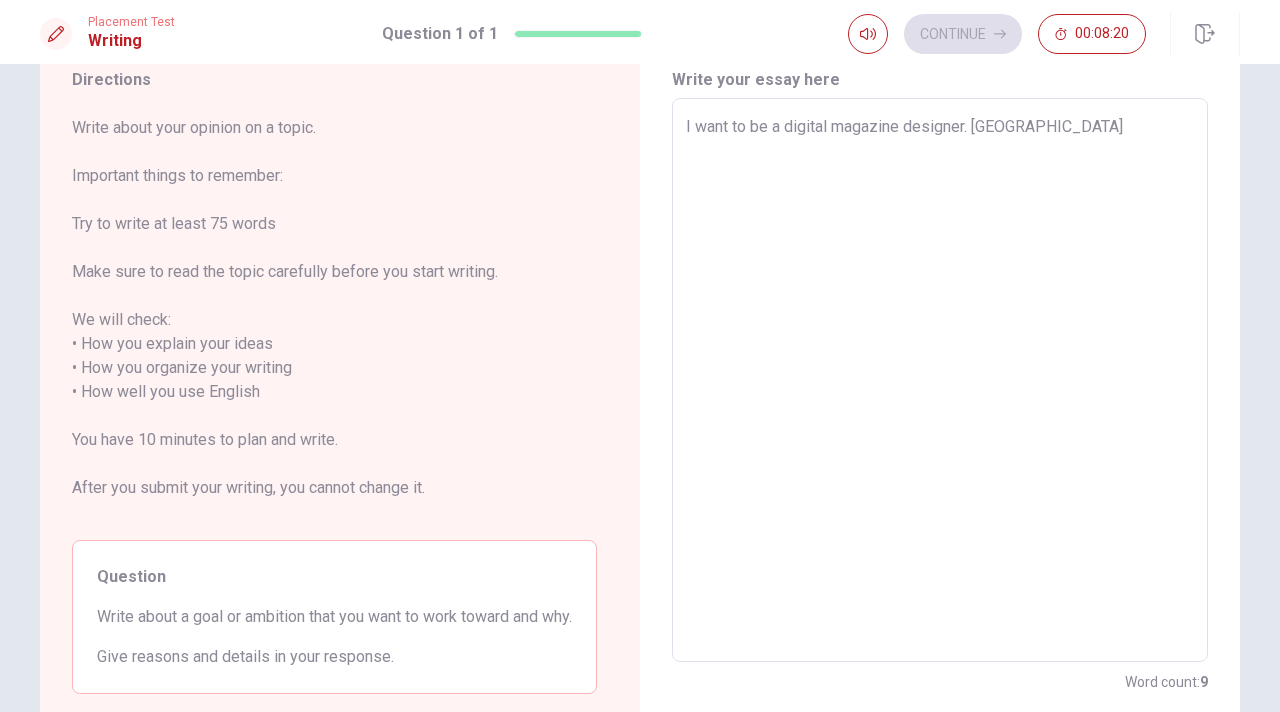 type on "x" 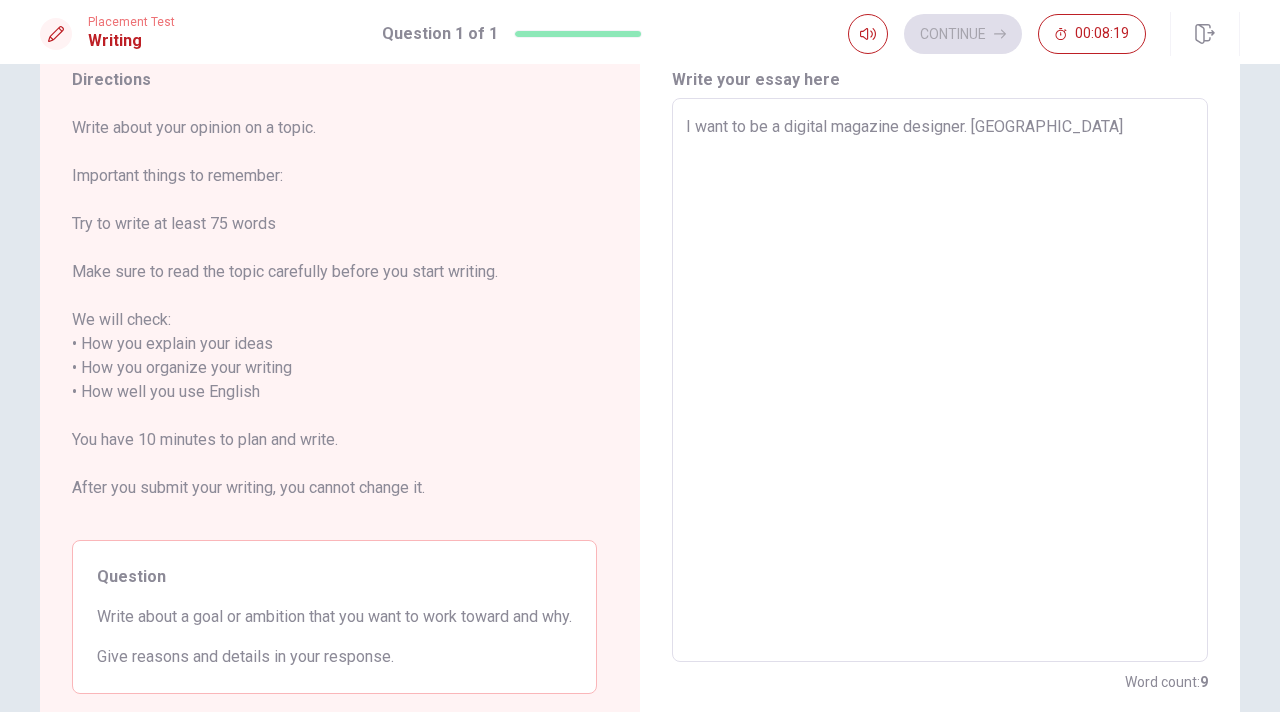 type on "I want to be a digital magazine designer. Magazib" 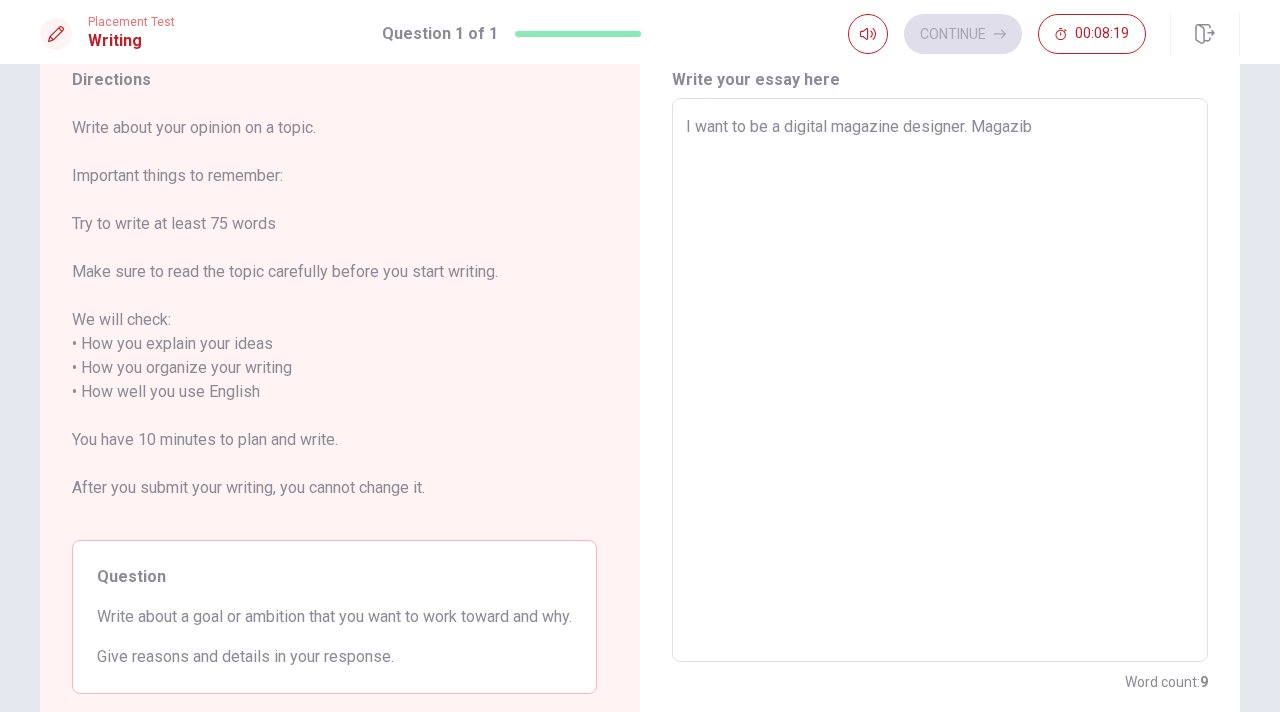 type on "x" 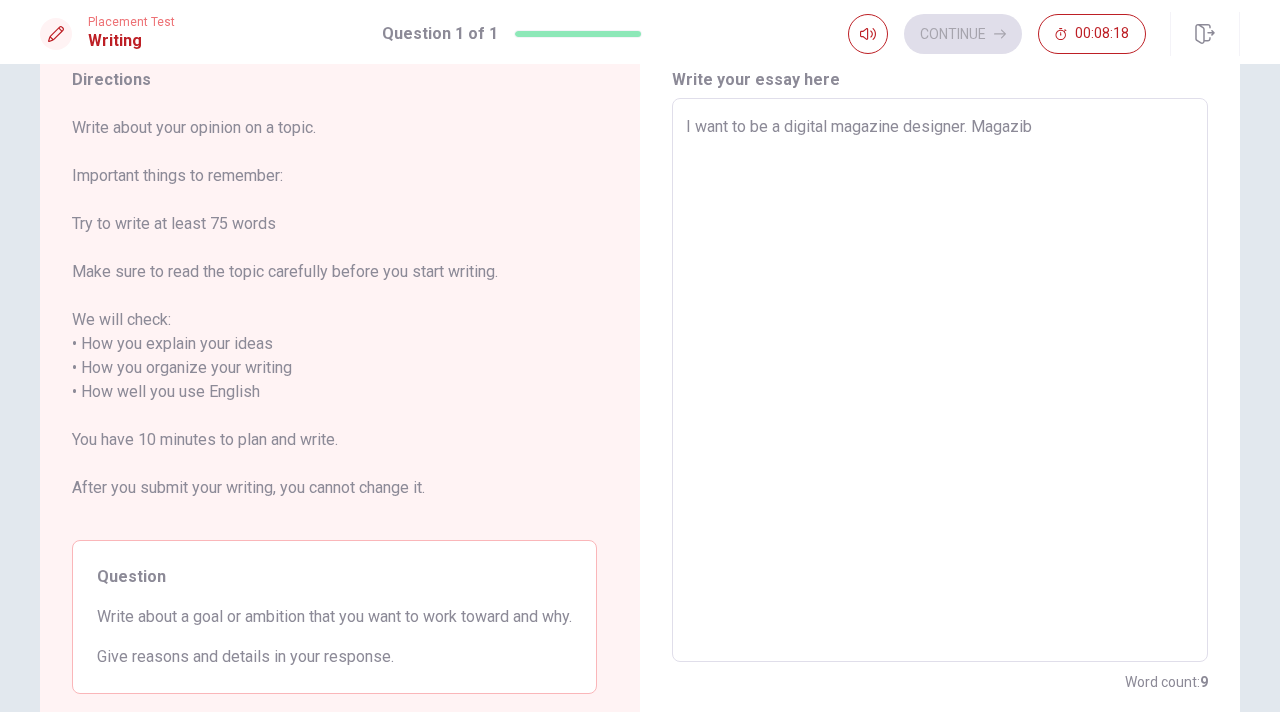 type on "I want to be a digital magazine designer. Magazi" 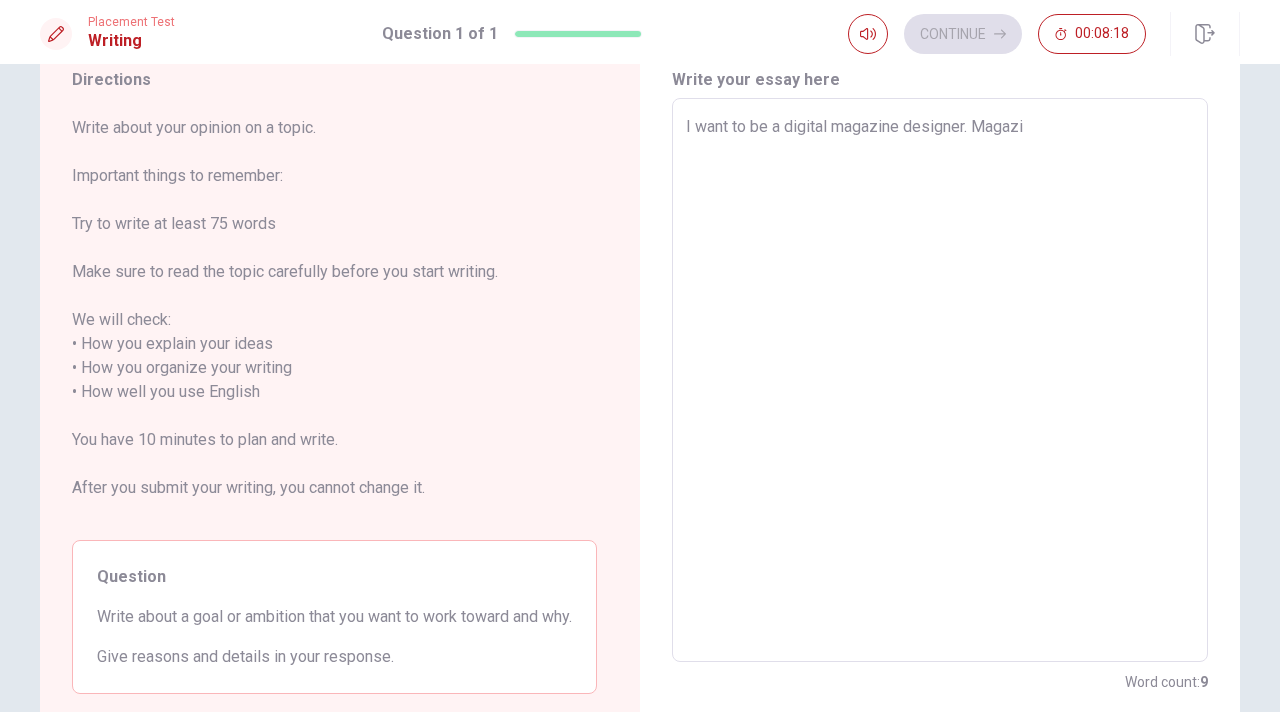 type on "x" 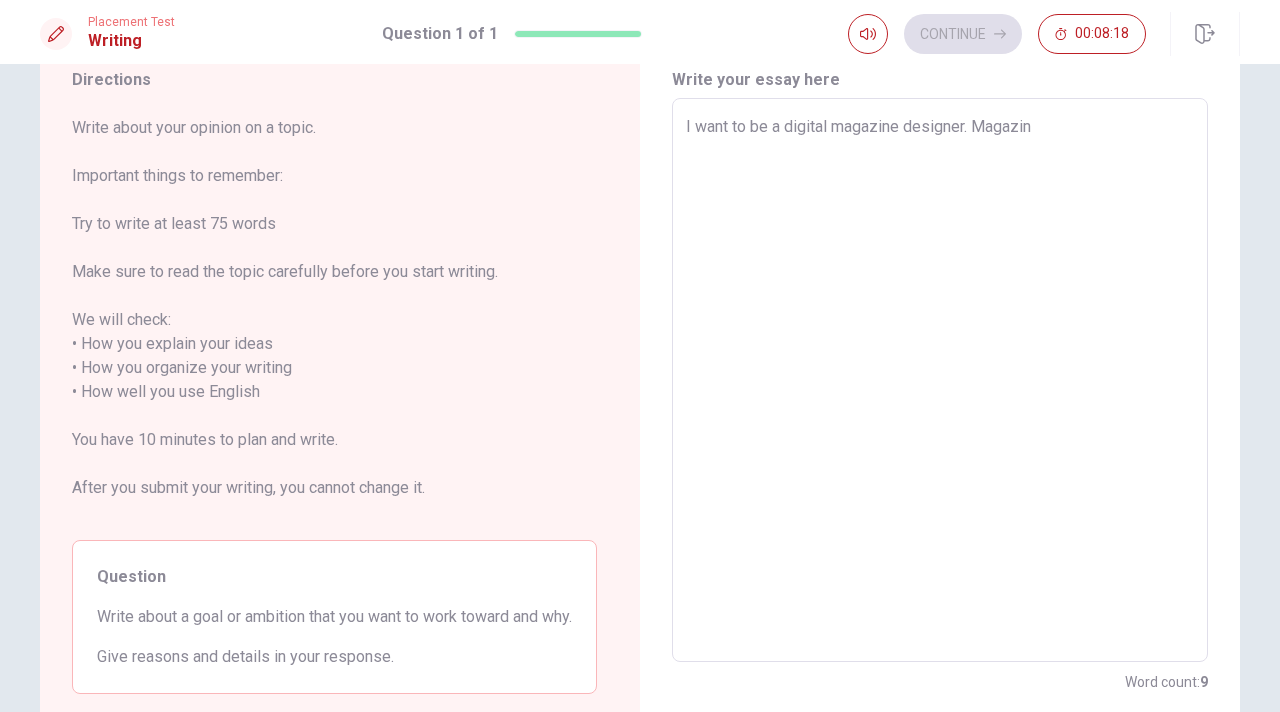 type 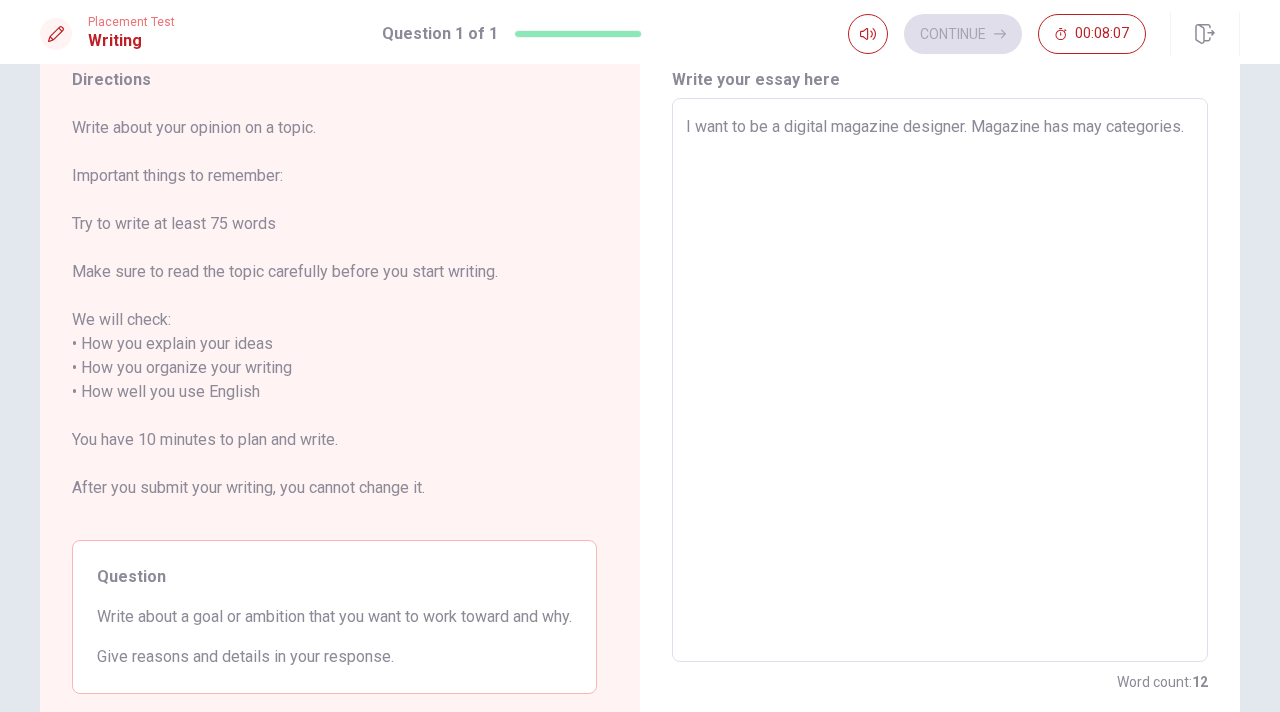 click on "I want to be a digital magazine designer. Magazine has may categories." at bounding box center (940, 380) 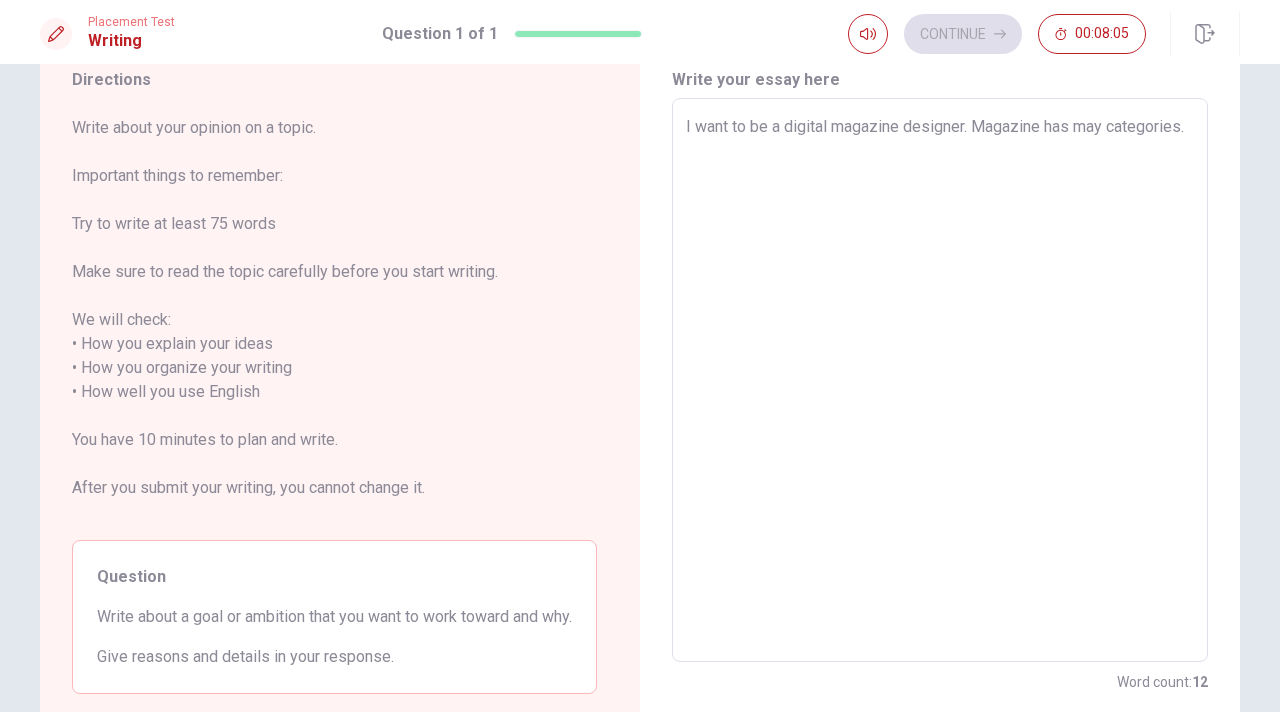 click on "I want to be a digital magazine designer. Magazine has may categories." at bounding box center (940, 380) 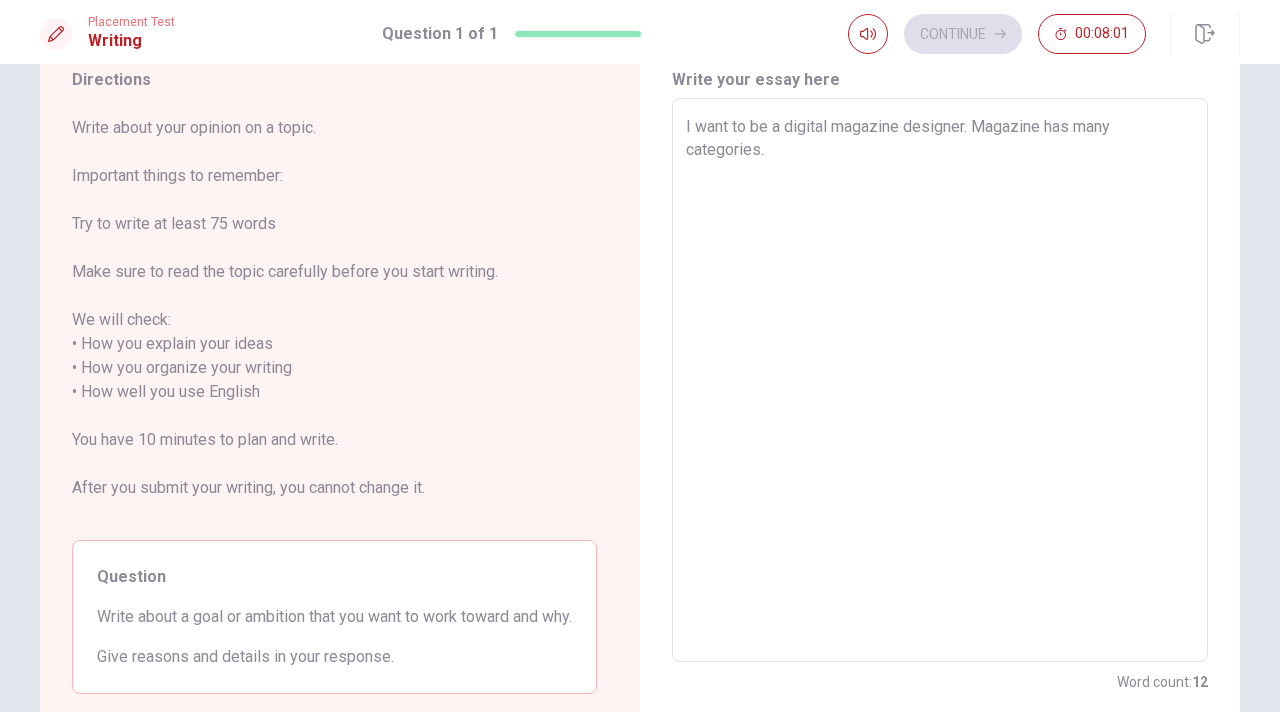 click on "I want to be a digital magazine designer. Magazine has many categories." at bounding box center (940, 380) 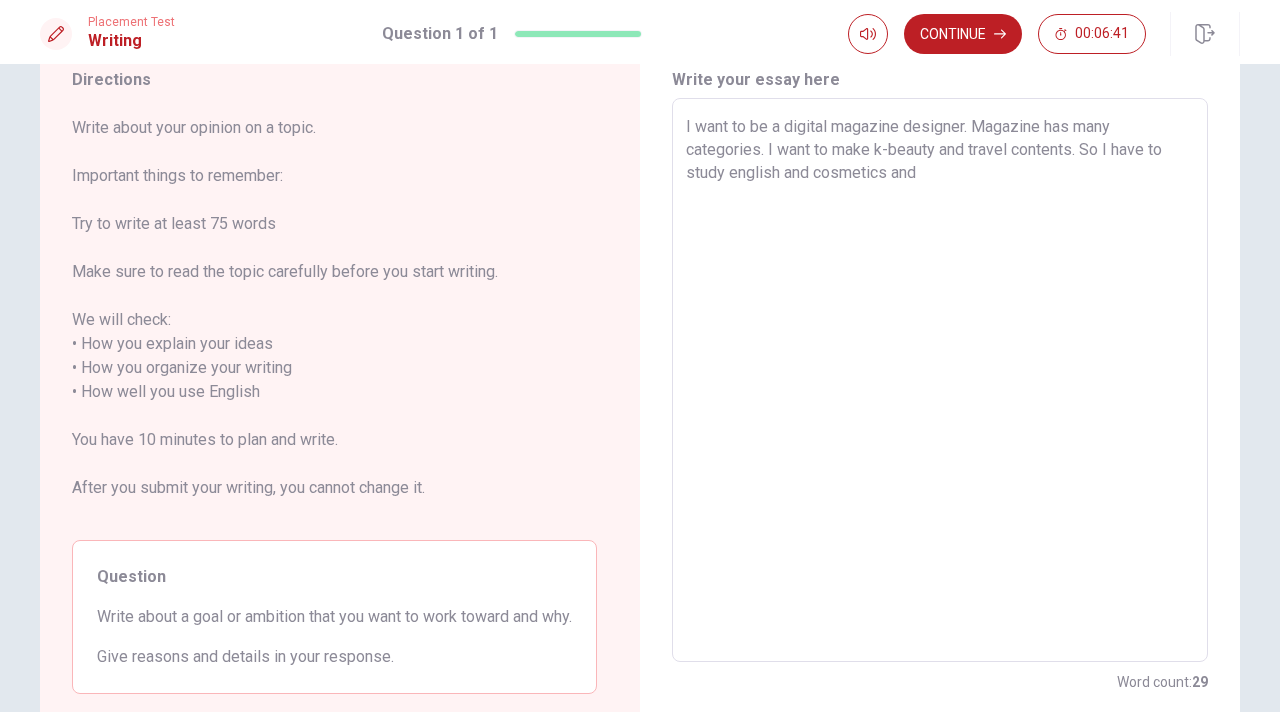 click on "I want to be a digital magazine designer. Magazine has many categories. I want to make k-beauty and travel contents. So I have to study english and cosmetics and" at bounding box center [940, 380] 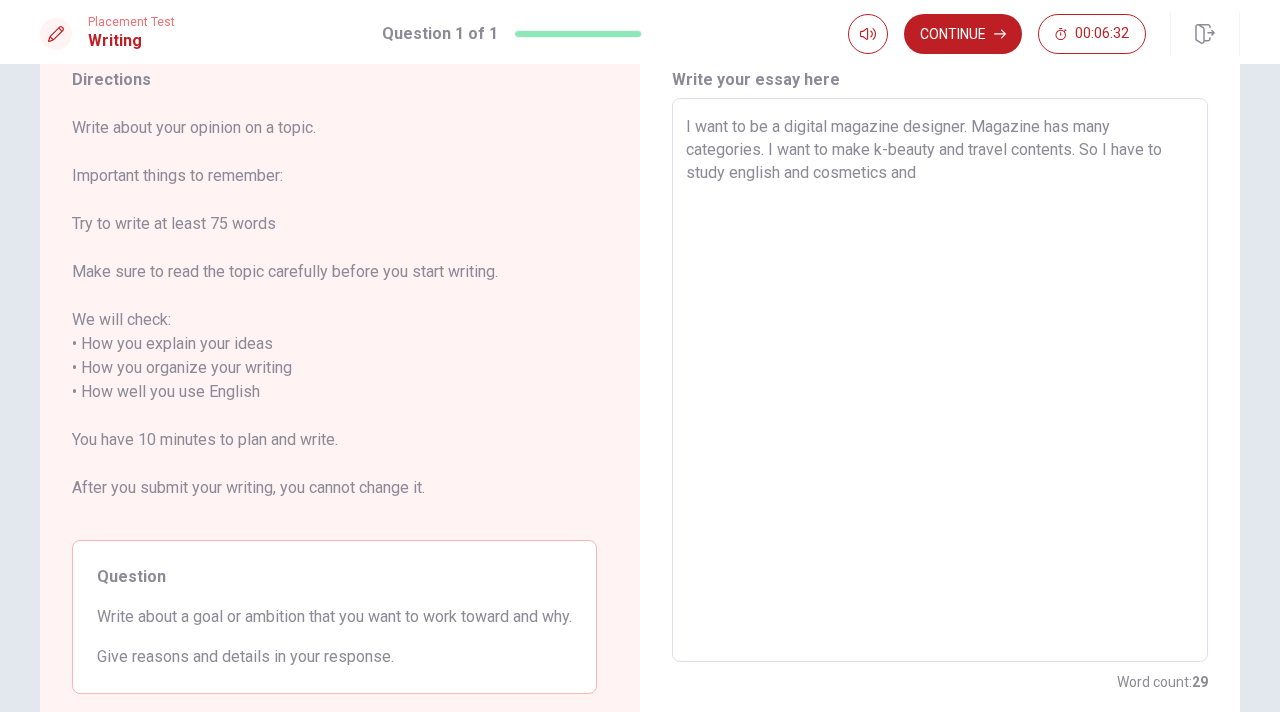 click on "I want to be a digital magazine designer. Magazine has many categories. I want to make k-beauty and travel contents. So I have to study english and cosmetics and" at bounding box center [940, 380] 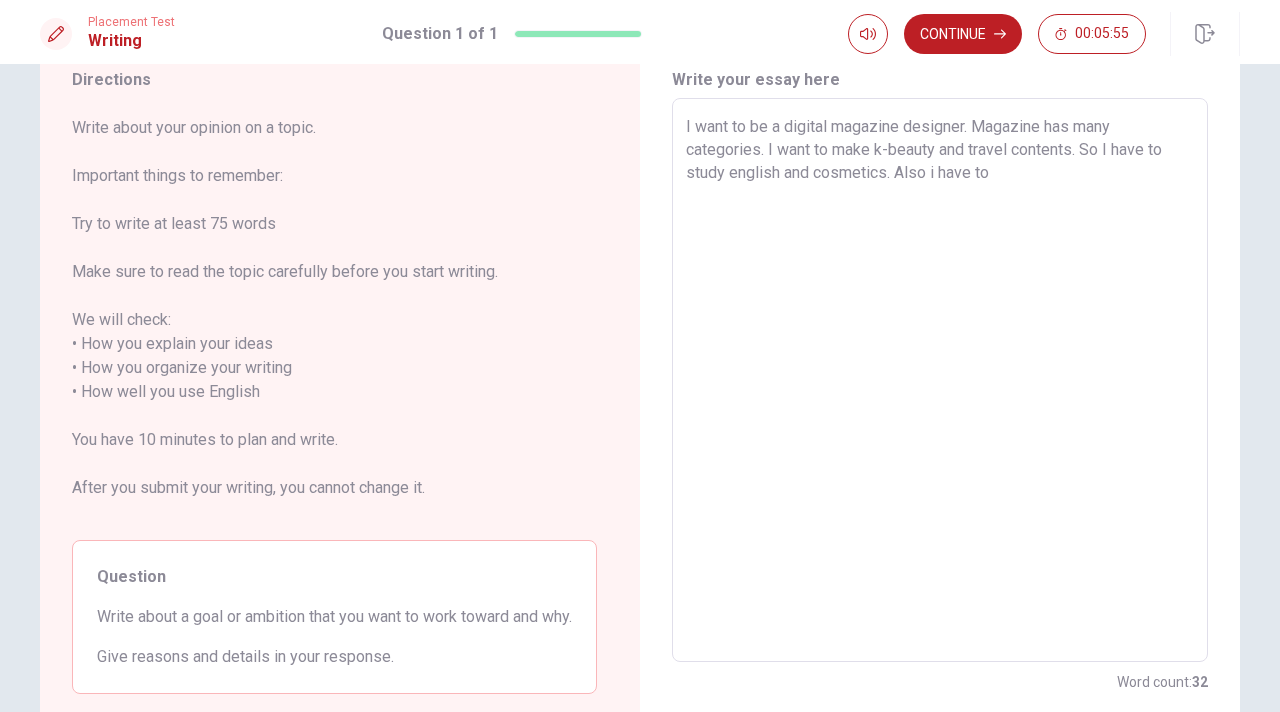 click on "I want to be a digital magazine designer. Magazine has many categories. I want to make k-beauty and travel contents. So I have to study english and cosmetics. Also i have to" at bounding box center [940, 380] 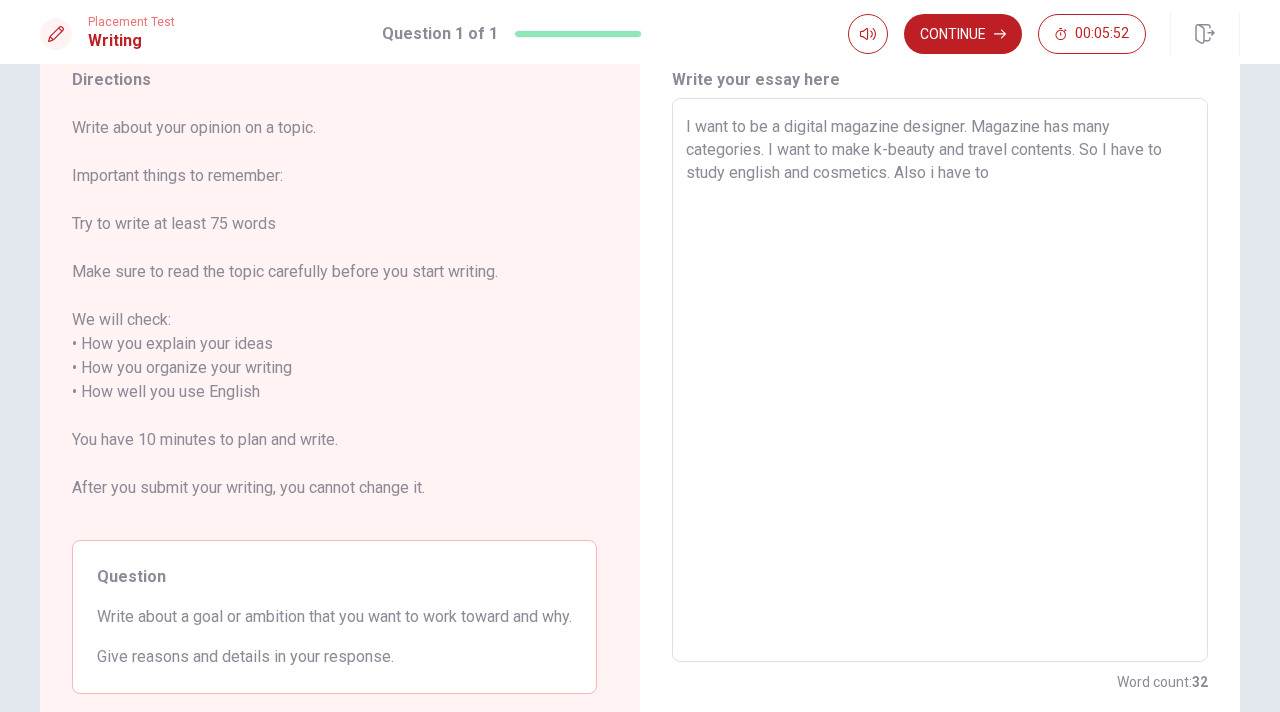 drag, startPoint x: 975, startPoint y: 130, endPoint x: 766, endPoint y: 146, distance: 209.61154 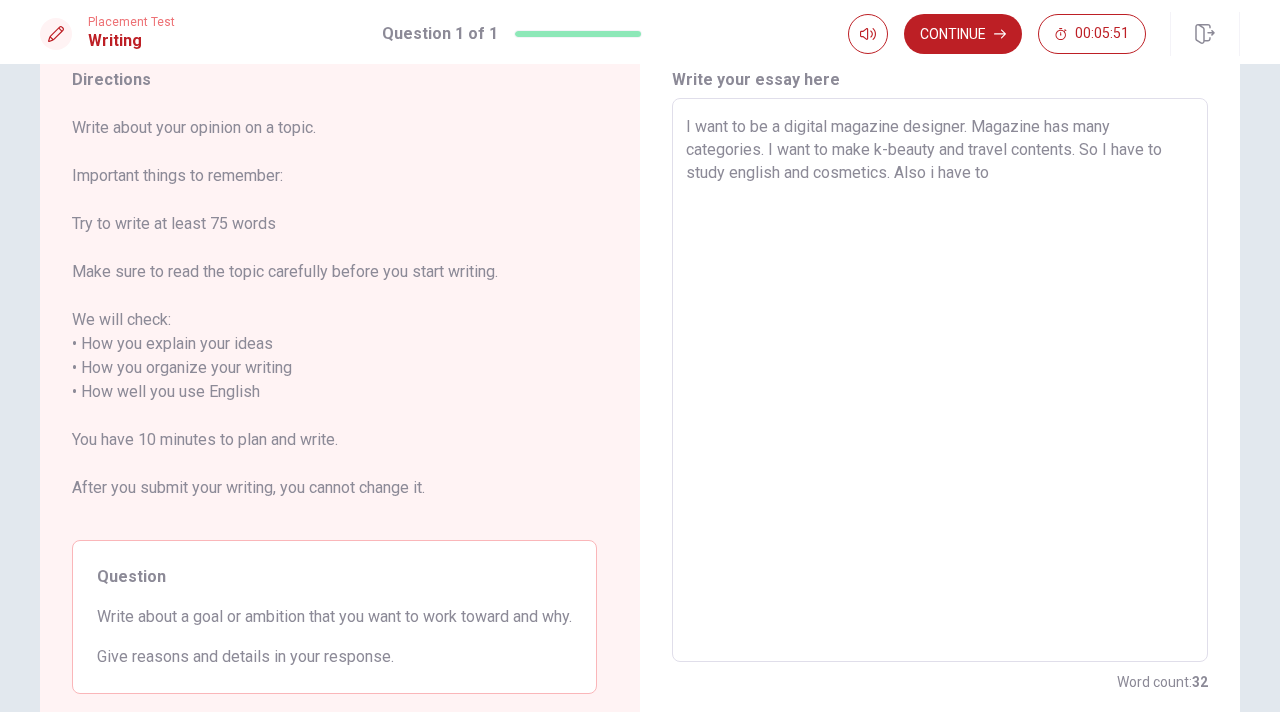 click on "I want to be a digital magazine designer. Magazine has many categories. I want to make k-beauty and travel contents. So I have to study english and cosmetics. Also i have to" at bounding box center (940, 380) 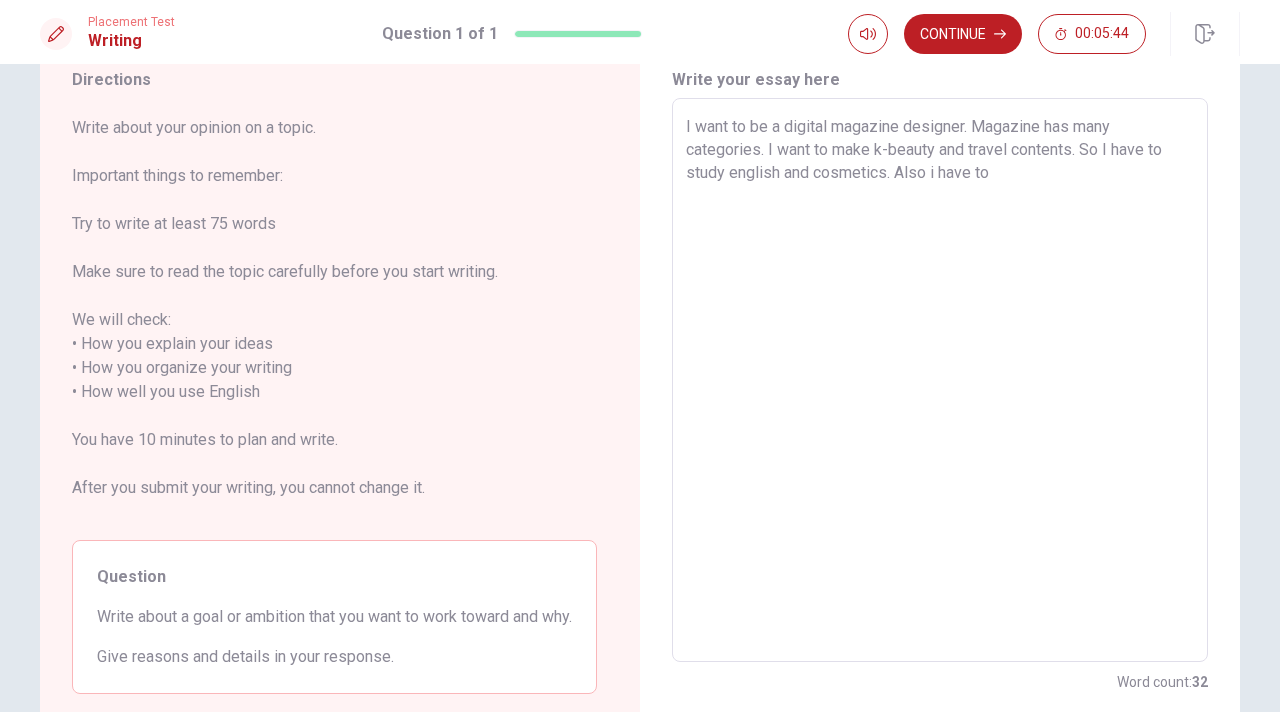 drag, startPoint x: 764, startPoint y: 146, endPoint x: 797, endPoint y: 178, distance: 45.96738 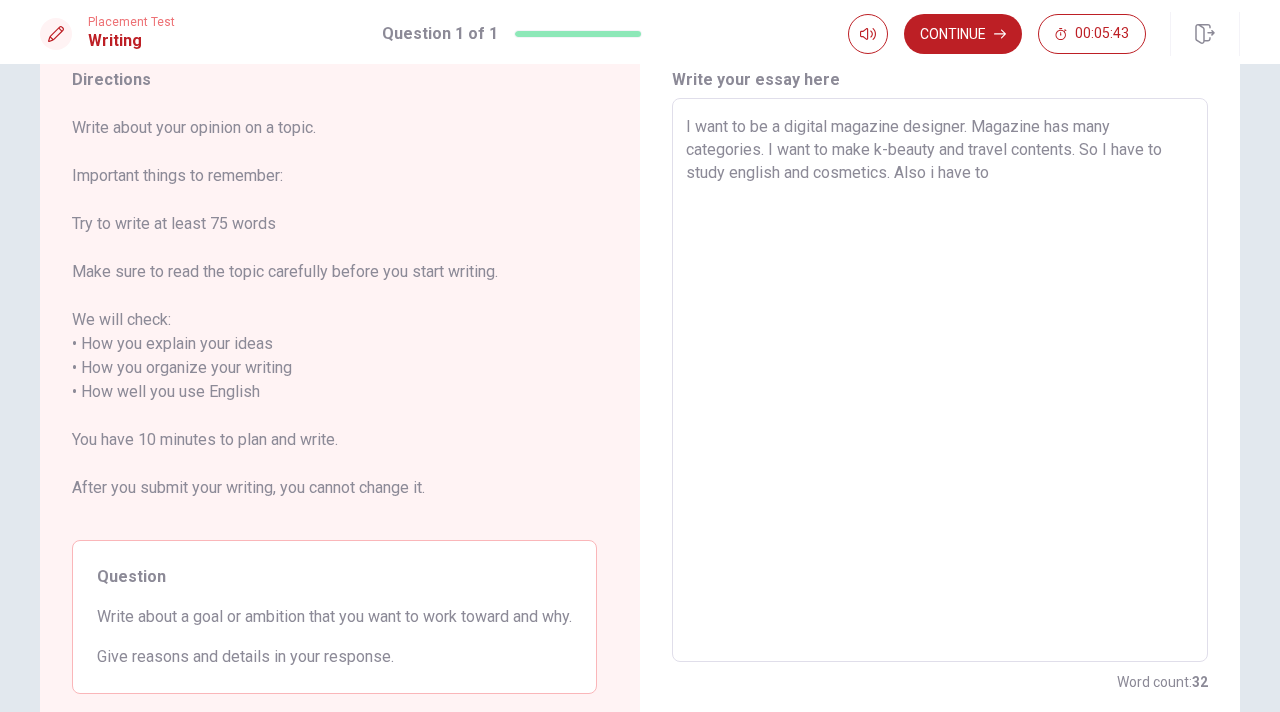 click on "I want to be a digital magazine designer. Magazine has many categories. I want to make k-beauty and travel contents. So I have to study english and cosmetics. Also i have to" at bounding box center (940, 380) 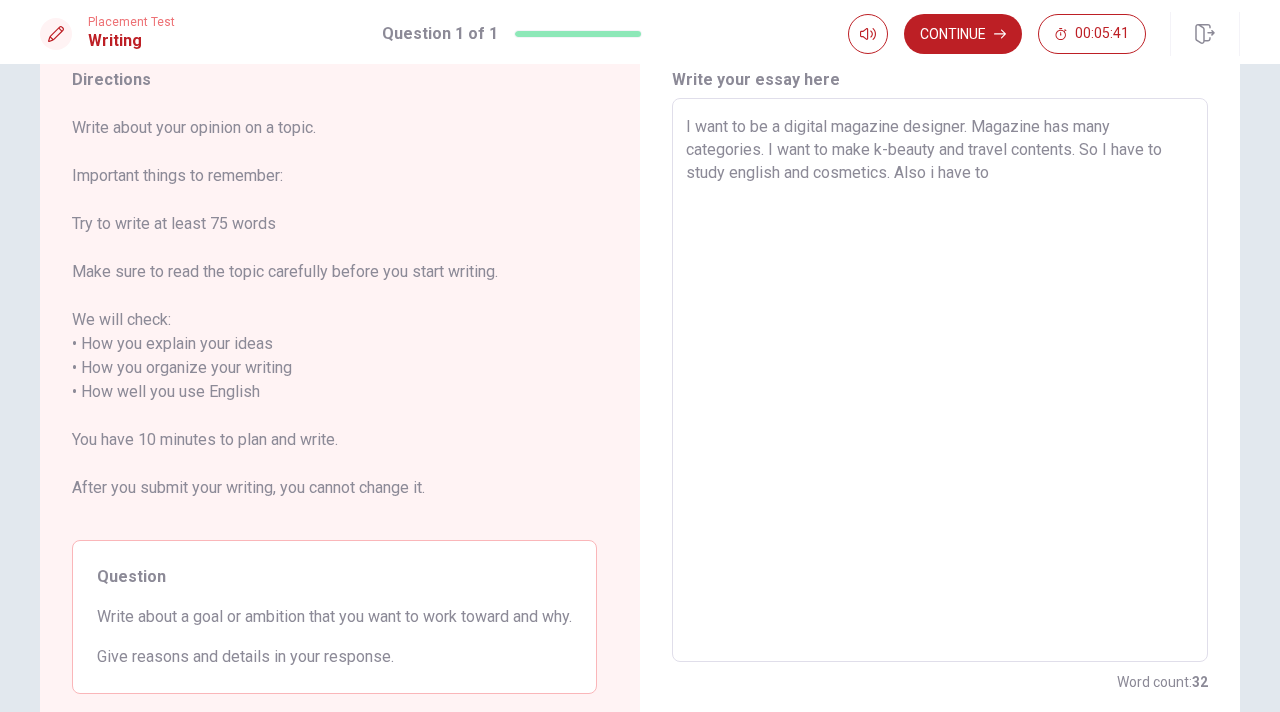 click on "I want to be a digital magazine designer. Magazine has many categories. I want to make k-beauty and travel contents. So I have to study english and cosmetics. Also i have to" at bounding box center [940, 380] 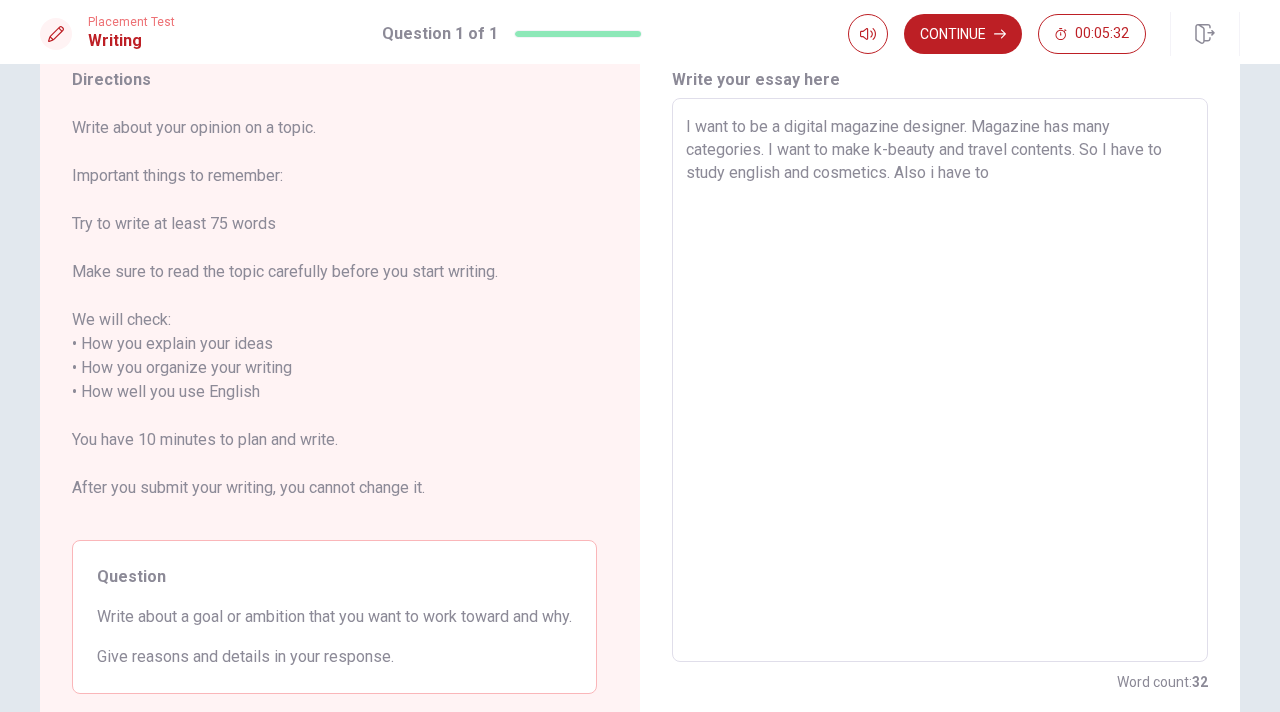 click on "I want to be a digital magazine designer. Magazine has many categories. I want to make k-beauty and travel contents. So I have to study english and cosmetics. Also i have to" at bounding box center (940, 380) 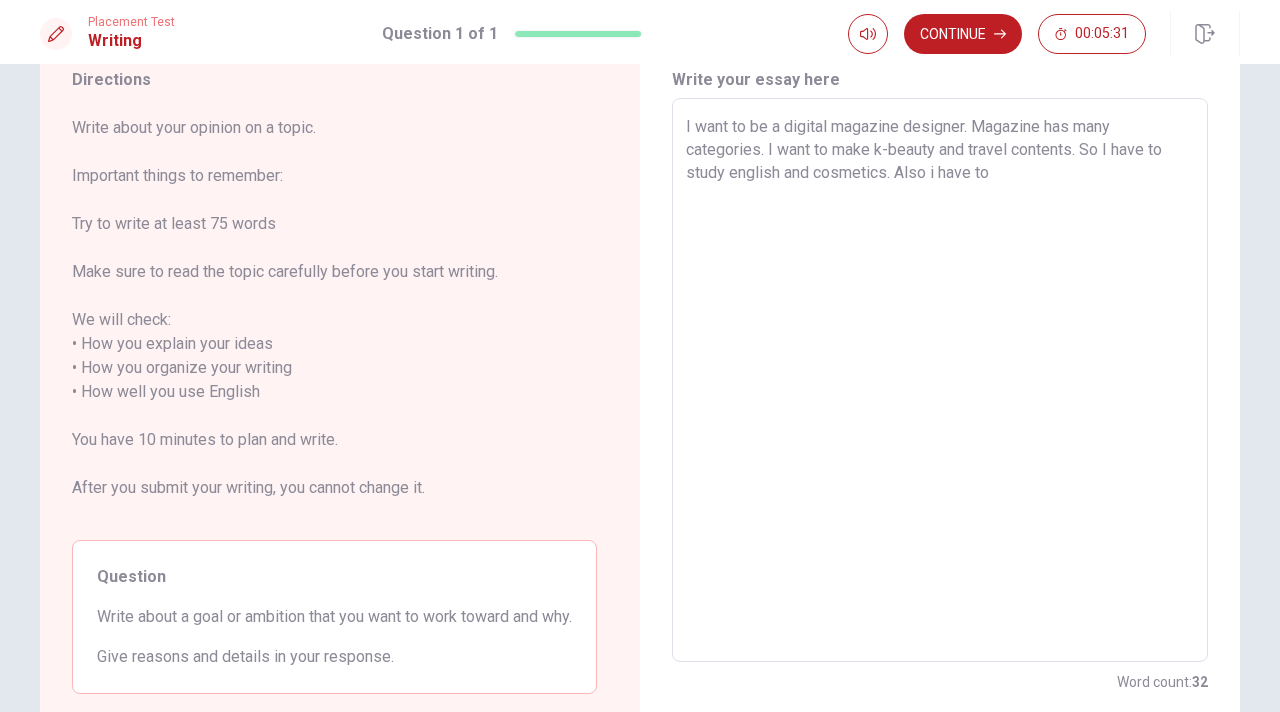 click on "I want to be a digital magazine designer. Magazine has many categories. I want to make k-beauty and travel contents. So I have to study english and cosmetics. Also i have to" at bounding box center (940, 380) 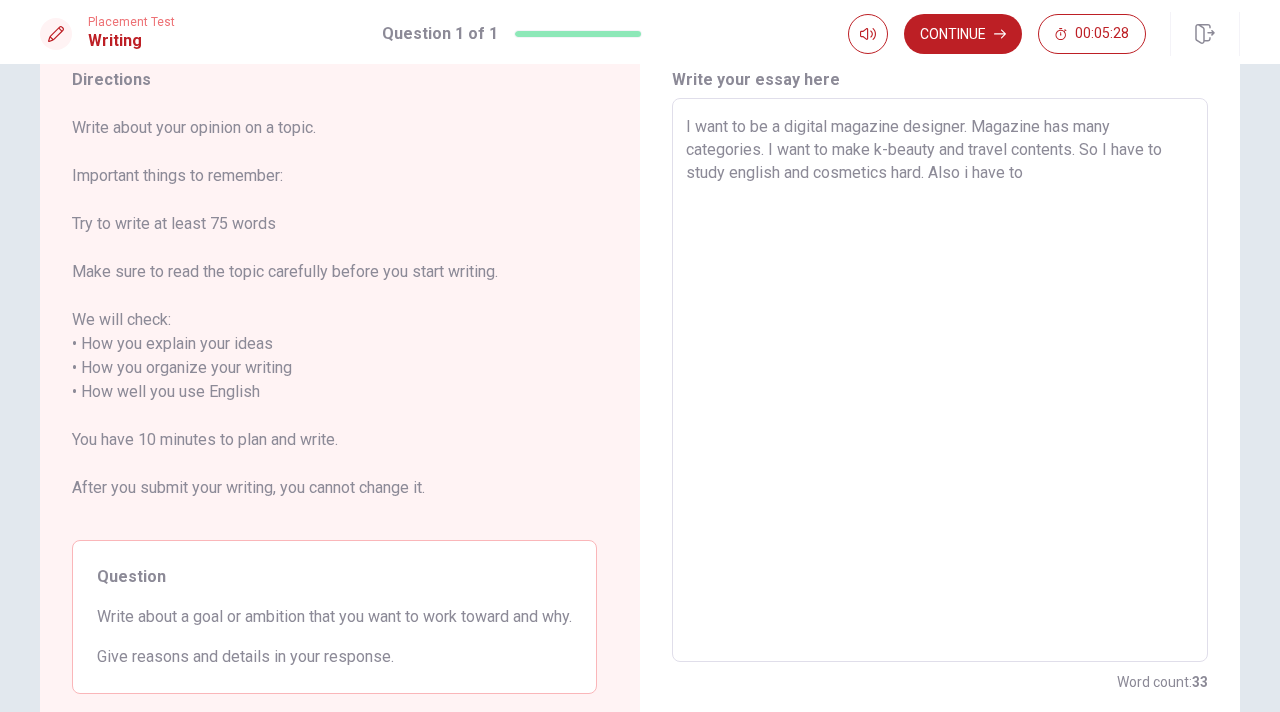 click on "I want to be a digital magazine designer. Magazine has many categories. I want to make k-beauty and travel contents. So I have to study english and cosmetics hard. Also i have to" at bounding box center (940, 380) 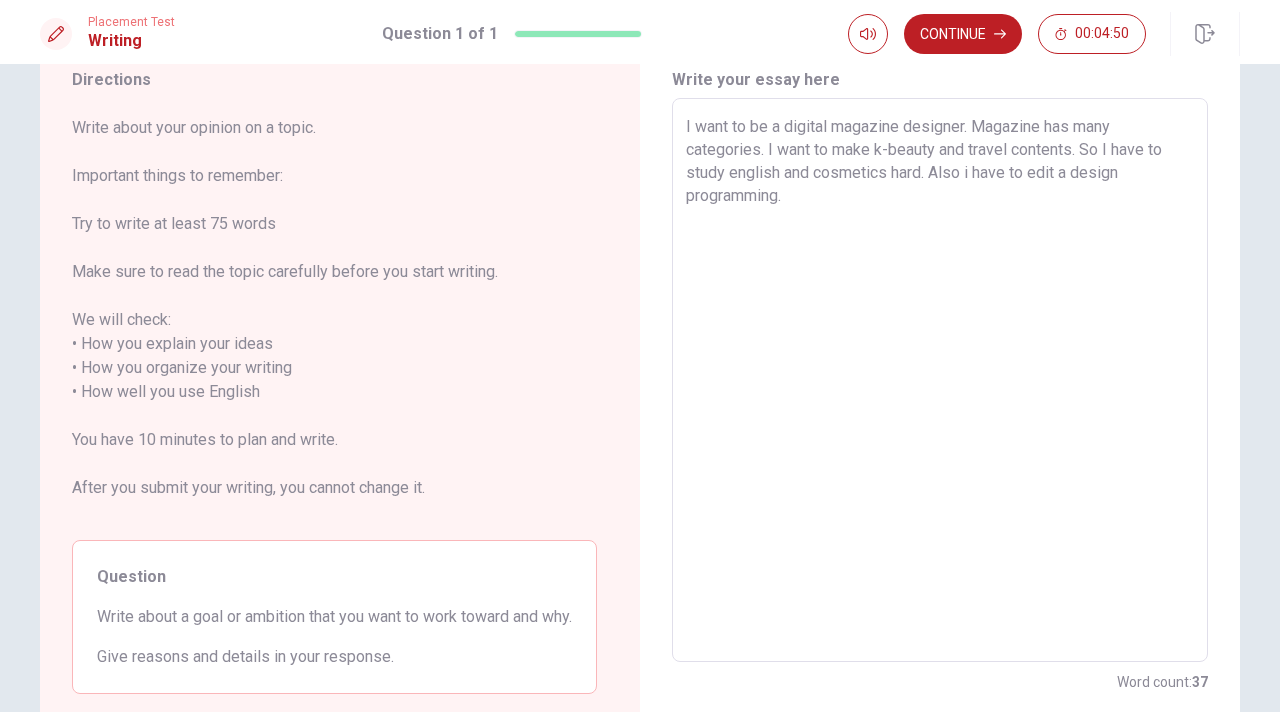 click on "I want to be a digital magazine designer. Magazine has many categories. I want to make k-beauty and travel contents. So I have to study english and cosmetics hard. Also i have to edit a design programming." at bounding box center (940, 380) 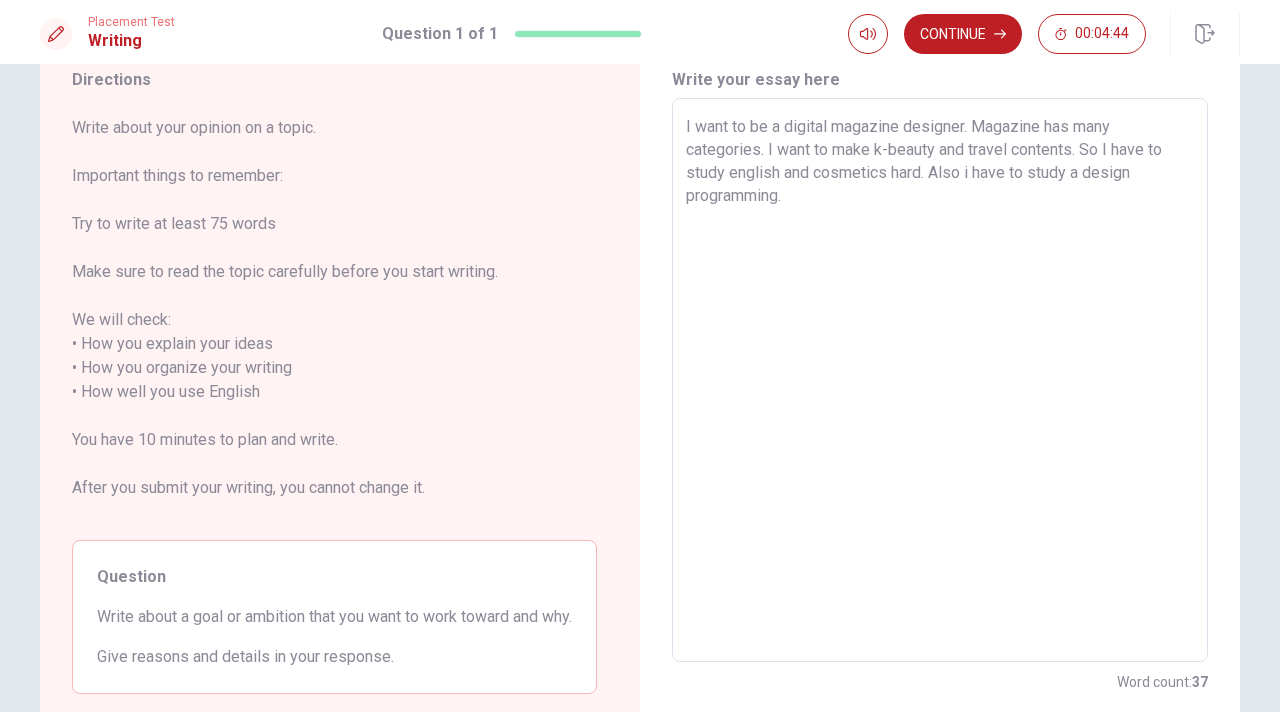 click on "I want to be a digital magazine designer. Magazine has many categories. I want to make k-beauty and travel contents. So I have to study english and cosmetics hard. Also i have to study a design programming." at bounding box center [940, 380] 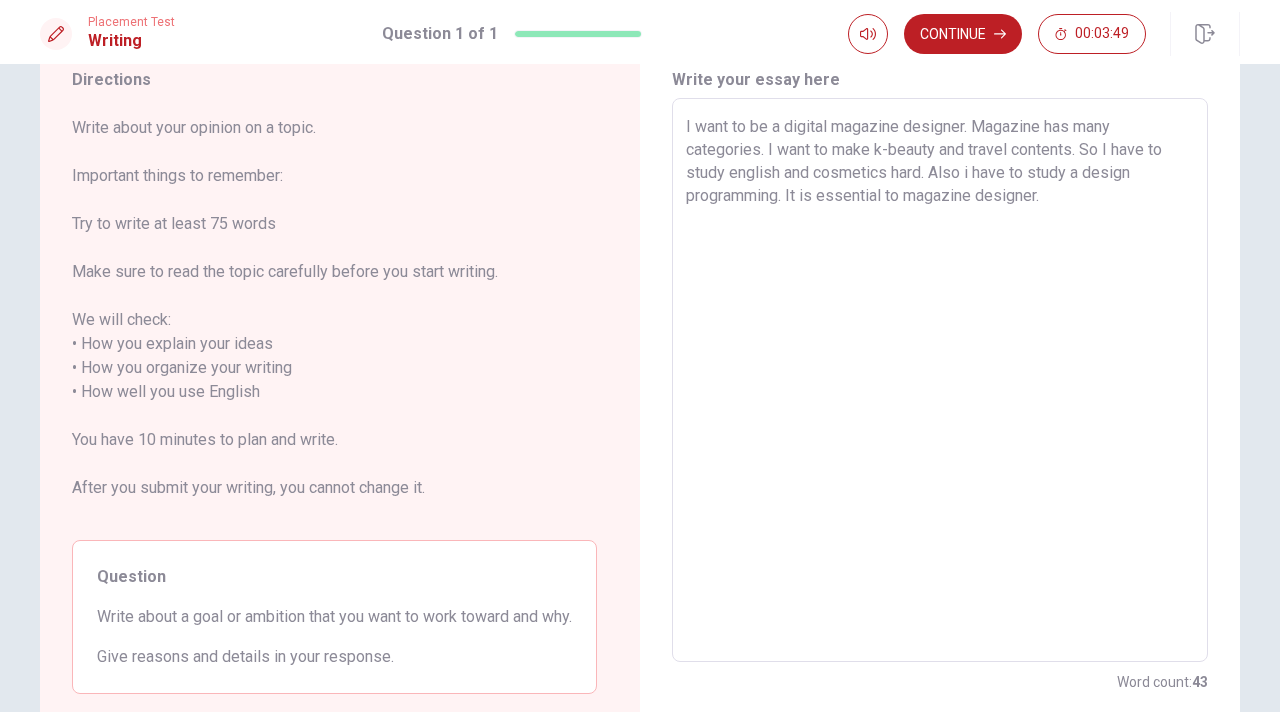 click on "I want to be a digital magazine designer. Magazine has many categories. I want to make k-beauty and travel contents. So I have to study english and cosmetics hard. Also i have to study a design programming. It is essential to magazine designer." at bounding box center [940, 380] 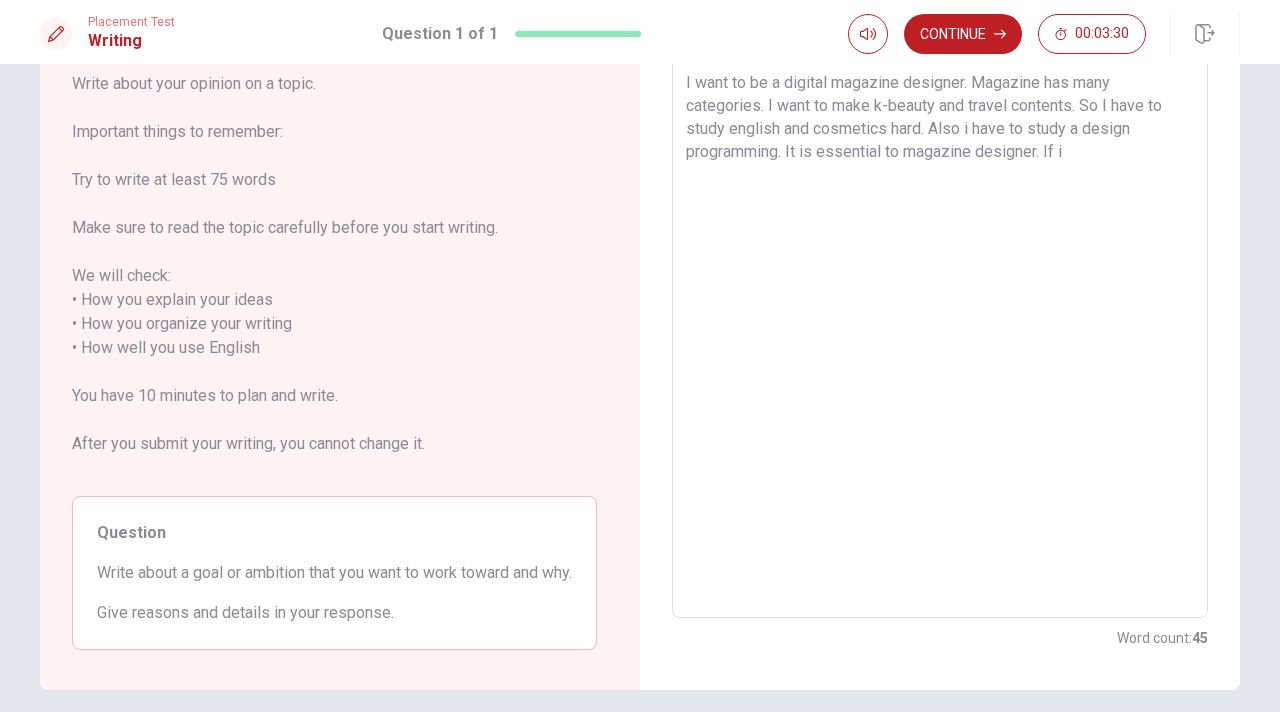 scroll, scrollTop: 112, scrollLeft: 0, axis: vertical 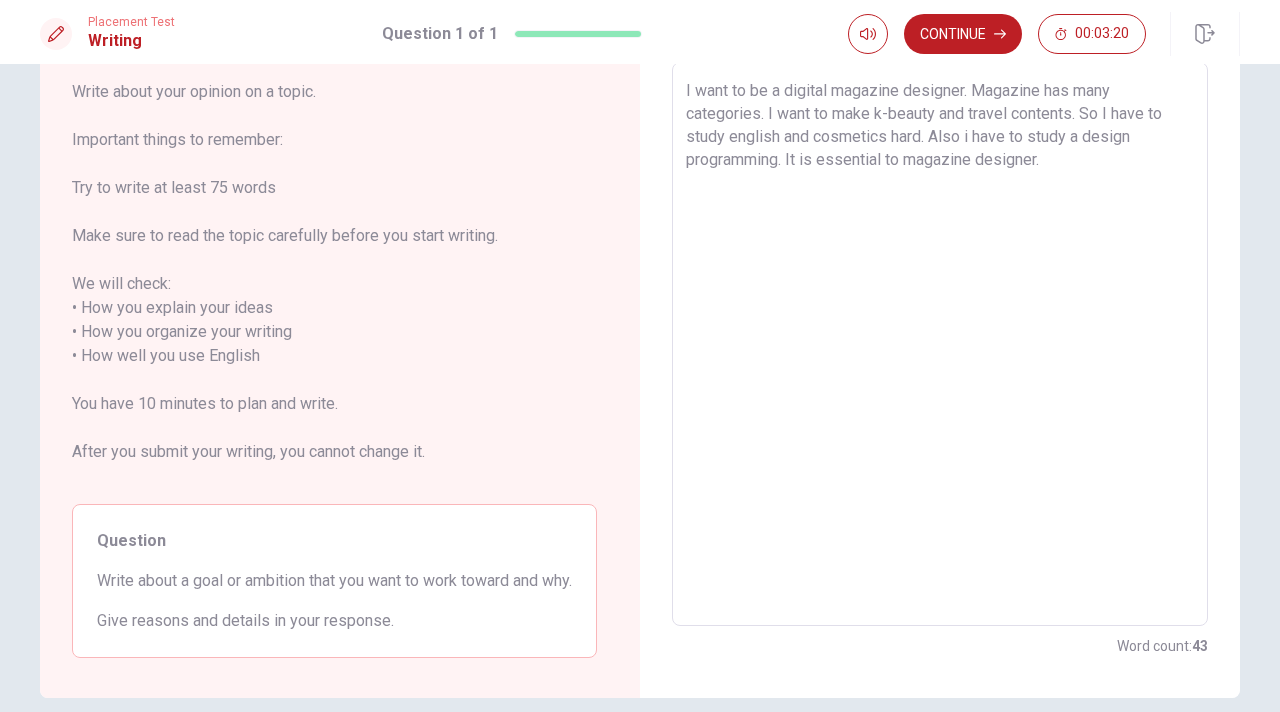 click on "I want to be a digital magazine designer. Magazine has many categories. I want to make k-beauty and travel contents. So I have to study english and cosmetics hard. Also i have to study a design programming. It is essential to magazine designer." at bounding box center [940, 344] 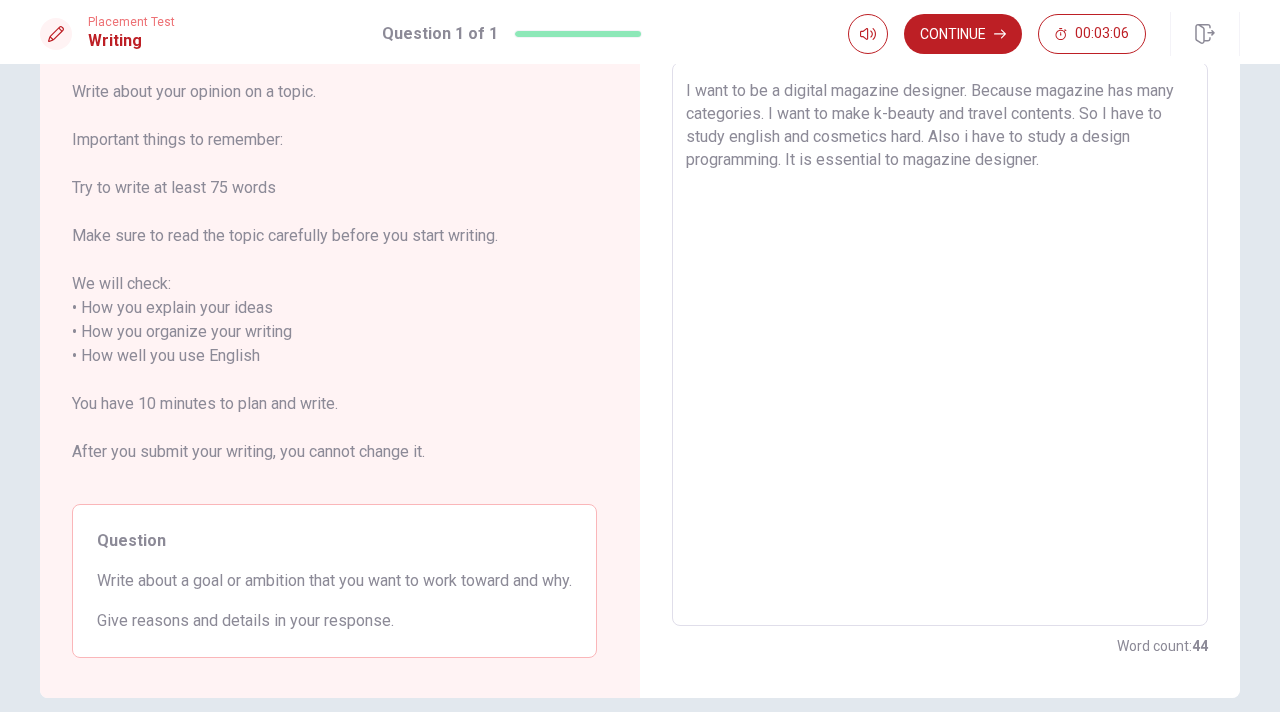 click on "I want to be a digital magazine designer. Because magazine has many categories. I want to make k-beauty and travel contents. So I have to study english and cosmetics hard. Also i have to study a design programming. It is essential to magazine designer." at bounding box center [940, 344] 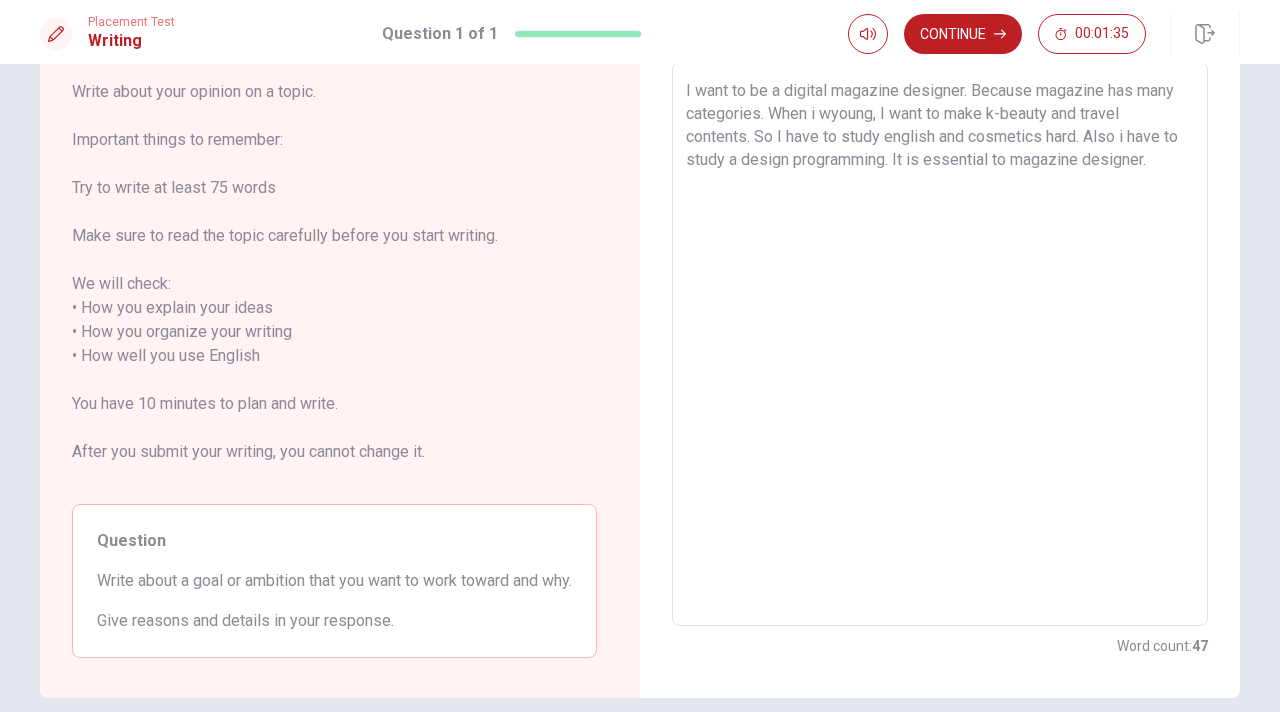 drag, startPoint x: 873, startPoint y: 114, endPoint x: 776, endPoint y: 108, distance: 97.18539 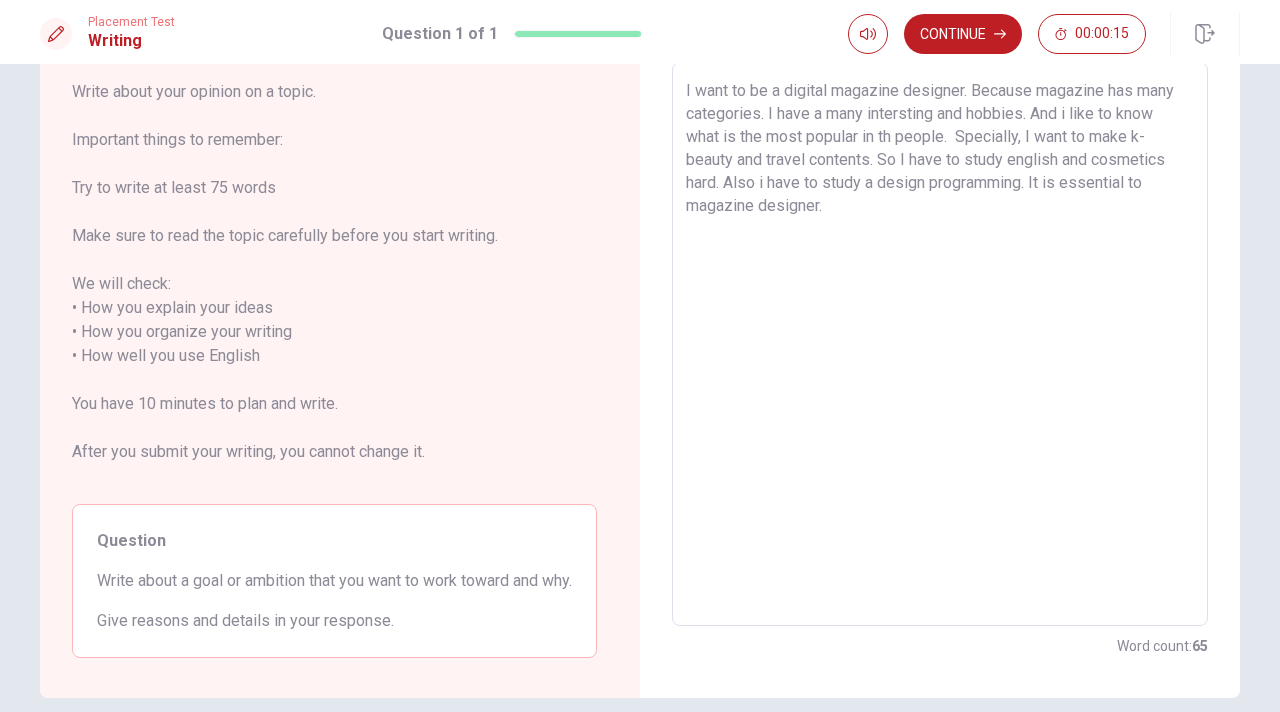 drag, startPoint x: 1039, startPoint y: 138, endPoint x: 1087, endPoint y: 135, distance: 48.09366 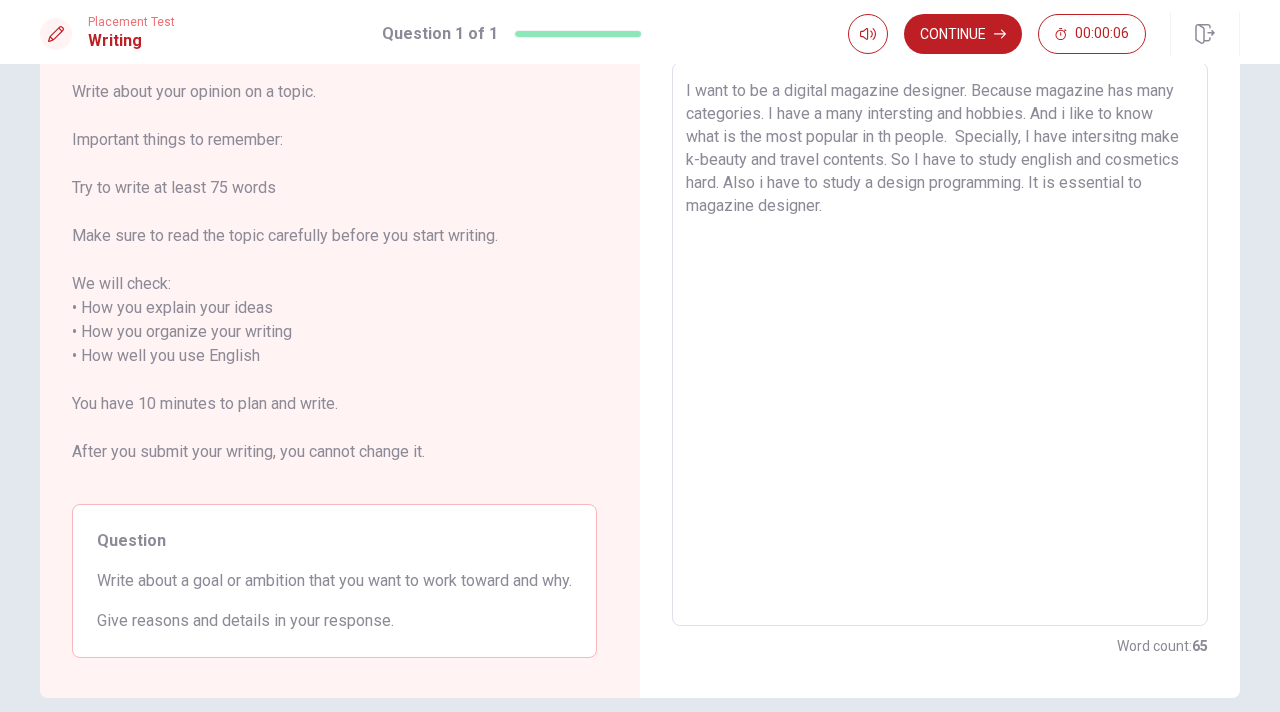 click on "I want to be a digital magazine designer. Because magazine has many categories. I have a many intersting and hobbies. And i like to know what is the most popular in th people.  Specially, I have intersitng make k-beauty and travel contents. So I have to study english and cosmetics hard. Also i have to study a design programming. It is essential to magazine designer." at bounding box center (940, 344) 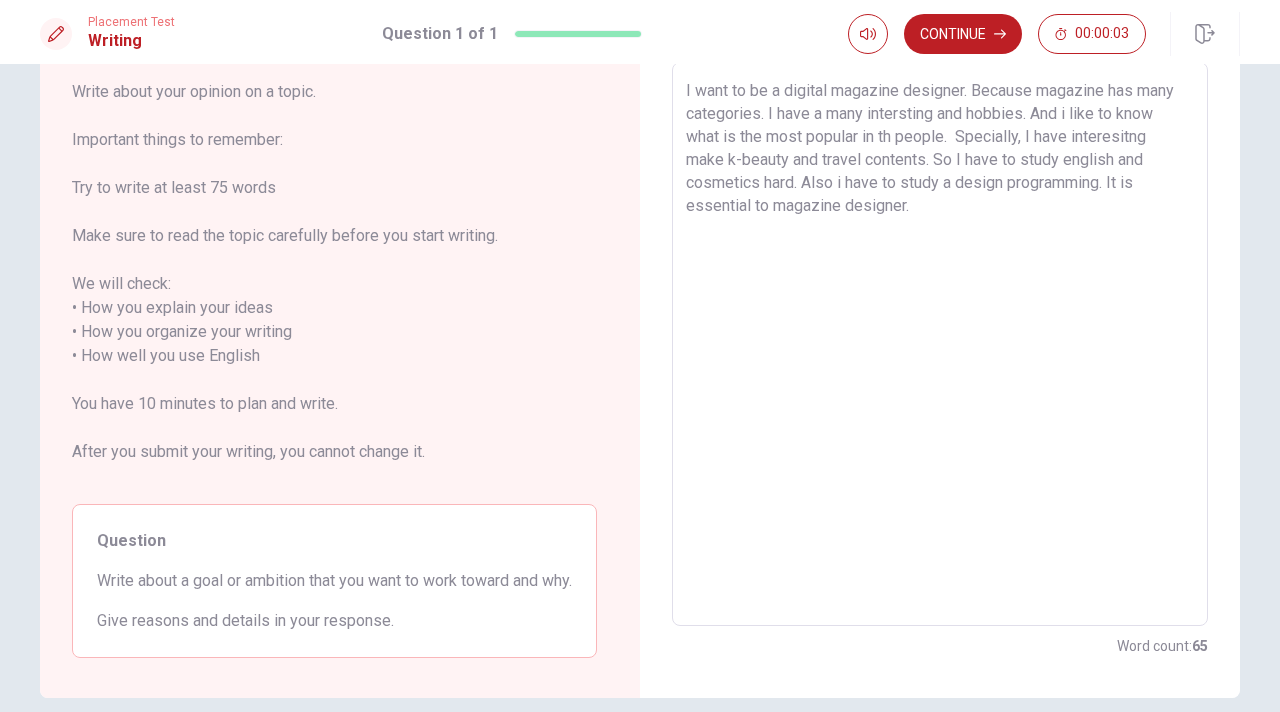 click on "I want to be a digital magazine designer. Because magazine has many categories. I have a many intersting and hobbies. And i like to know what is the most popular in th people.  Specially, I have interesitng make k-beauty and travel contents. So I have to study english and cosmetics hard. Also i have to study a design programming. It is essential to magazine designer." at bounding box center [940, 344] 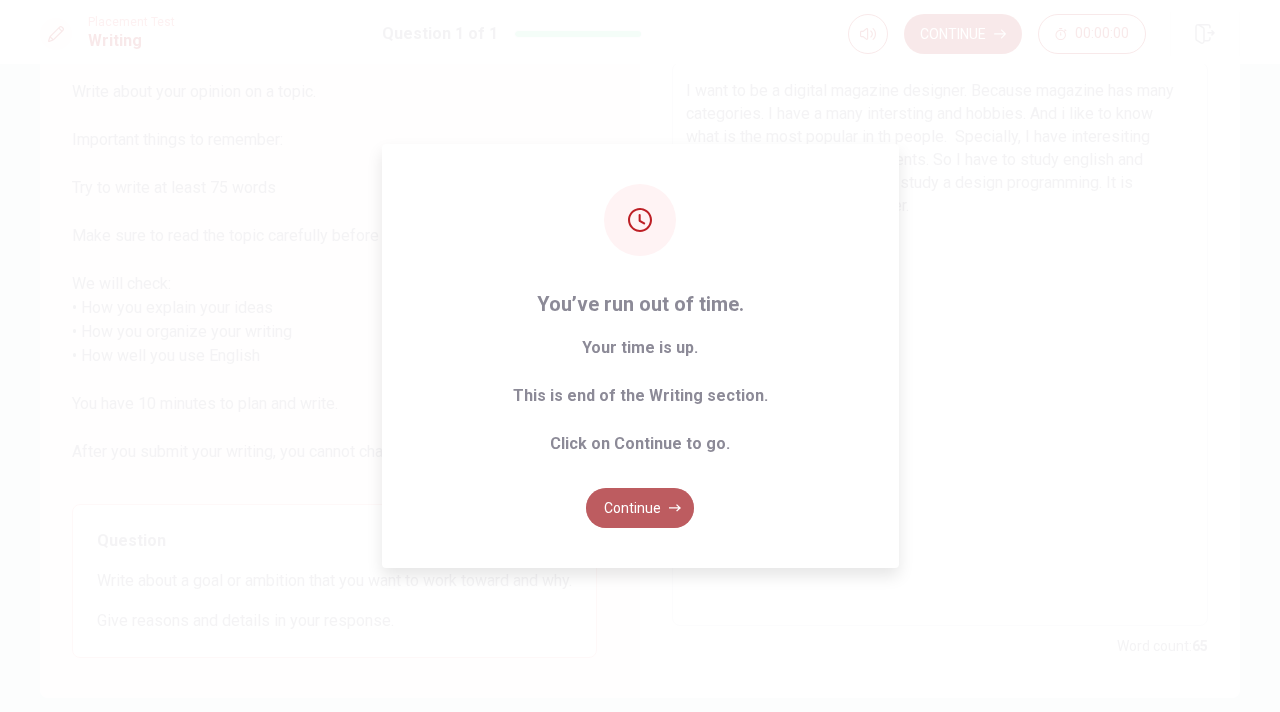 click on "Continue" at bounding box center (640, 508) 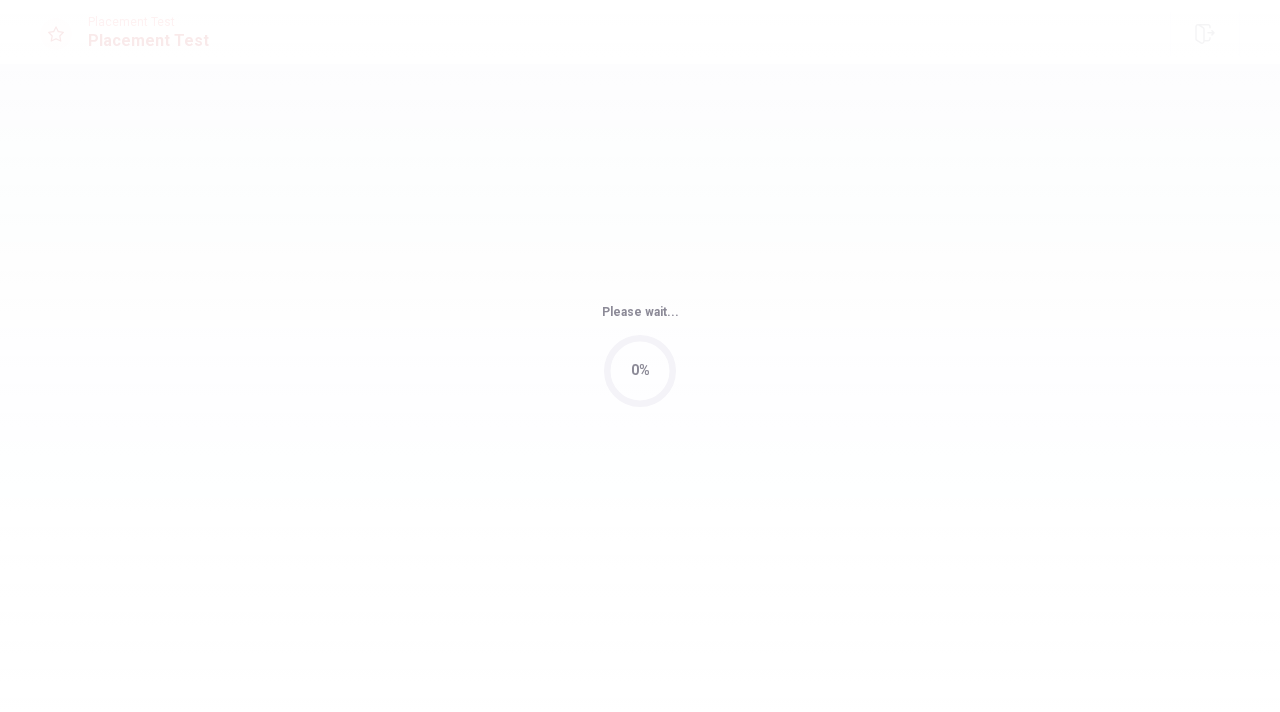 scroll, scrollTop: 0, scrollLeft: 0, axis: both 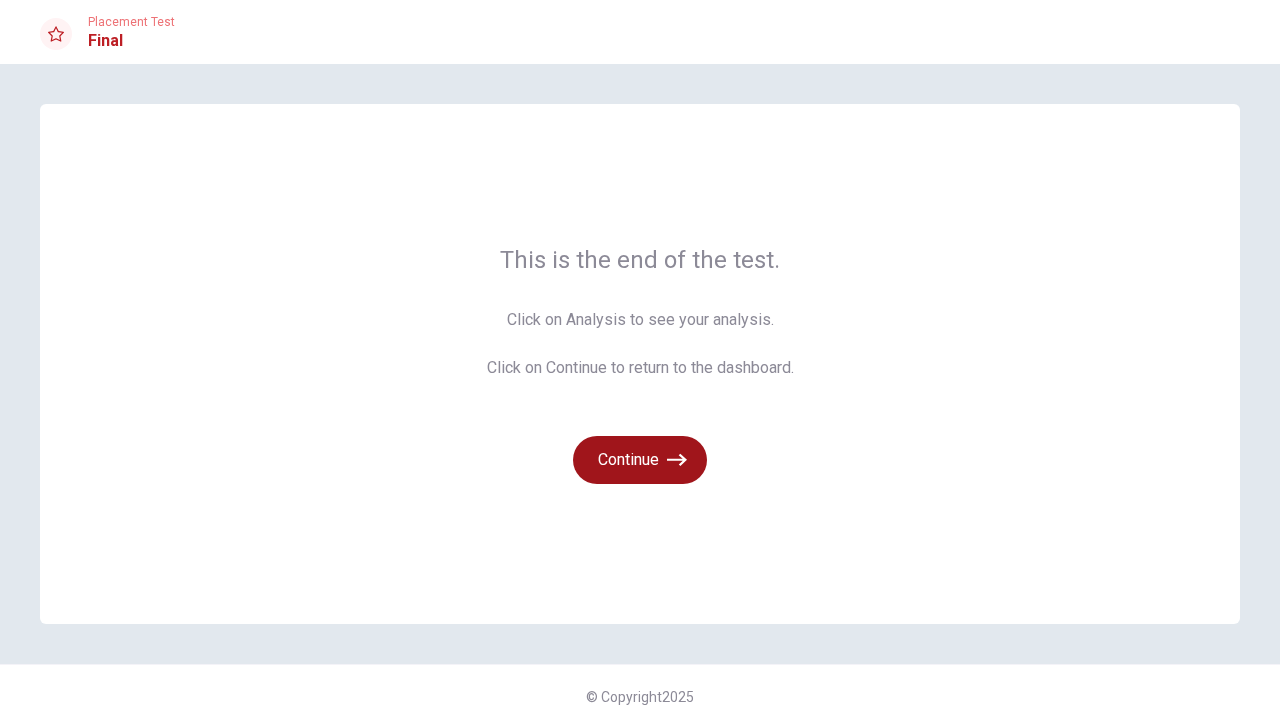 click on "Continue" at bounding box center [640, 460] 